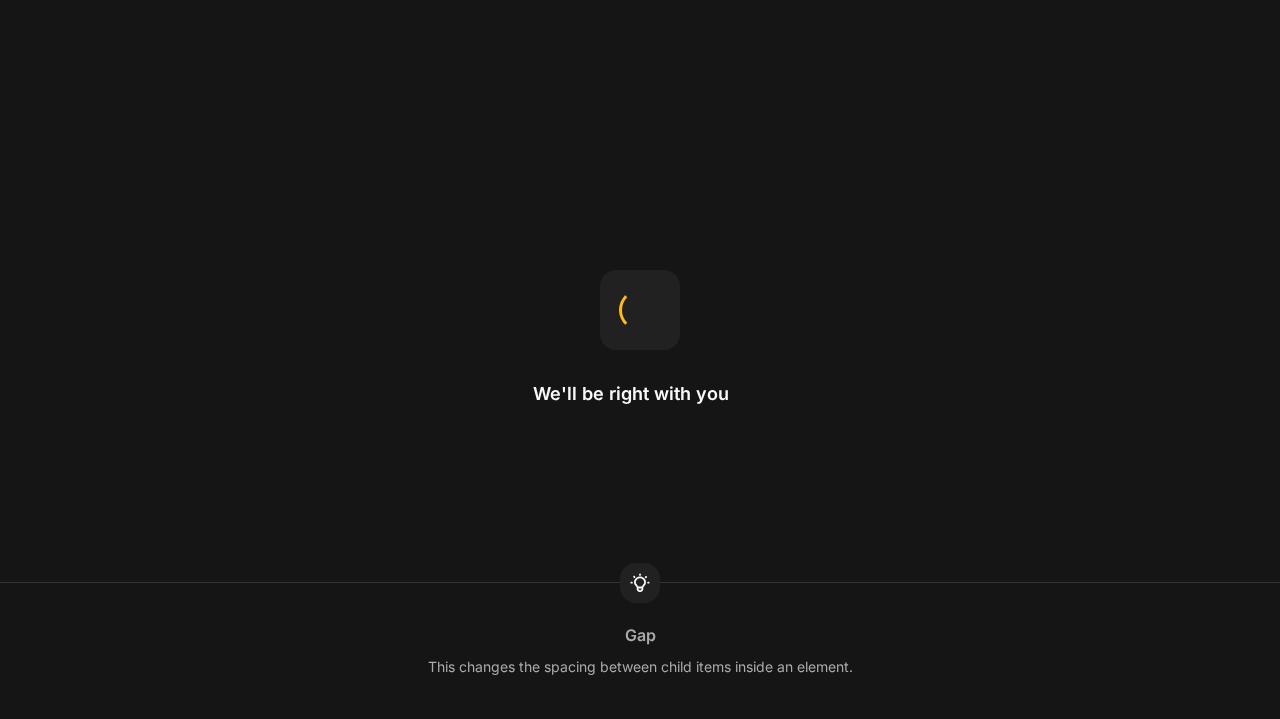 scroll, scrollTop: 0, scrollLeft: 0, axis: both 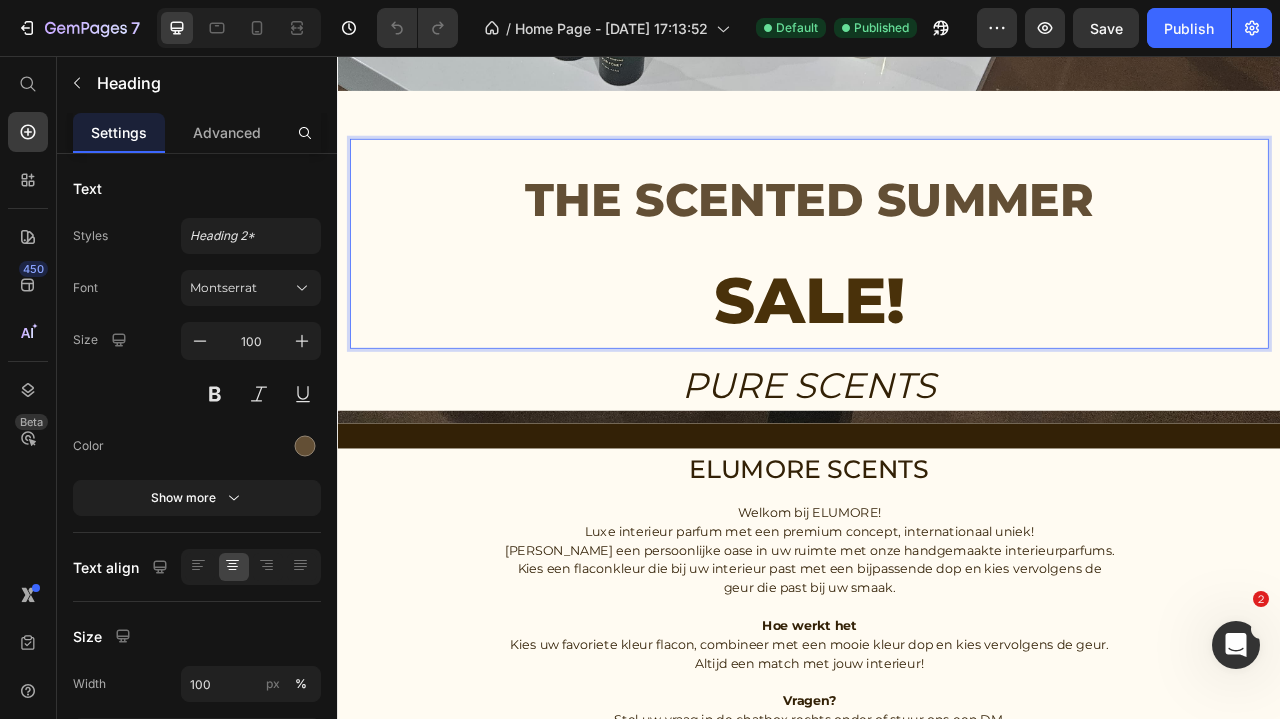click on "The scented summer" at bounding box center (937, 238) 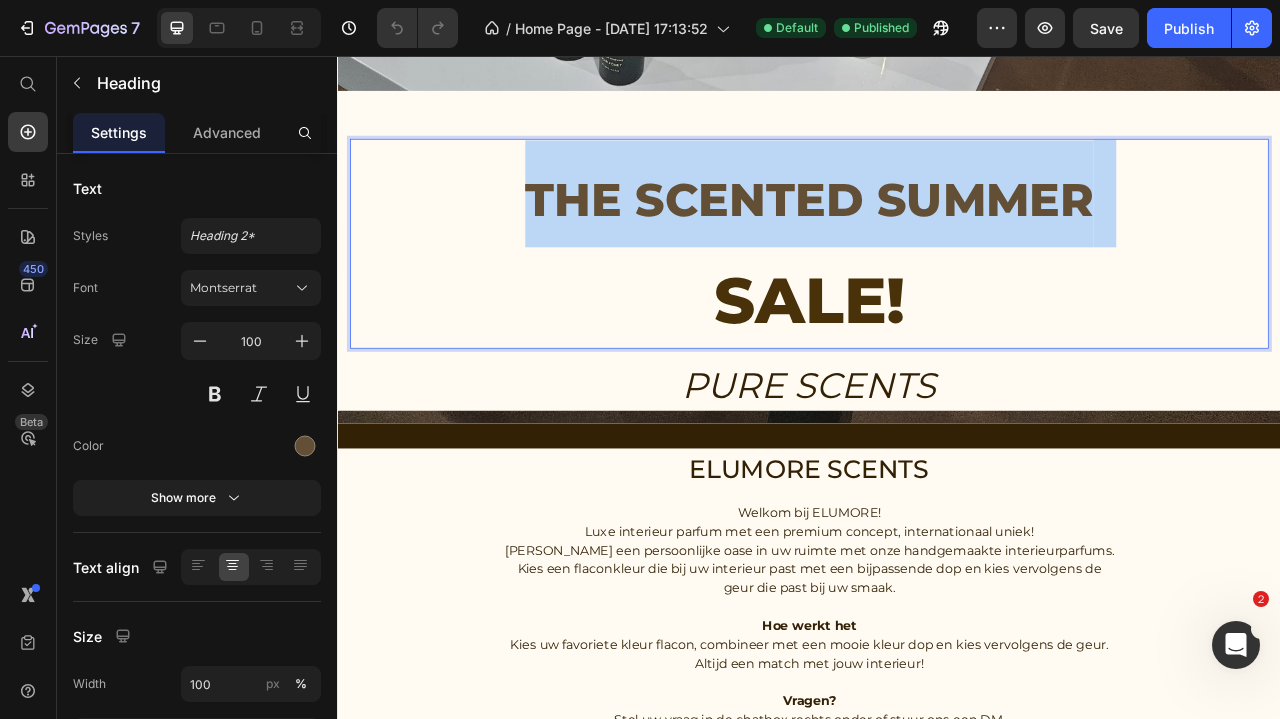 click on "The scented summer" at bounding box center (937, 238) 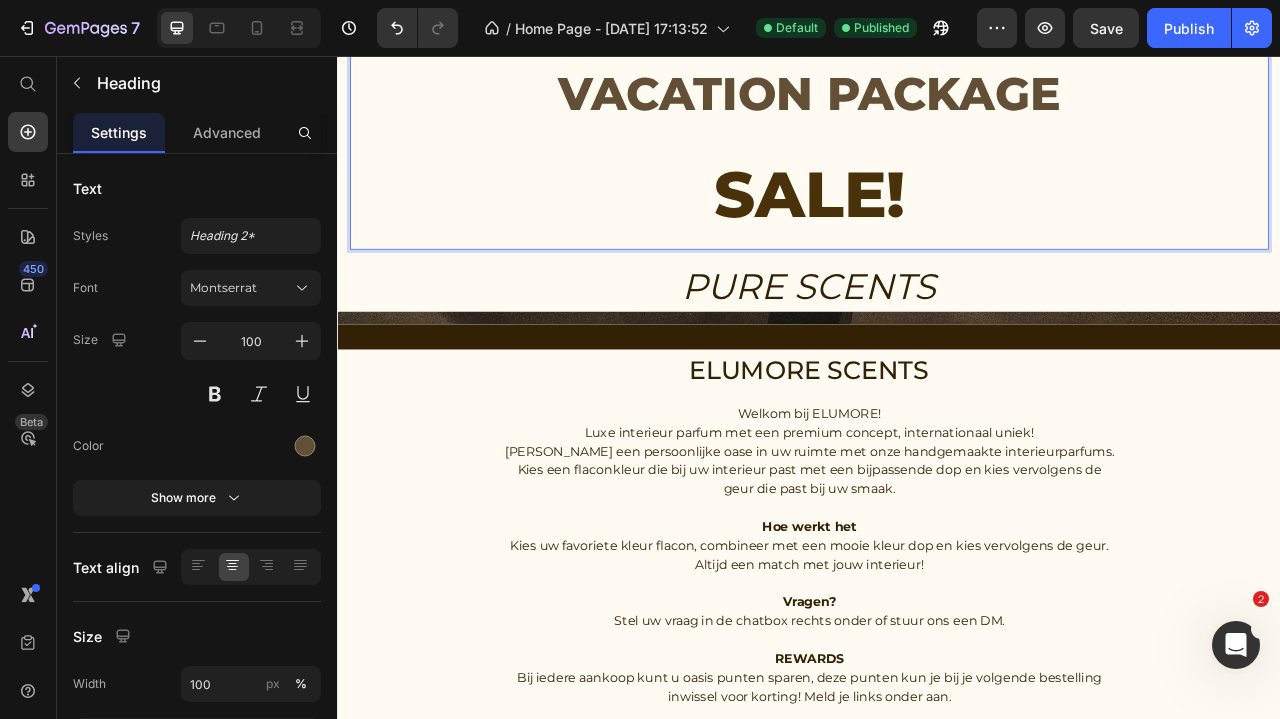 scroll, scrollTop: 1213, scrollLeft: 0, axis: vertical 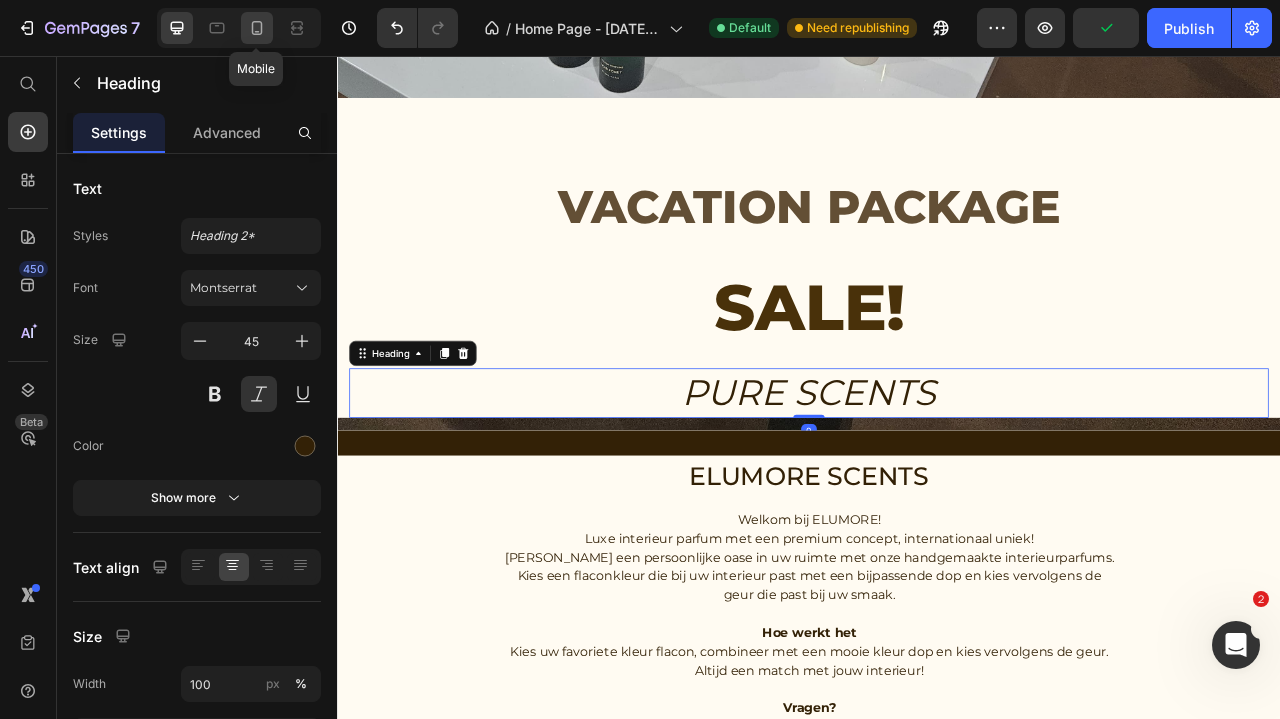 click 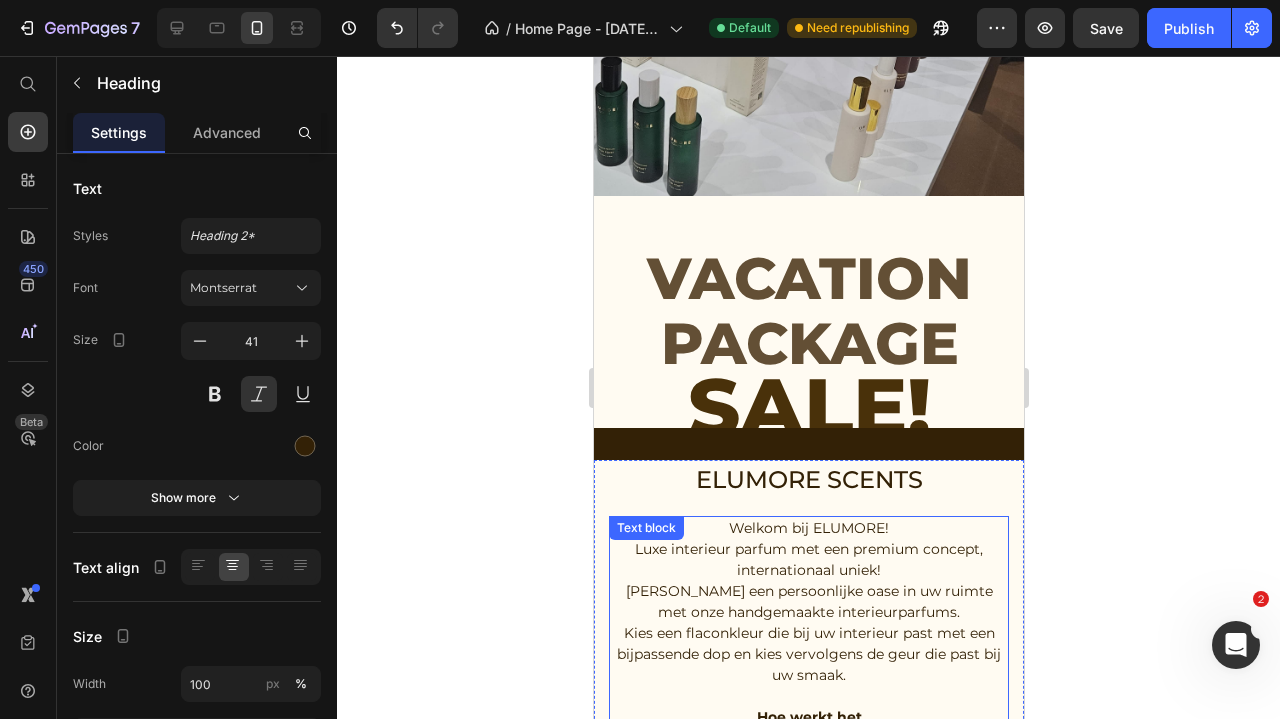 scroll, scrollTop: 572, scrollLeft: 0, axis: vertical 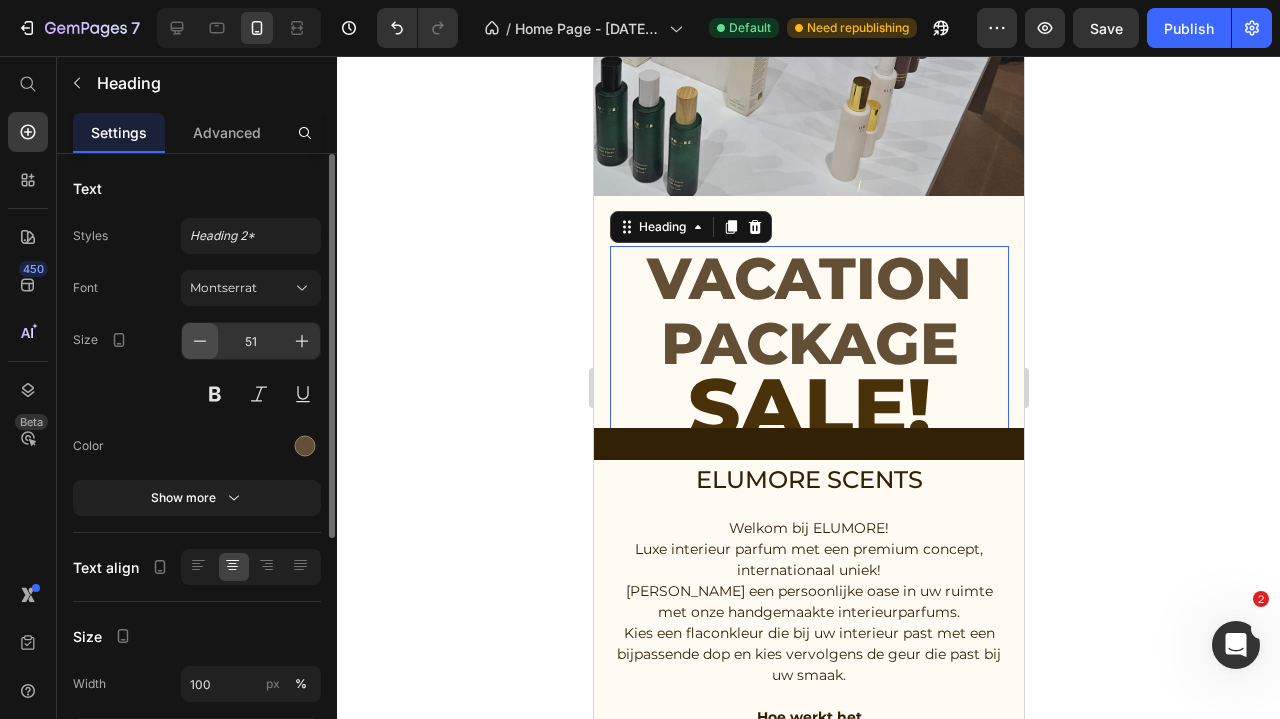 click at bounding box center [200, 341] 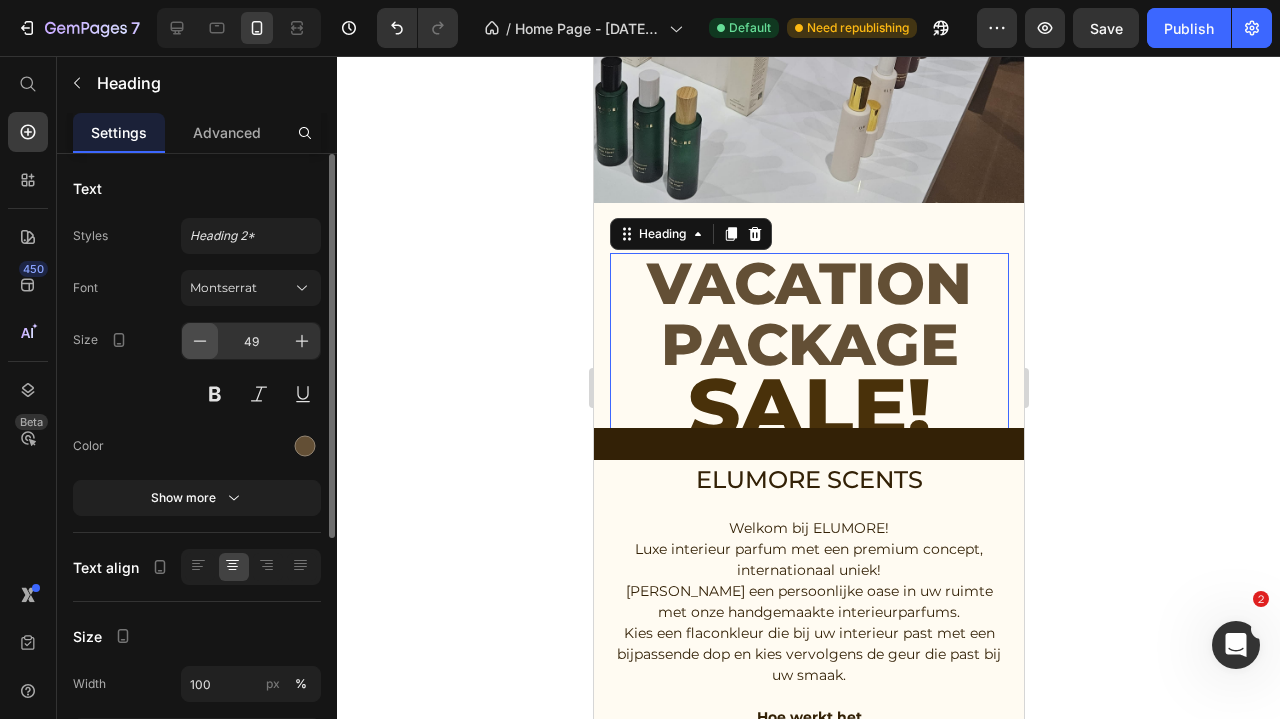 click at bounding box center [200, 341] 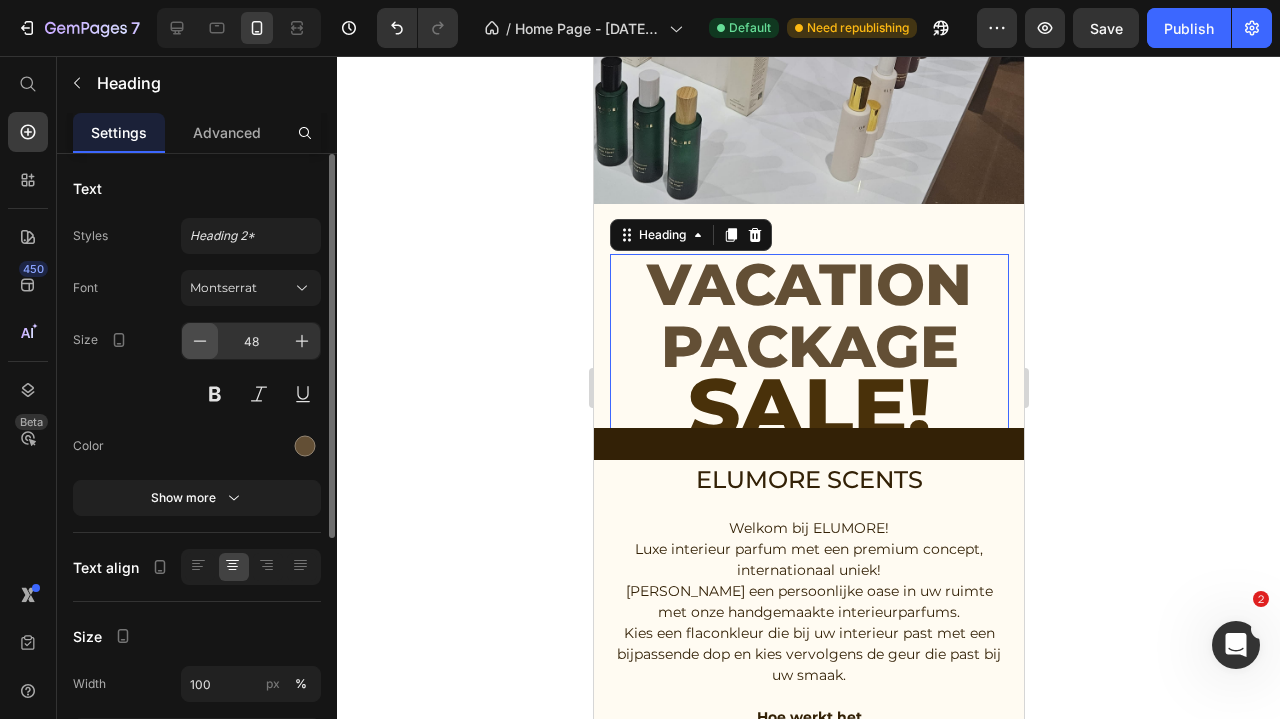 click at bounding box center (200, 341) 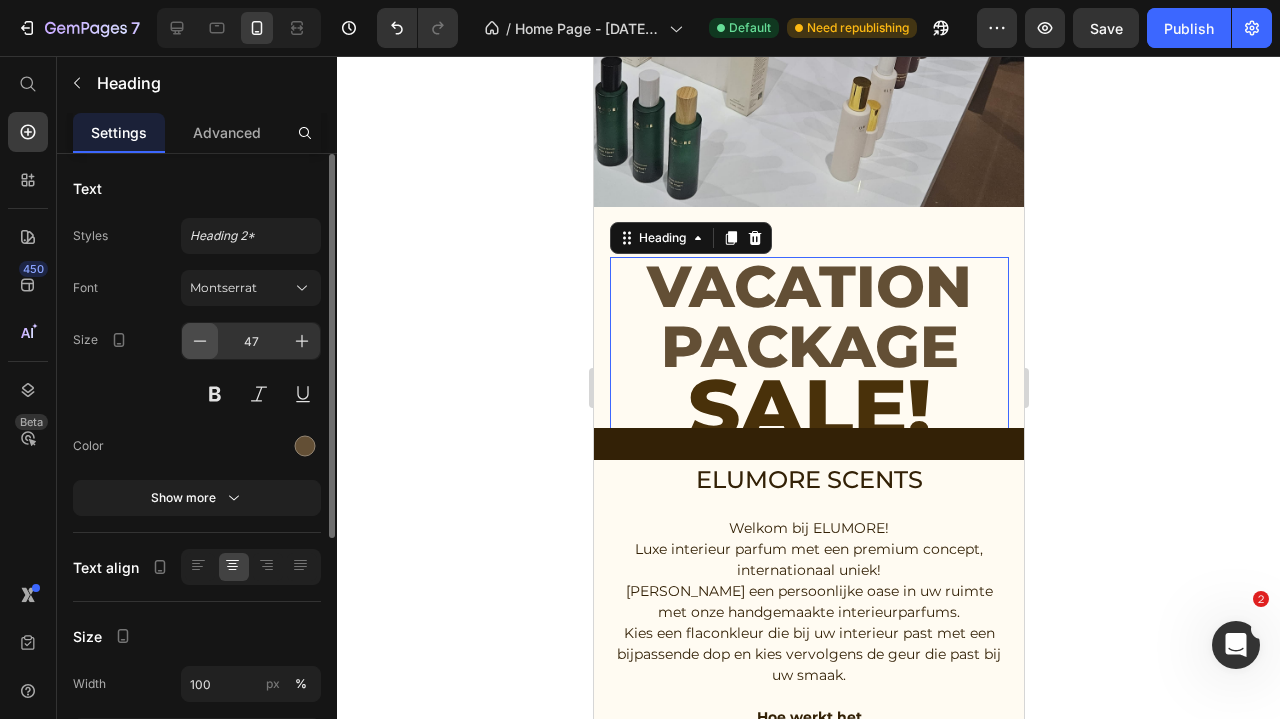 click at bounding box center (200, 341) 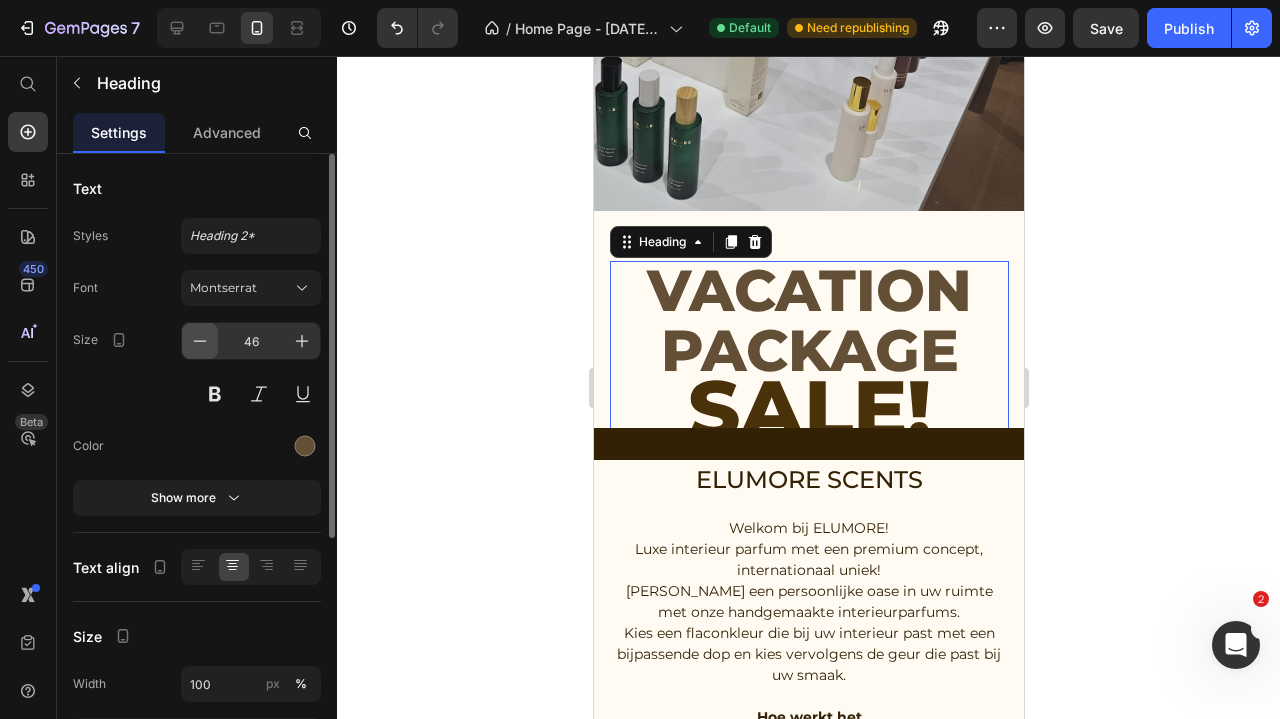 click at bounding box center (200, 341) 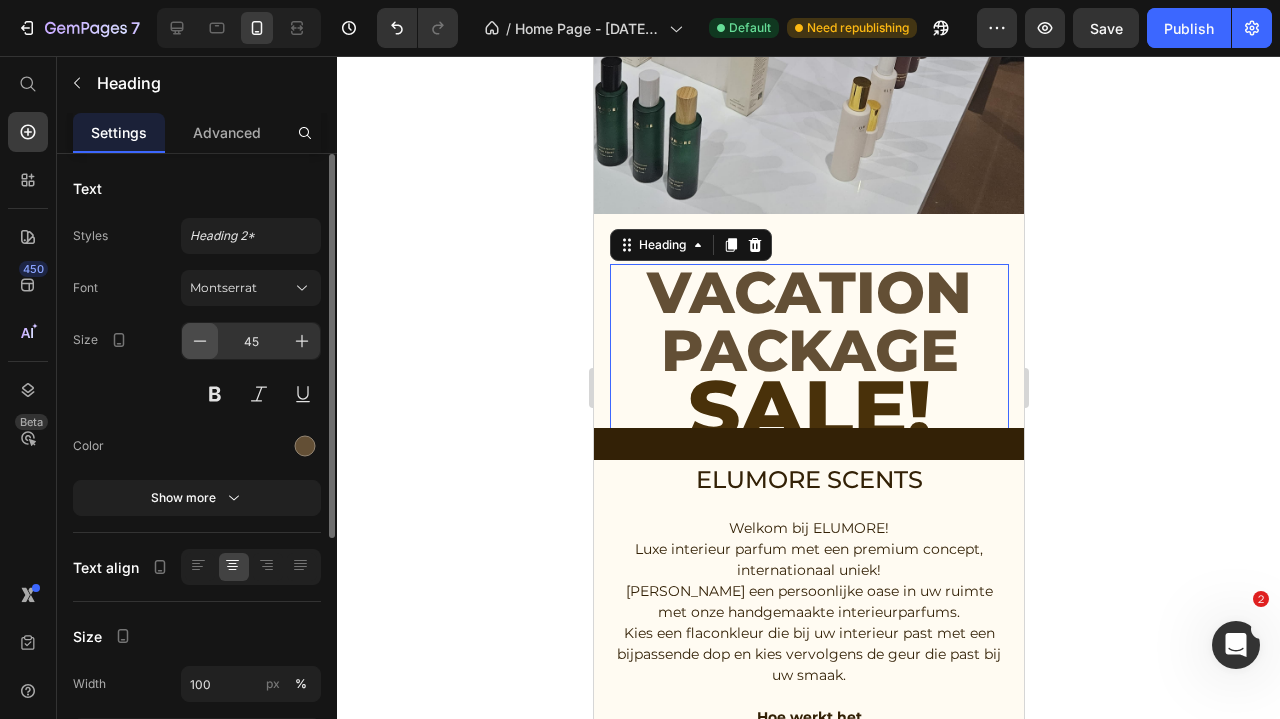 click at bounding box center (200, 341) 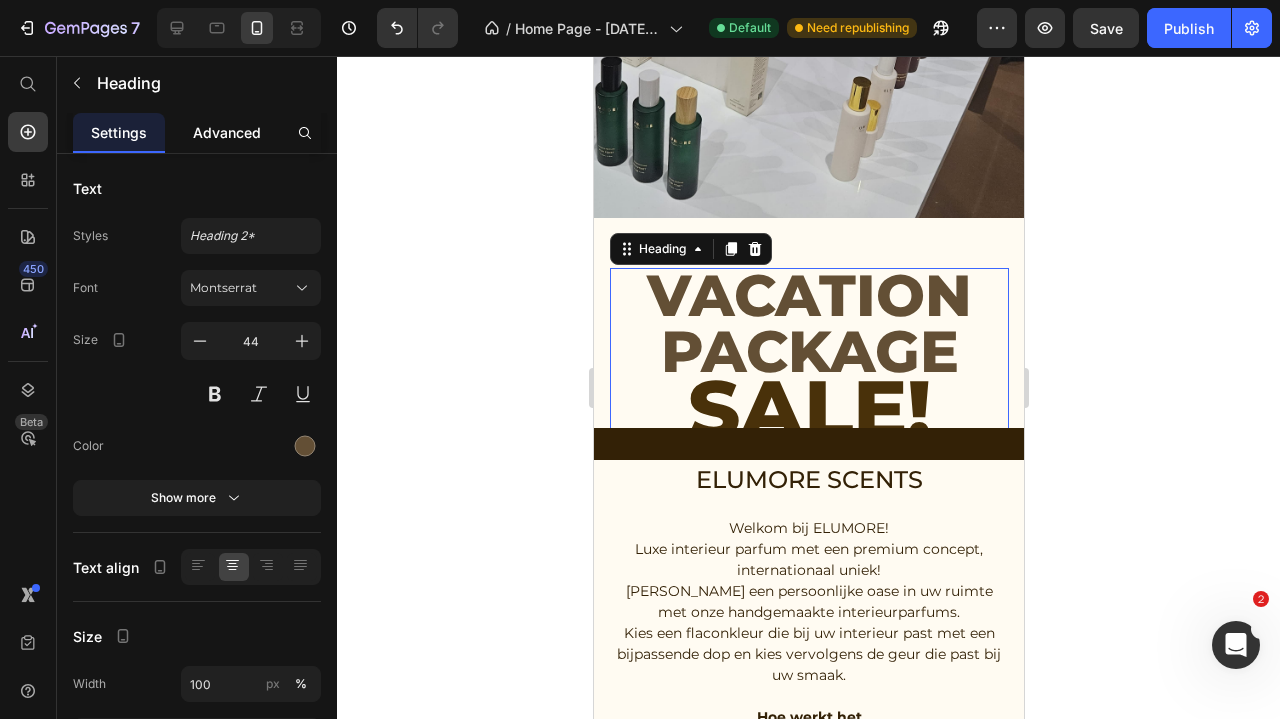 click on "Advanced" at bounding box center [227, 132] 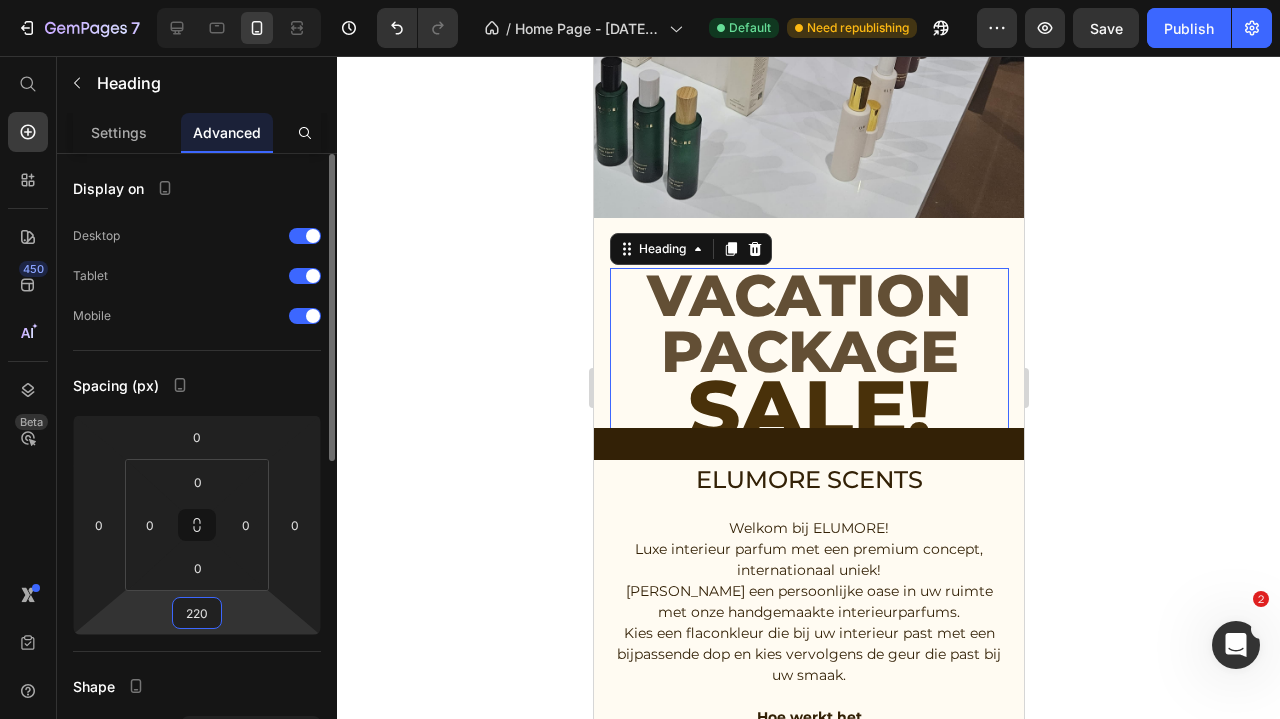 click on "220" at bounding box center [197, 613] 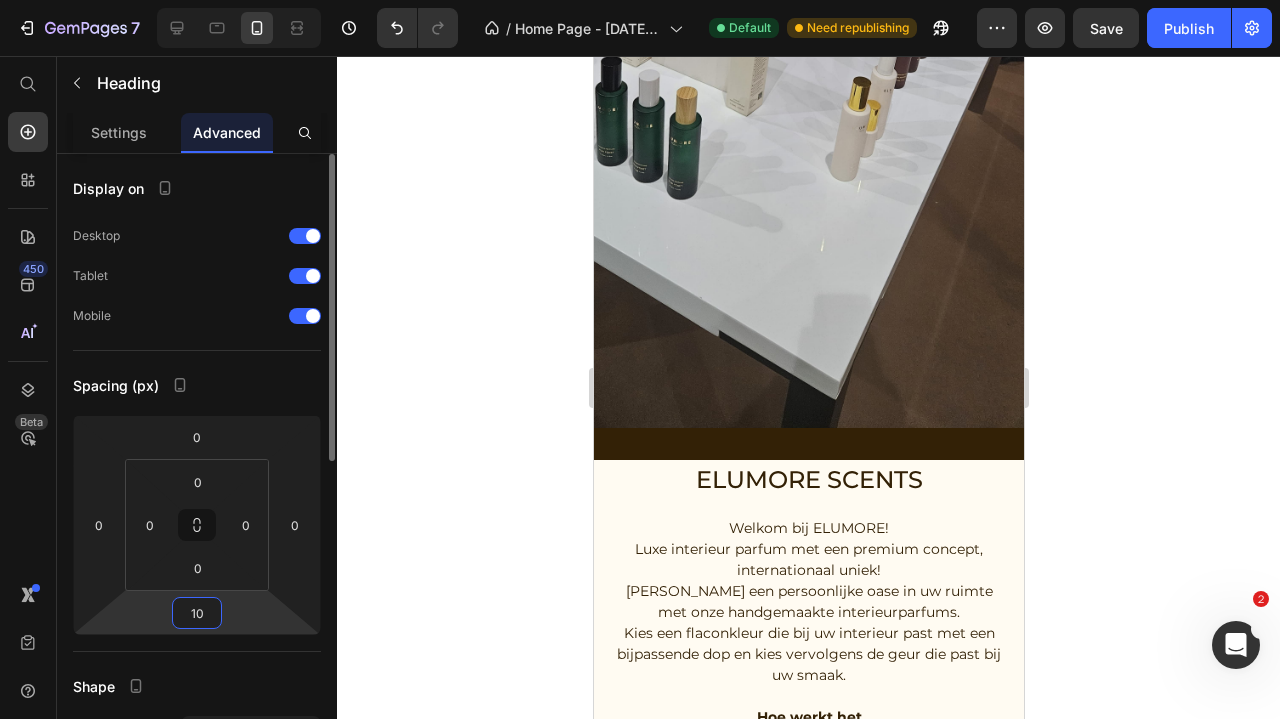 type on "1" 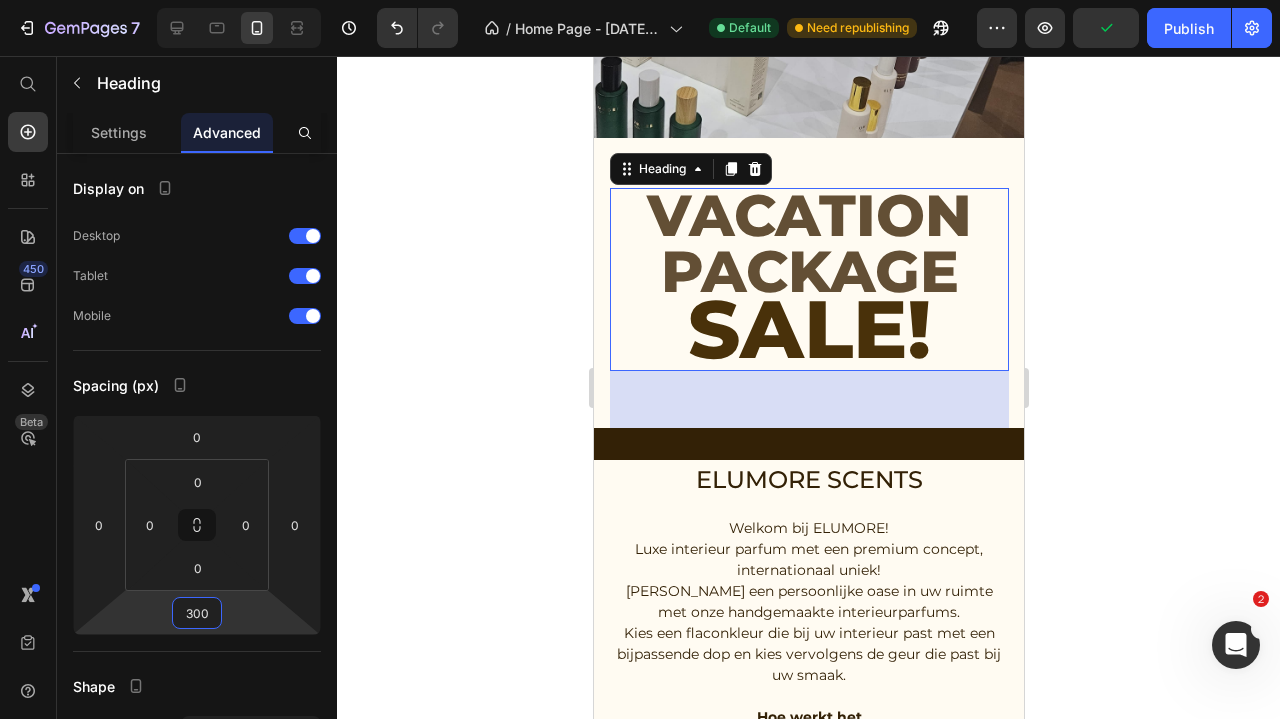 type on "300" 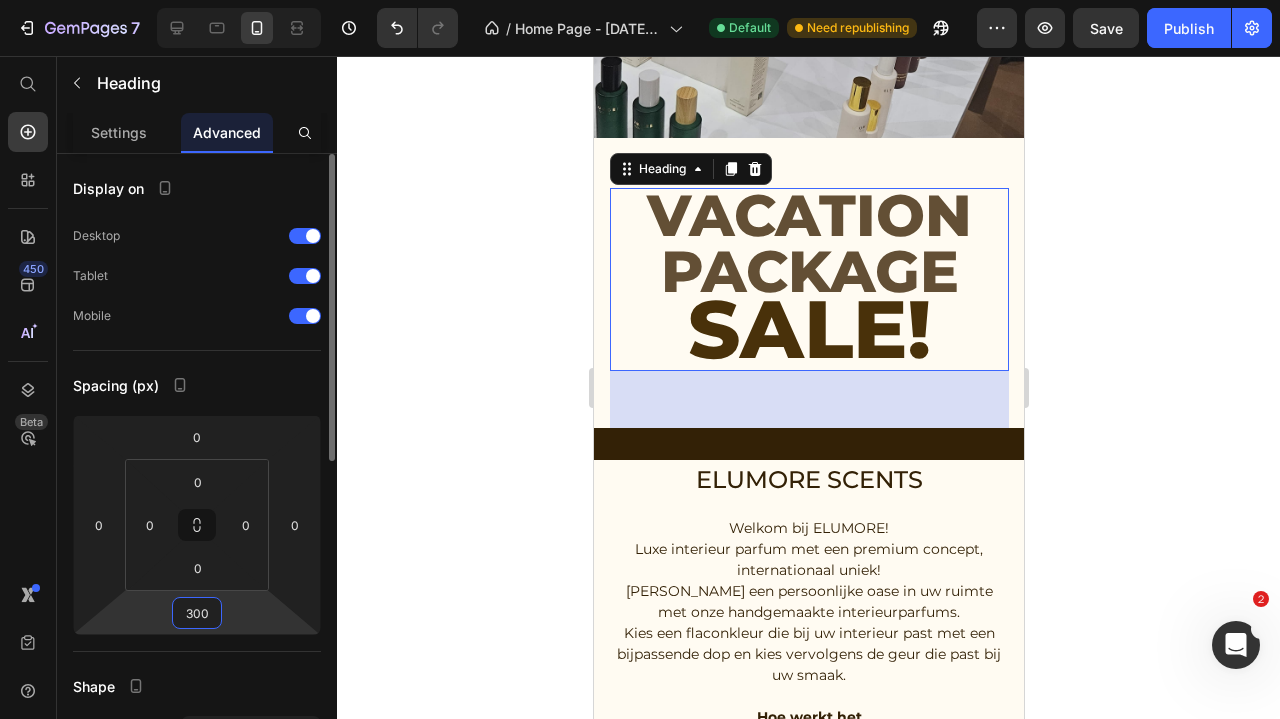 click on "300" at bounding box center (197, 613) 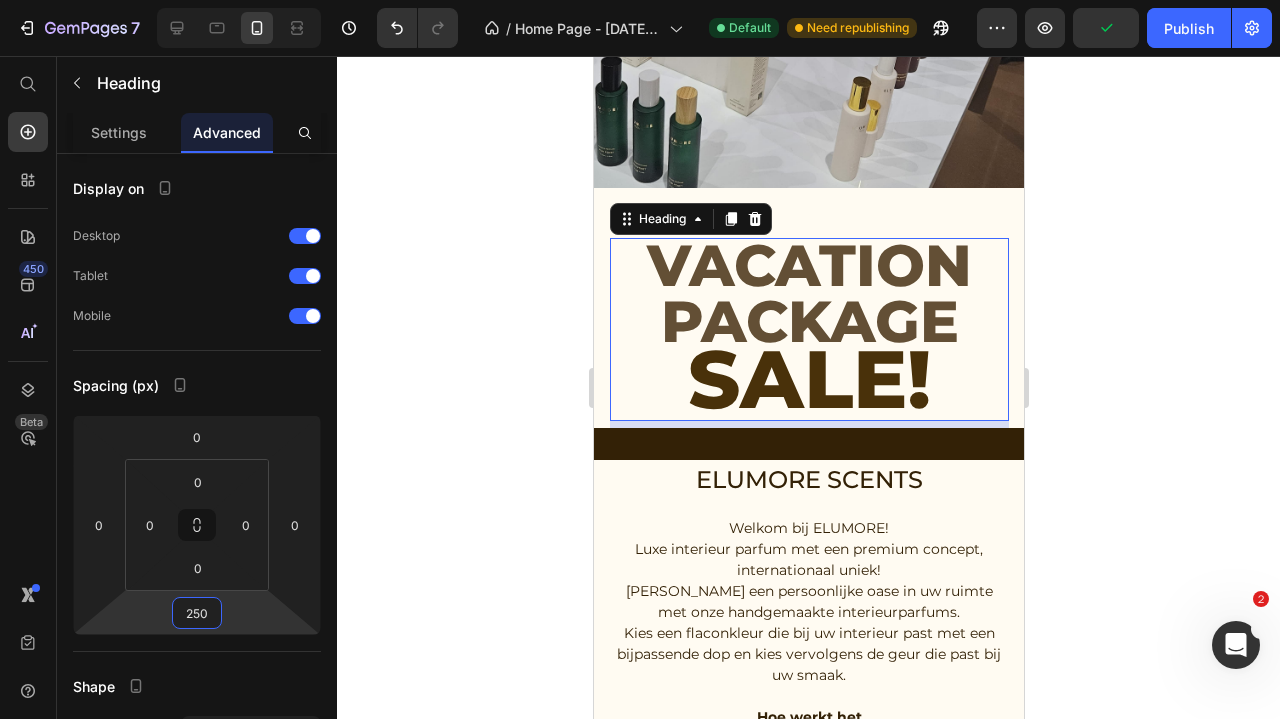 type on "250" 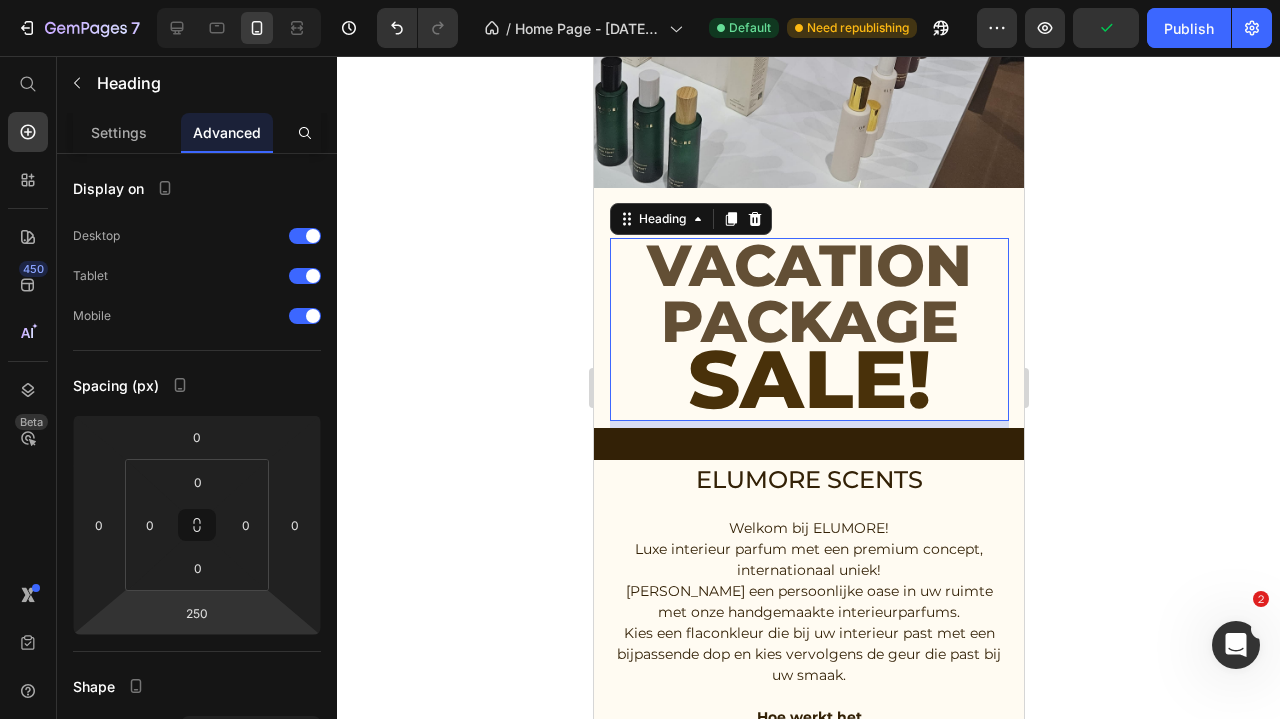 click 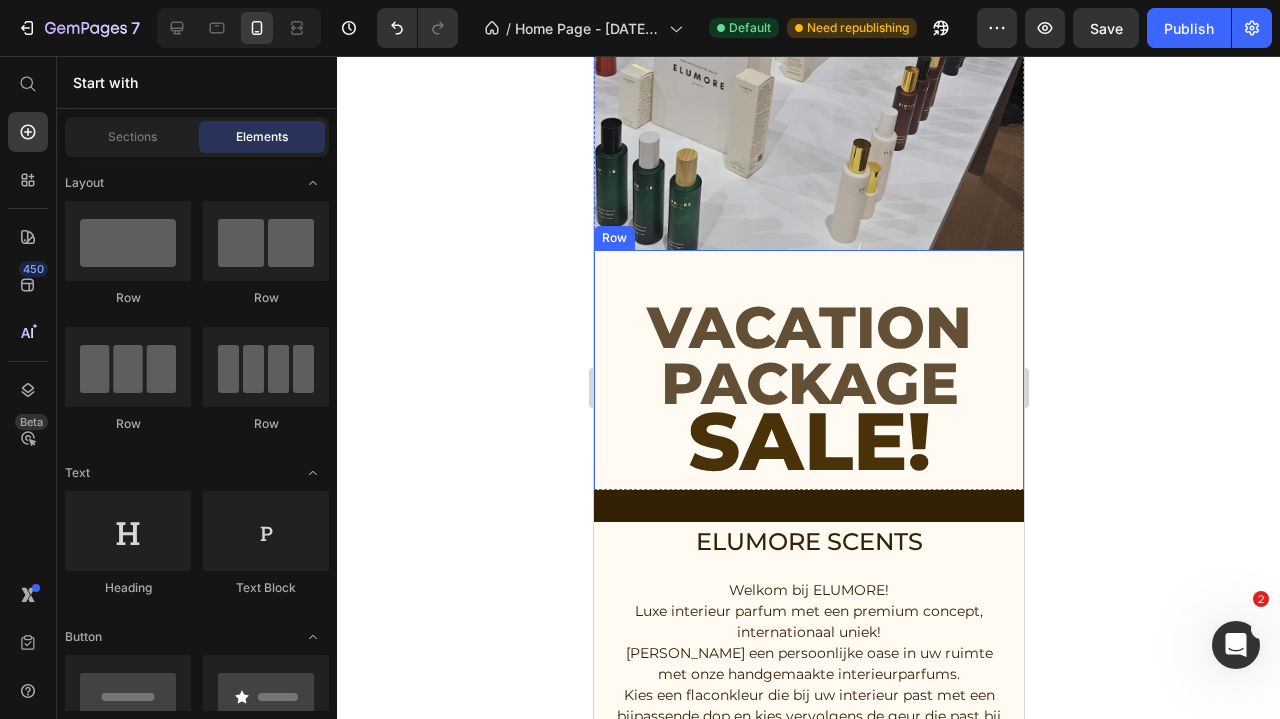 scroll, scrollTop: 518, scrollLeft: 0, axis: vertical 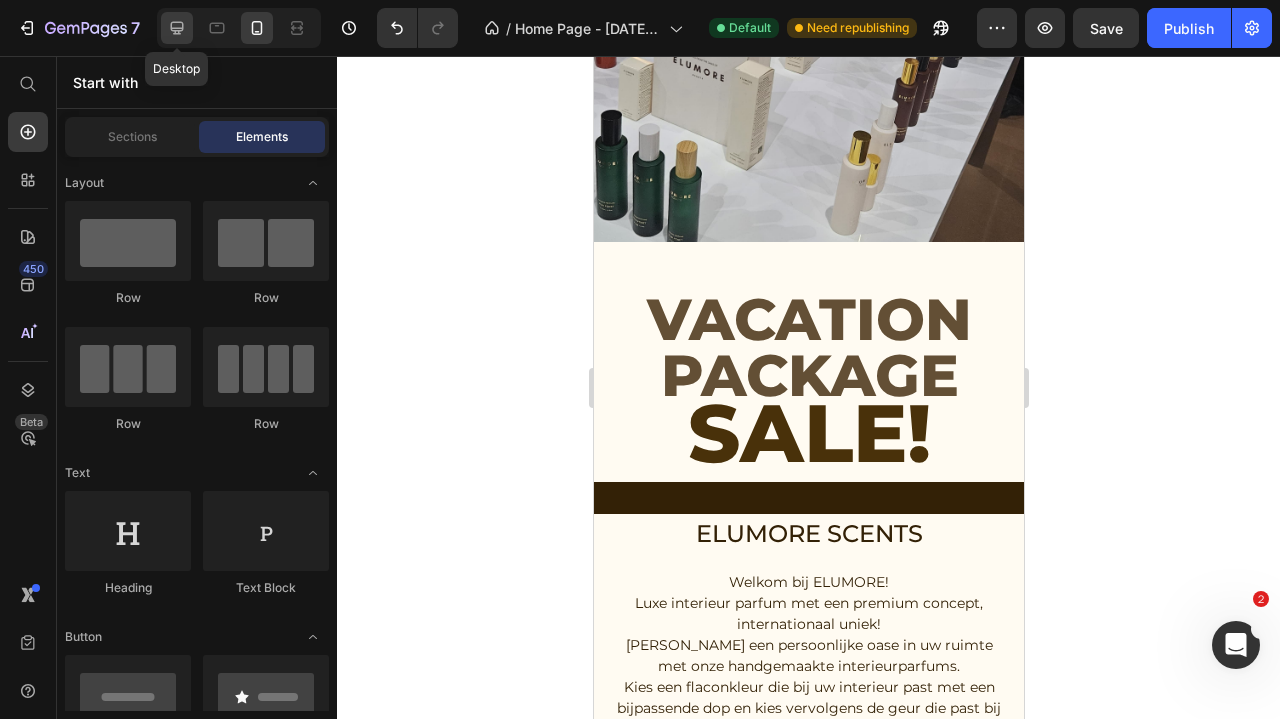 click 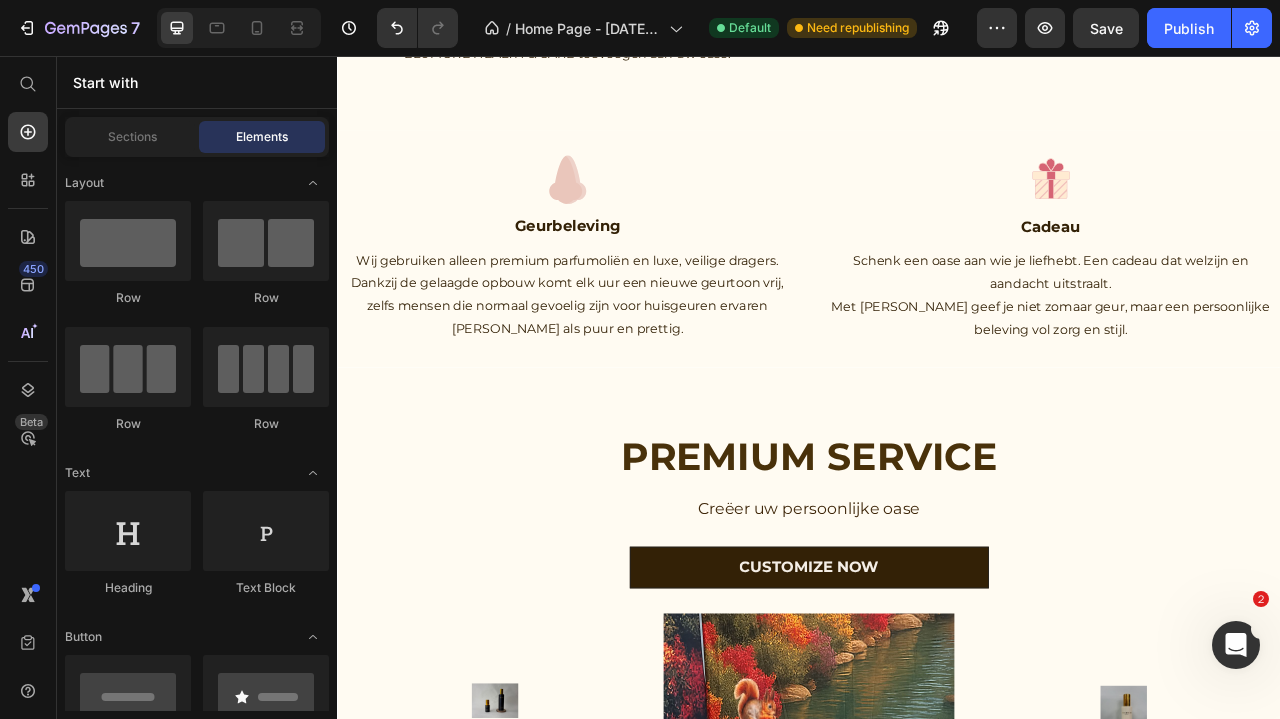 scroll, scrollTop: 2932, scrollLeft: 0, axis: vertical 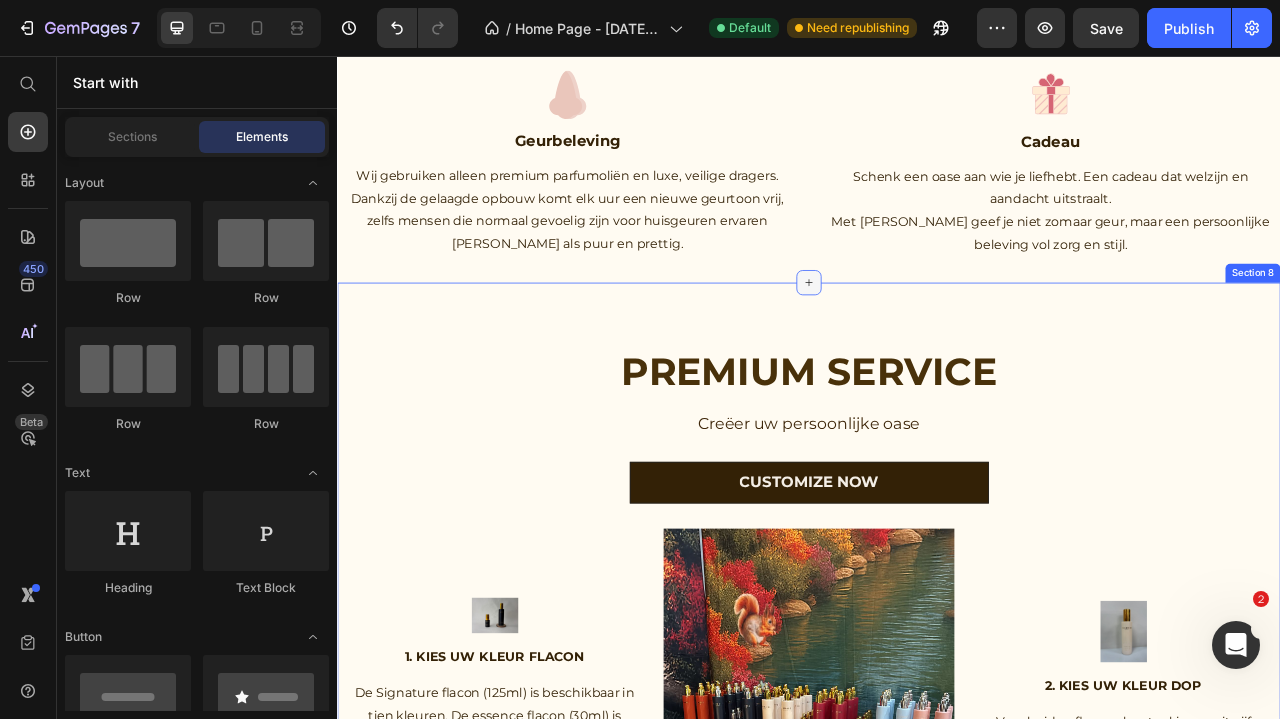 click at bounding box center [937, 344] 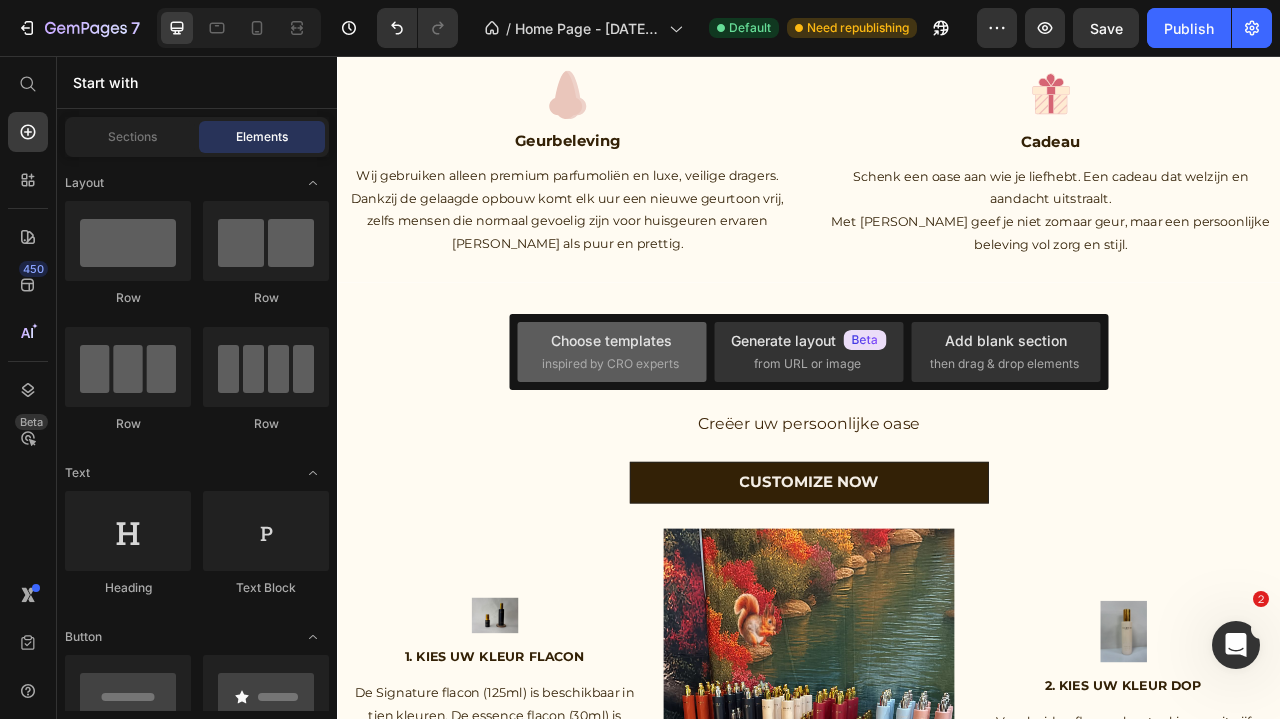 click on "inspired by CRO experts" at bounding box center (610, 364) 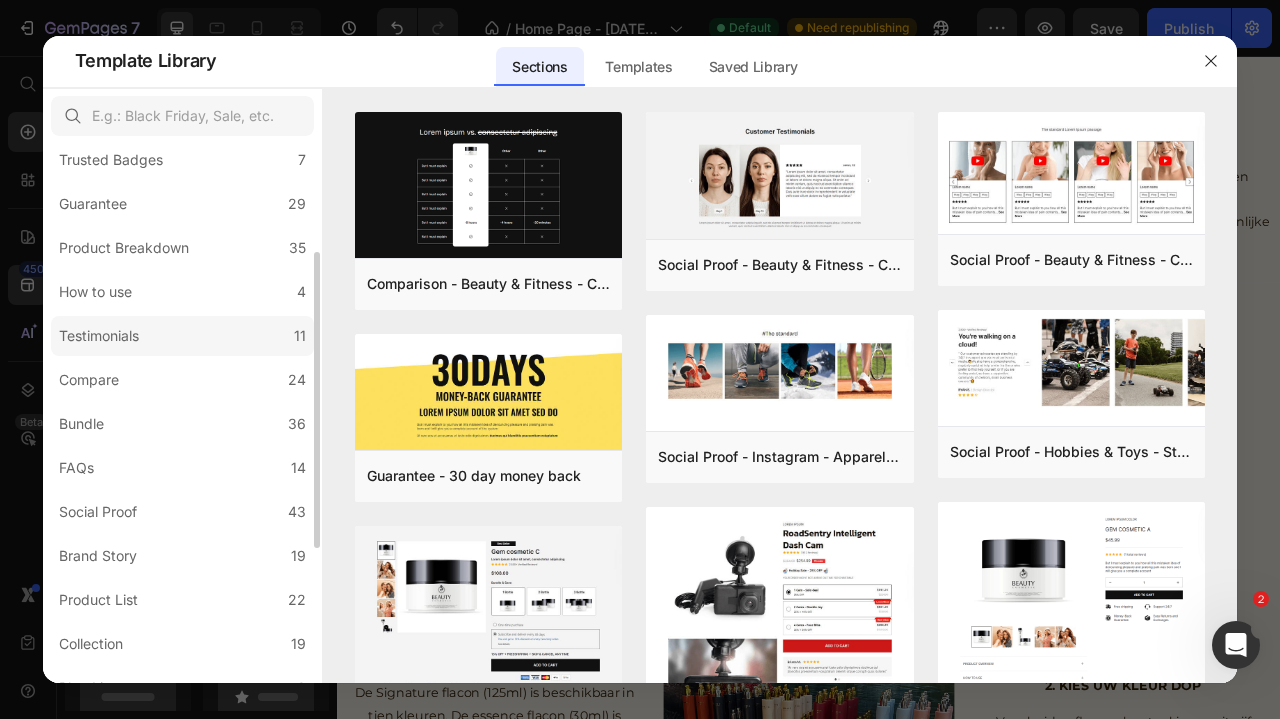 scroll, scrollTop: 196, scrollLeft: 0, axis: vertical 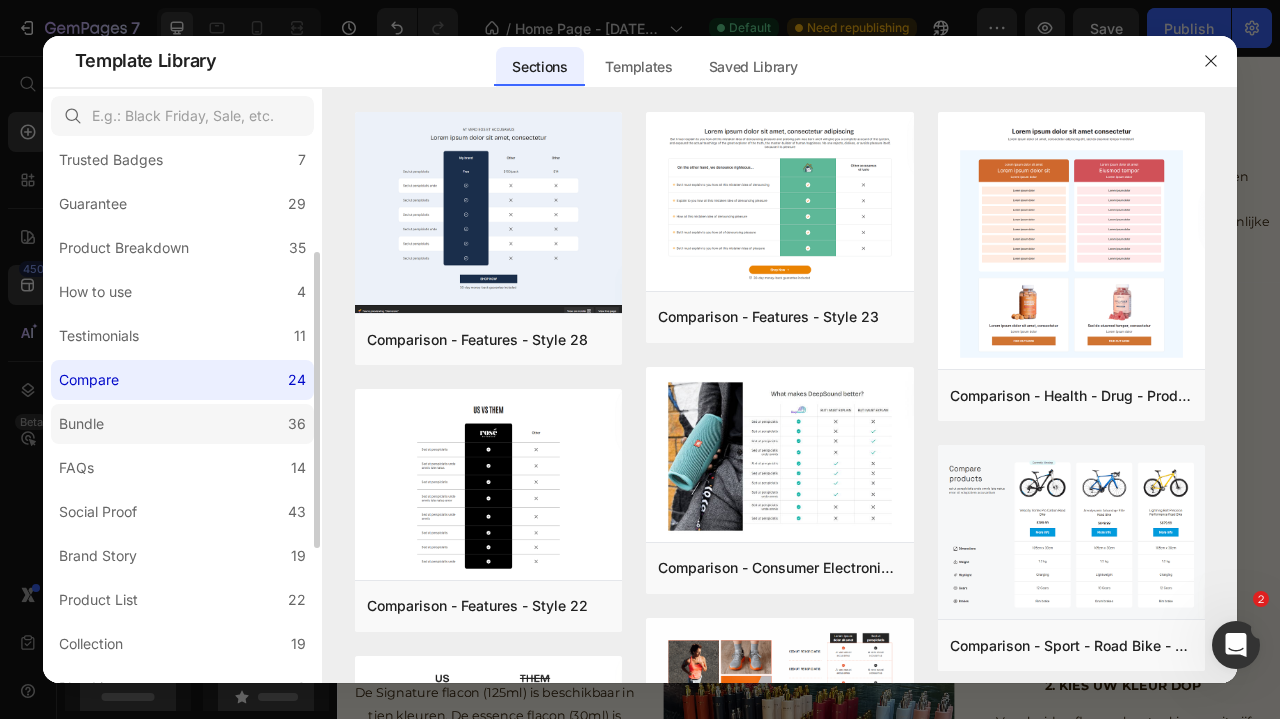 click on "Bundle 36" 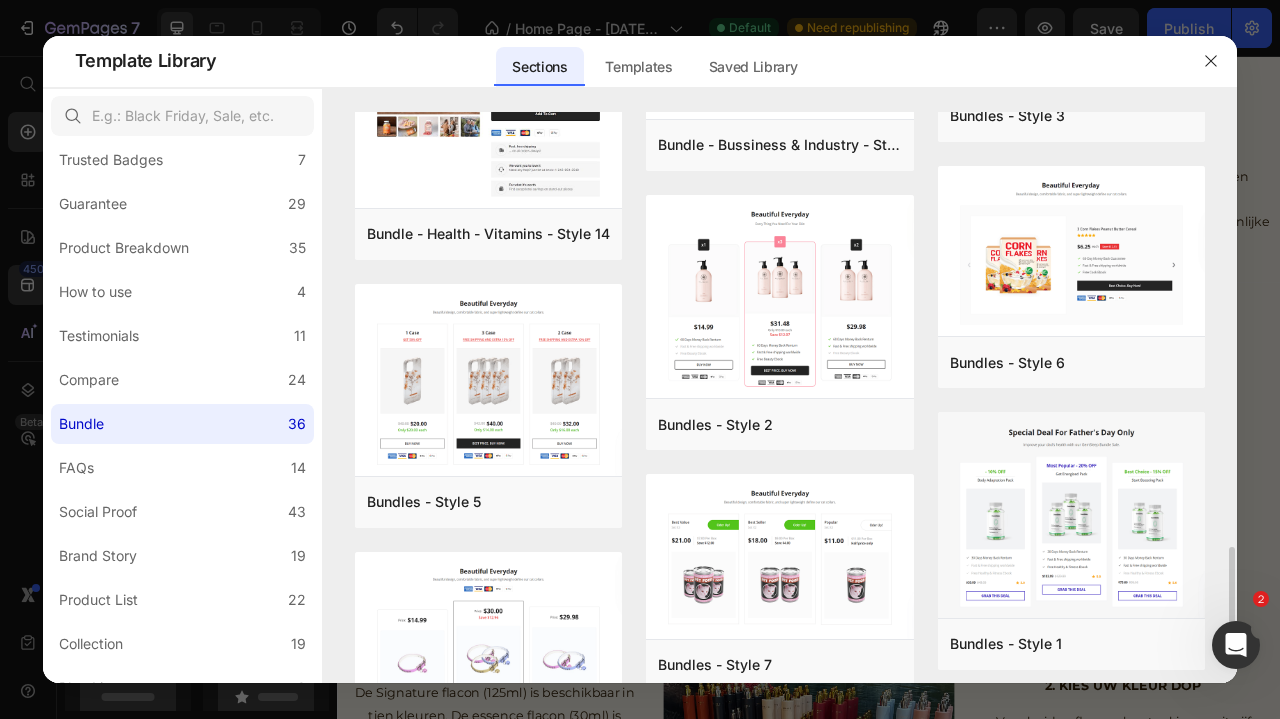scroll, scrollTop: 2676, scrollLeft: 0, axis: vertical 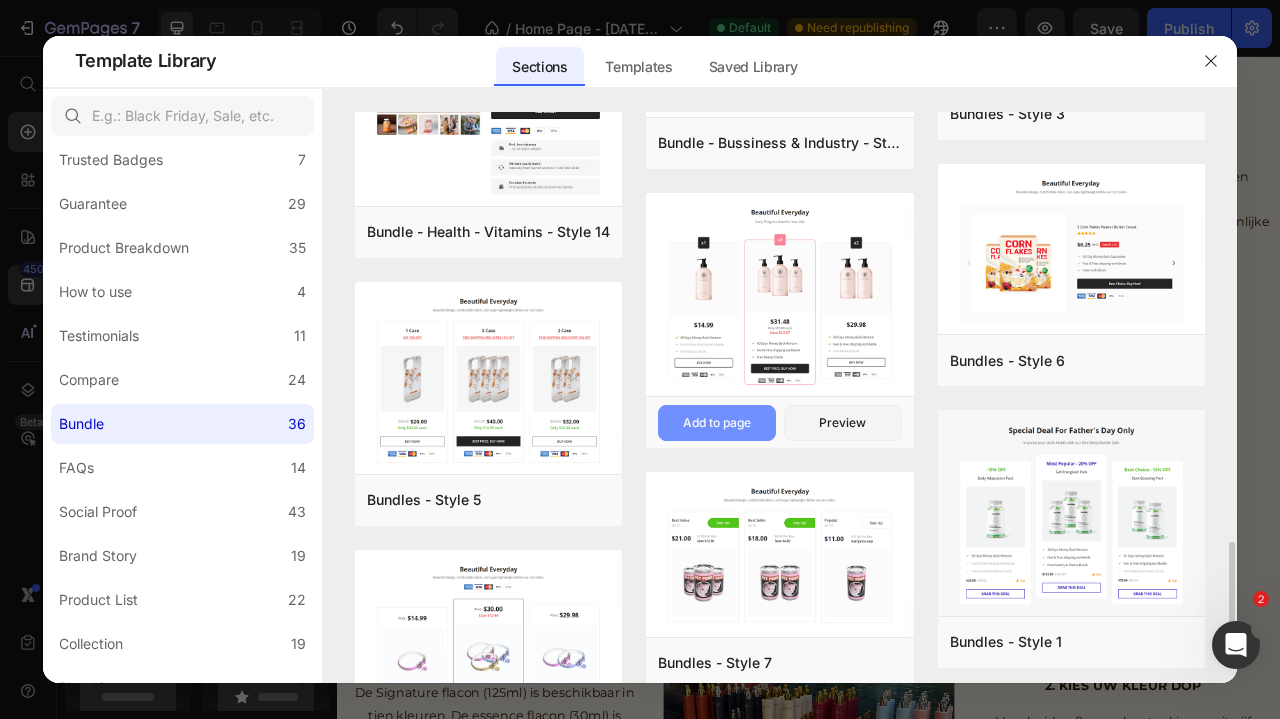 click on "Add to page" at bounding box center (717, 423) 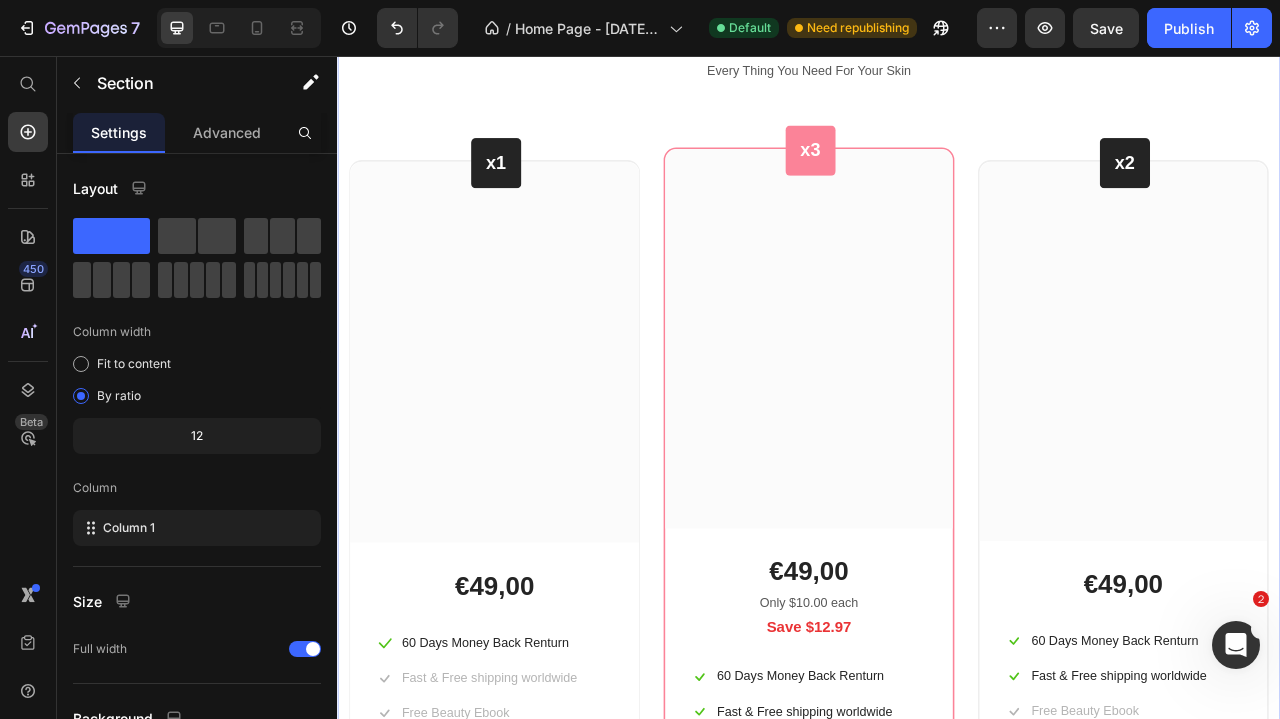 scroll, scrollTop: 3370, scrollLeft: 0, axis: vertical 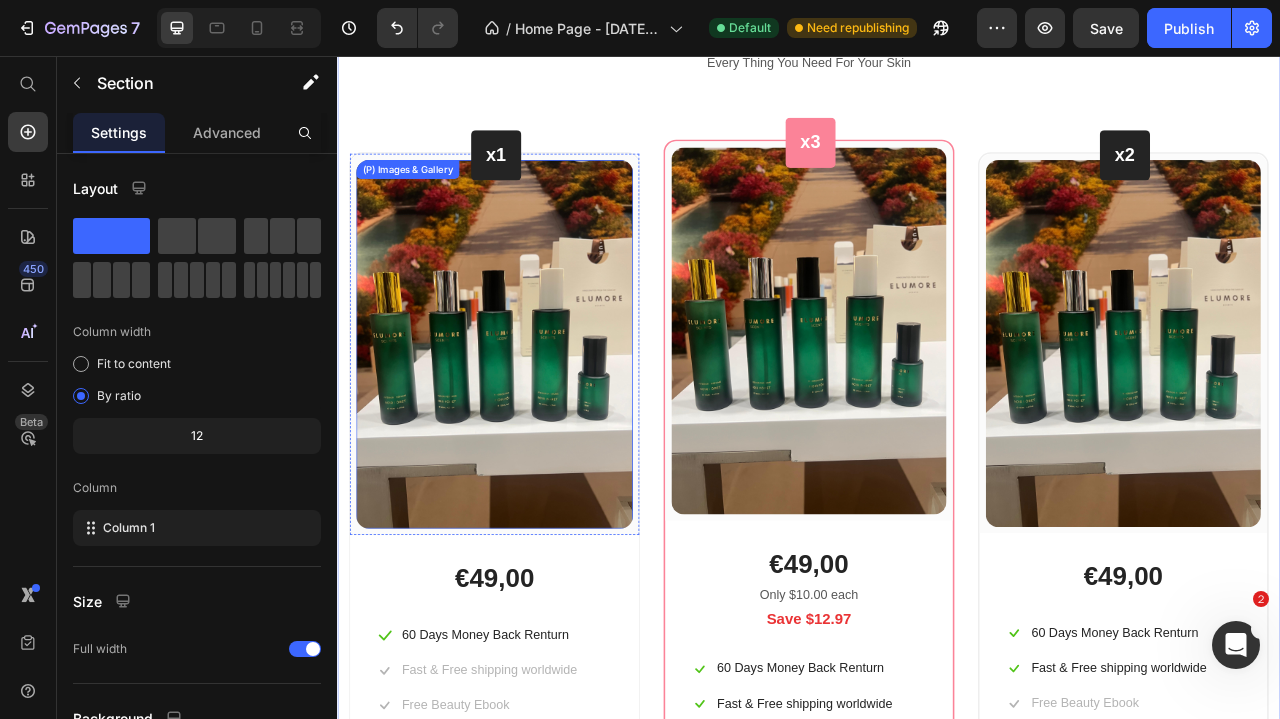 click at bounding box center (537, 422) 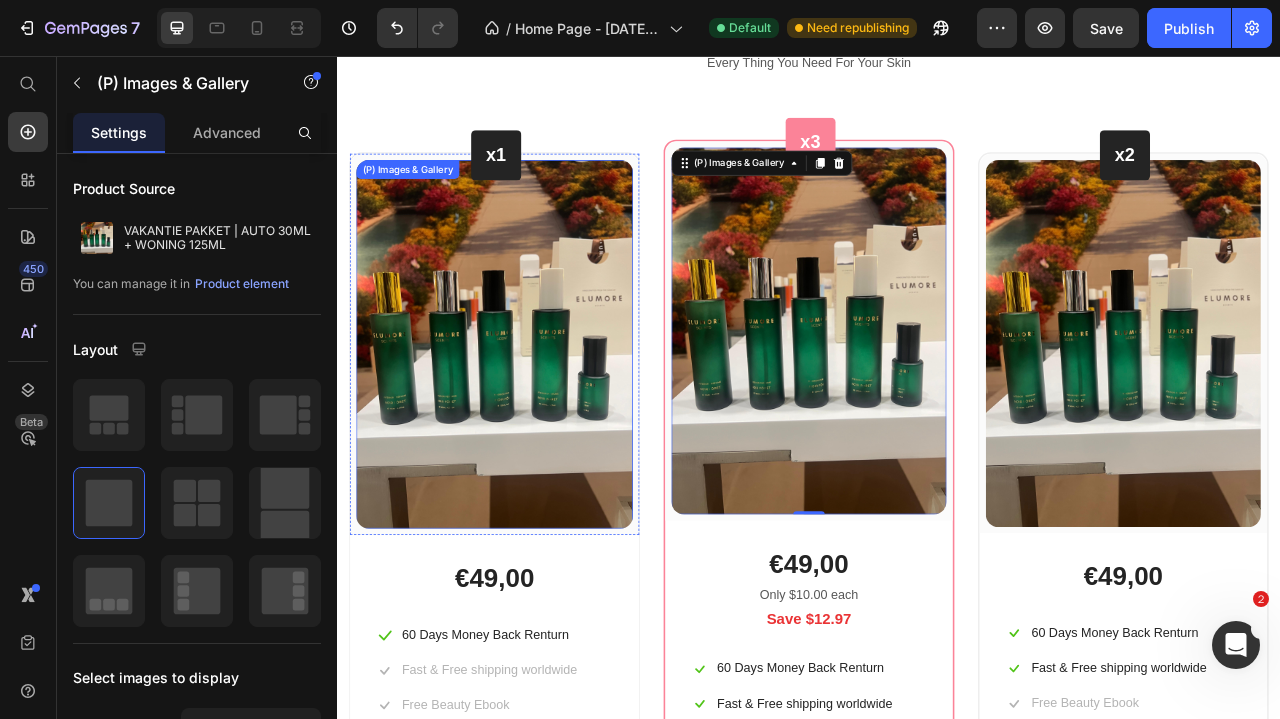 click at bounding box center (537, 422) 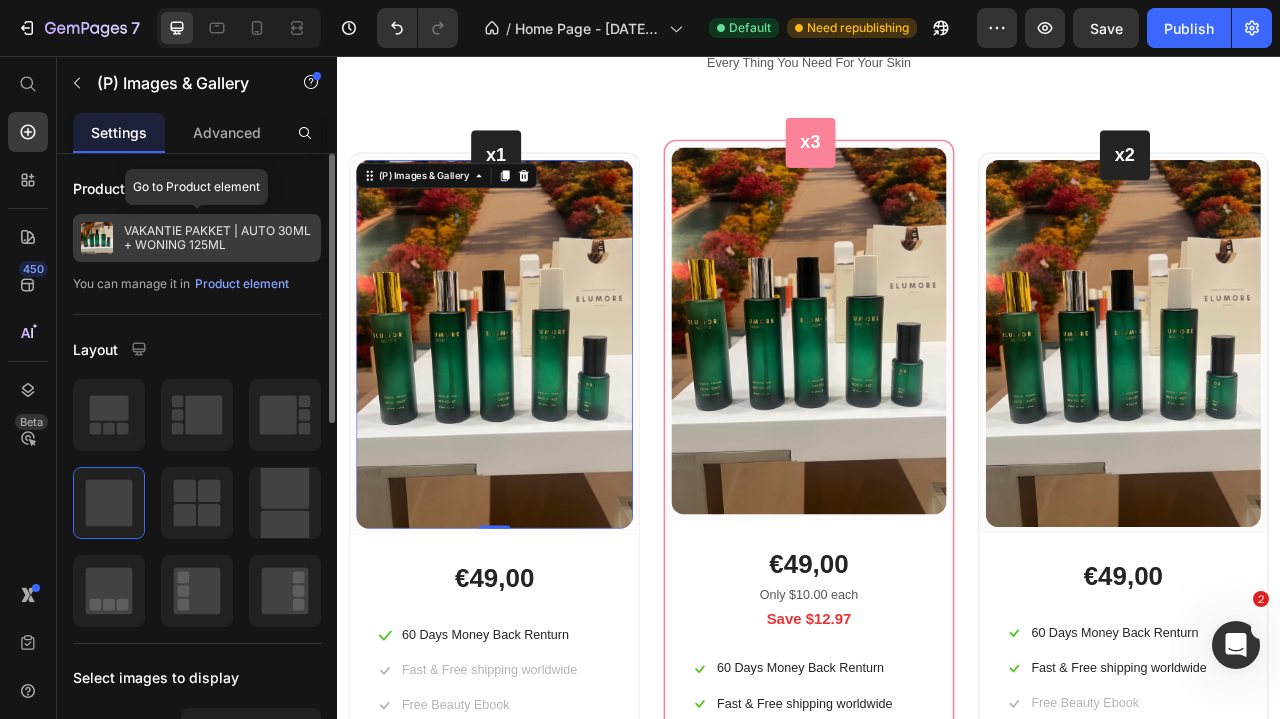 click on "VAKANTIE PAKKET | AUTO 30ML + WONING 125ML" at bounding box center (218, 238) 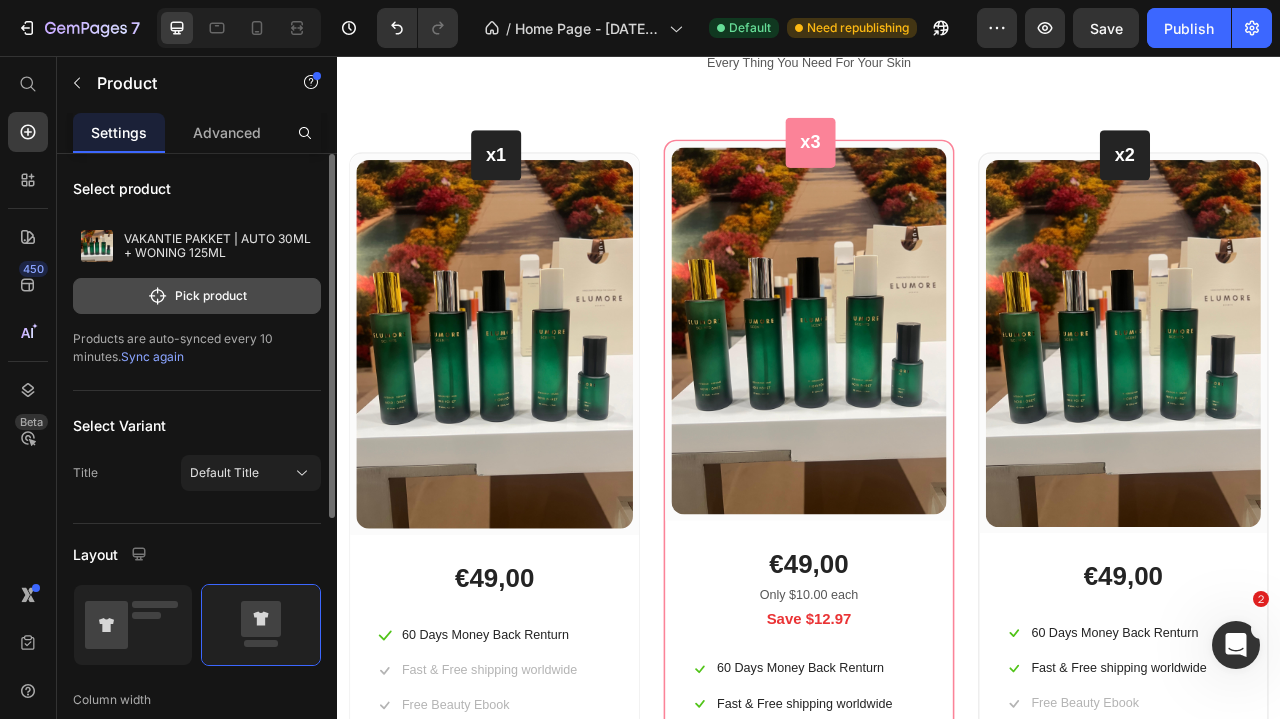 click on "Pick product" at bounding box center [197, 296] 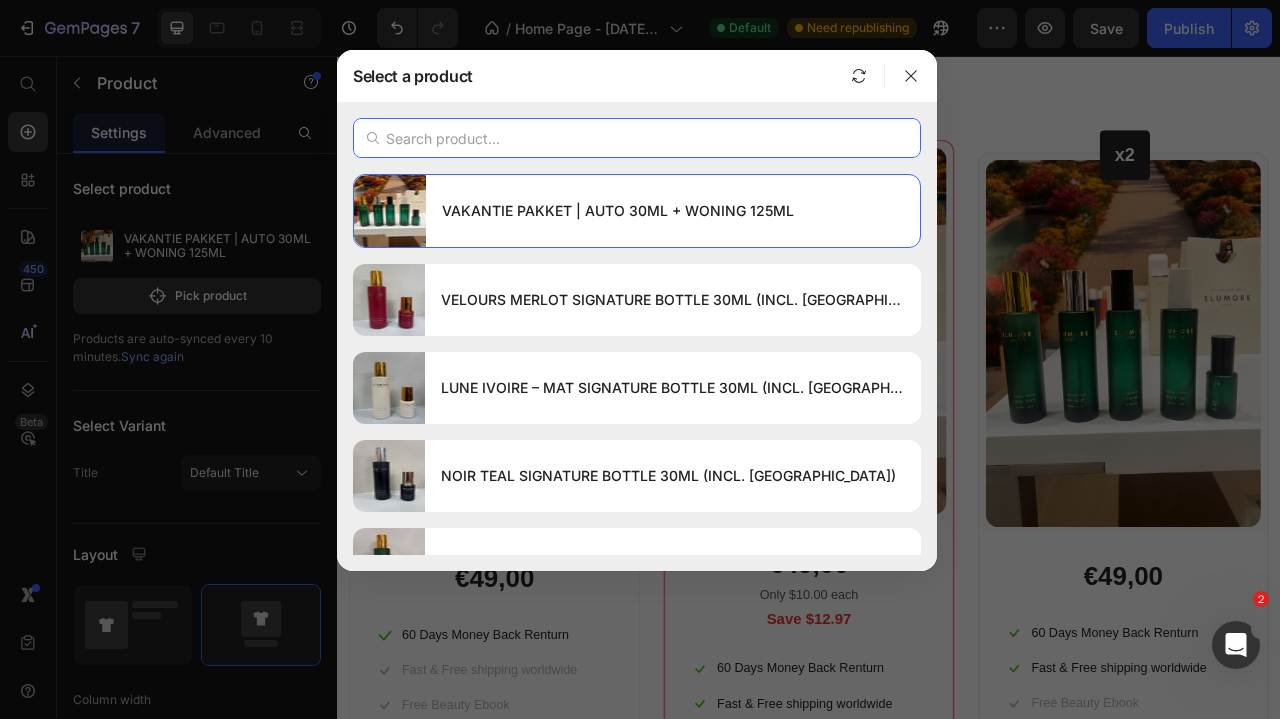 click at bounding box center (637, 138) 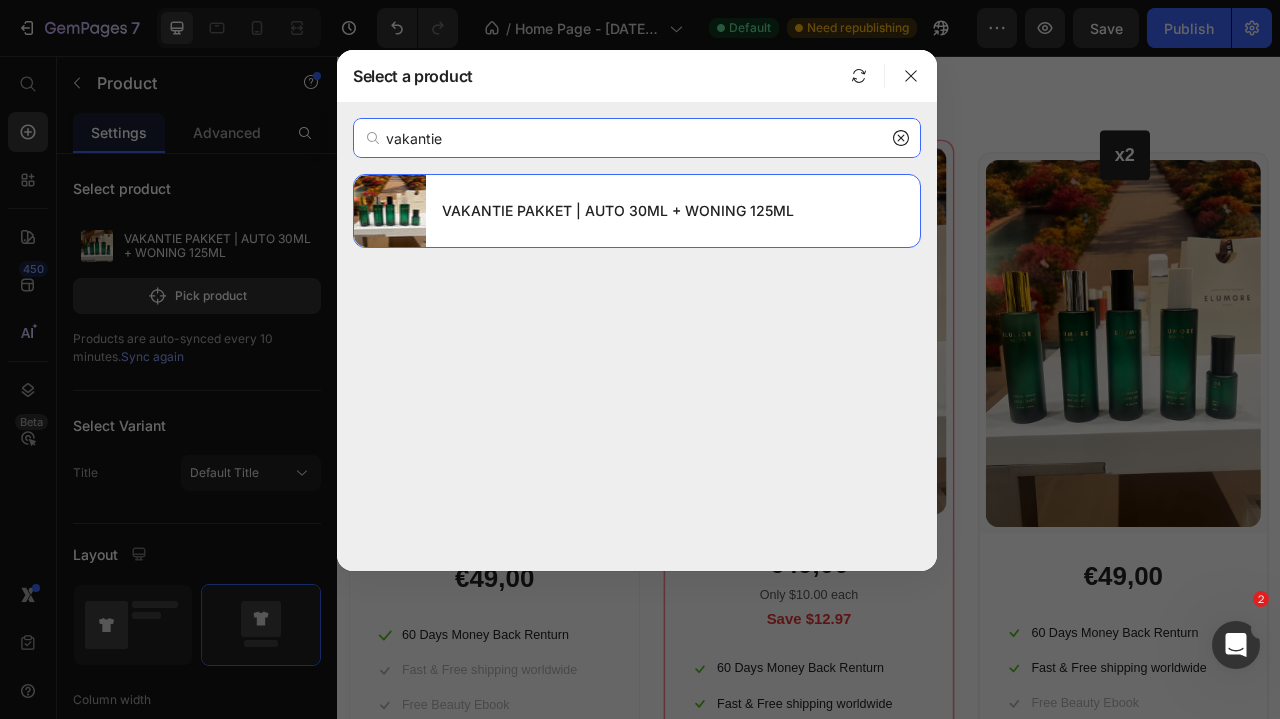 click on "vakantie" at bounding box center (637, 138) 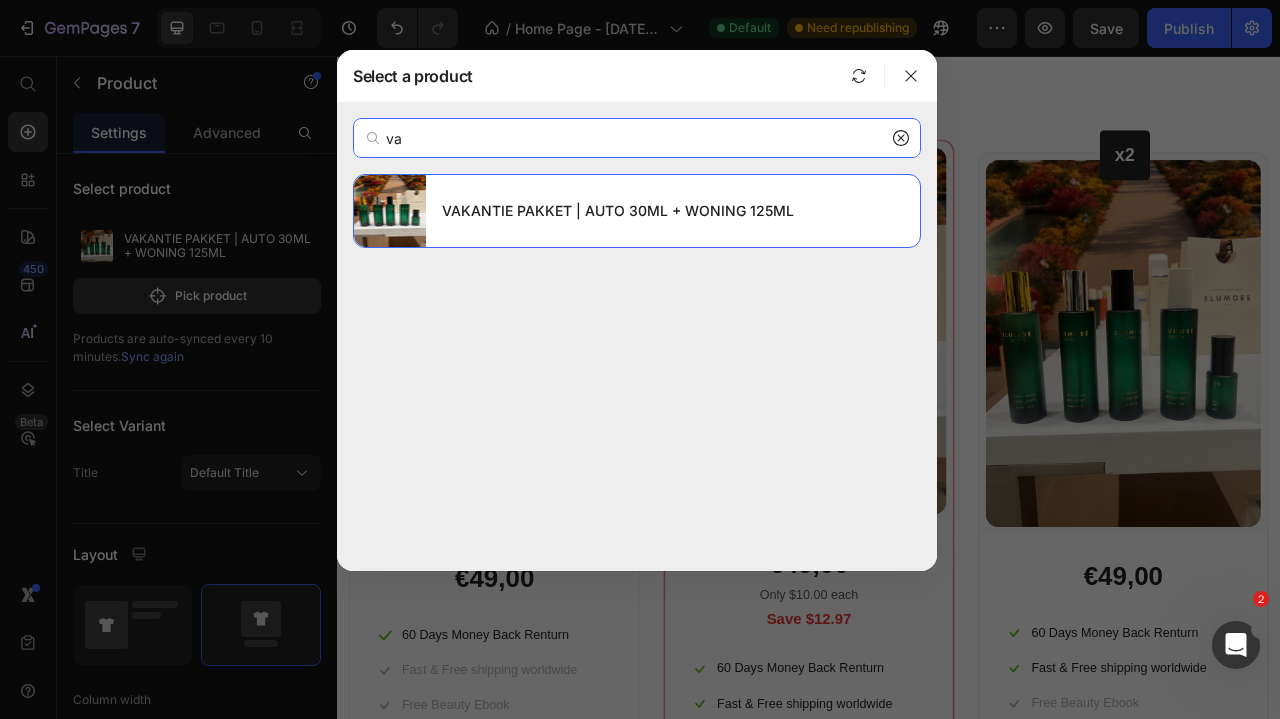 type on "v" 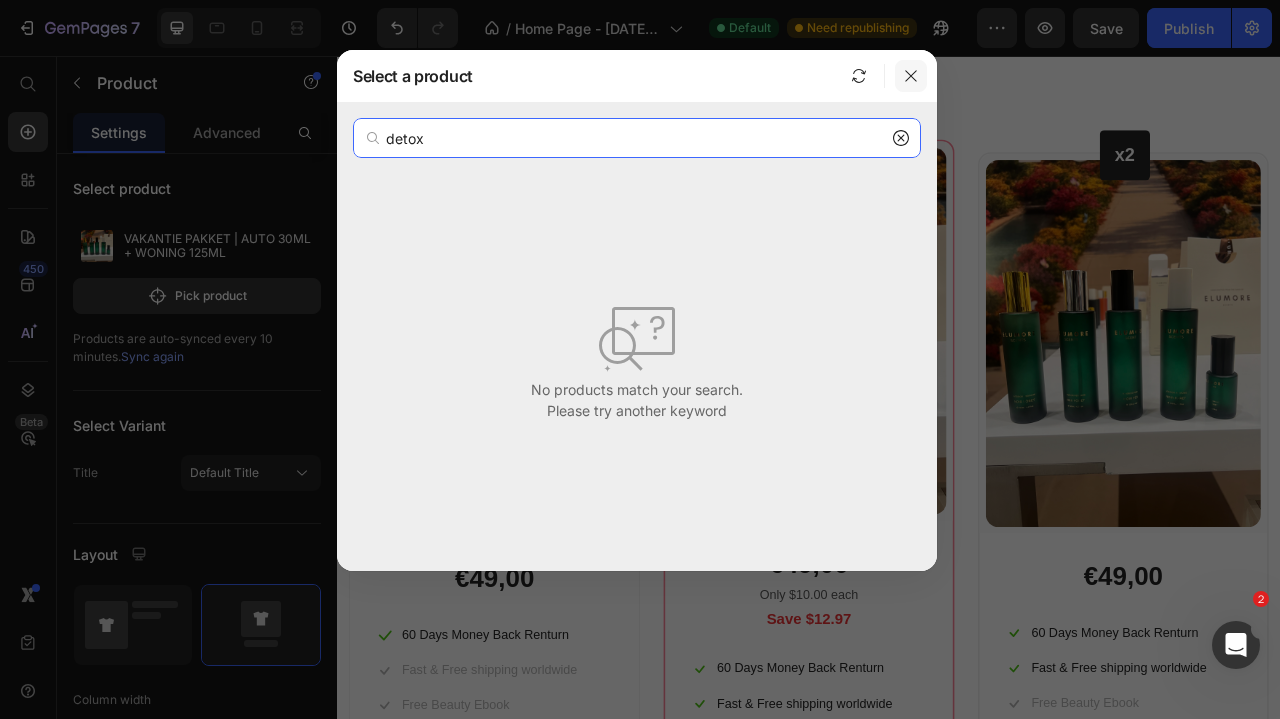 type on "detox" 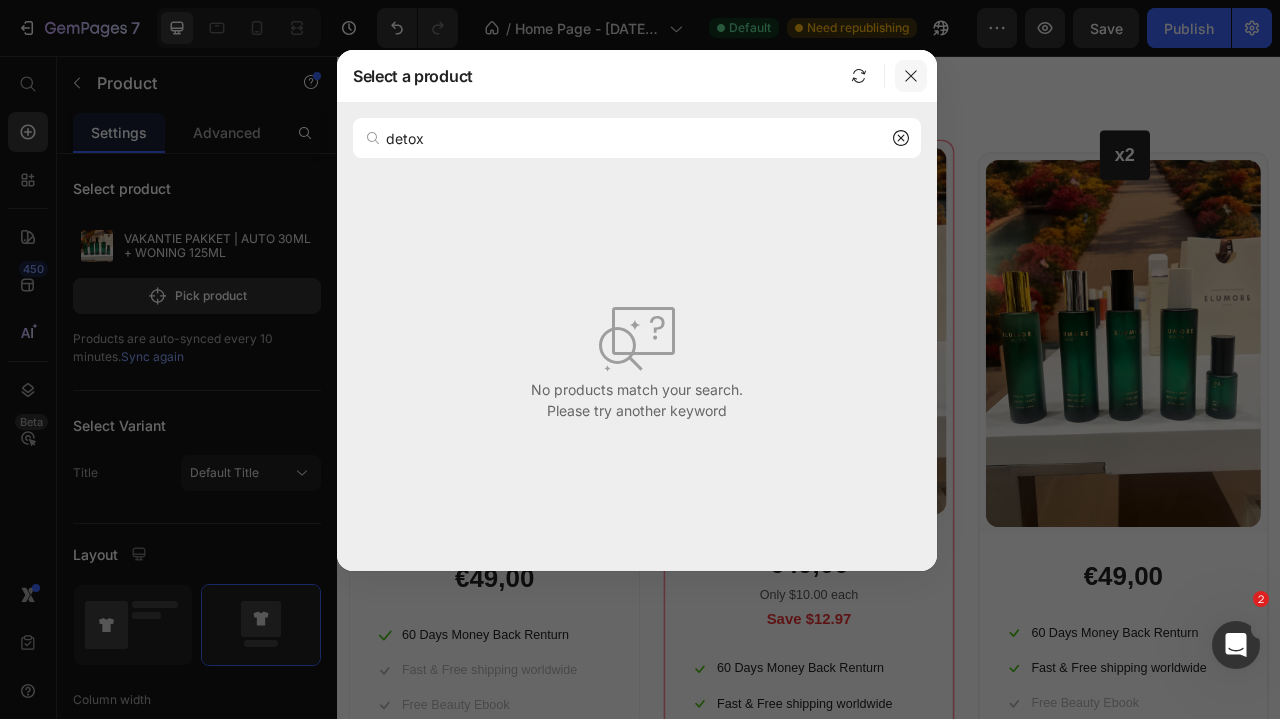 click at bounding box center [911, 76] 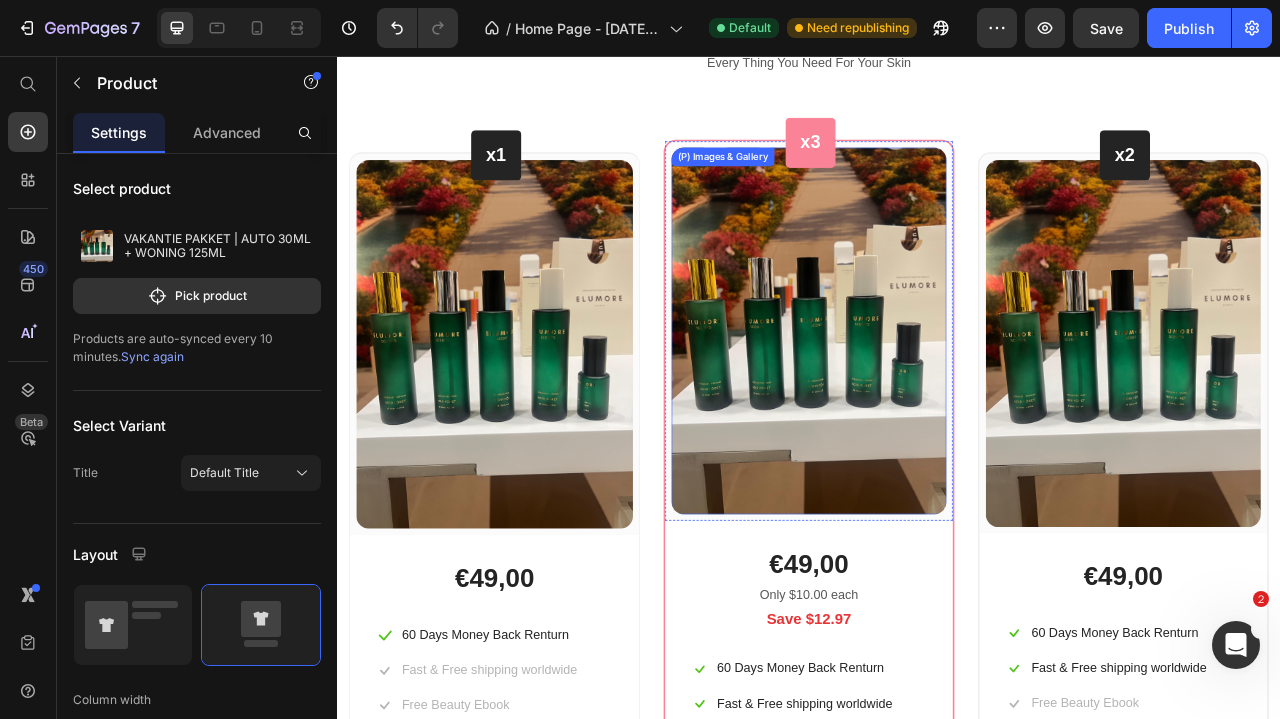 click at bounding box center (937, 405) 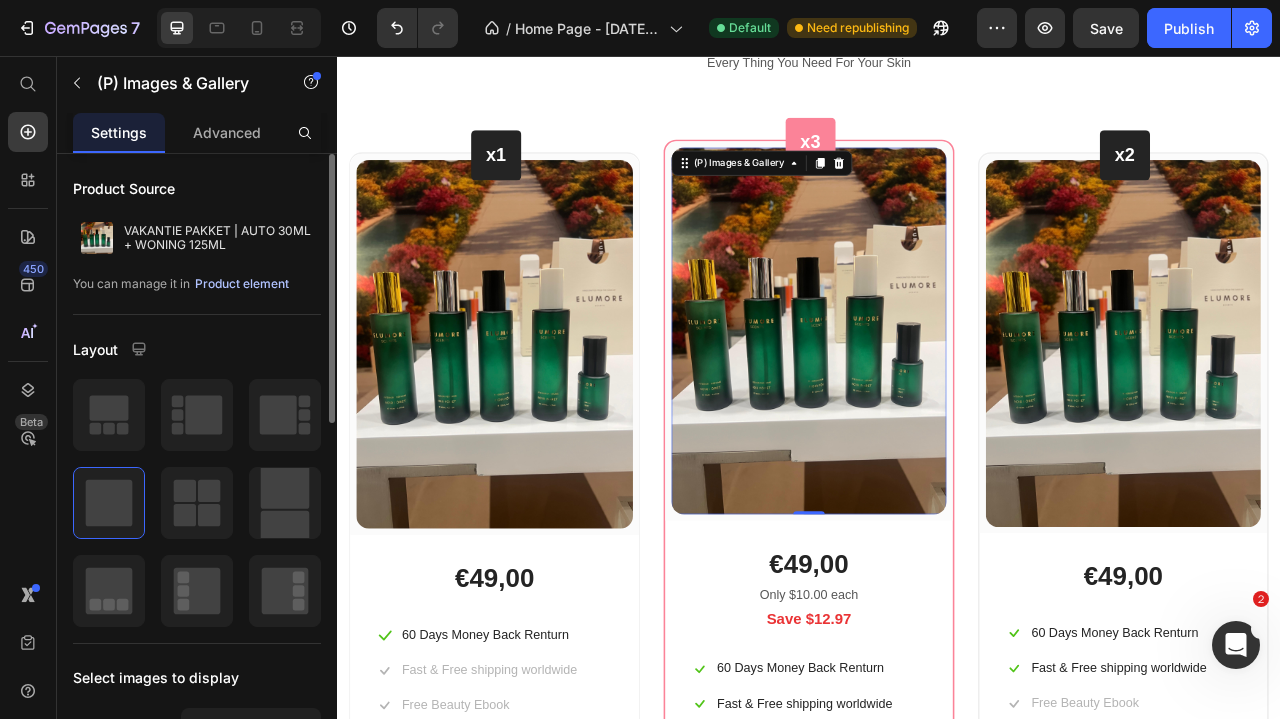 click on "Product element" at bounding box center (242, 284) 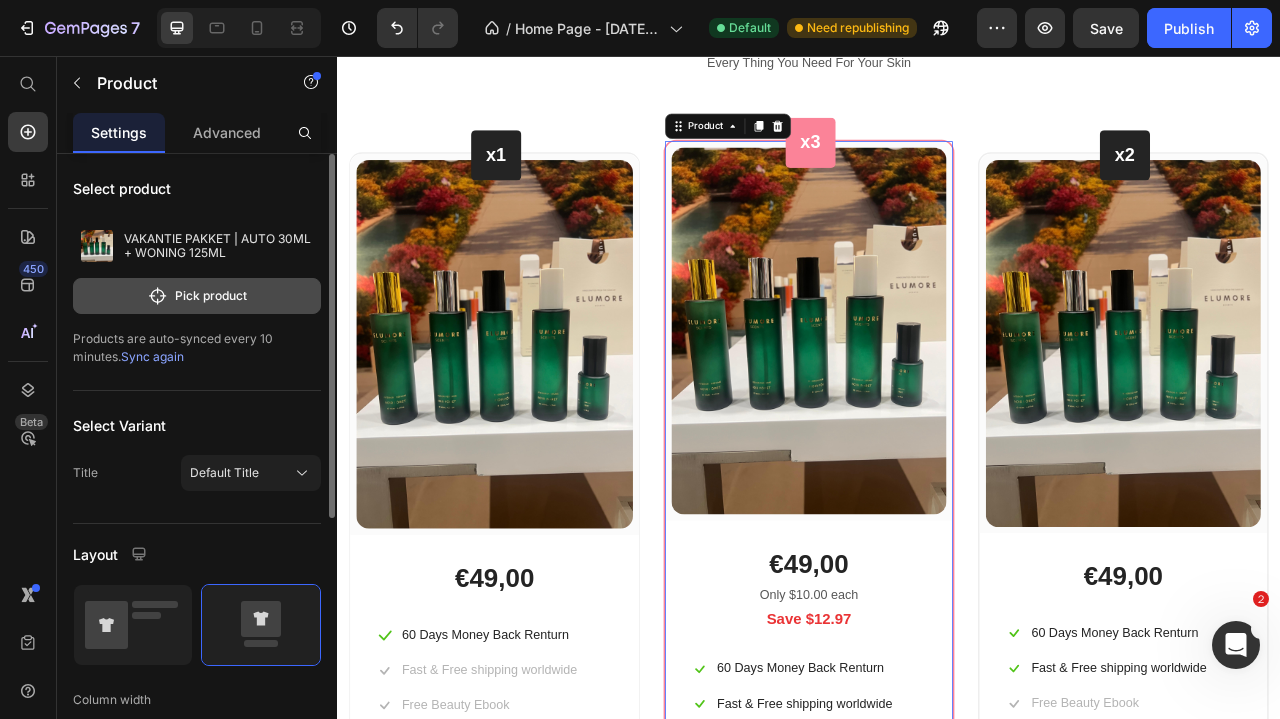 click on "Pick product" 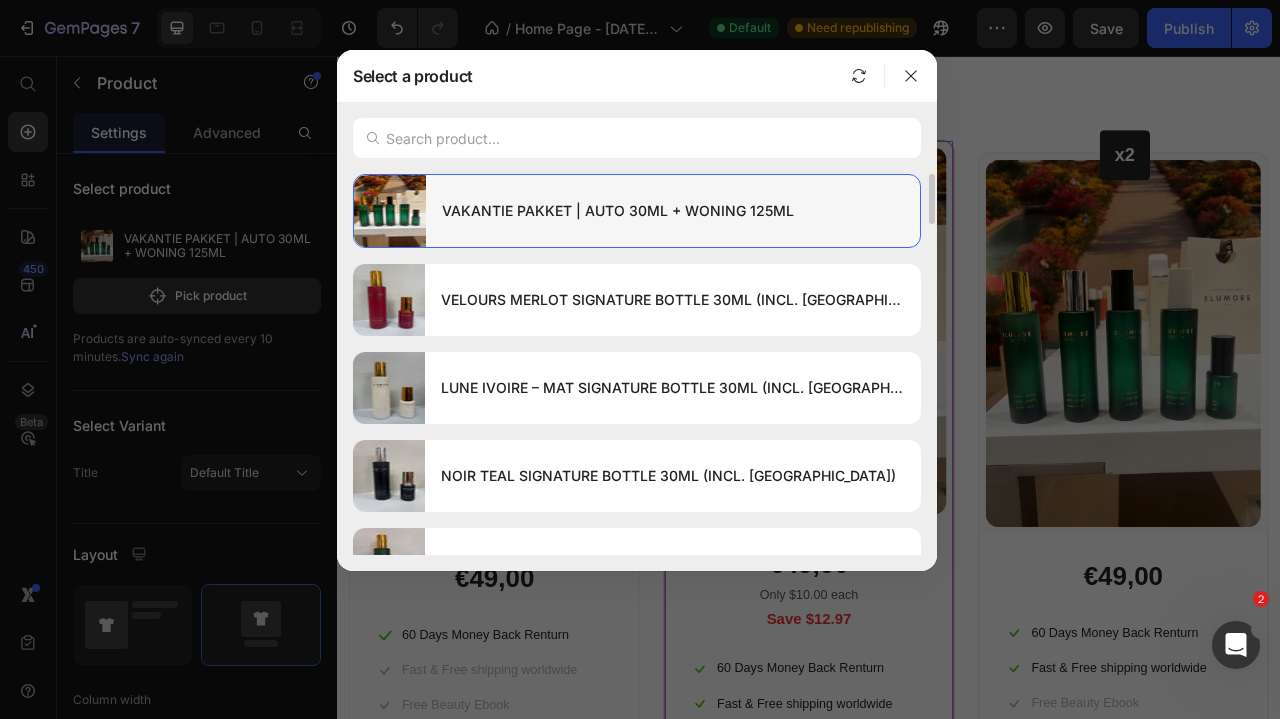 scroll, scrollTop: 1, scrollLeft: 0, axis: vertical 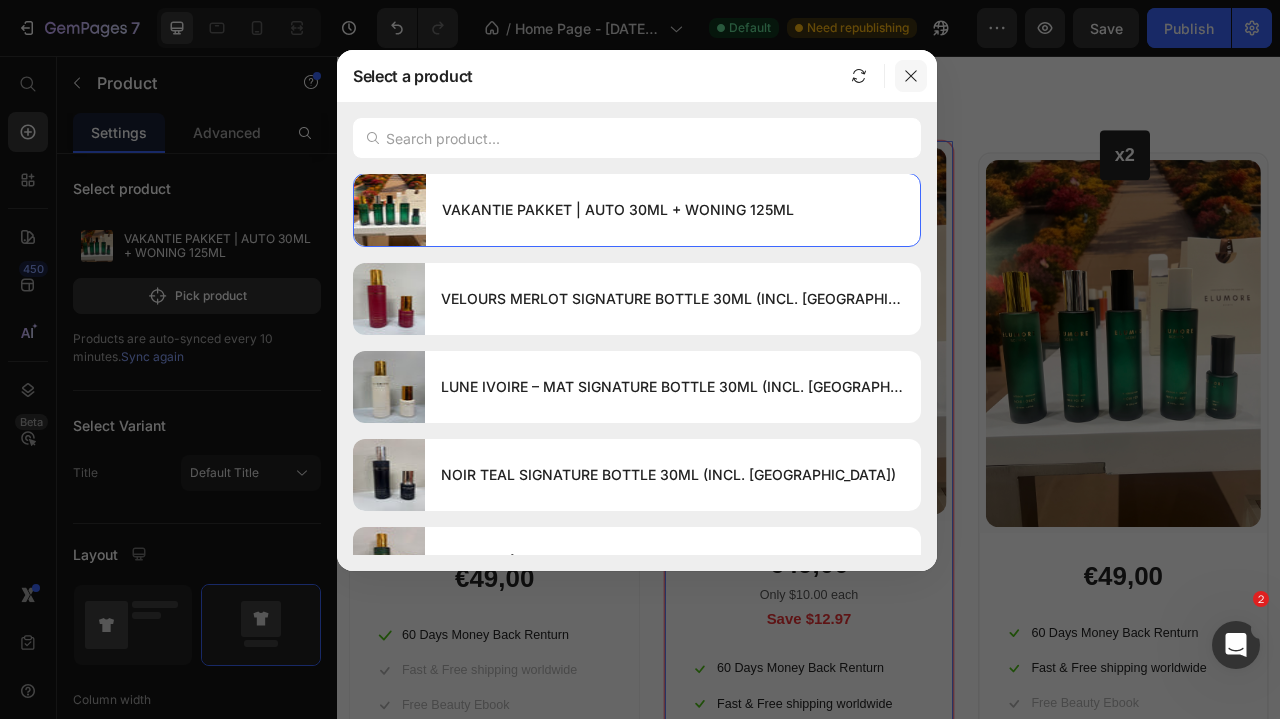 click at bounding box center [911, 76] 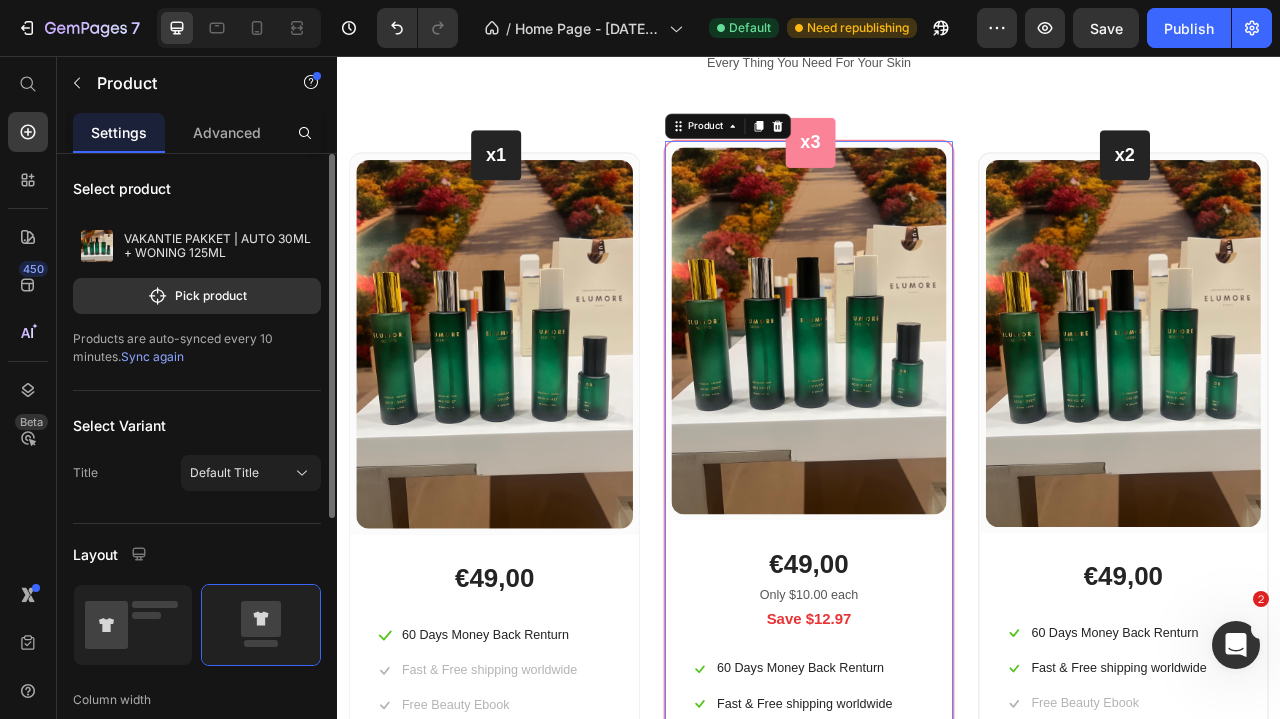 click on "Select product VAKANTIE PAKKET | AUTO 30ML + WONING 125ML Pick product  Products are auto-synced every 10 minutes.  Sync again" at bounding box center (197, 272) 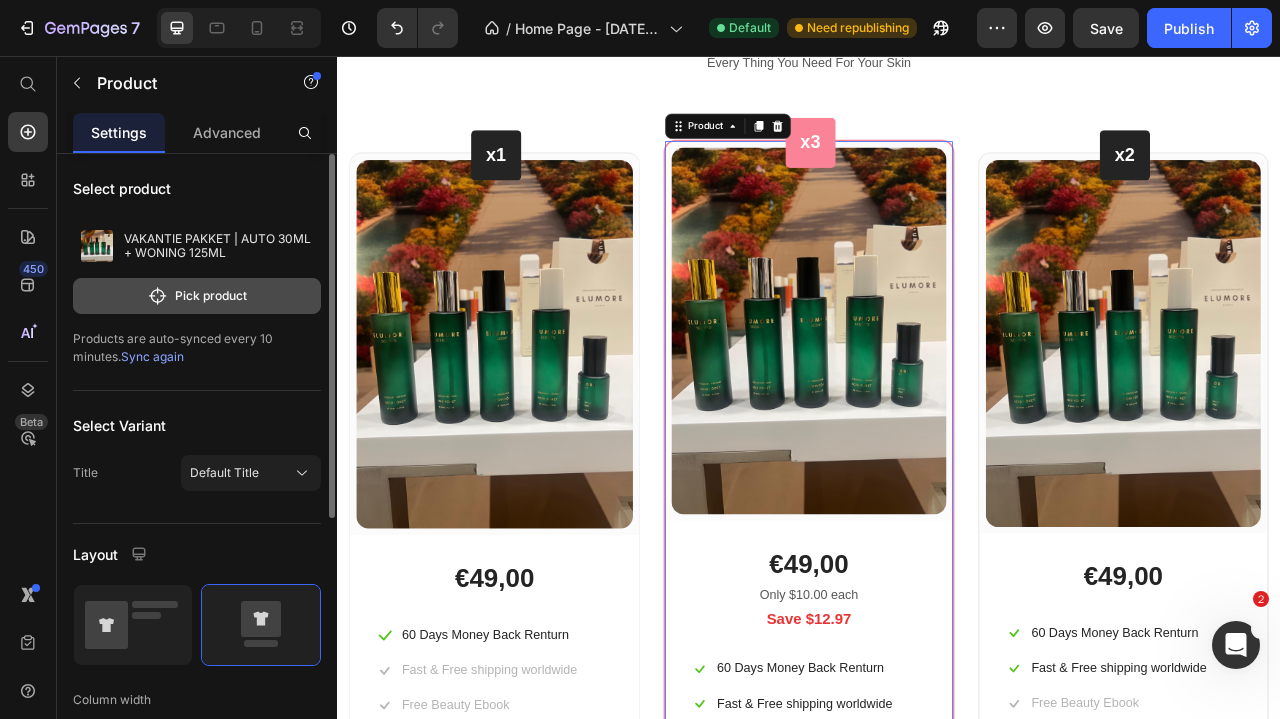 click on "Pick product" at bounding box center [197, 296] 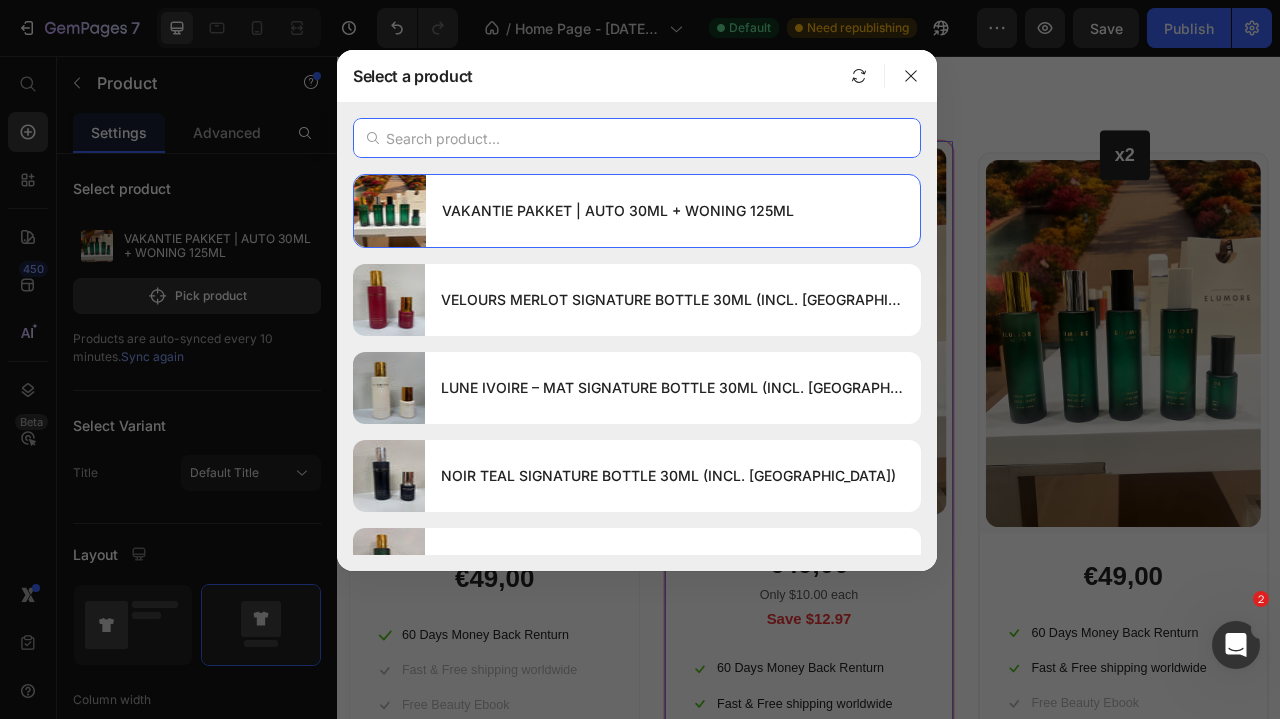 click at bounding box center [637, 138] 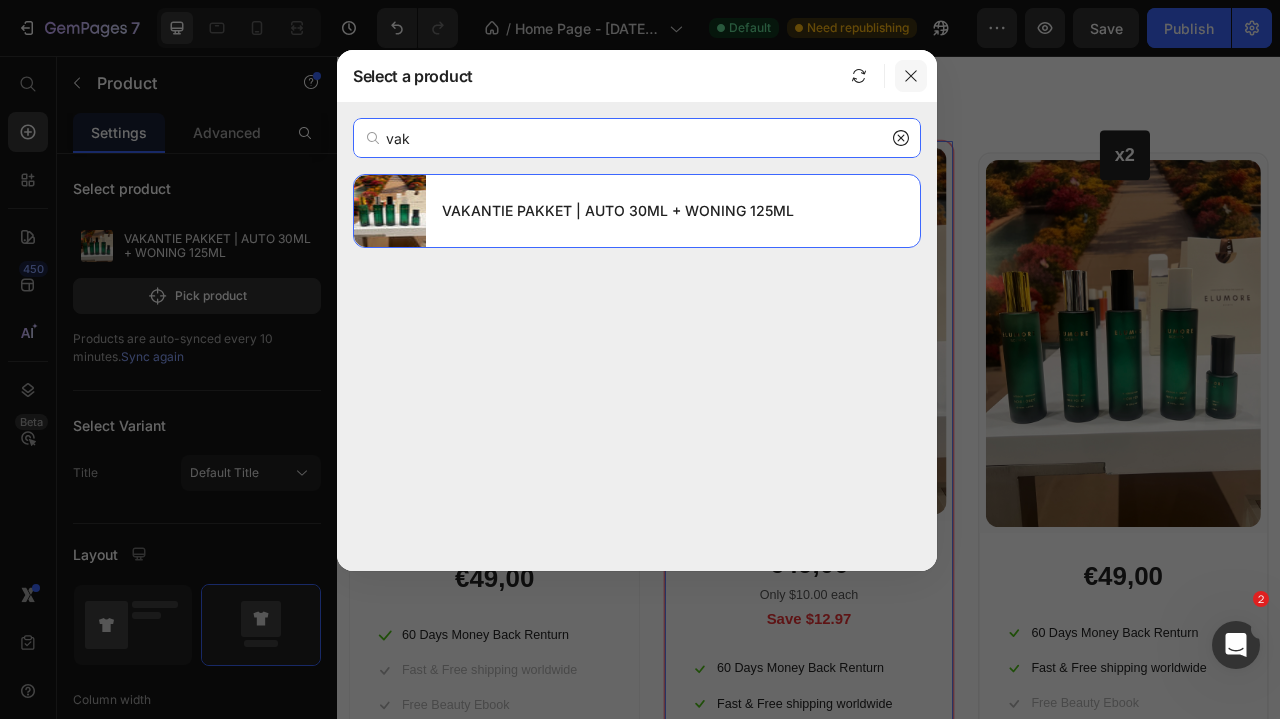 type on "vak" 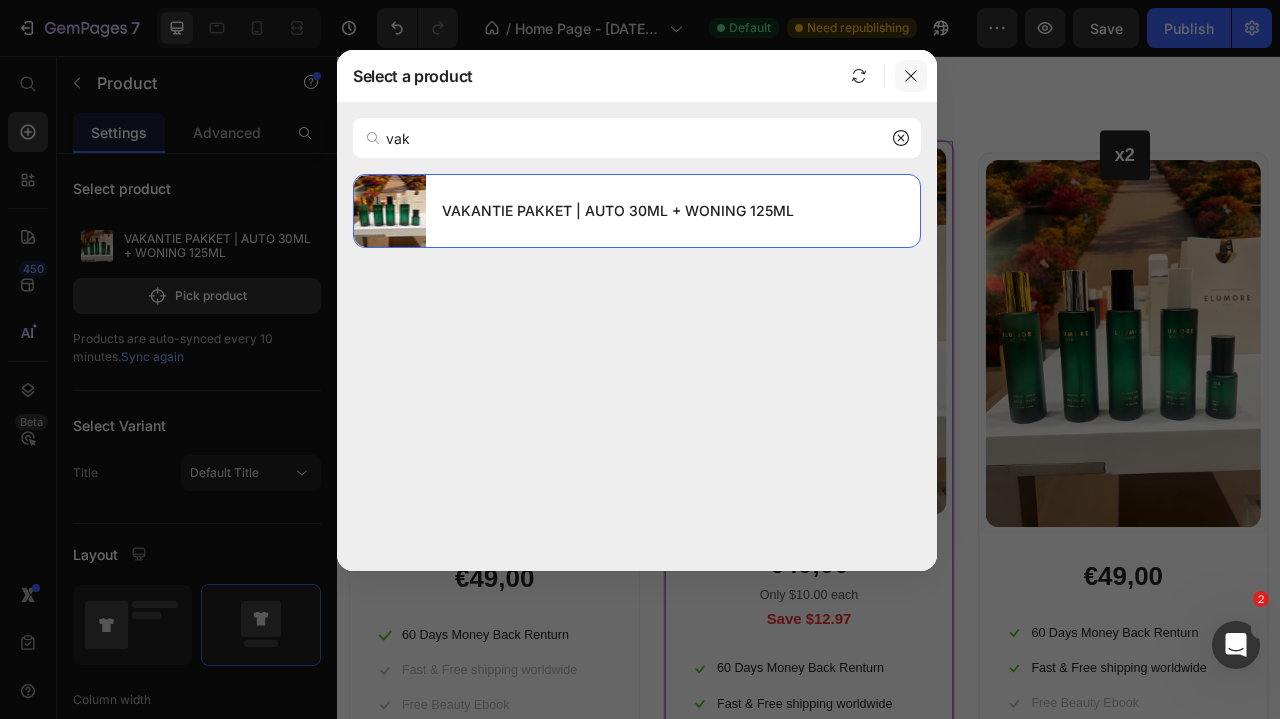 click at bounding box center (911, 76) 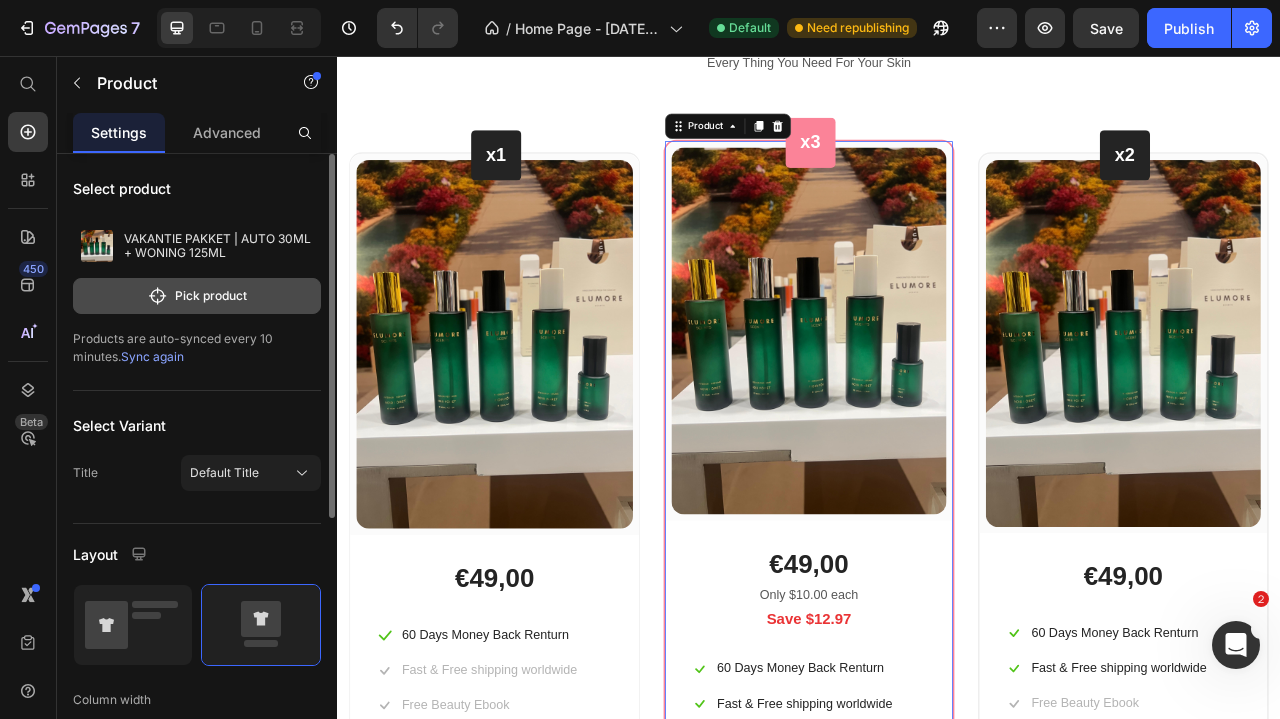 click 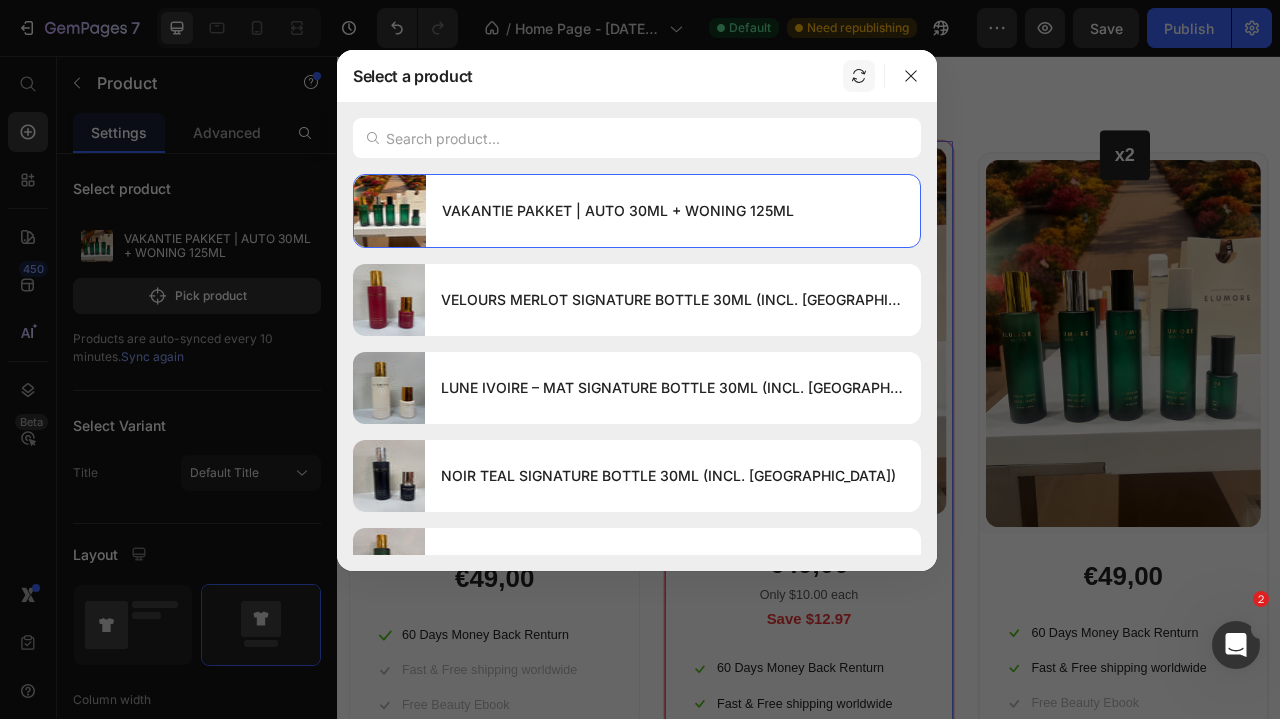 click at bounding box center (859, 76) 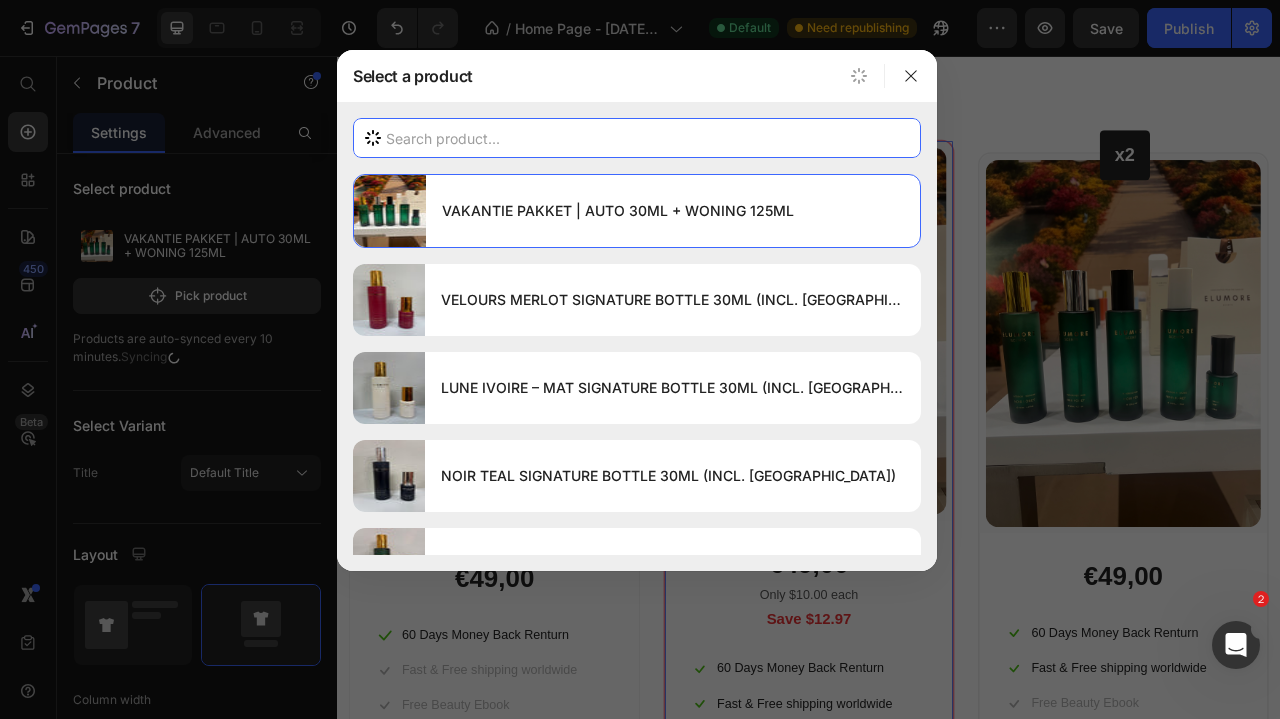 click at bounding box center [637, 138] 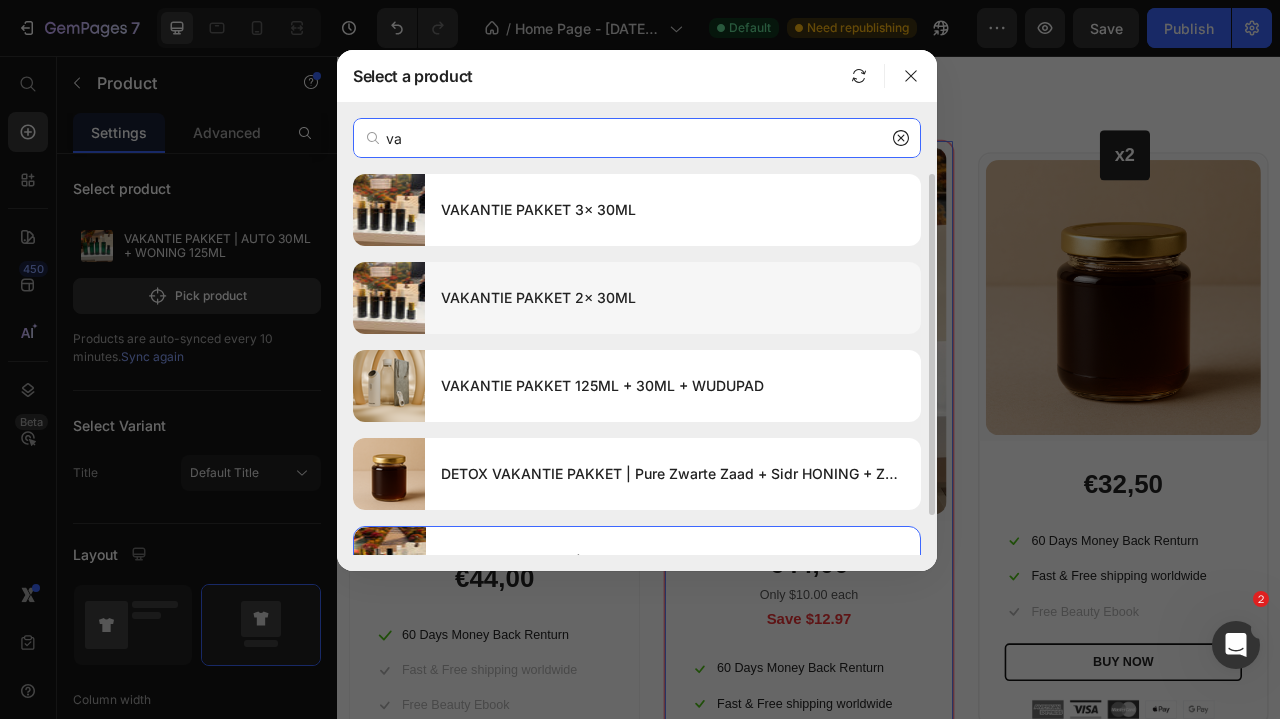 type on "va" 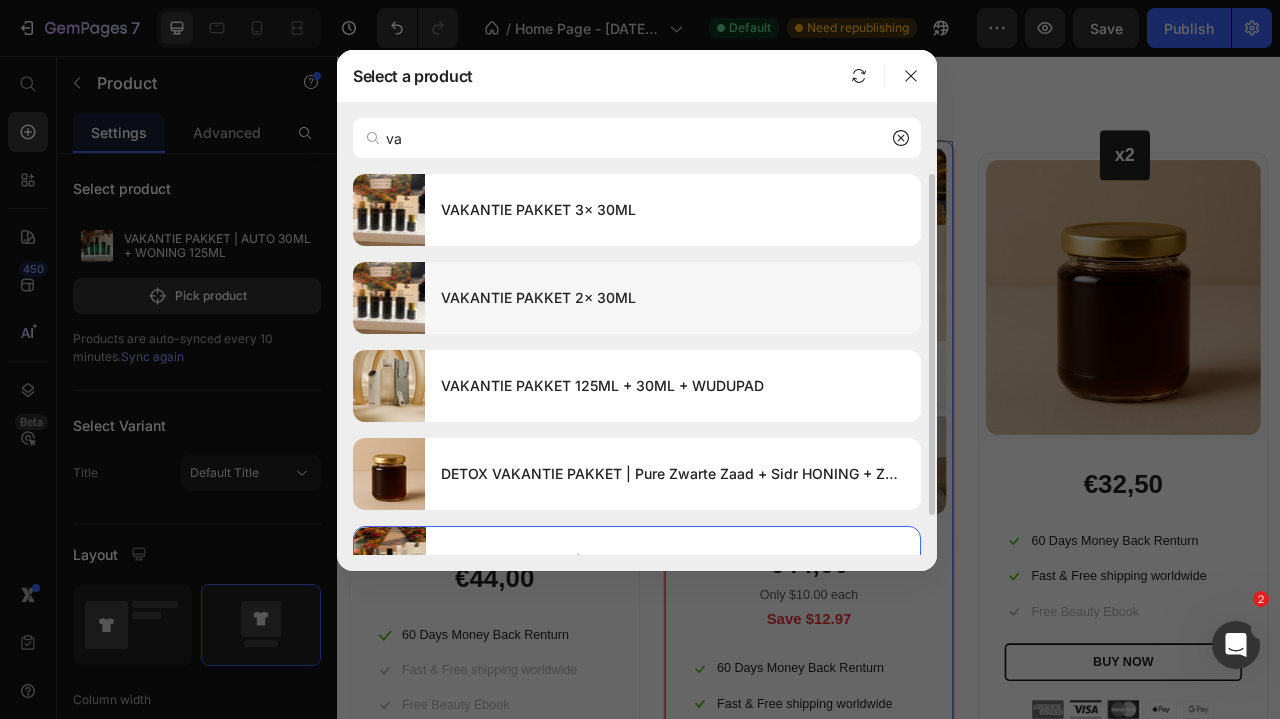 click on "VAKANTIE PAKKET 2x 30ML" at bounding box center (673, 298) 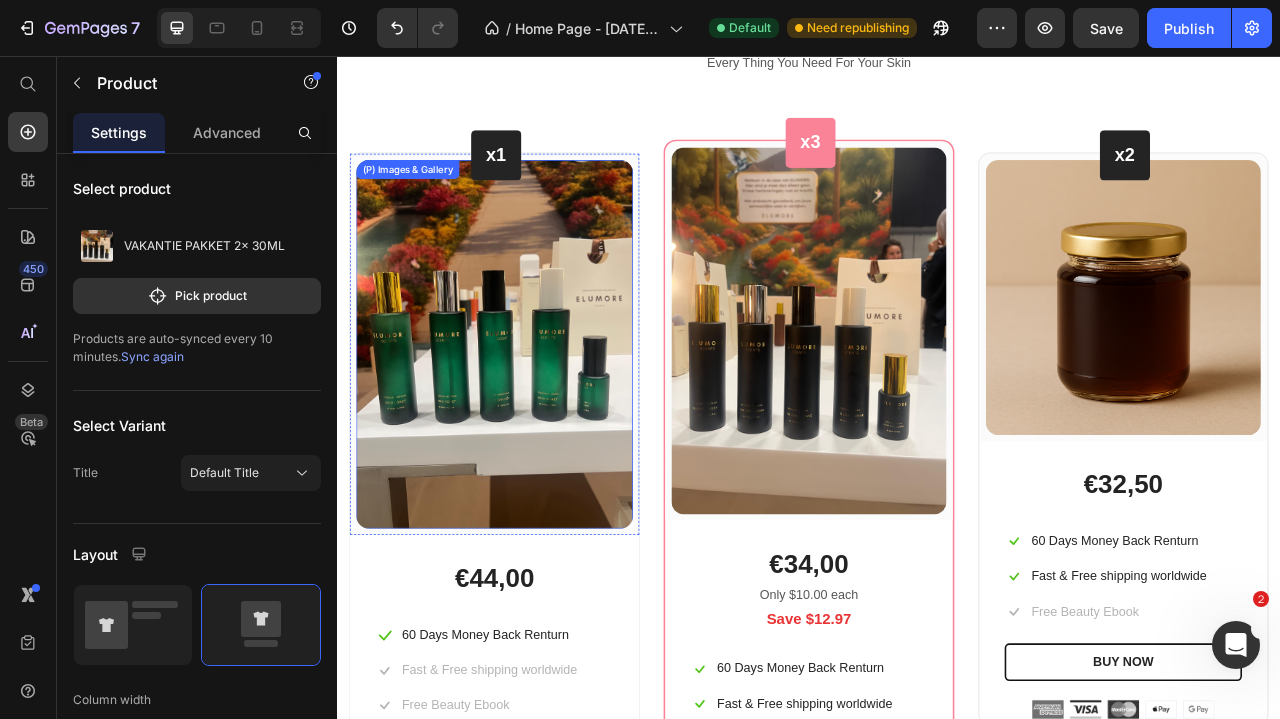 click at bounding box center [537, 422] 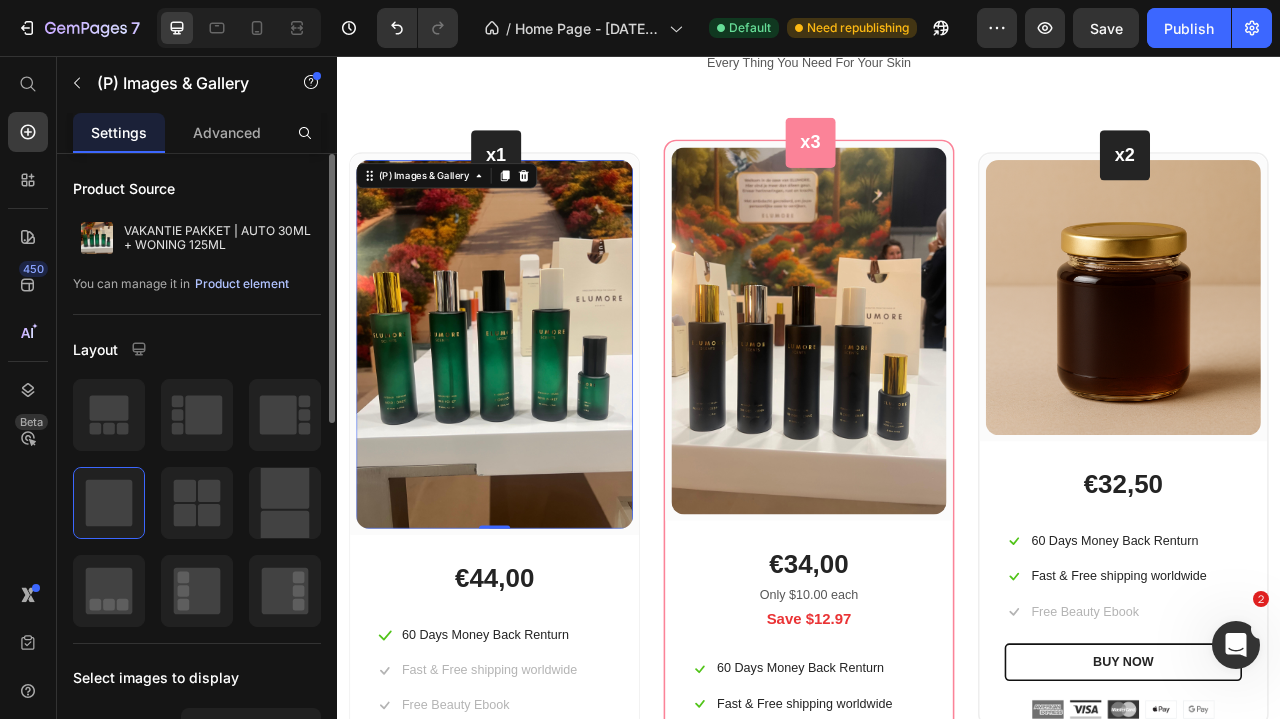 click on "Product element" at bounding box center (242, 284) 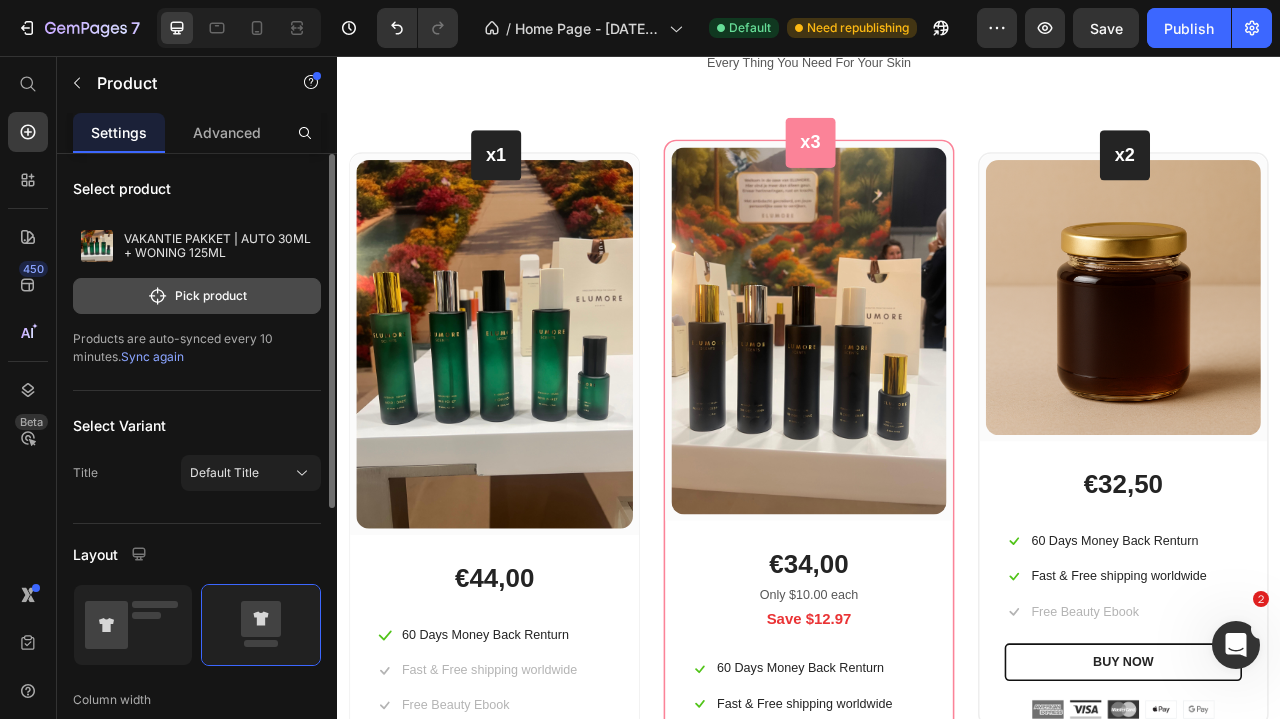 click on "Pick product" at bounding box center (197, 296) 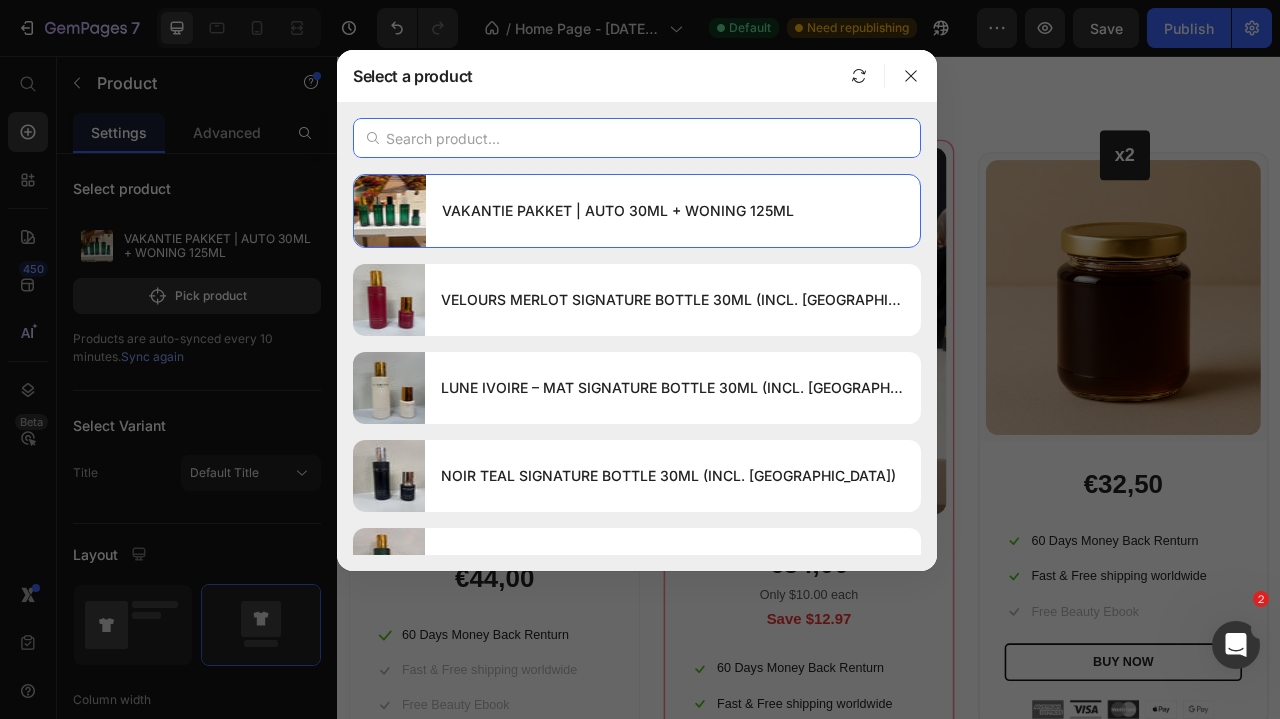 click at bounding box center (637, 138) 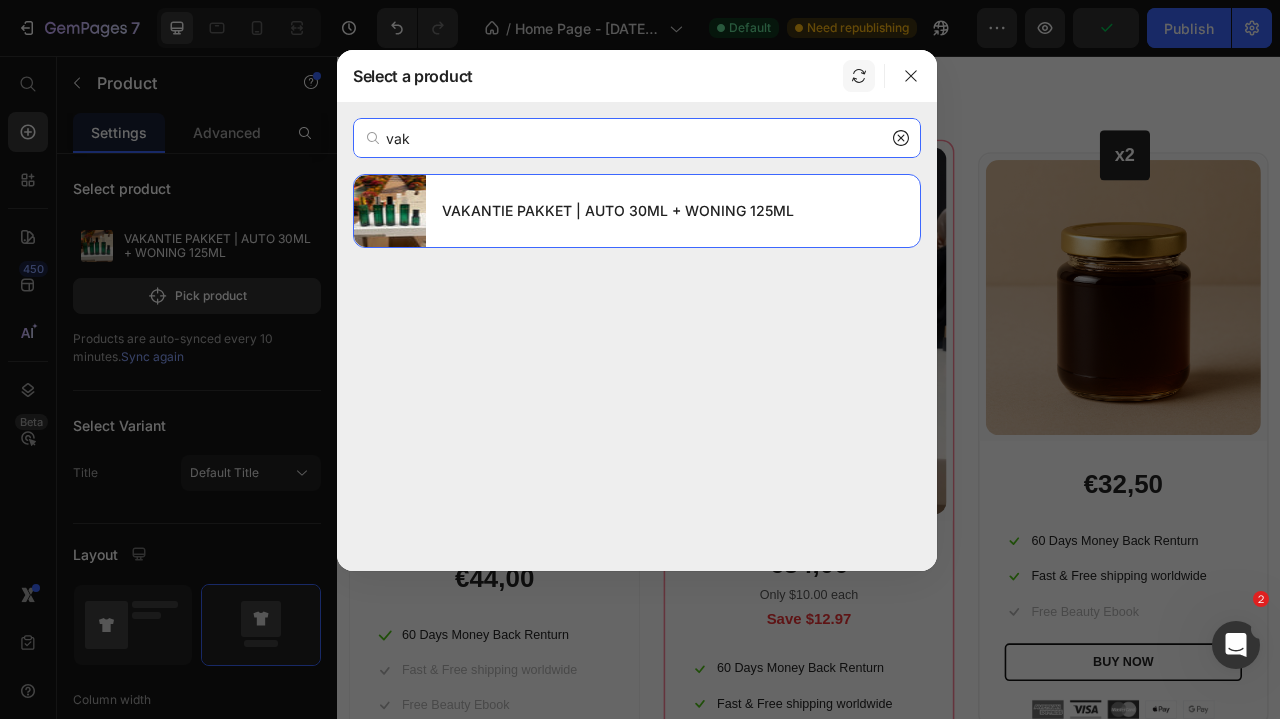 type on "vak" 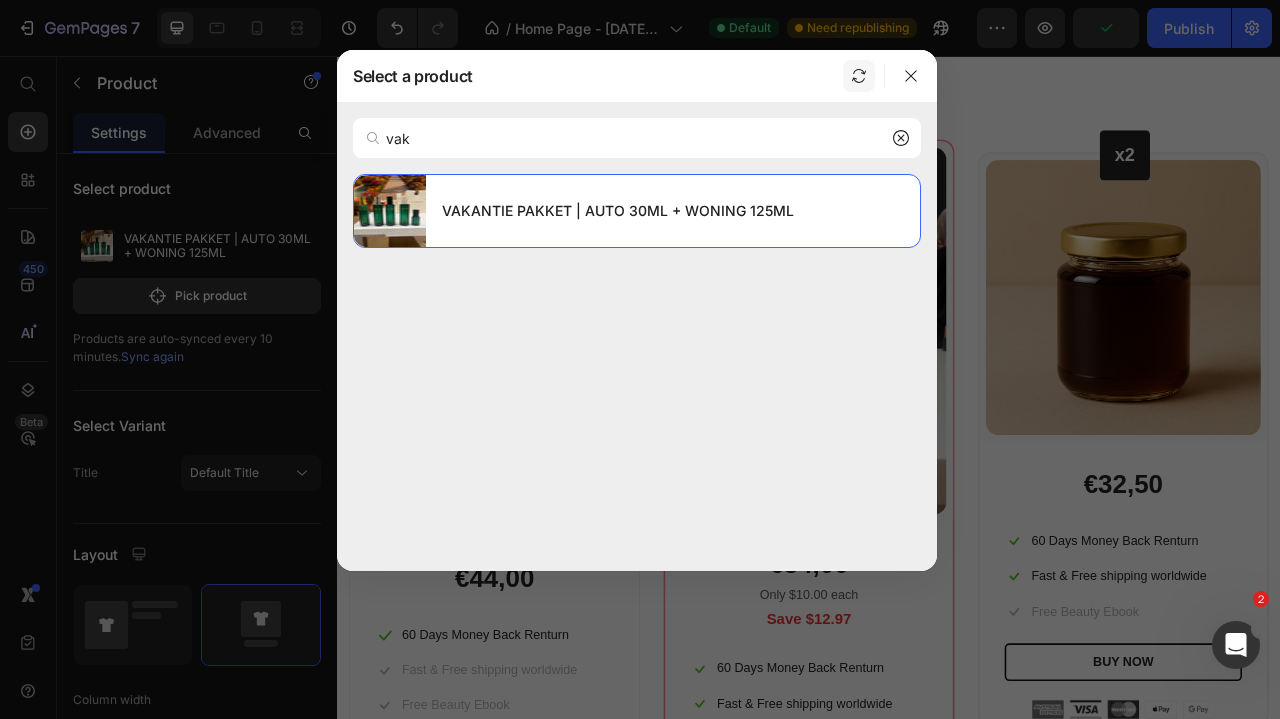 click 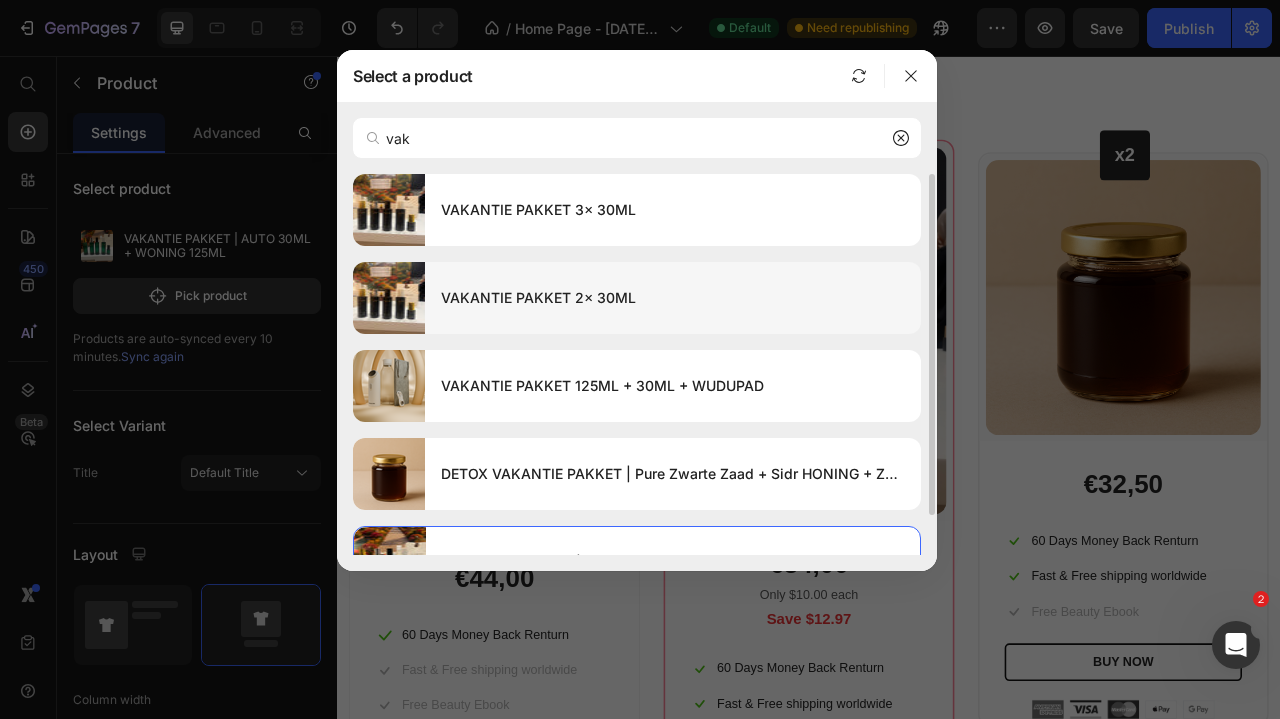 click on "VAKANTIE PAKKET 2x 30ML" at bounding box center (673, 298) 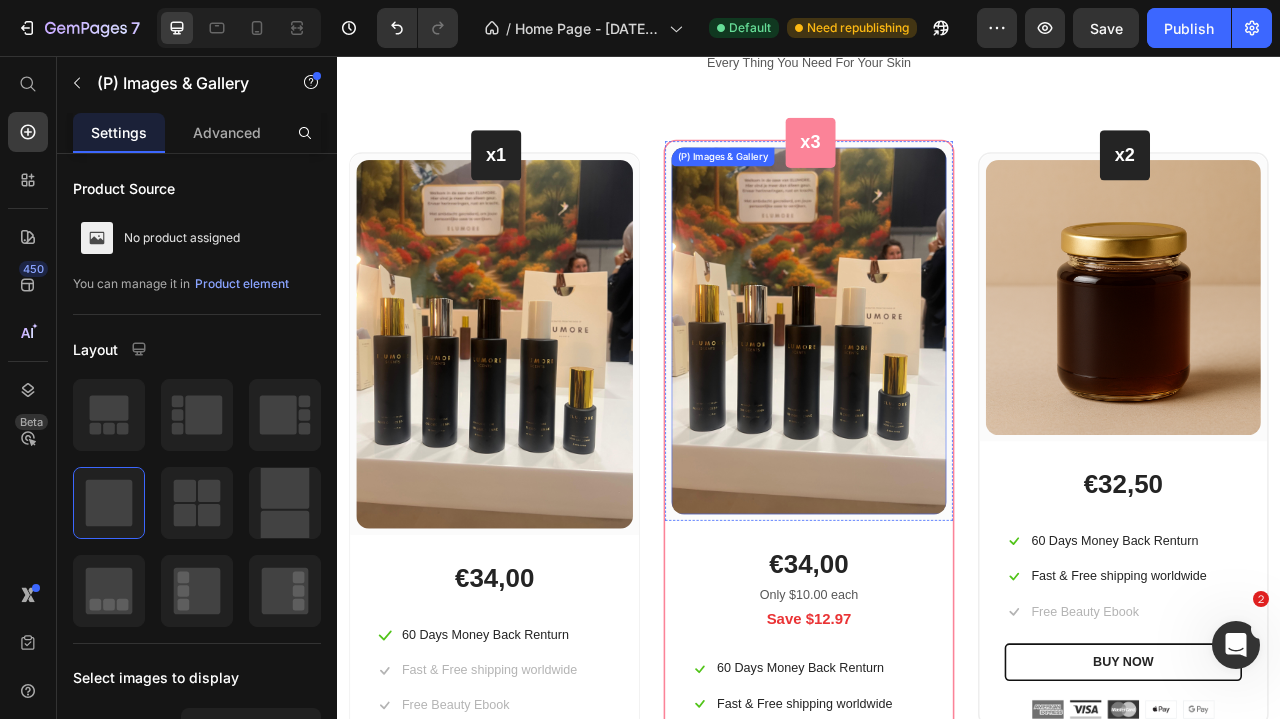 click at bounding box center [937, 405] 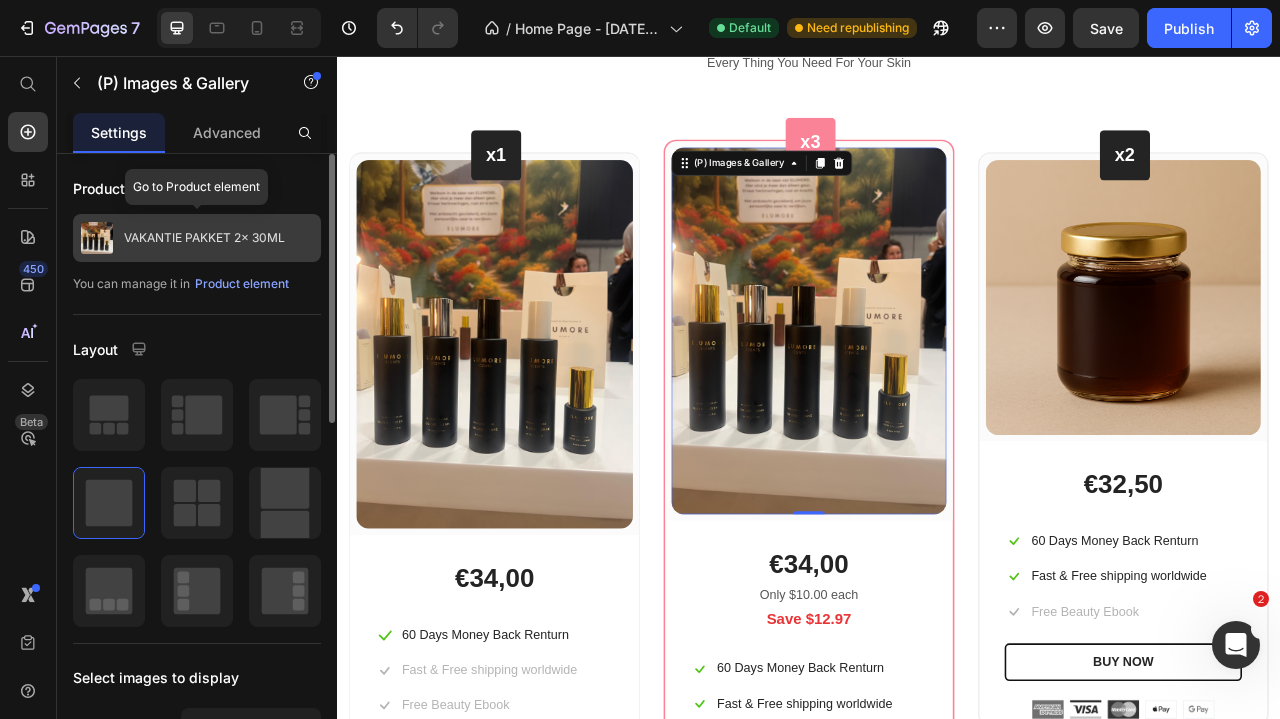 click on "VAKANTIE PAKKET 2x 30ML" at bounding box center (204, 238) 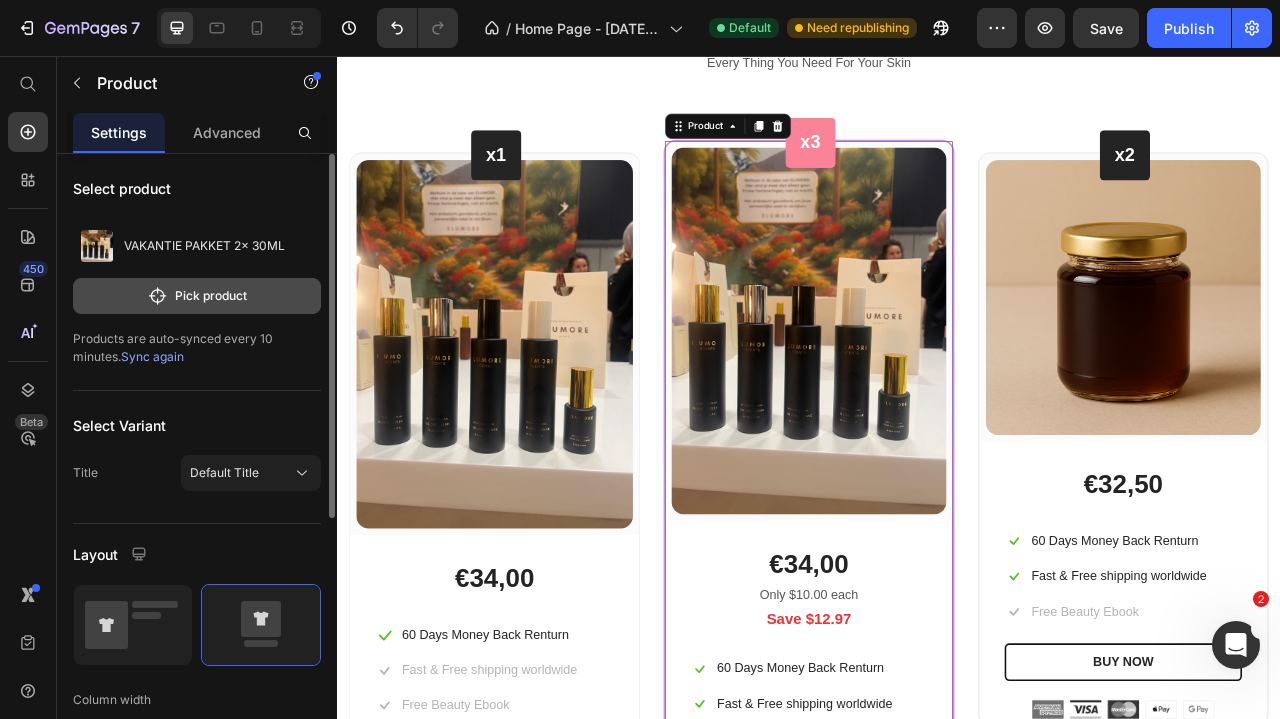click on "Pick product" 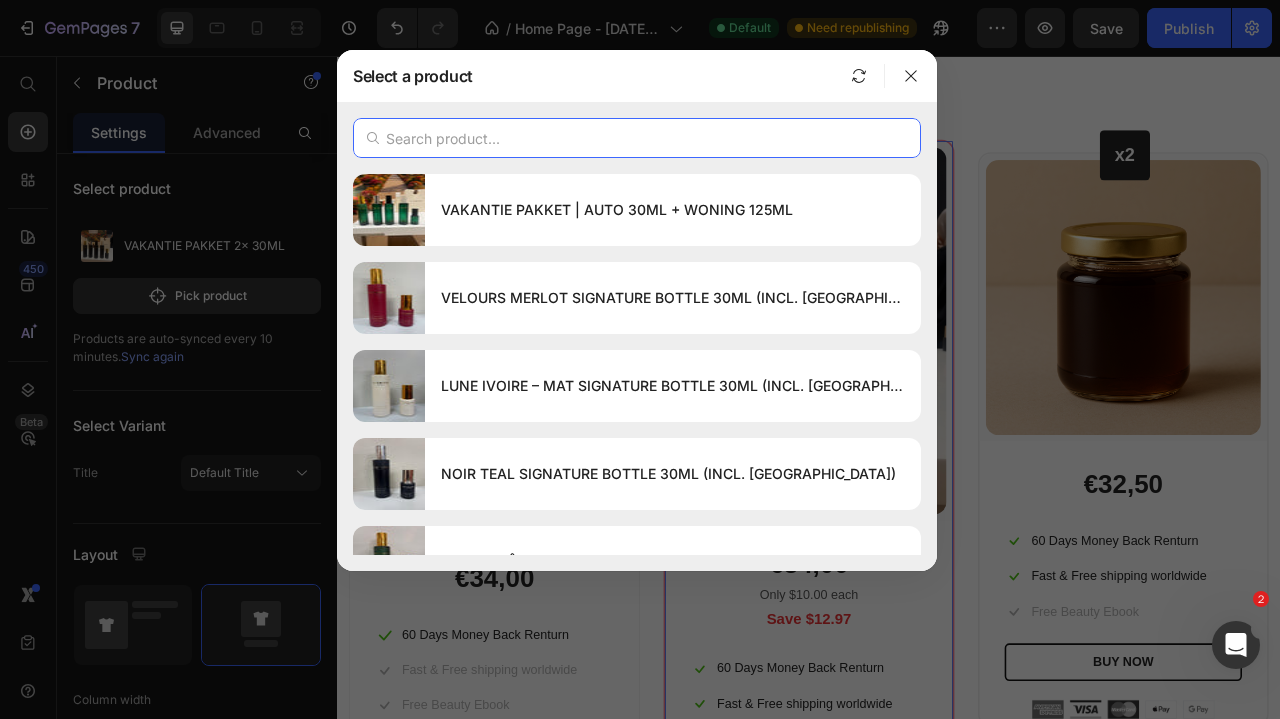 click at bounding box center [637, 138] 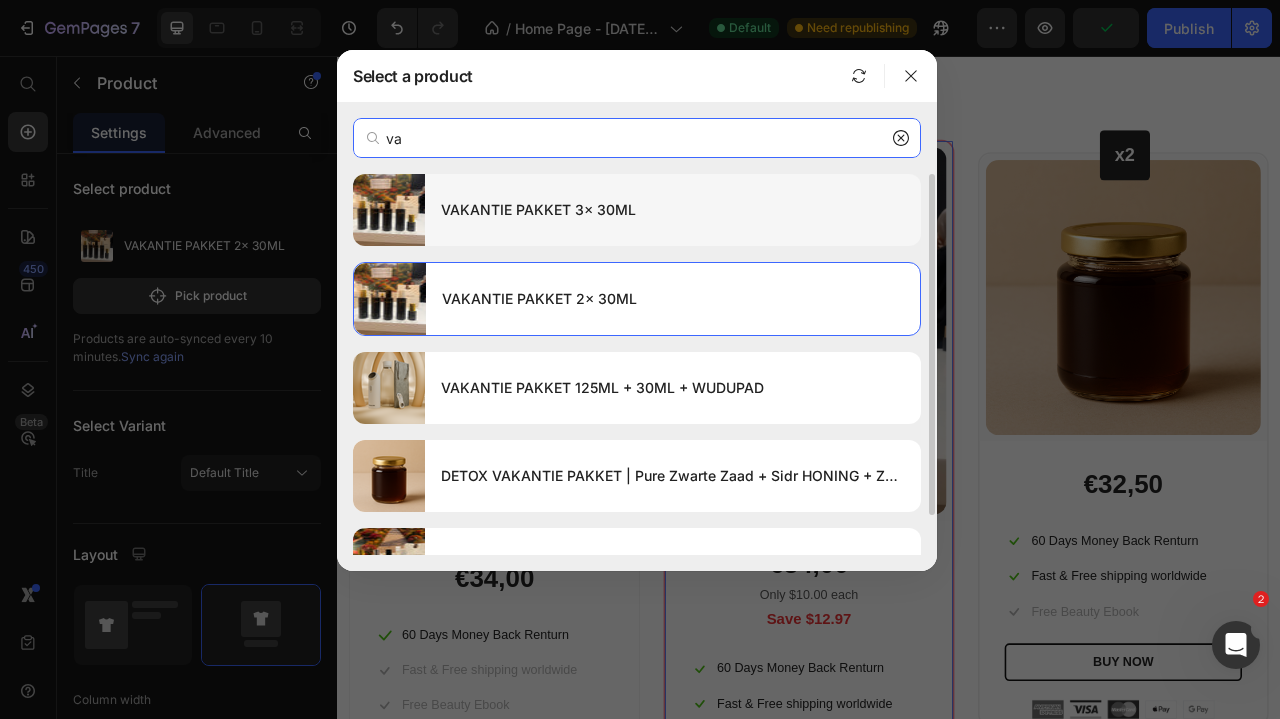 type on "va" 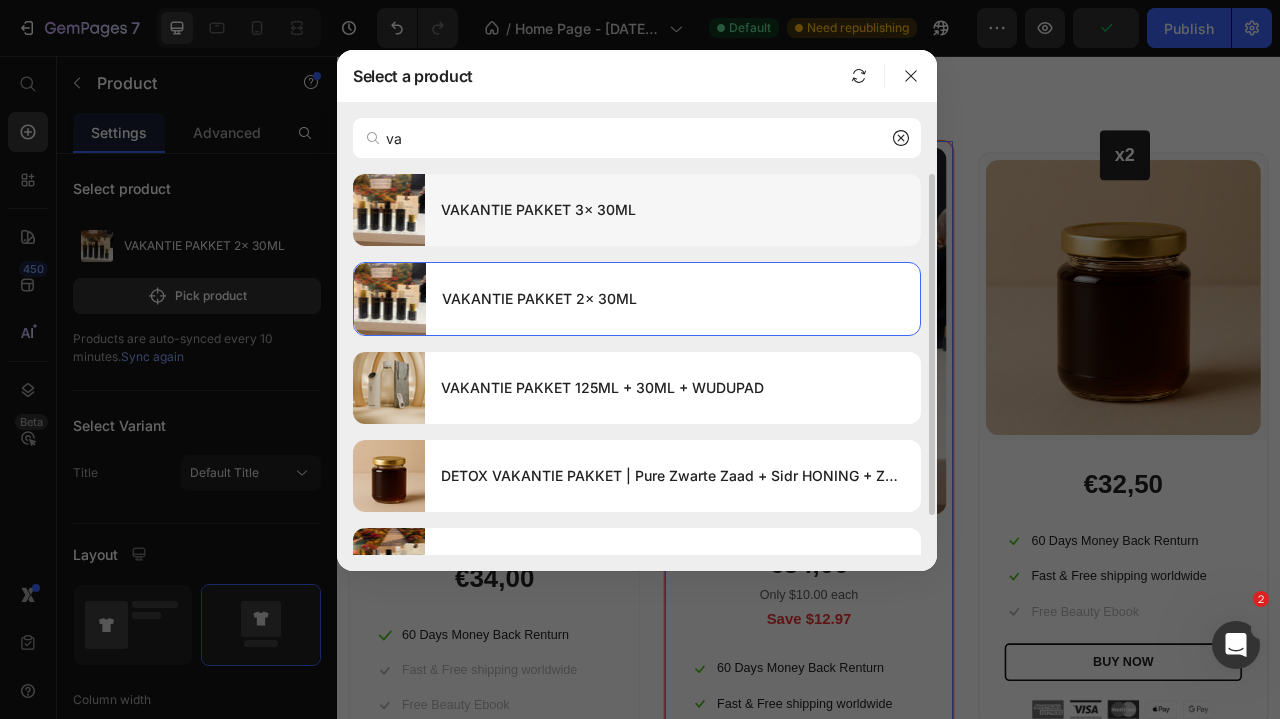 click on "VAKANTIE PAKKET 3x 30ML" at bounding box center (673, 210) 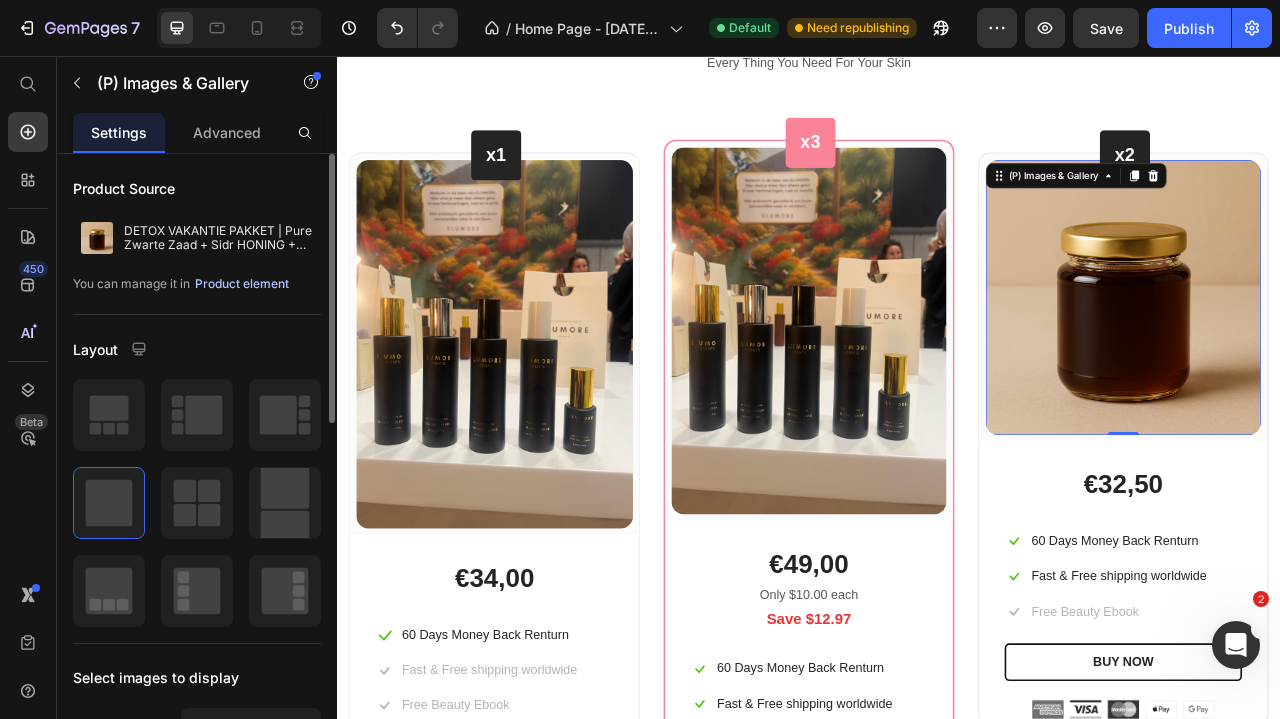 click on "Product element" at bounding box center [242, 284] 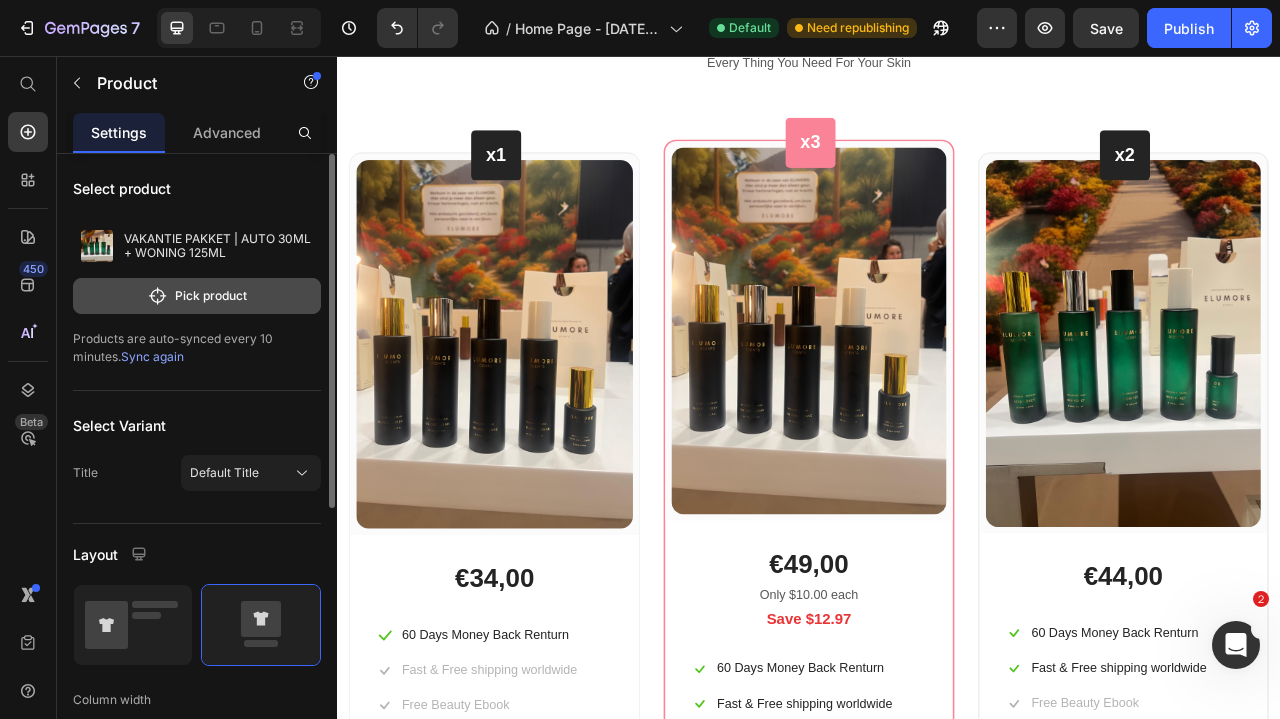 click on "Pick product" at bounding box center [197, 296] 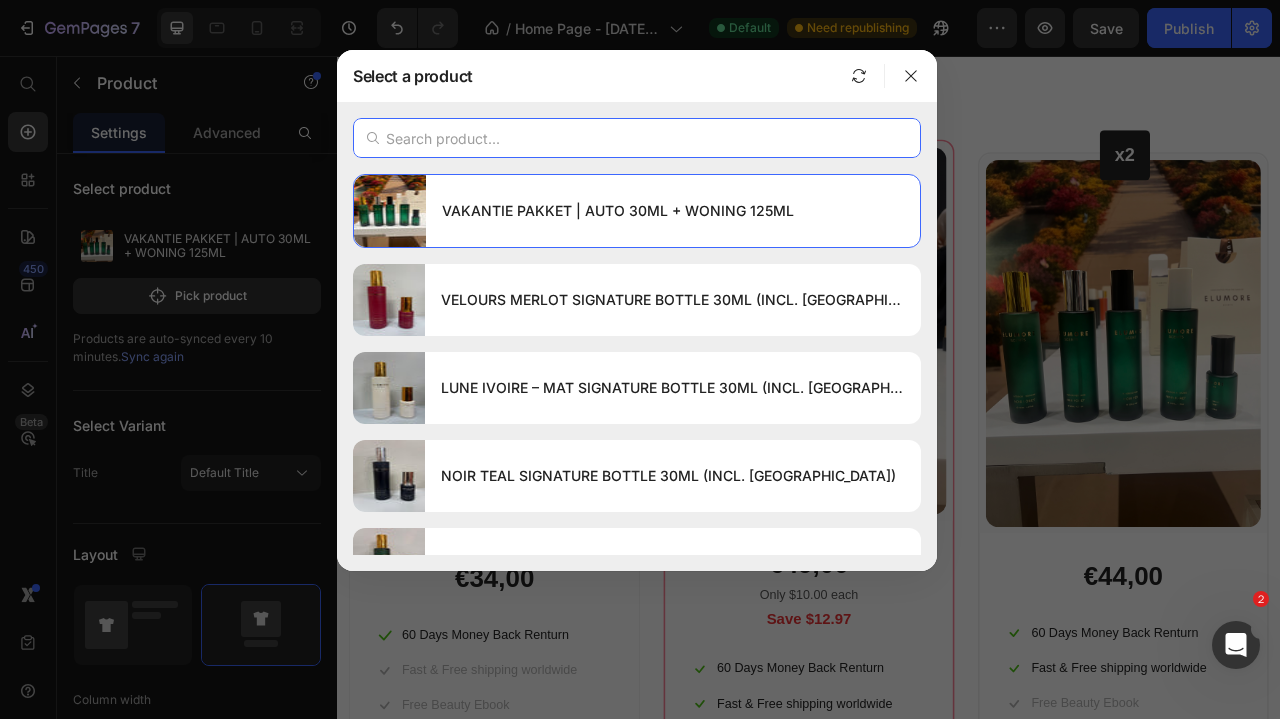 click at bounding box center [637, 138] 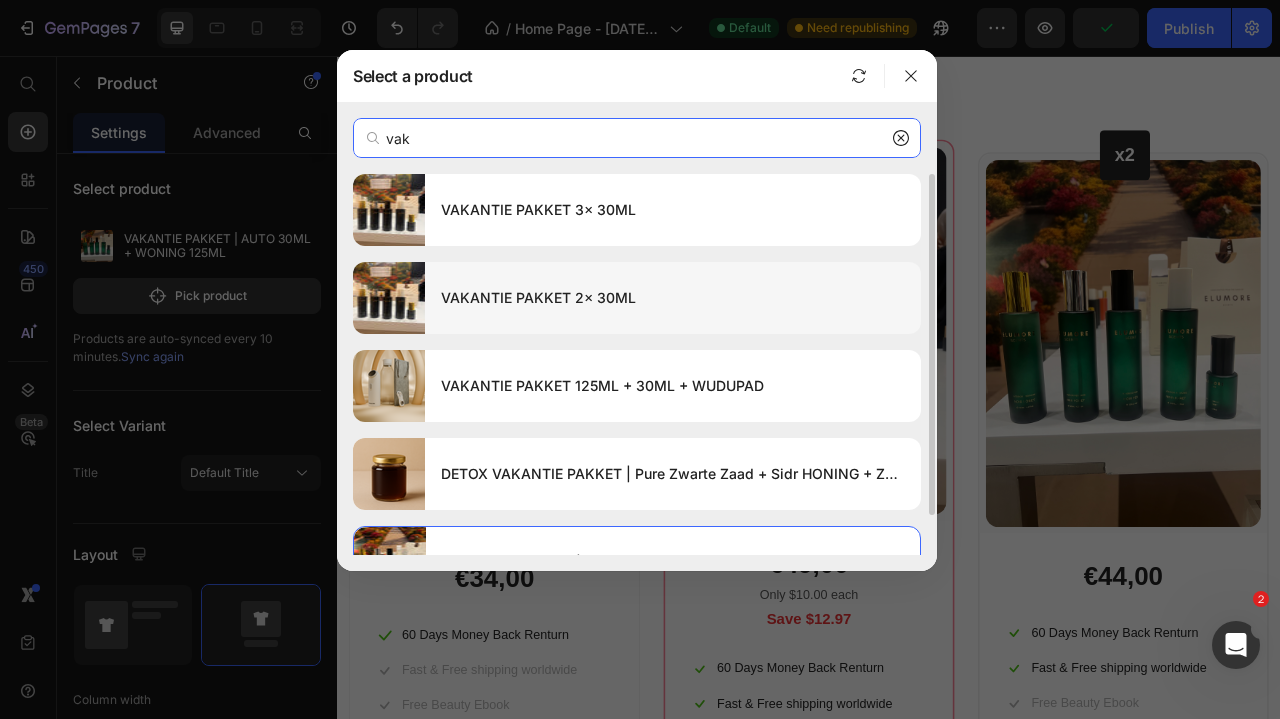 scroll, scrollTop: 44, scrollLeft: 0, axis: vertical 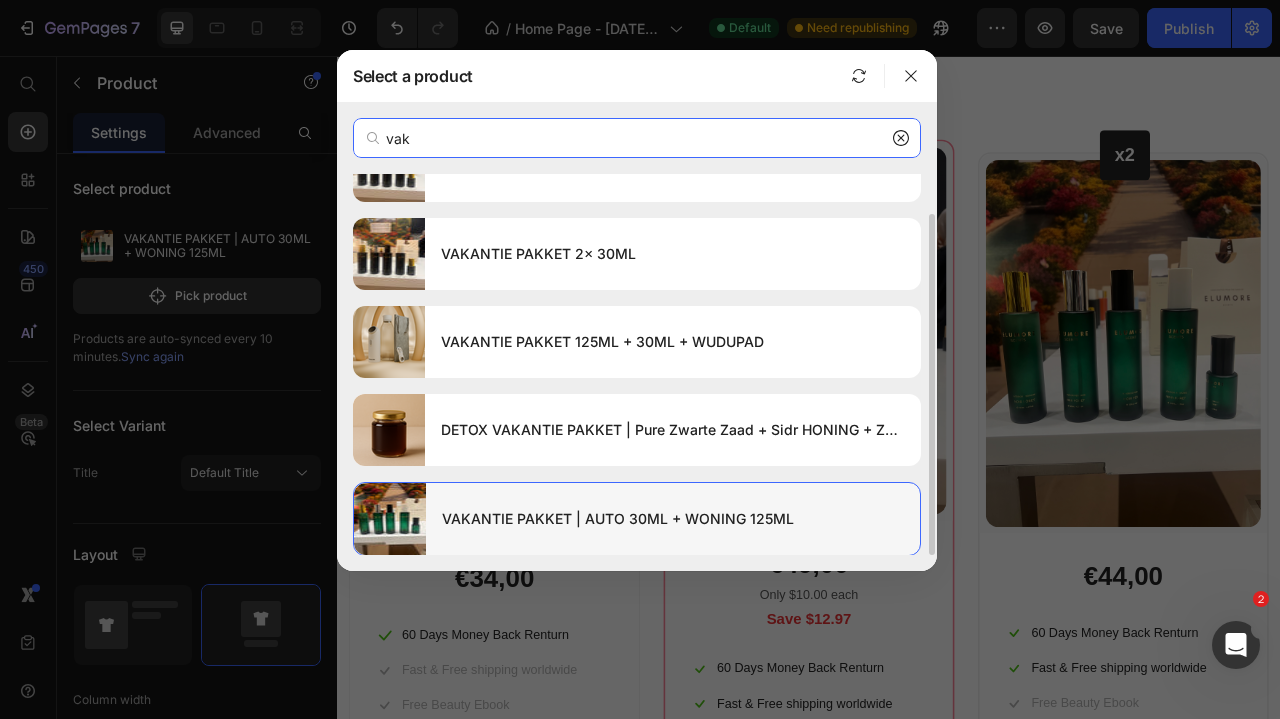 type on "vak" 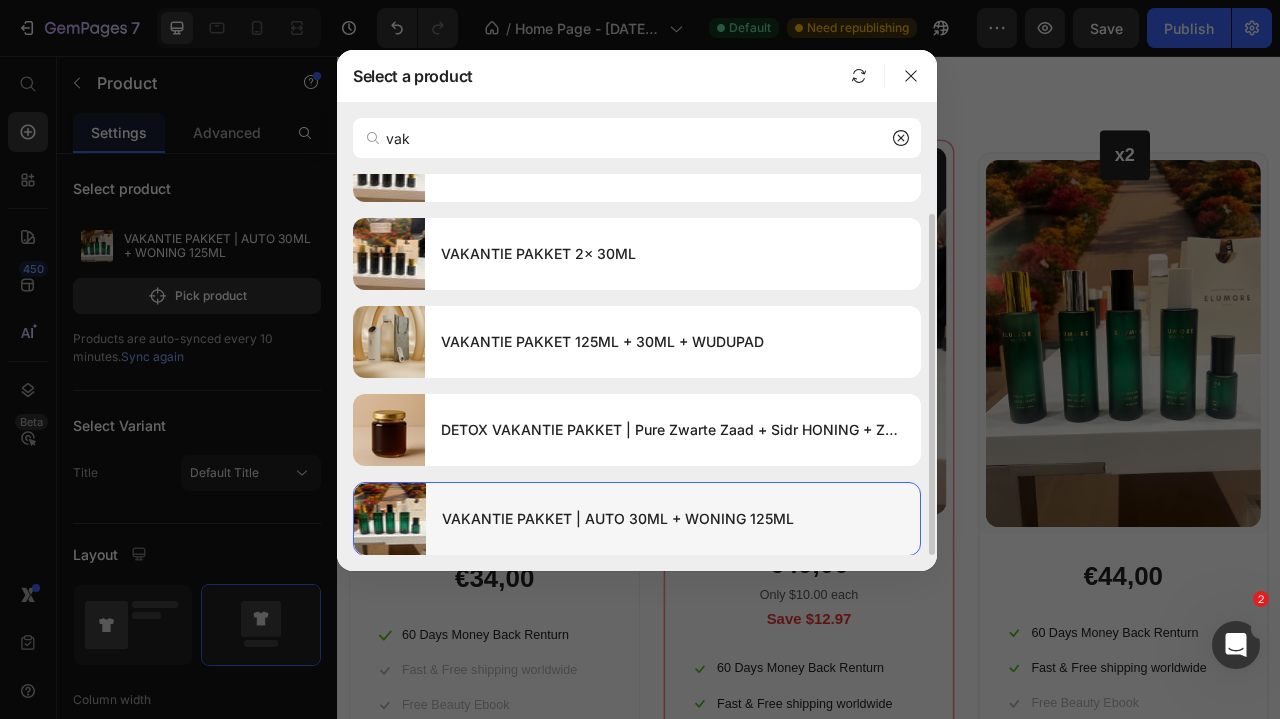 click on "VAKANTIE PAKKET | AUTO 30ML + WONING 125ML" at bounding box center [673, 519] 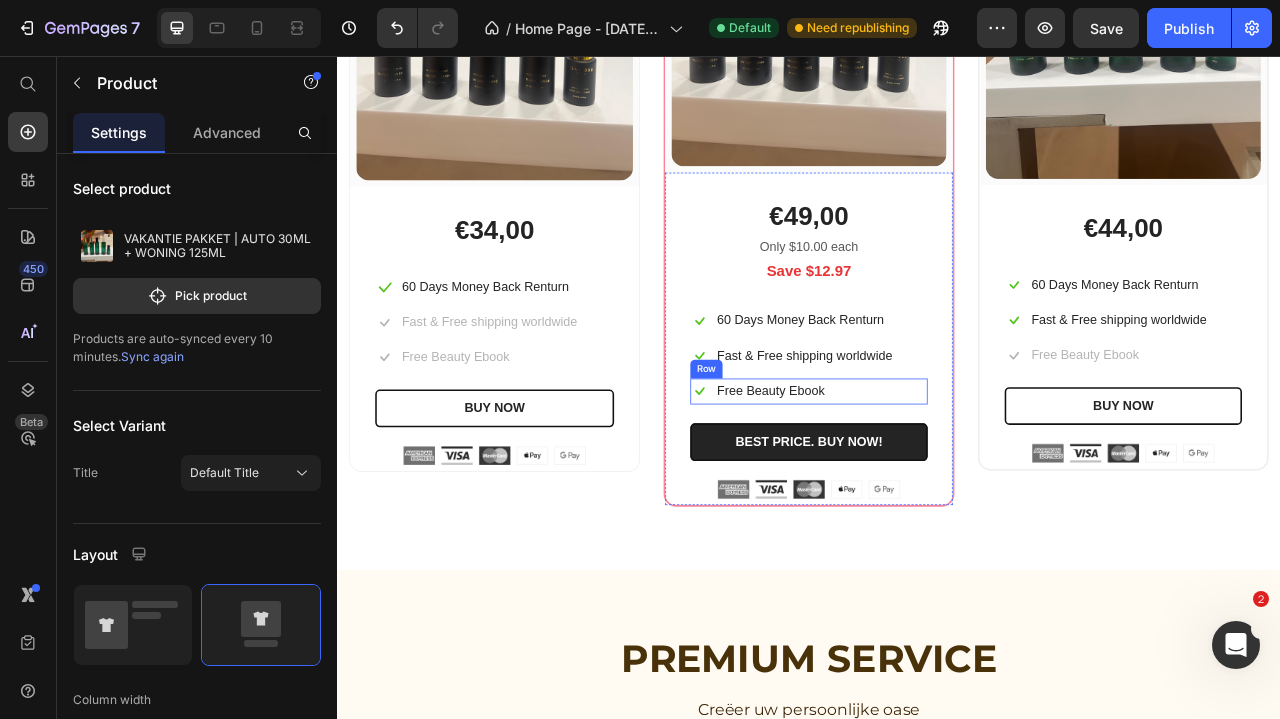 scroll, scrollTop: 3812, scrollLeft: 0, axis: vertical 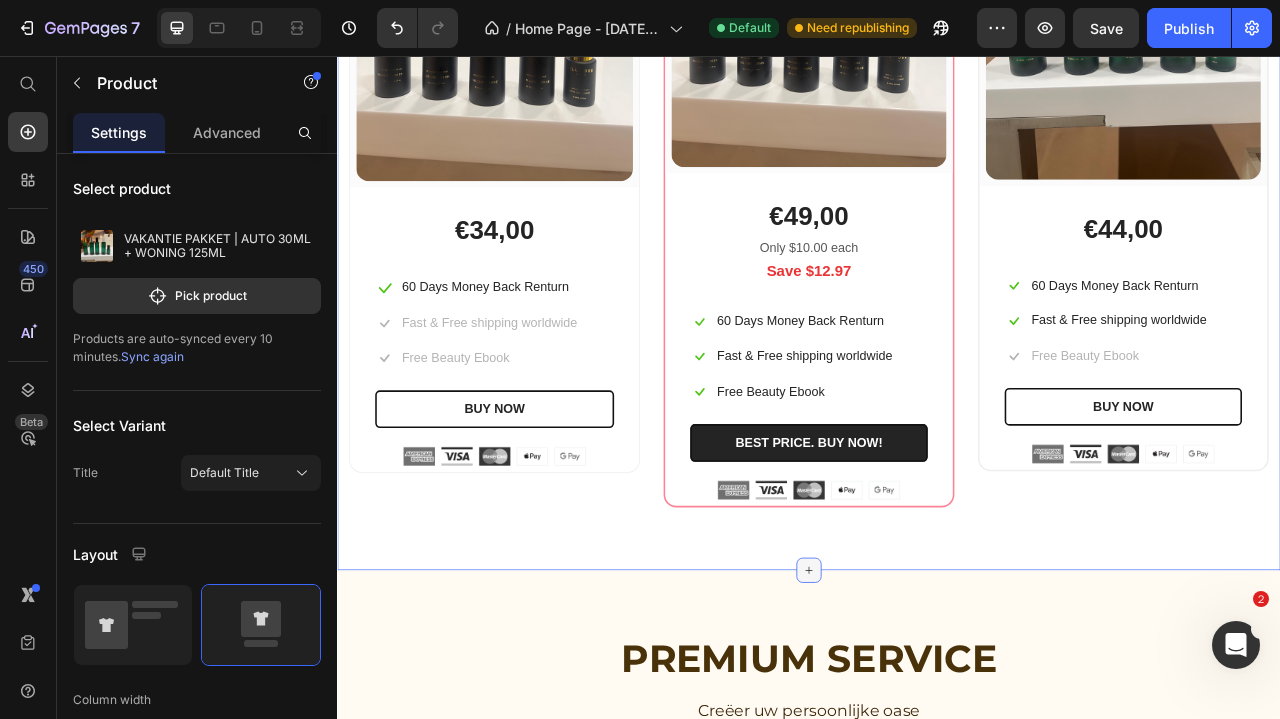 click 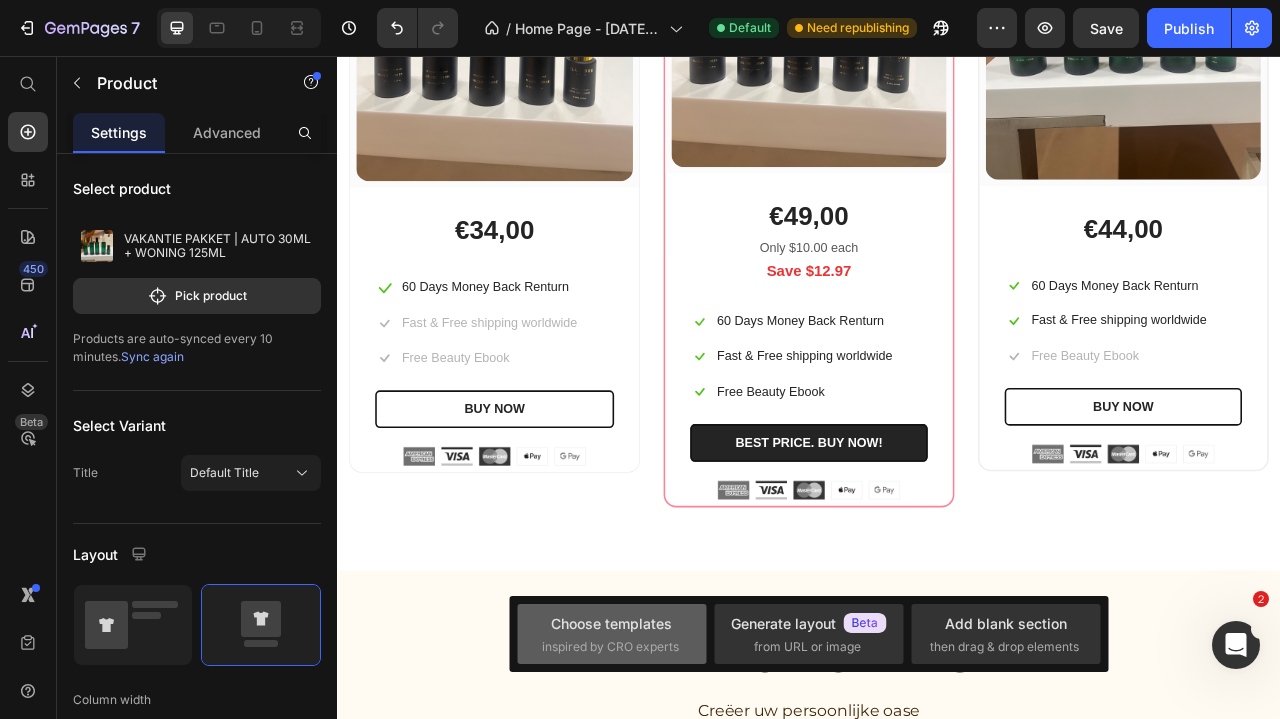 click on "Choose templates  inspired by CRO experts" at bounding box center (612, 634) 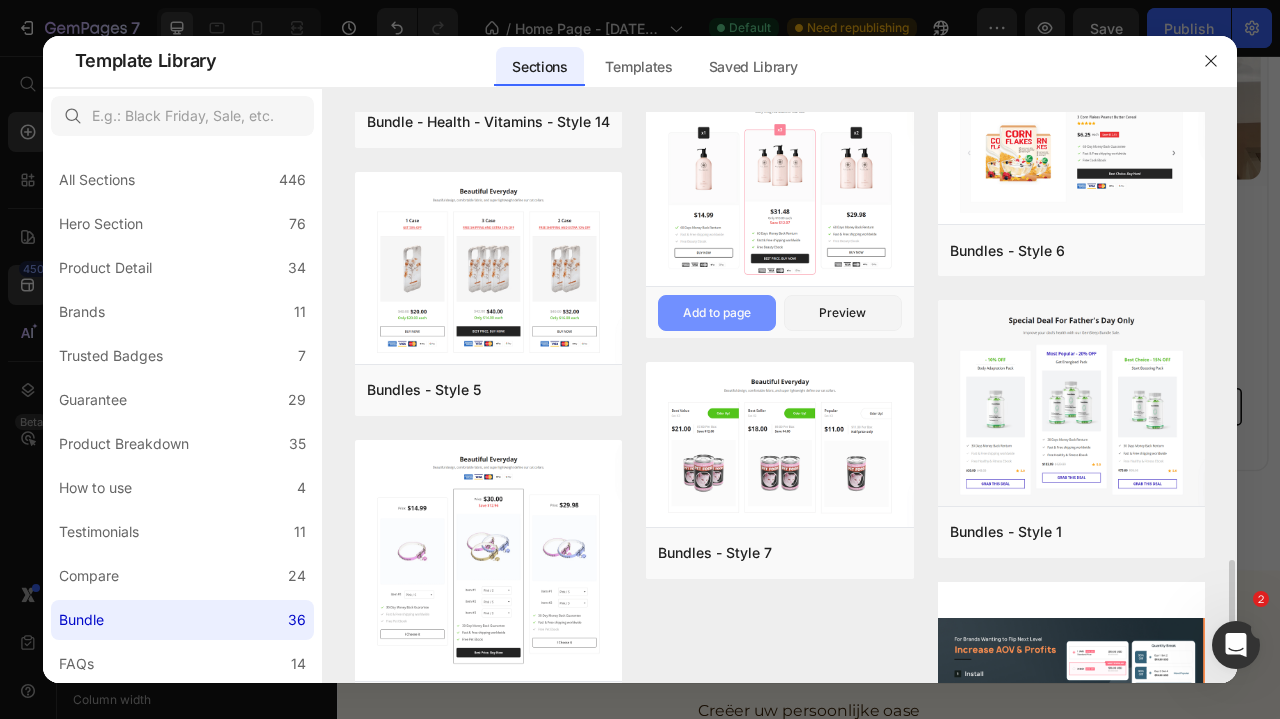 scroll, scrollTop: 2786, scrollLeft: 0, axis: vertical 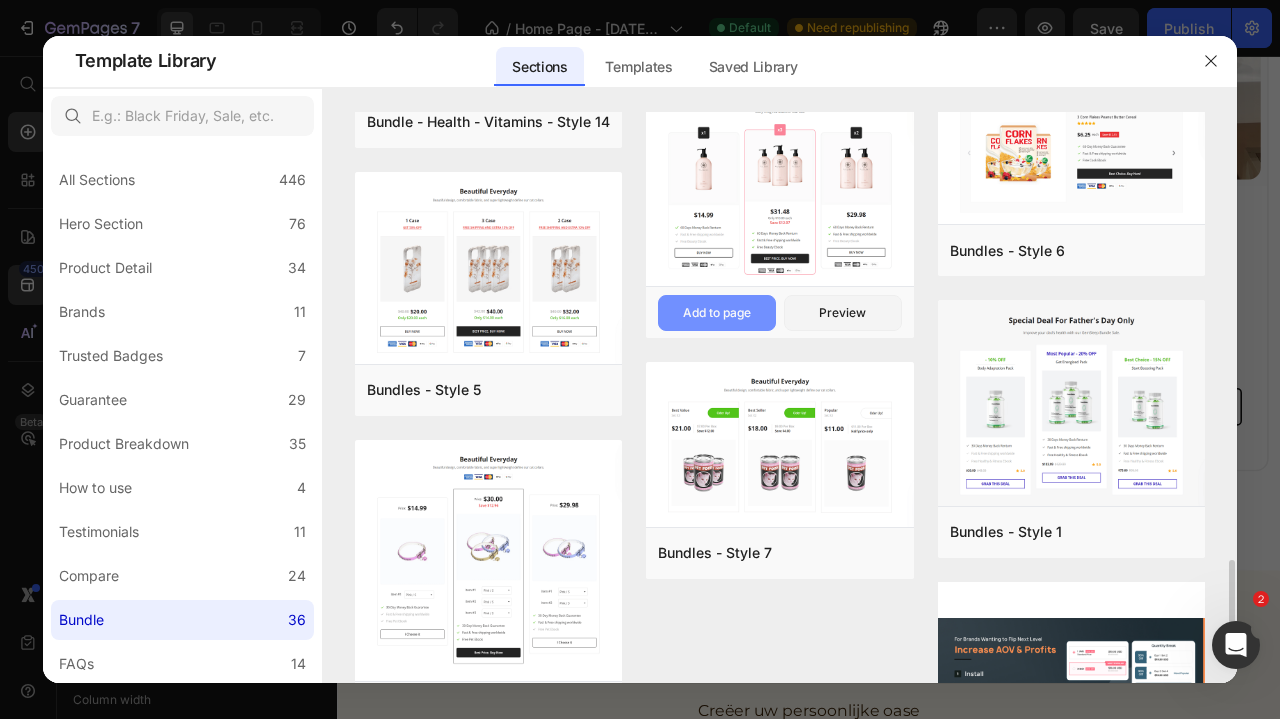 click on "Add to page" at bounding box center [717, 313] 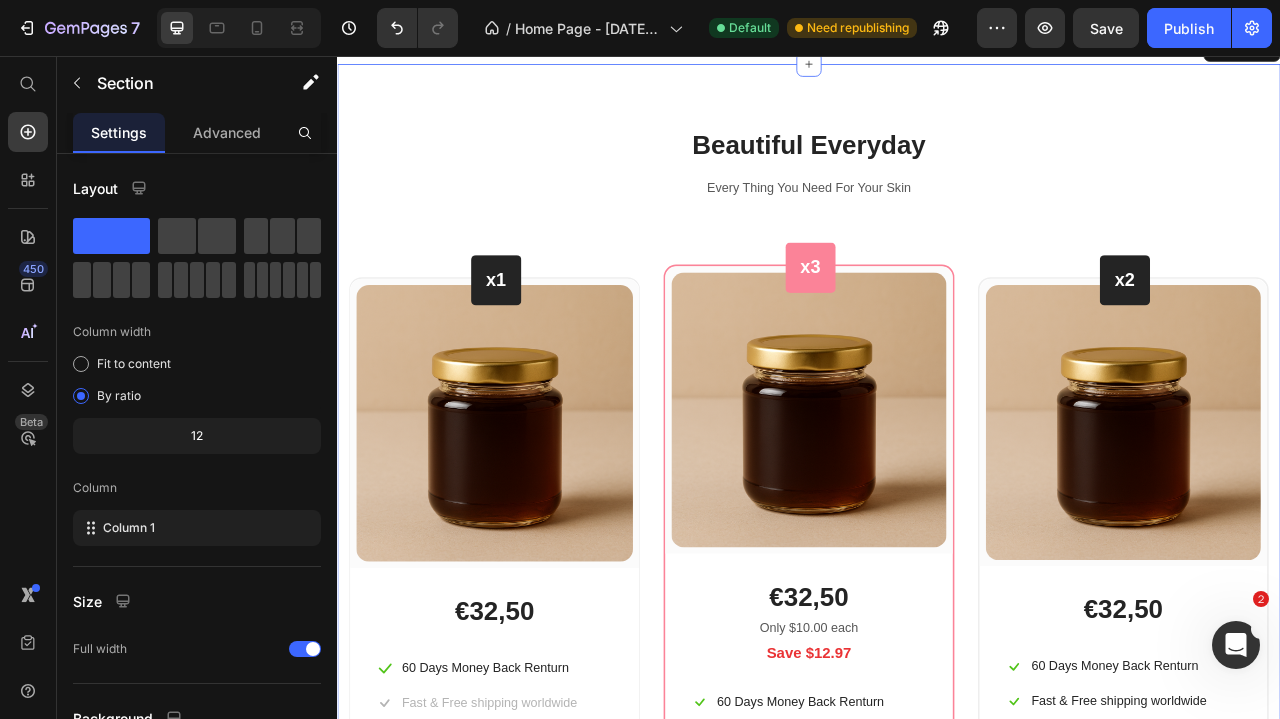 scroll, scrollTop: 4458, scrollLeft: 0, axis: vertical 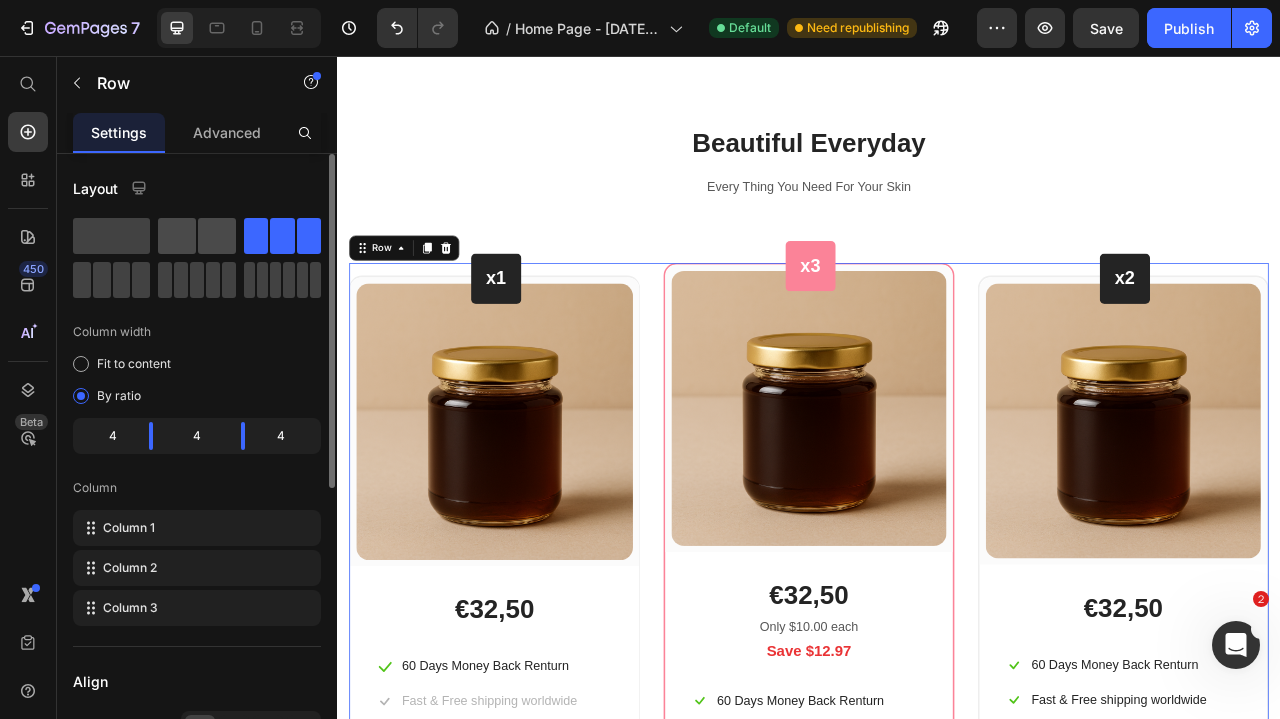 click 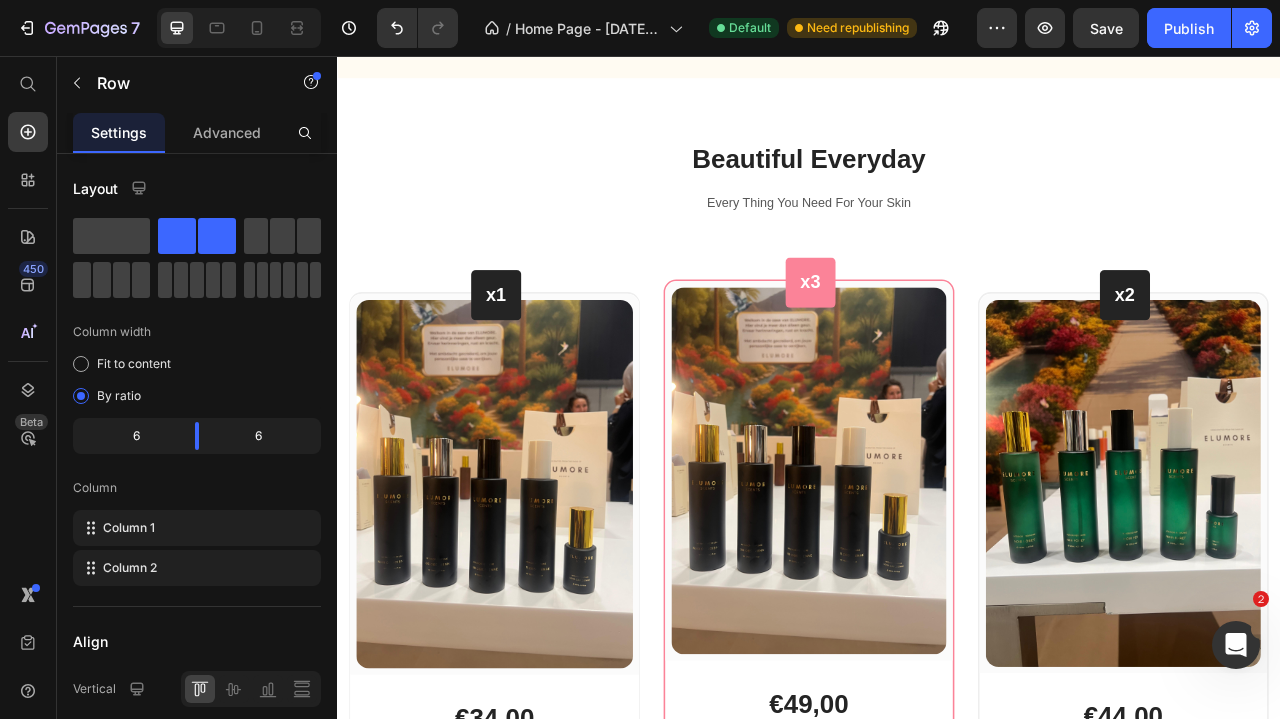 scroll, scrollTop: 3186, scrollLeft: 0, axis: vertical 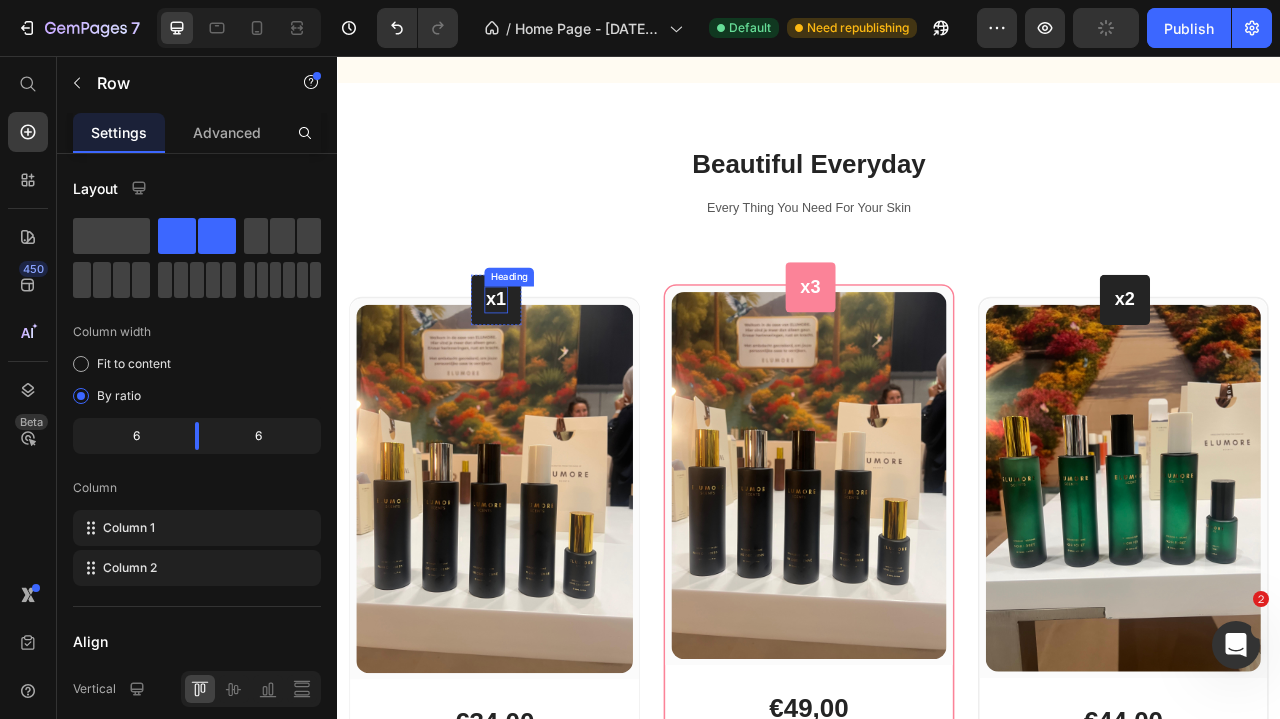 click on "x1" at bounding box center (539, 366) 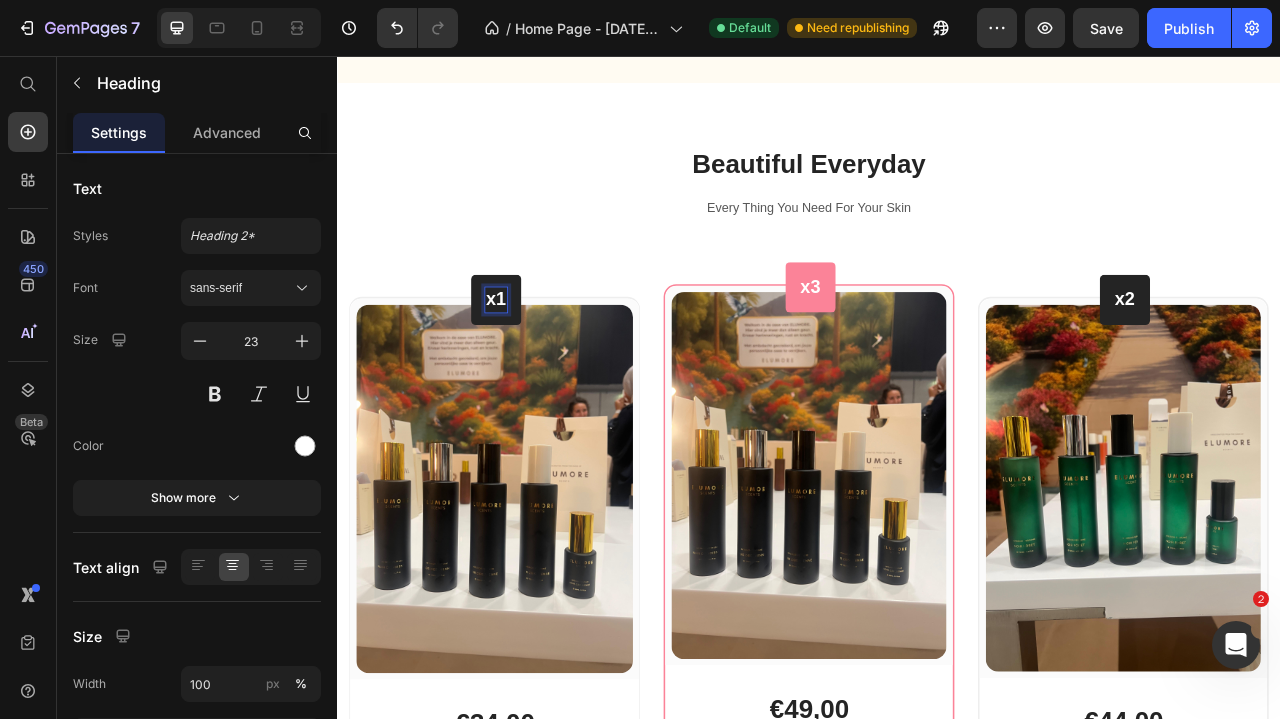 click on "x1" at bounding box center [539, 366] 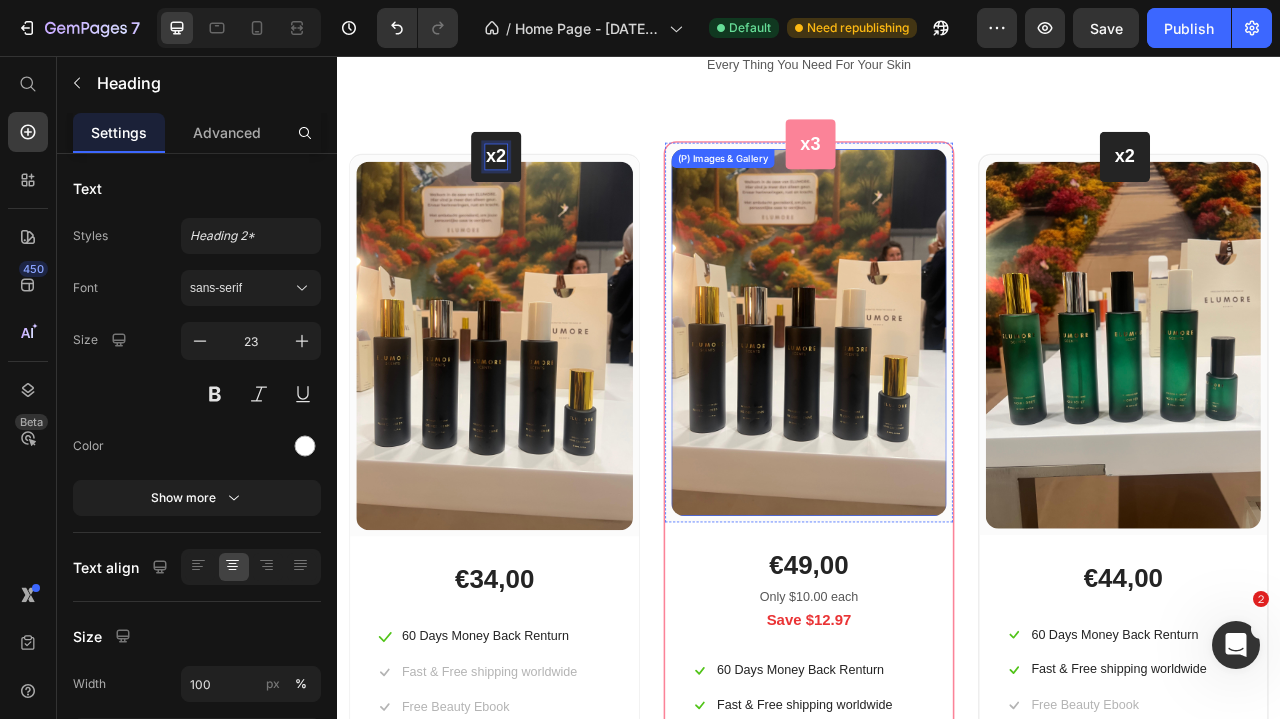 scroll, scrollTop: 3534, scrollLeft: 0, axis: vertical 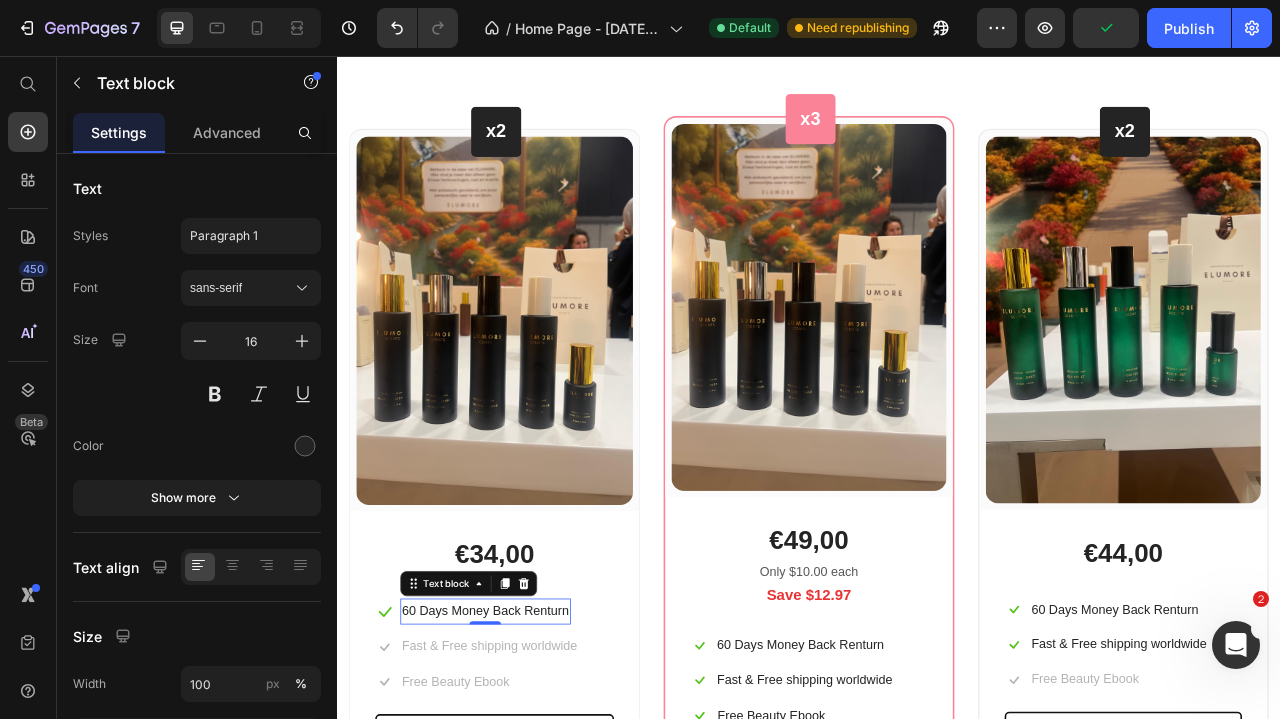 click on "60 Days Money Back Renturn" at bounding box center (525, 762) 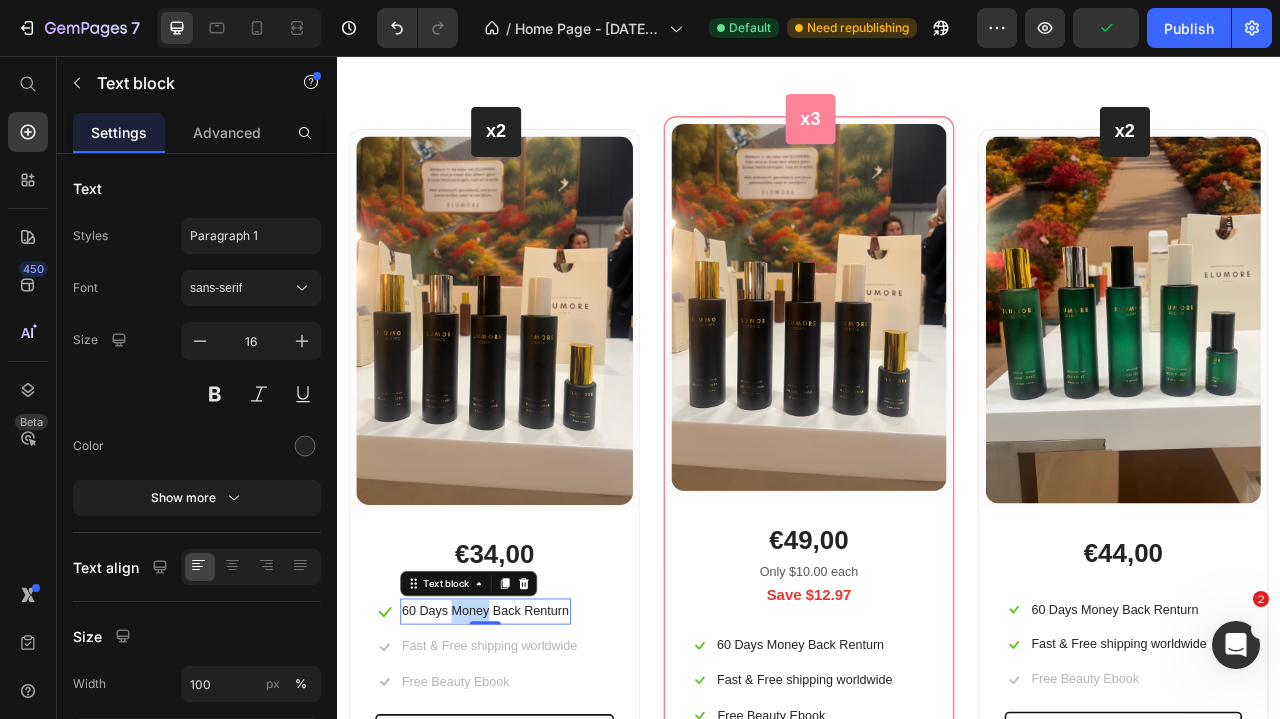 click on "60 Days Money Back Renturn" at bounding box center [525, 762] 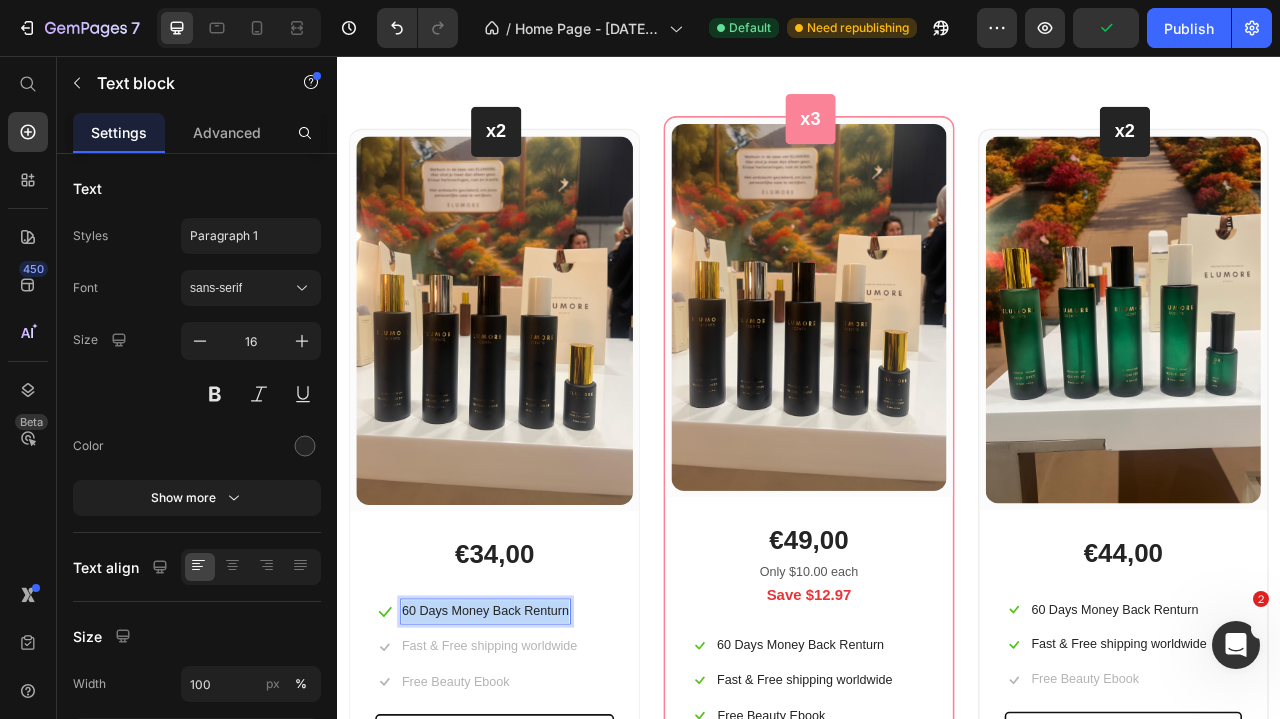click on "60 Days Money Back Renturn" at bounding box center [525, 762] 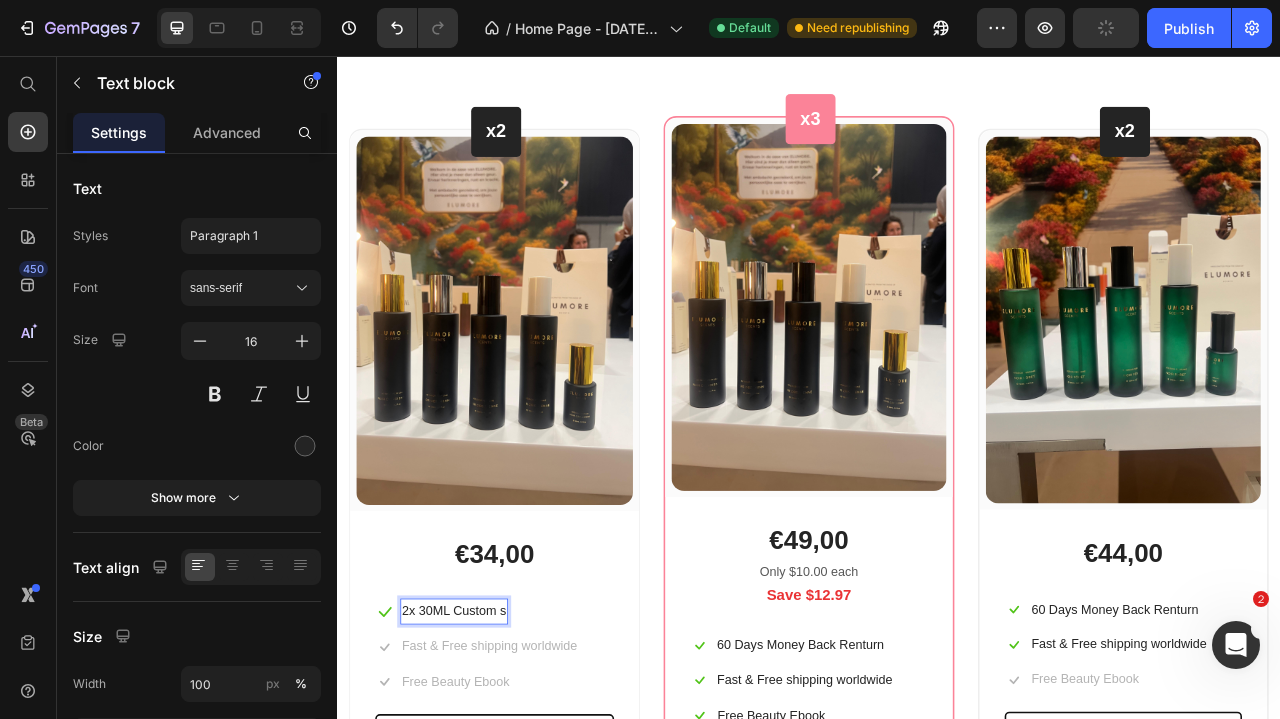 scroll, scrollTop: 174, scrollLeft: 0, axis: vertical 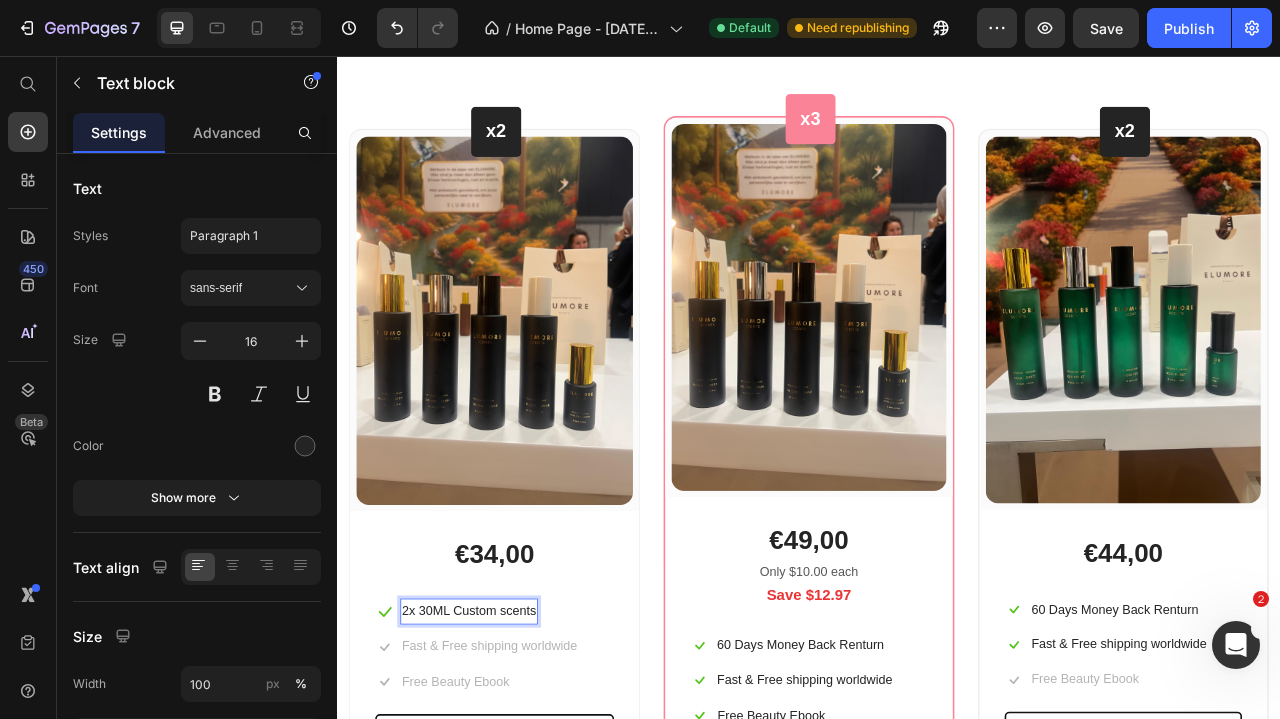 click on "2x 30ML Custom scents" at bounding box center [504, 762] 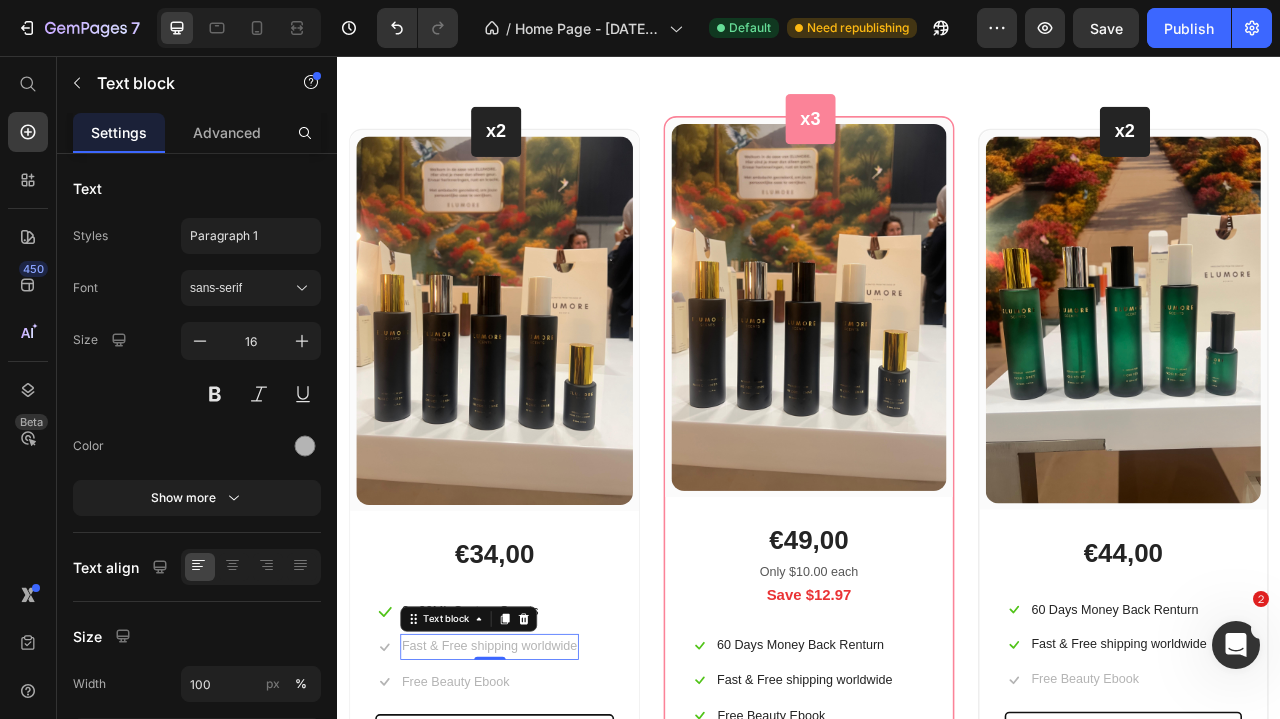 scroll, scrollTop: 0, scrollLeft: 0, axis: both 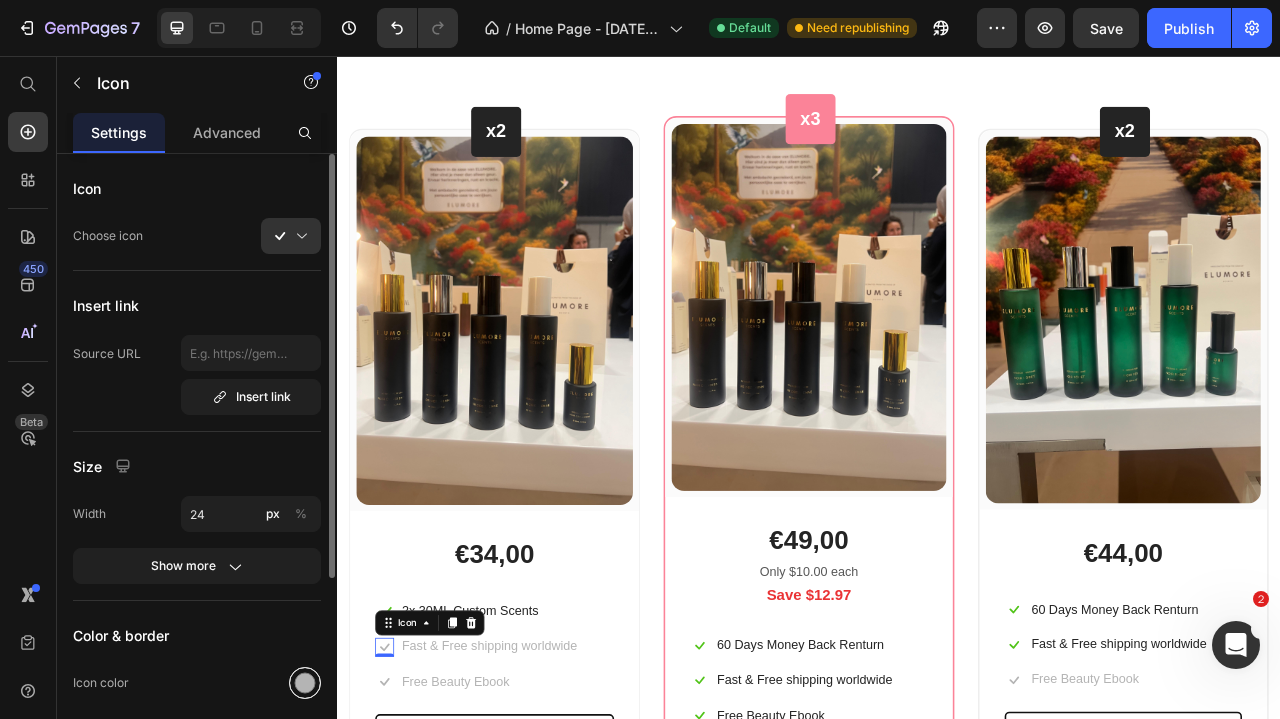 click at bounding box center (305, 683) 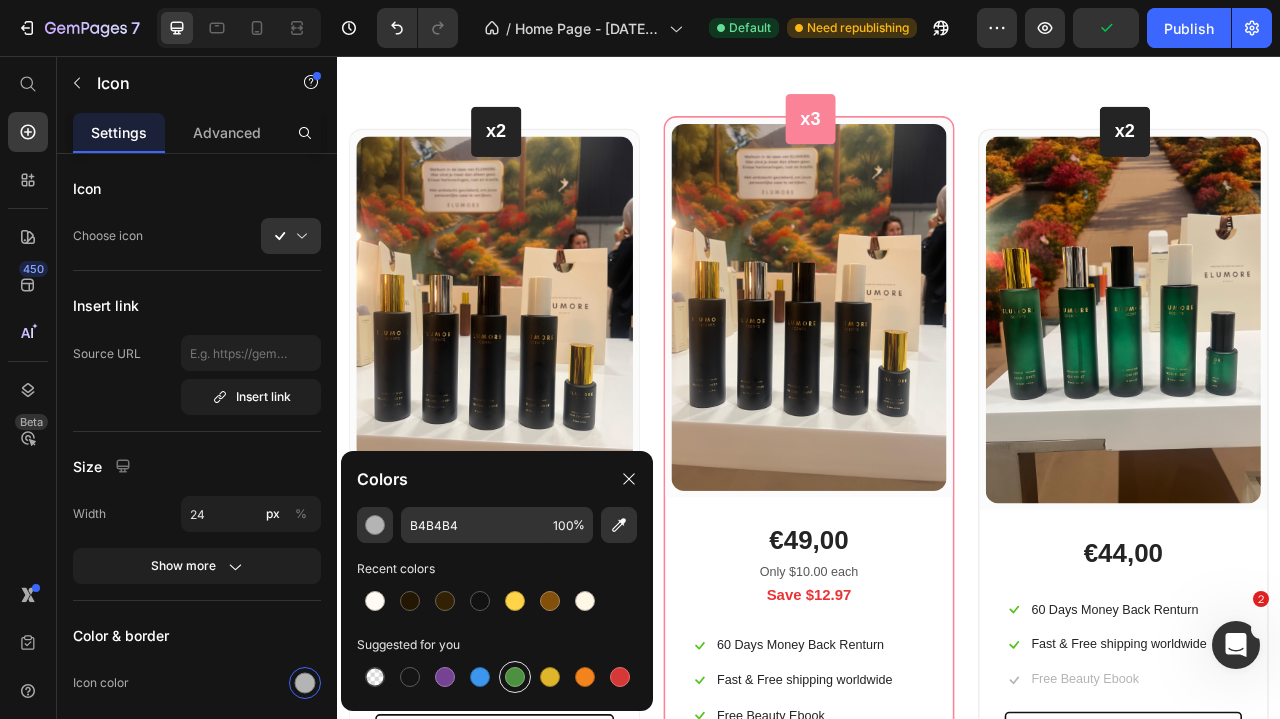 click at bounding box center (515, 677) 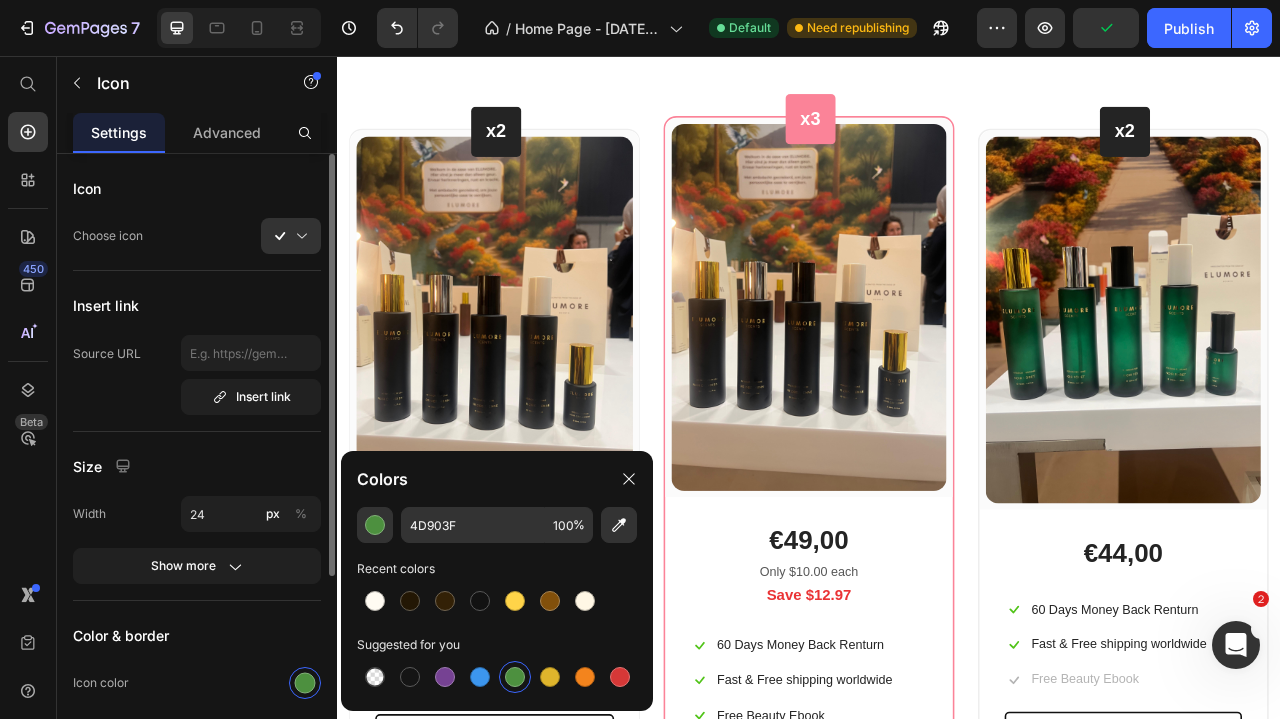 click on "Color & border" at bounding box center [197, 635] 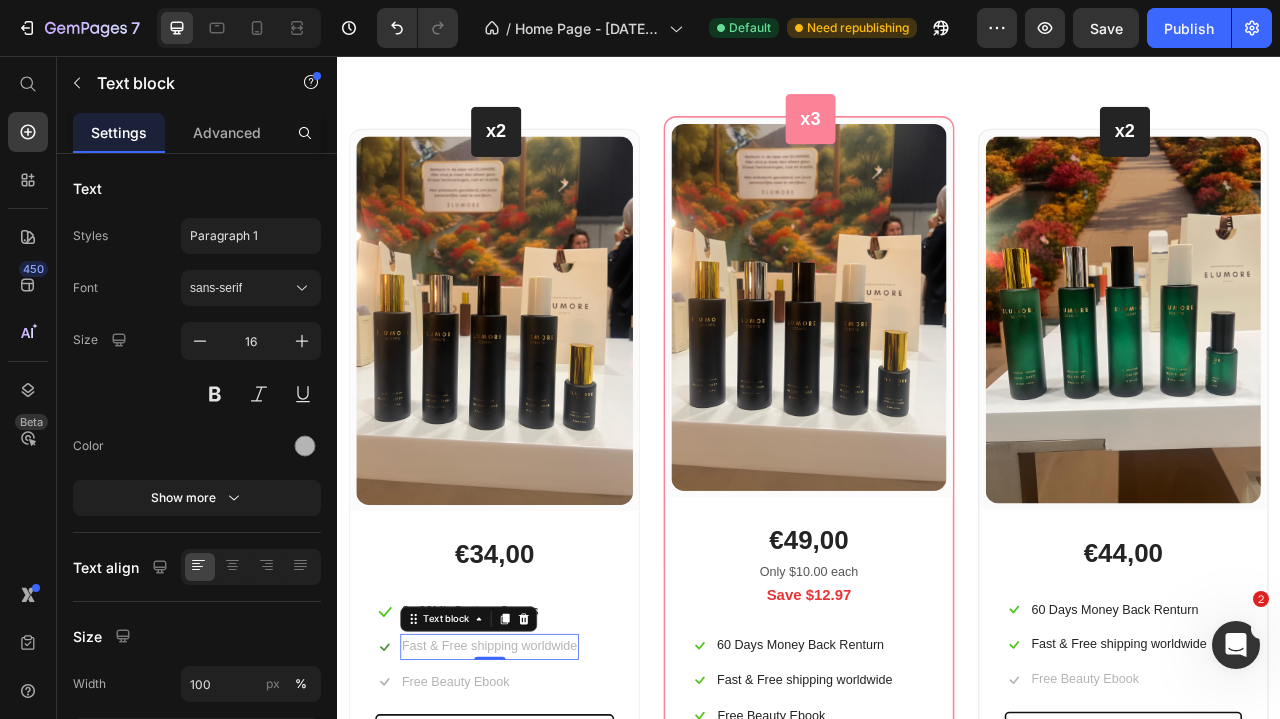 click on "Fast & Free shipping worldwide" at bounding box center (530, 807) 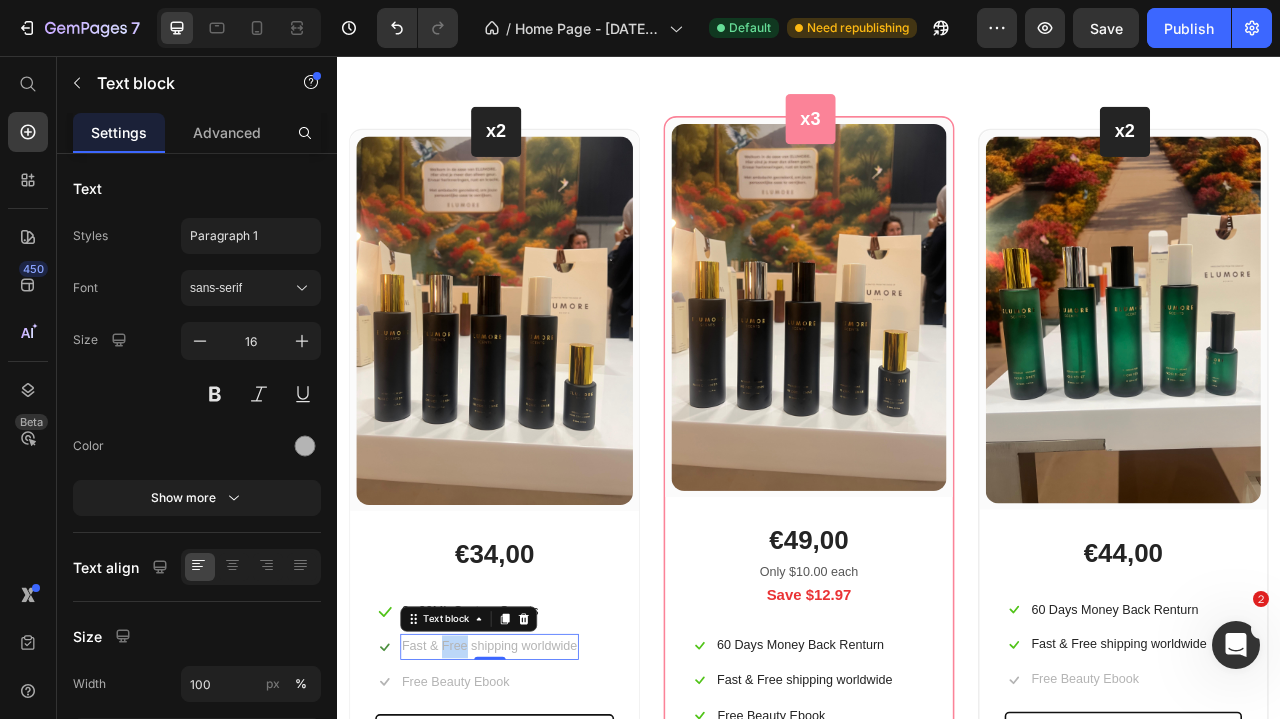 click on "Fast & Free shipping worldwide" at bounding box center (530, 807) 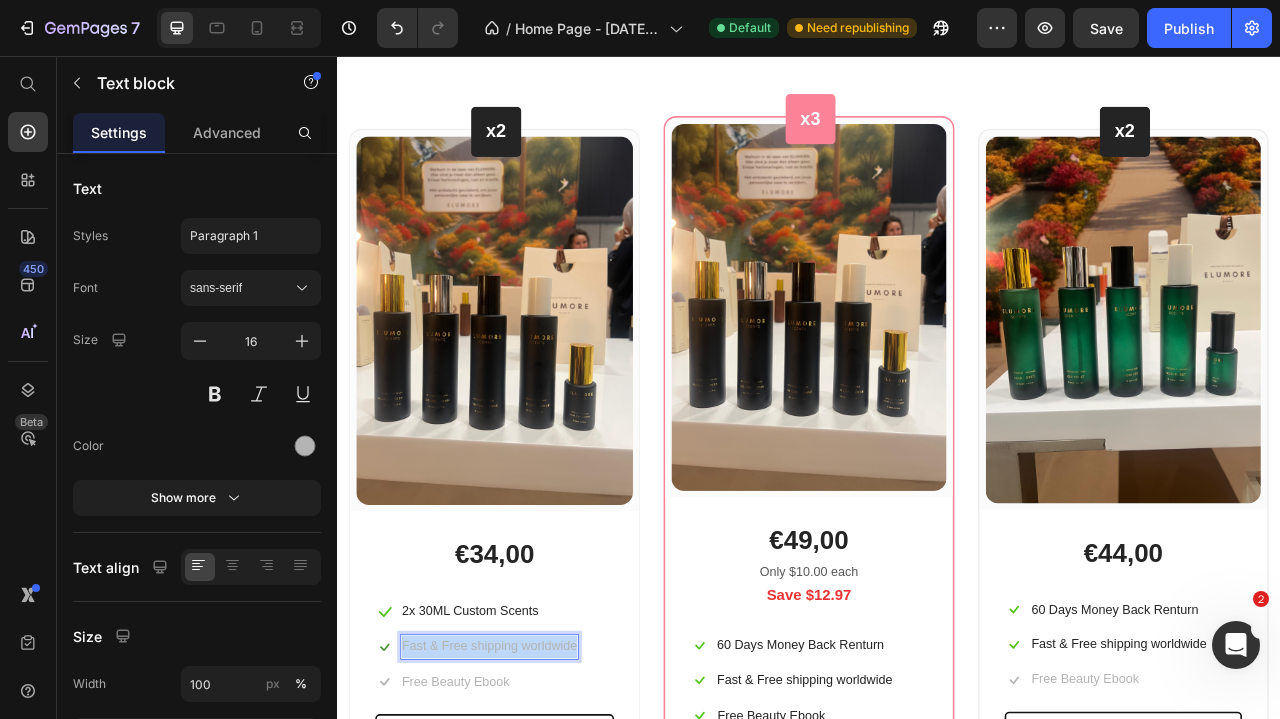 click on "Fast & Free shipping worldwide" at bounding box center [530, 807] 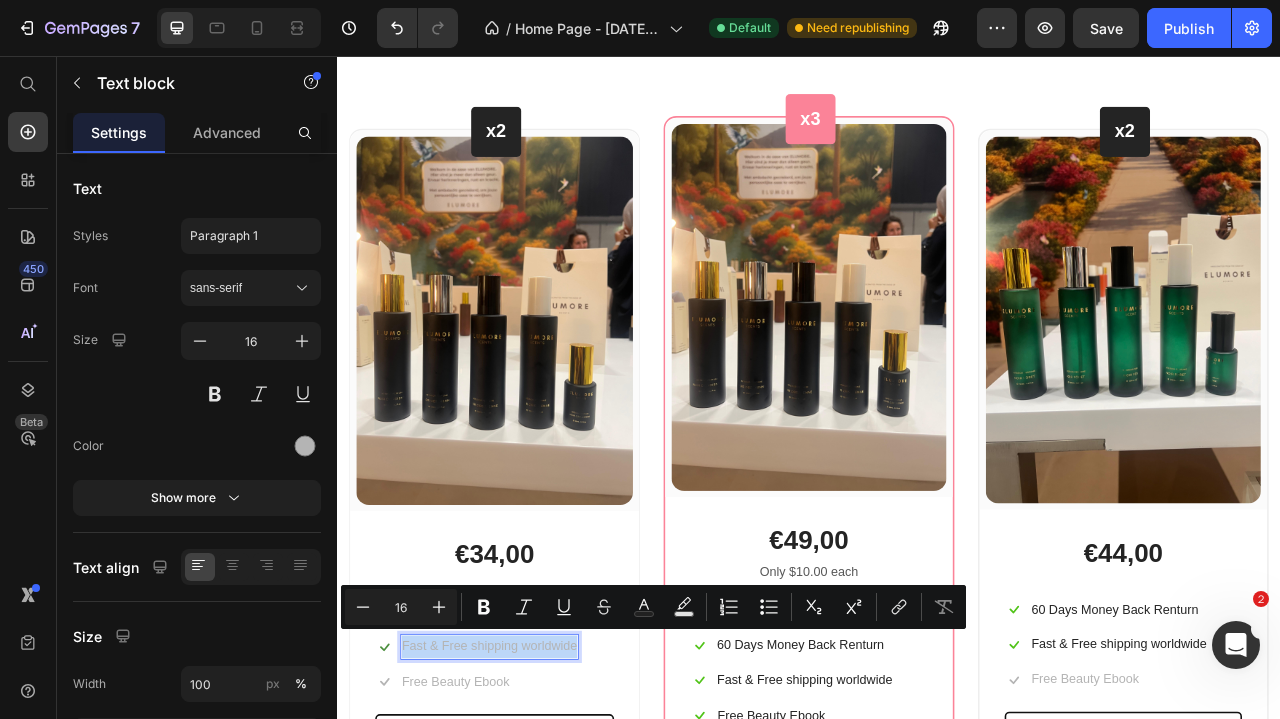 click on "Fast & Free shipping worldwide" at bounding box center (530, 807) 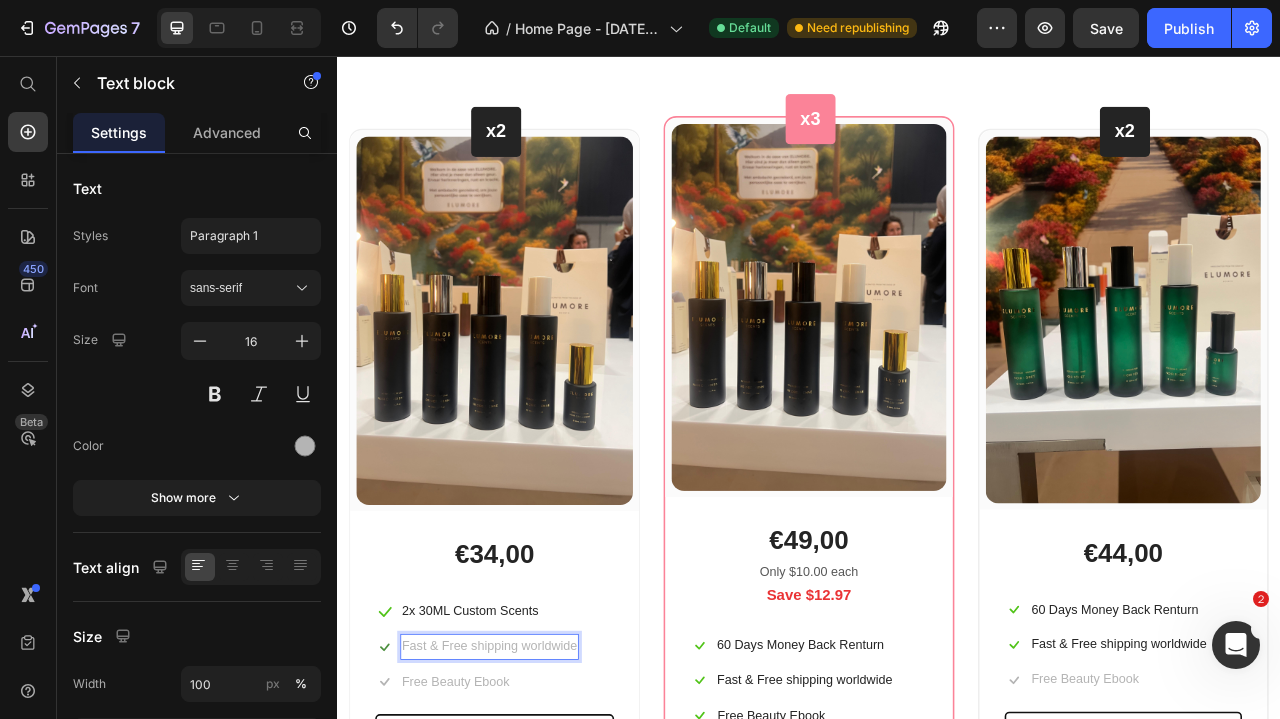 click on "Fast & Free shipping worldwide" at bounding box center [530, 807] 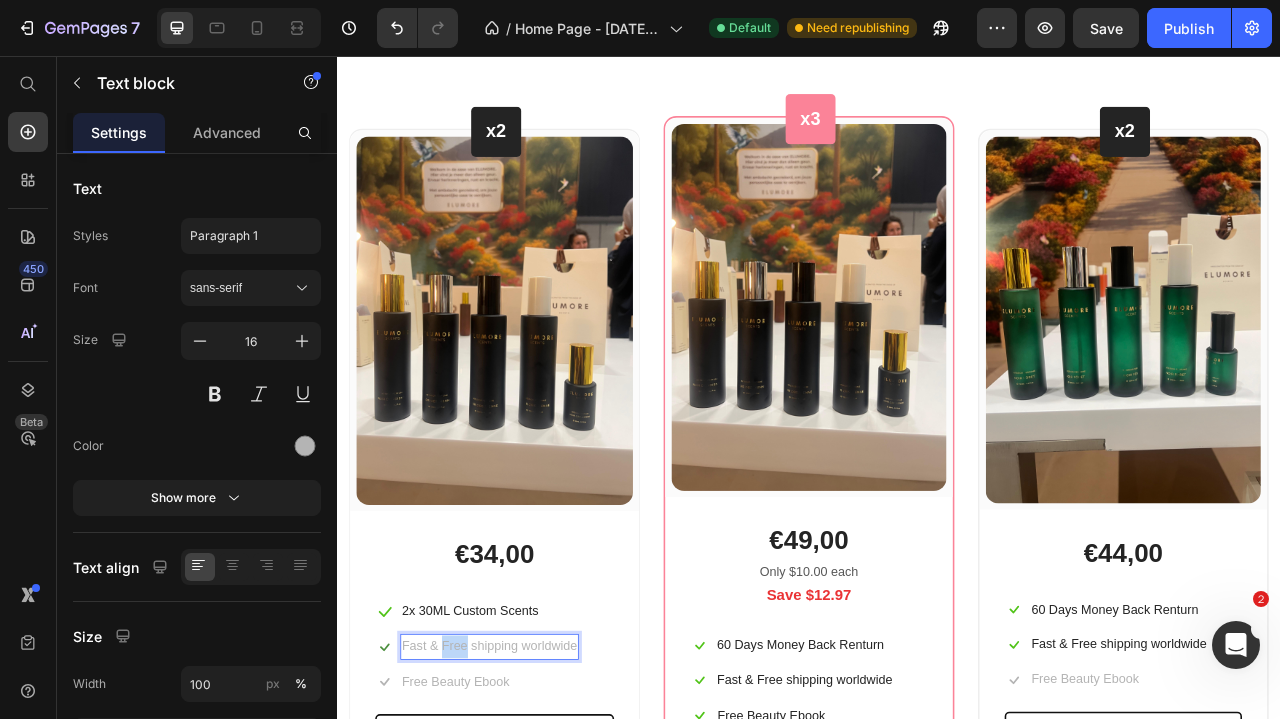 click on "Fast & Free shipping worldwide" at bounding box center [530, 807] 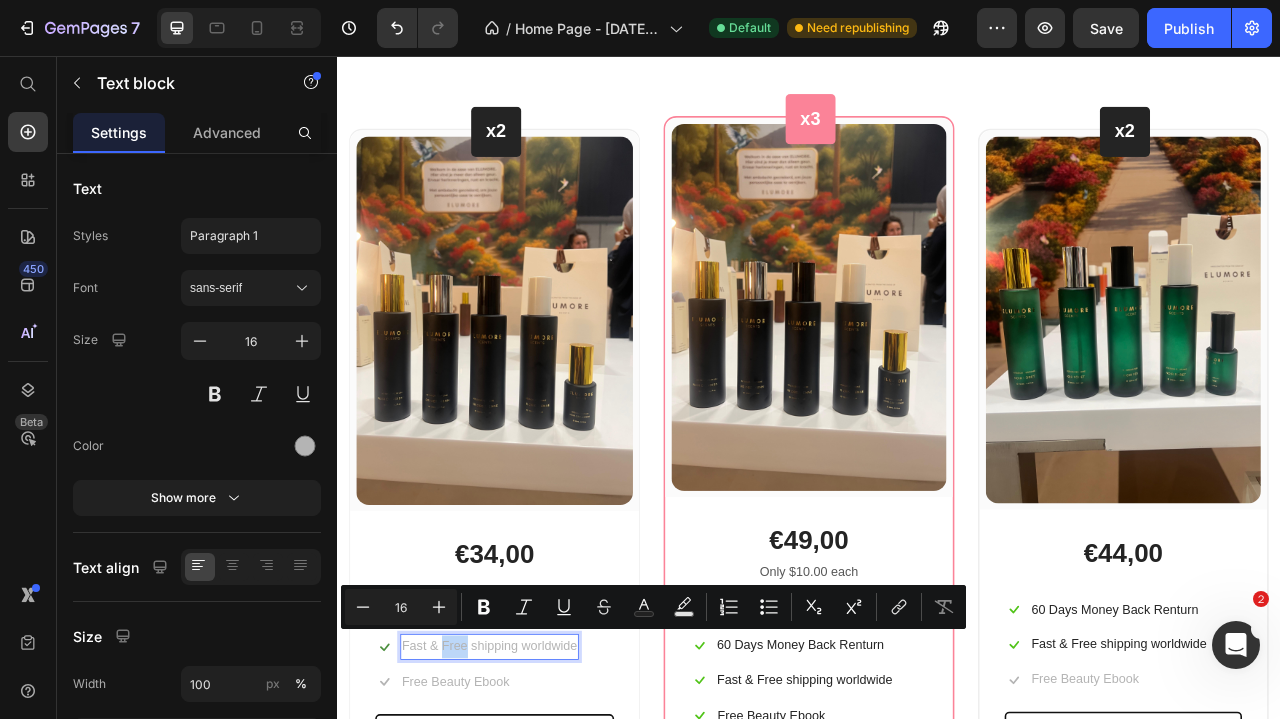 click on "Fast & Free shipping worldwide" at bounding box center [530, 807] 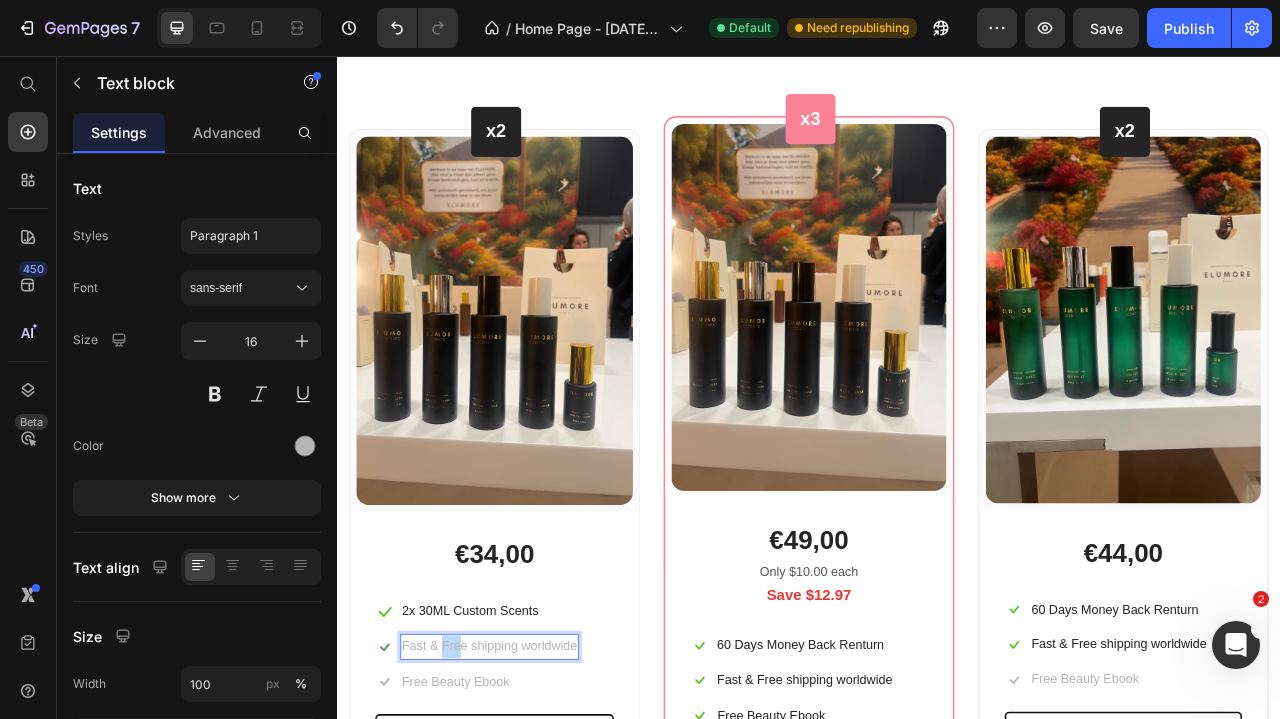 click on "Fast & Free shipping worldwide" at bounding box center (530, 807) 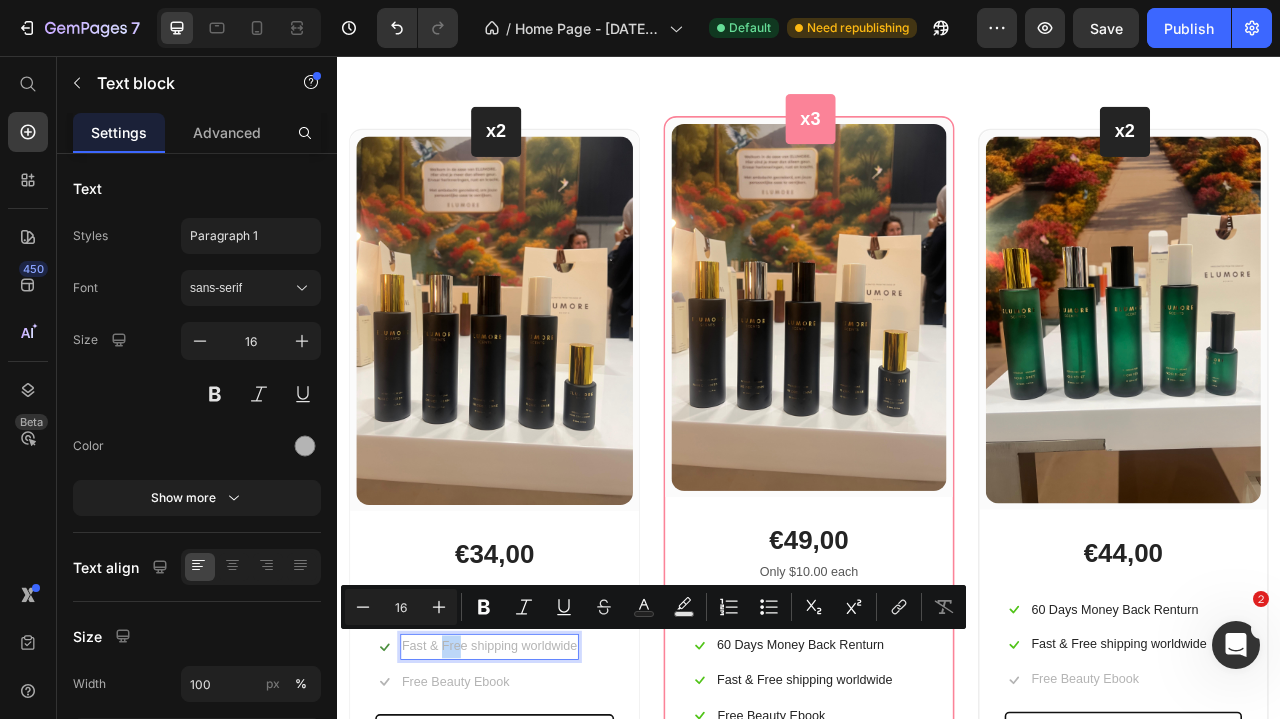 click on "Fast & Free shipping worldwide" at bounding box center (530, 807) 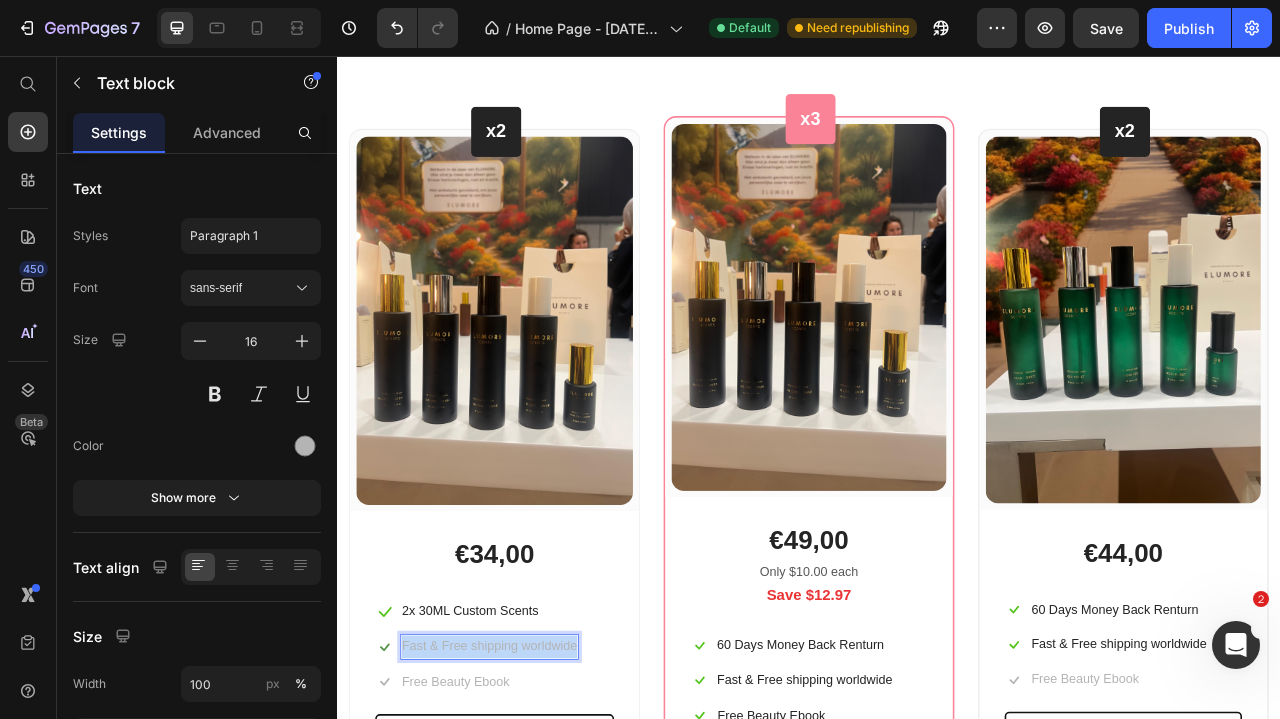 click on "Fast & Free shipping worldwide" at bounding box center [530, 807] 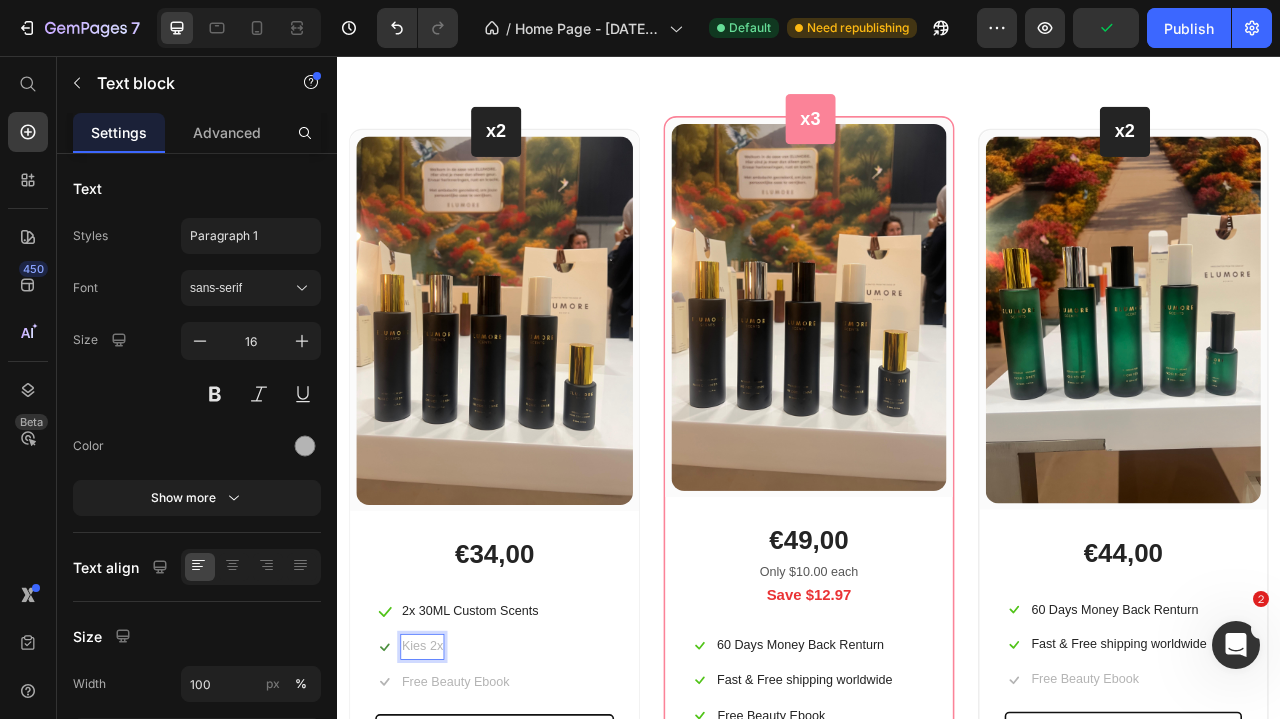 scroll, scrollTop: 928, scrollLeft: 0, axis: vertical 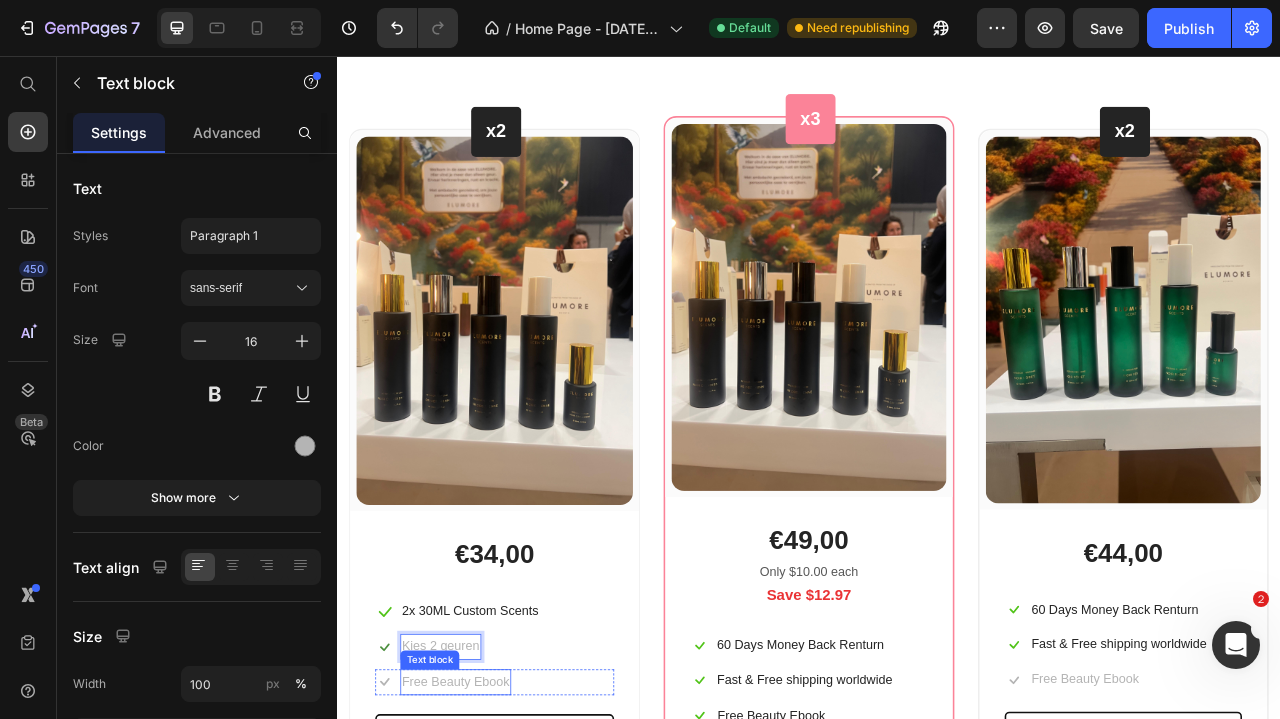 click on "Free Beauty Ebook" at bounding box center (487, 852) 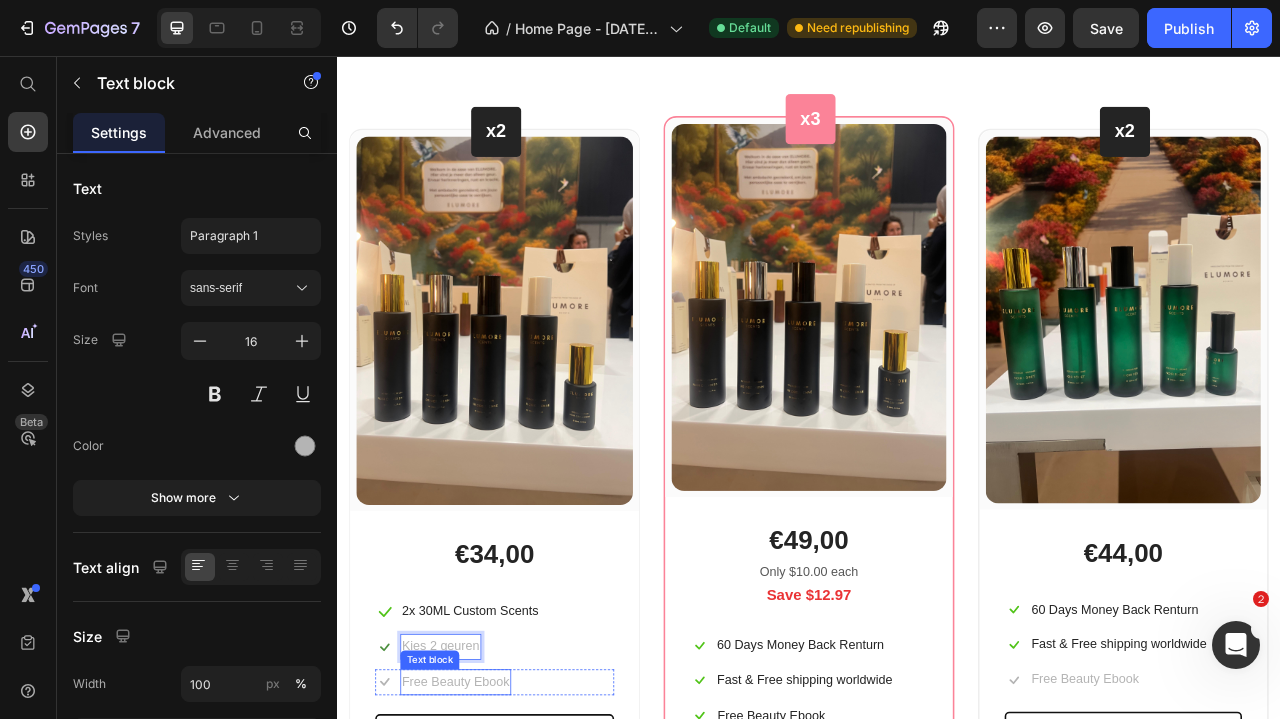 scroll, scrollTop: 0, scrollLeft: 0, axis: both 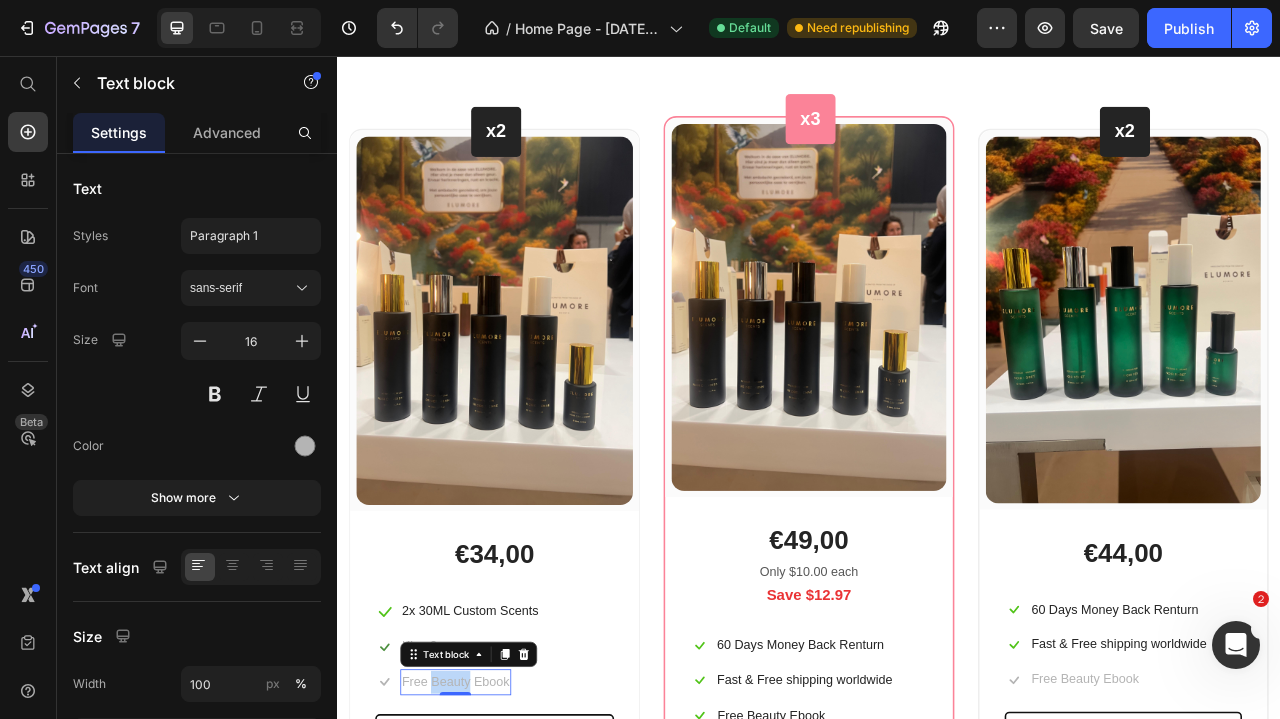 click on "Free Beauty Ebook" at bounding box center [487, 852] 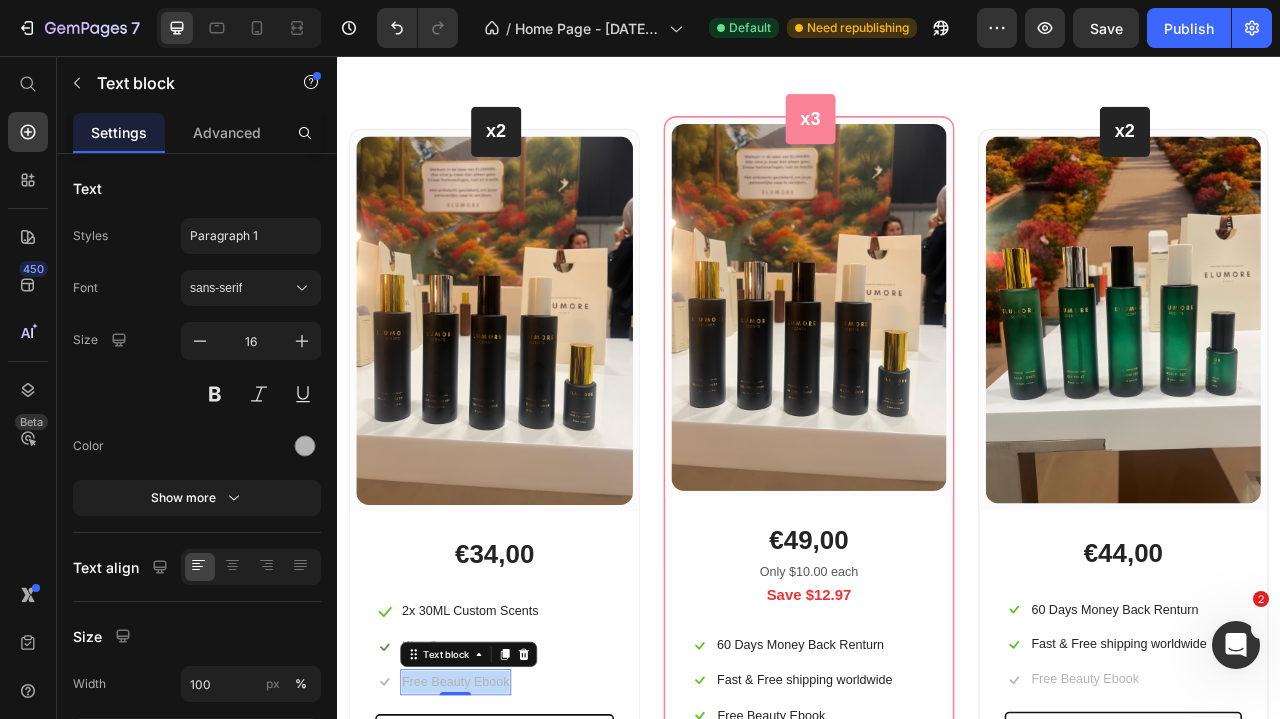 click on "Free Beauty Ebook" at bounding box center [487, 852] 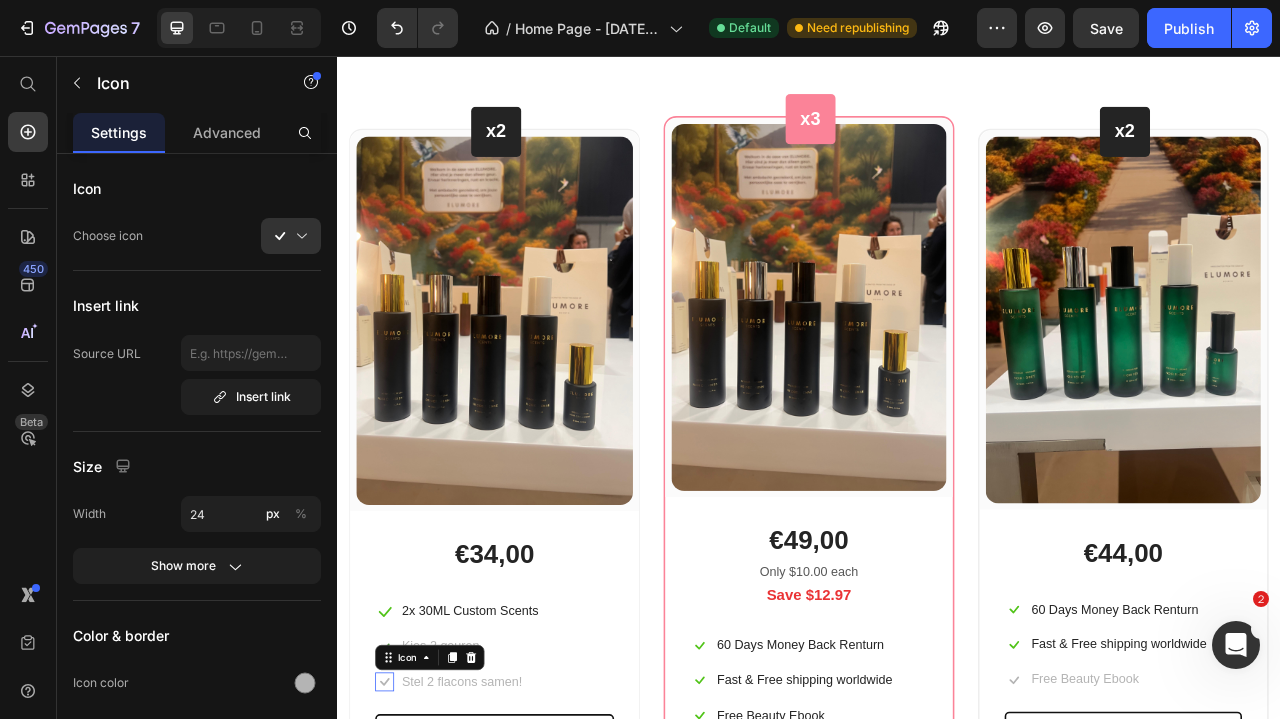 click 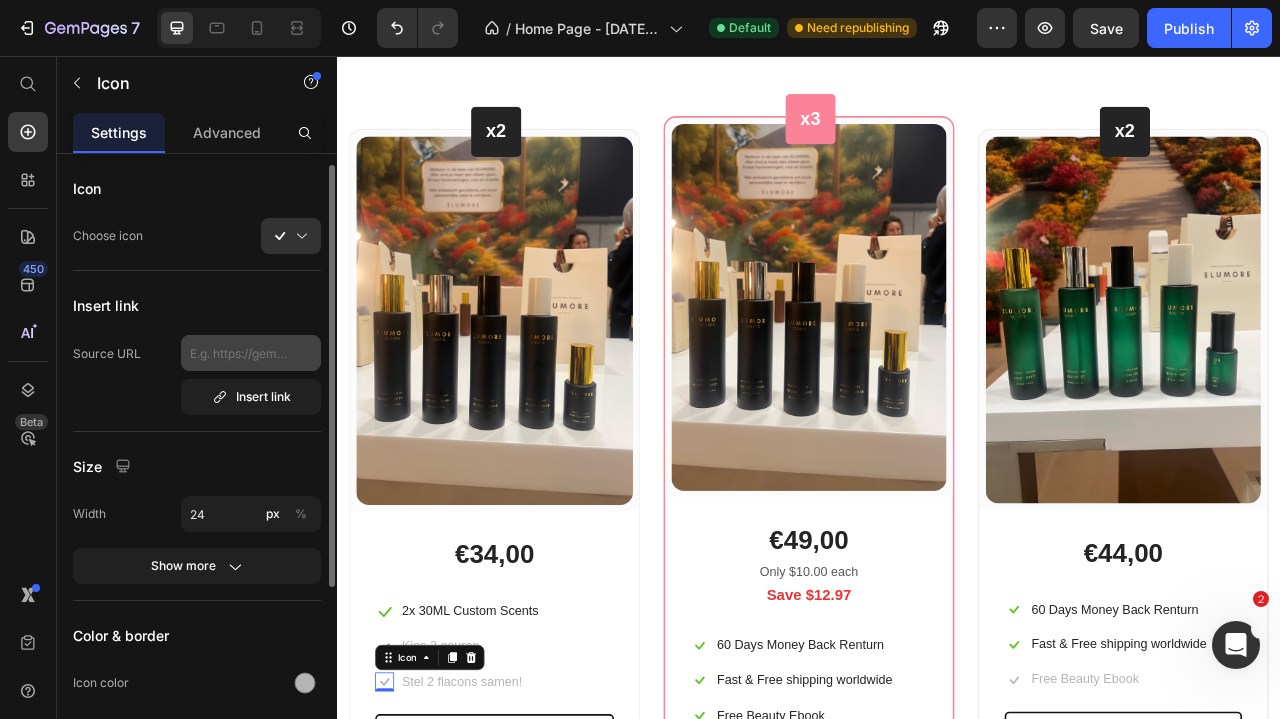 scroll, scrollTop: 83, scrollLeft: 0, axis: vertical 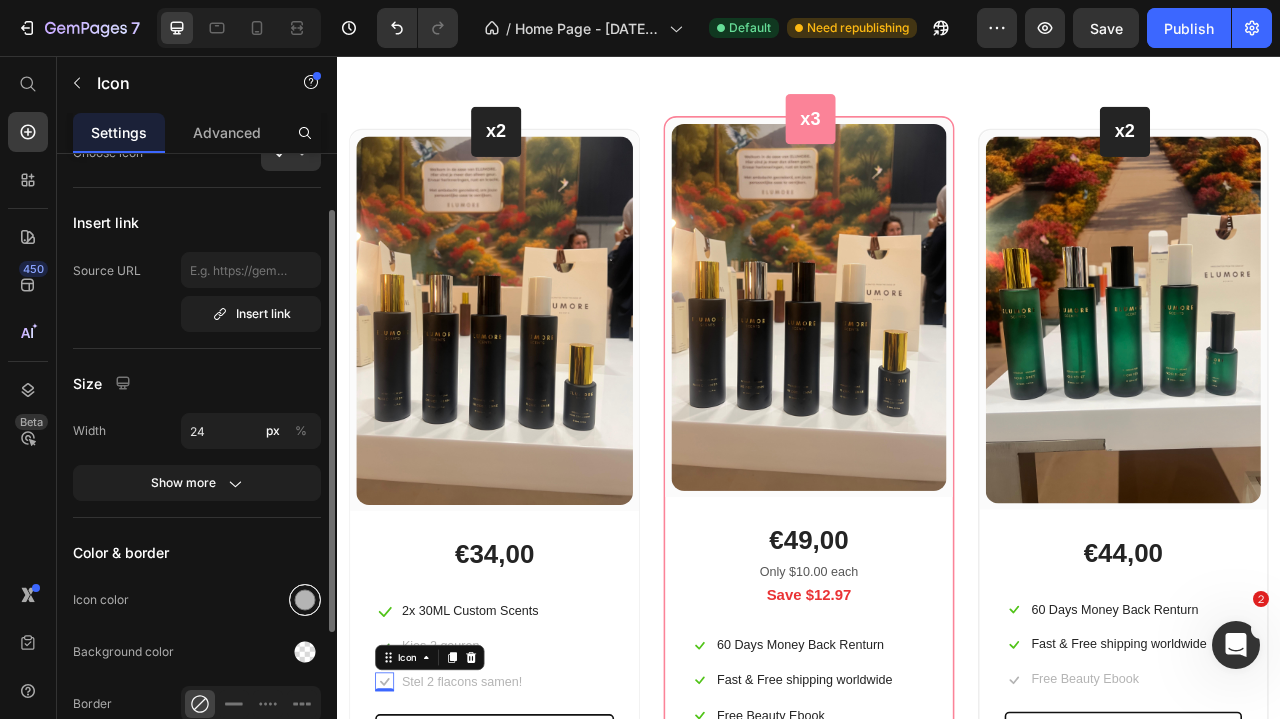 click at bounding box center [305, 600] 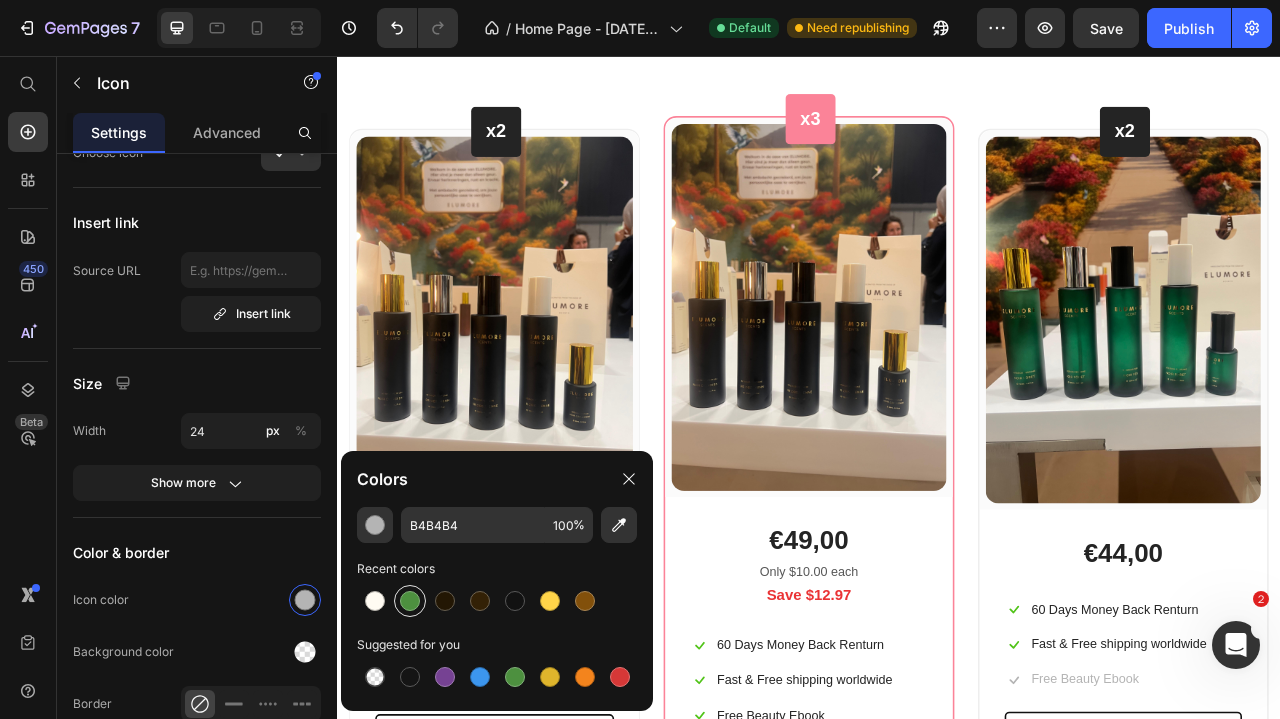 click at bounding box center [410, 601] 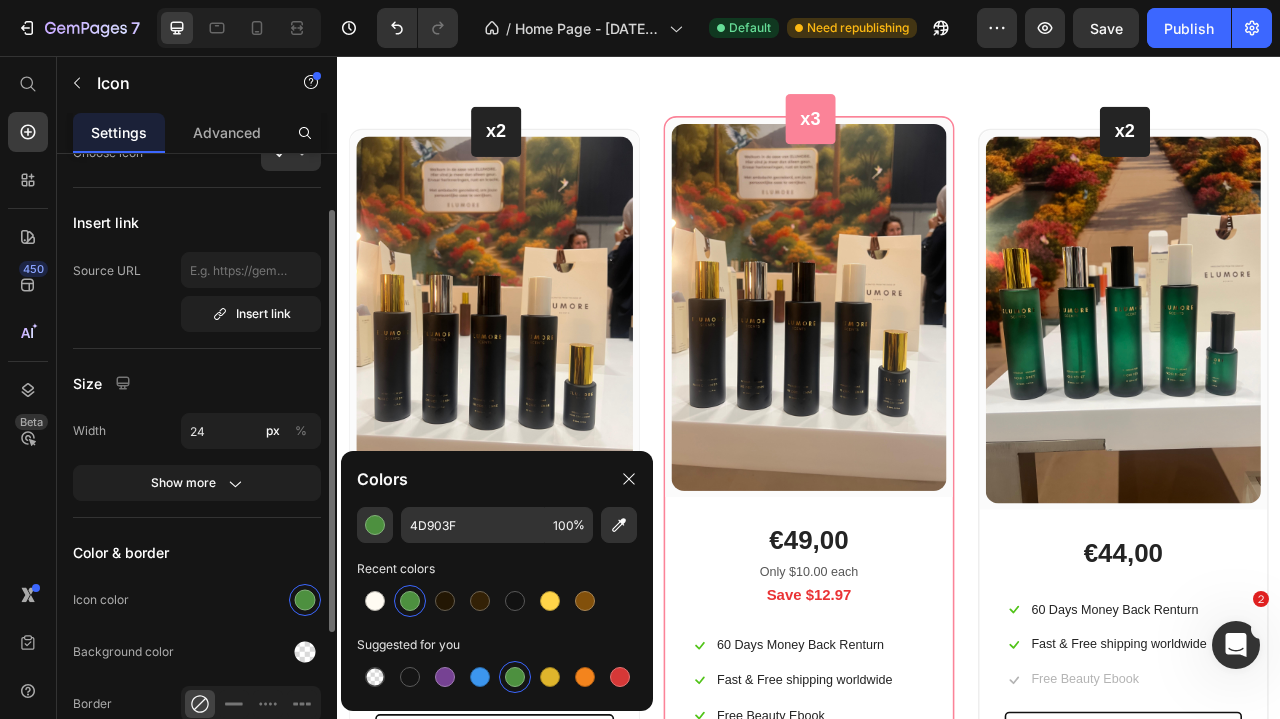 click on "Color & border" at bounding box center [197, 552] 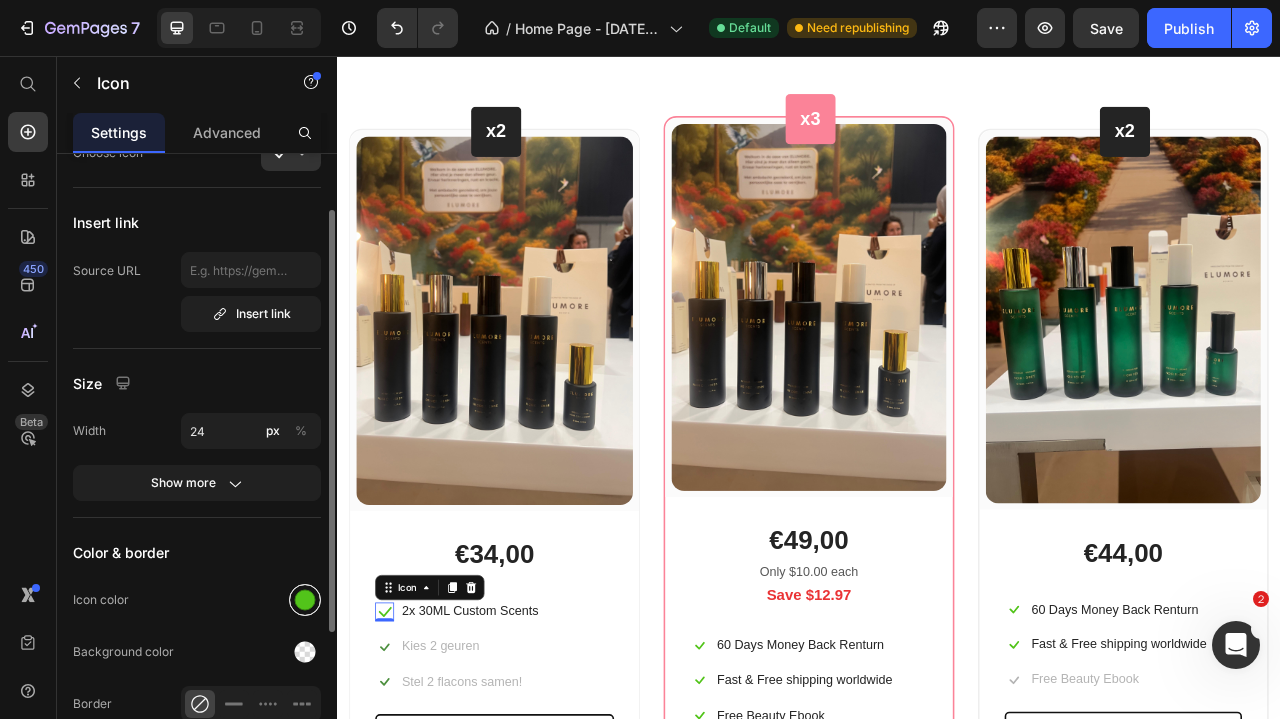 click at bounding box center [305, 600] 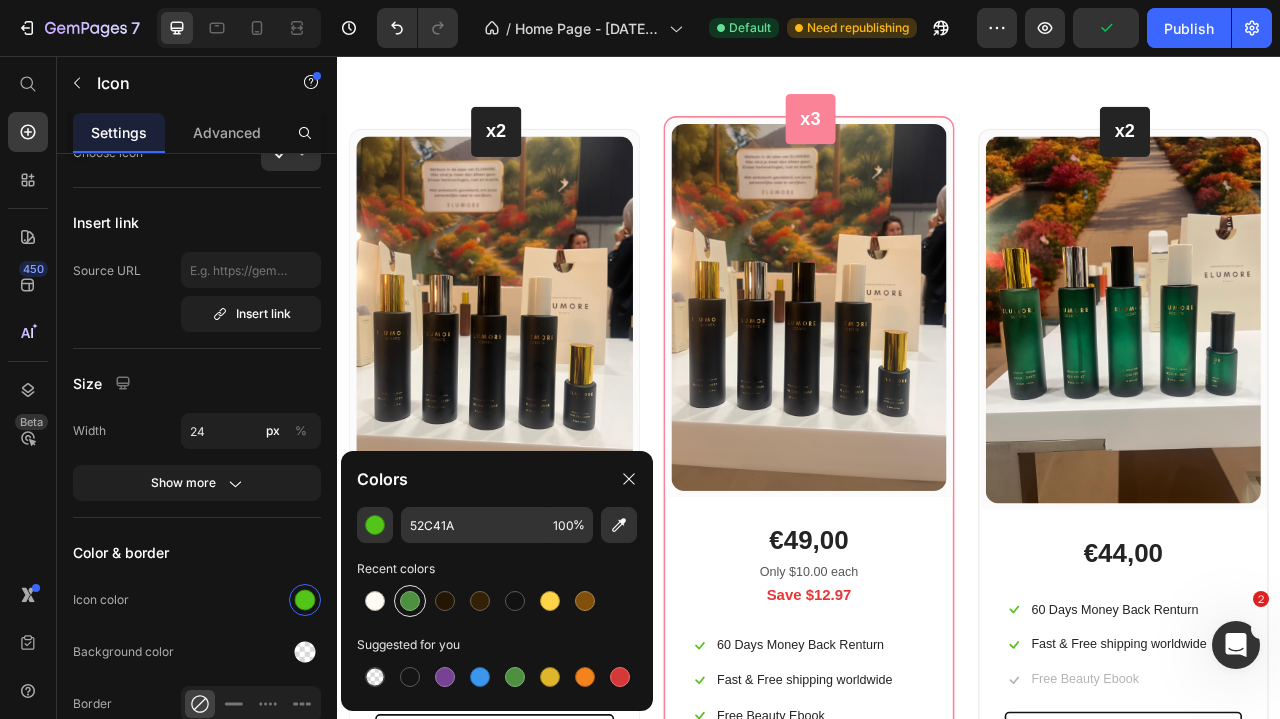 click at bounding box center [410, 601] 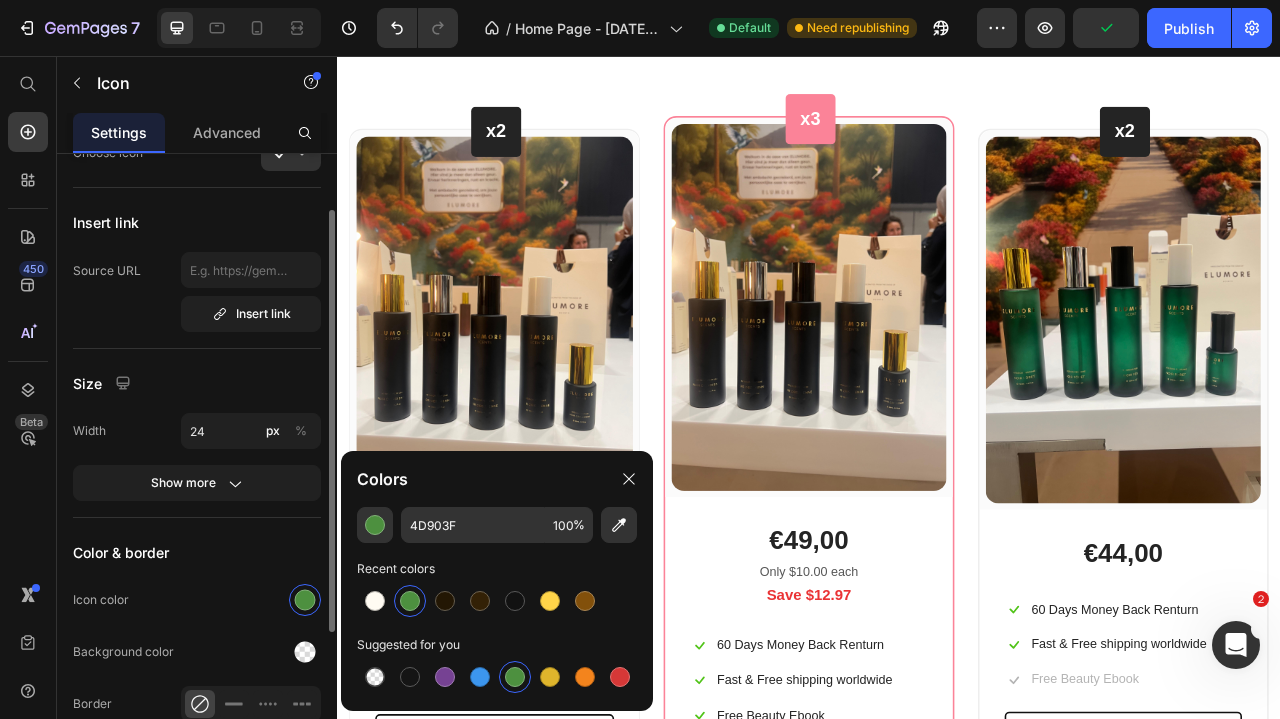 click on "Color & border Icon color Background color Border Corner" 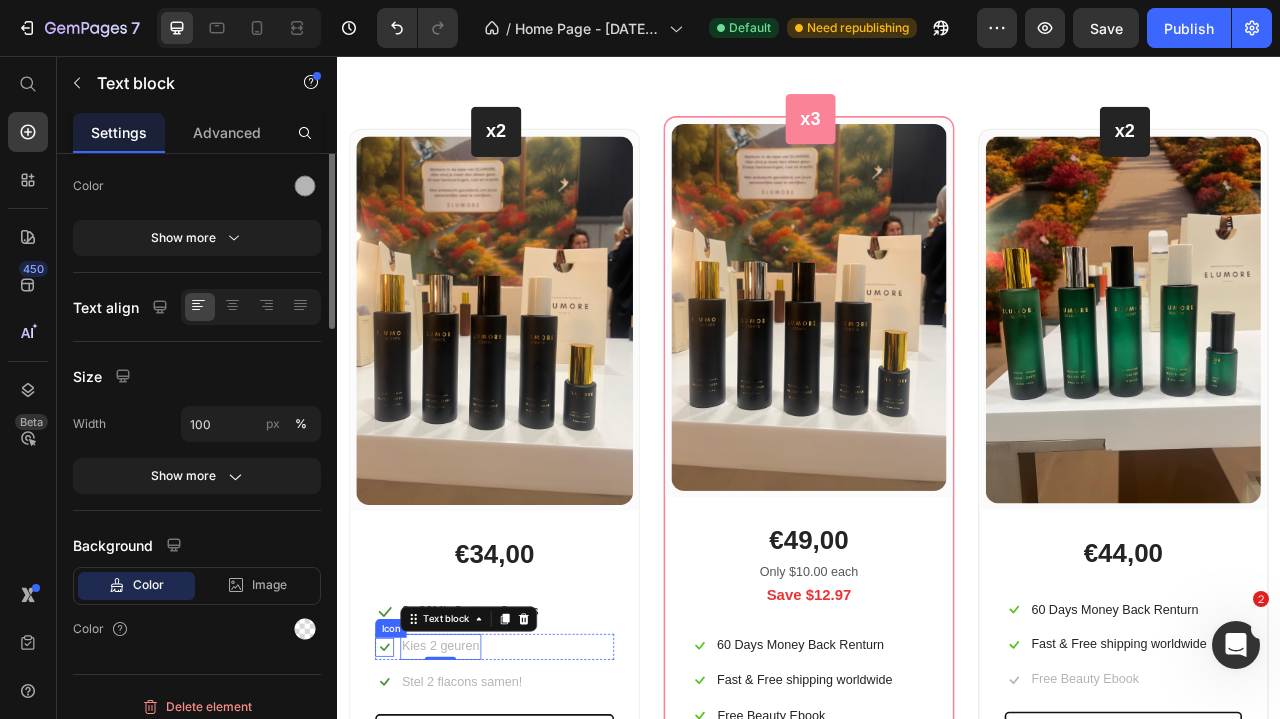 scroll, scrollTop: 0, scrollLeft: 0, axis: both 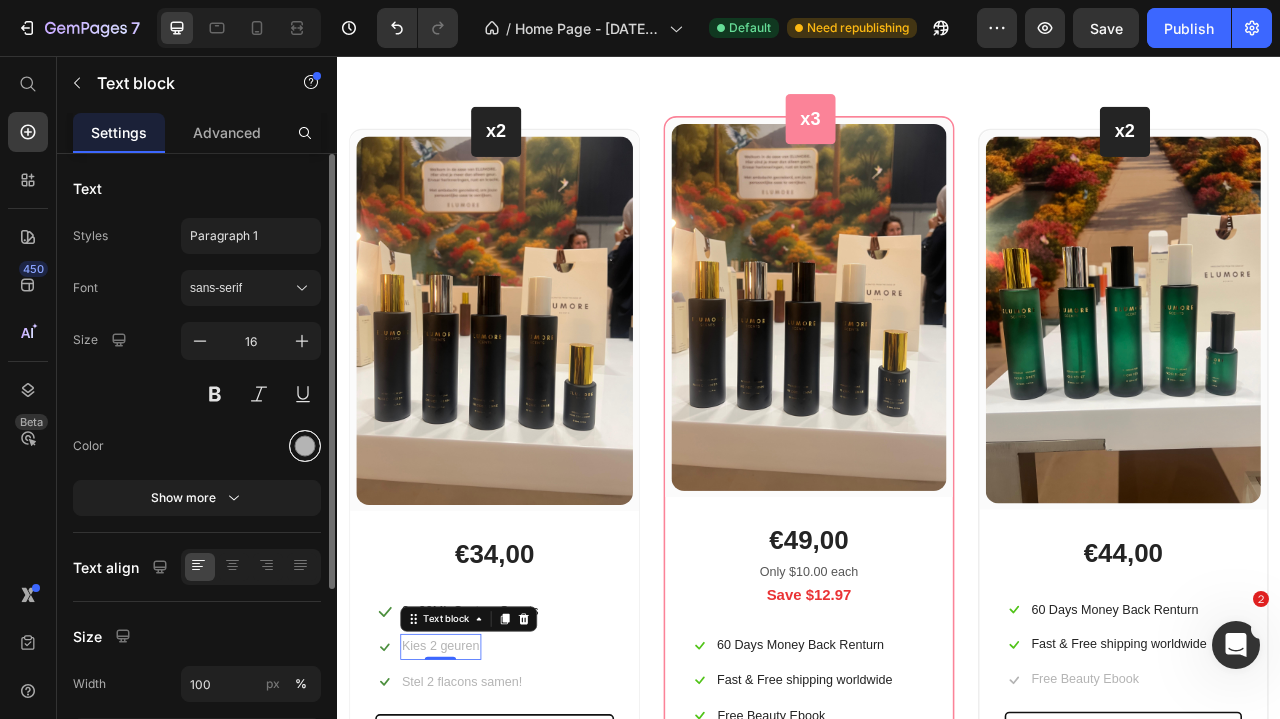 click at bounding box center [305, 446] 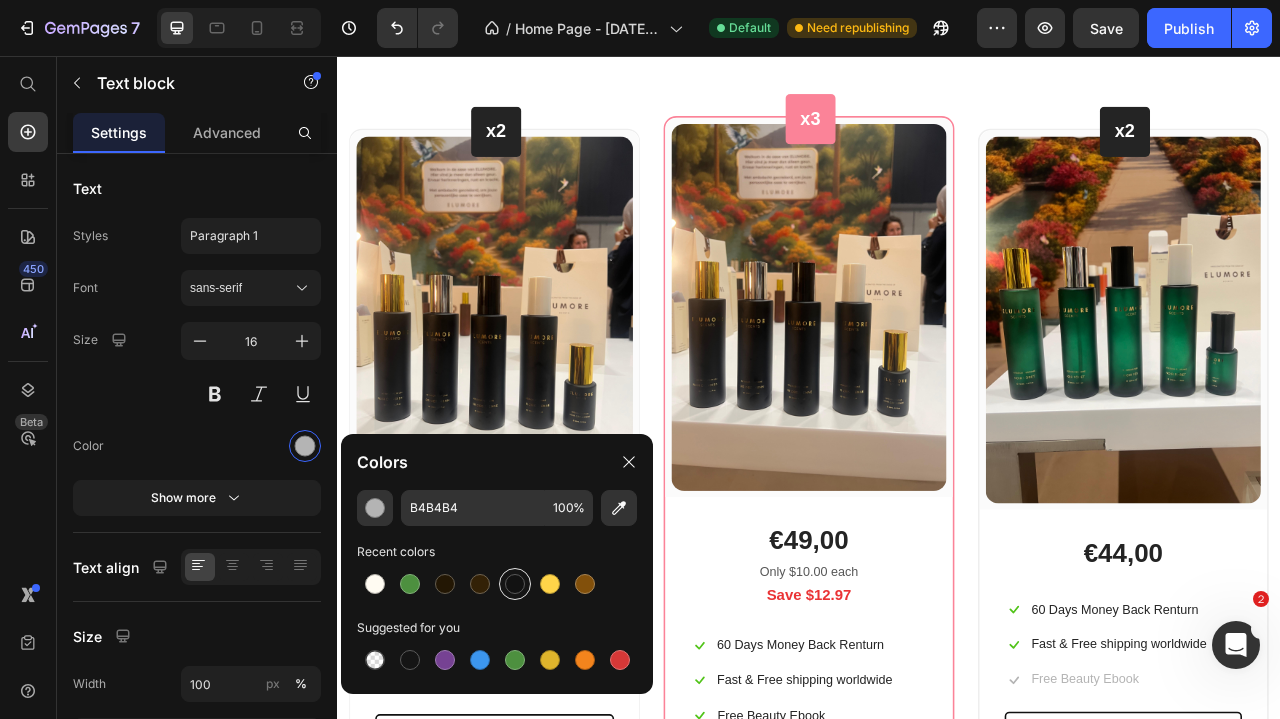 click at bounding box center [515, 584] 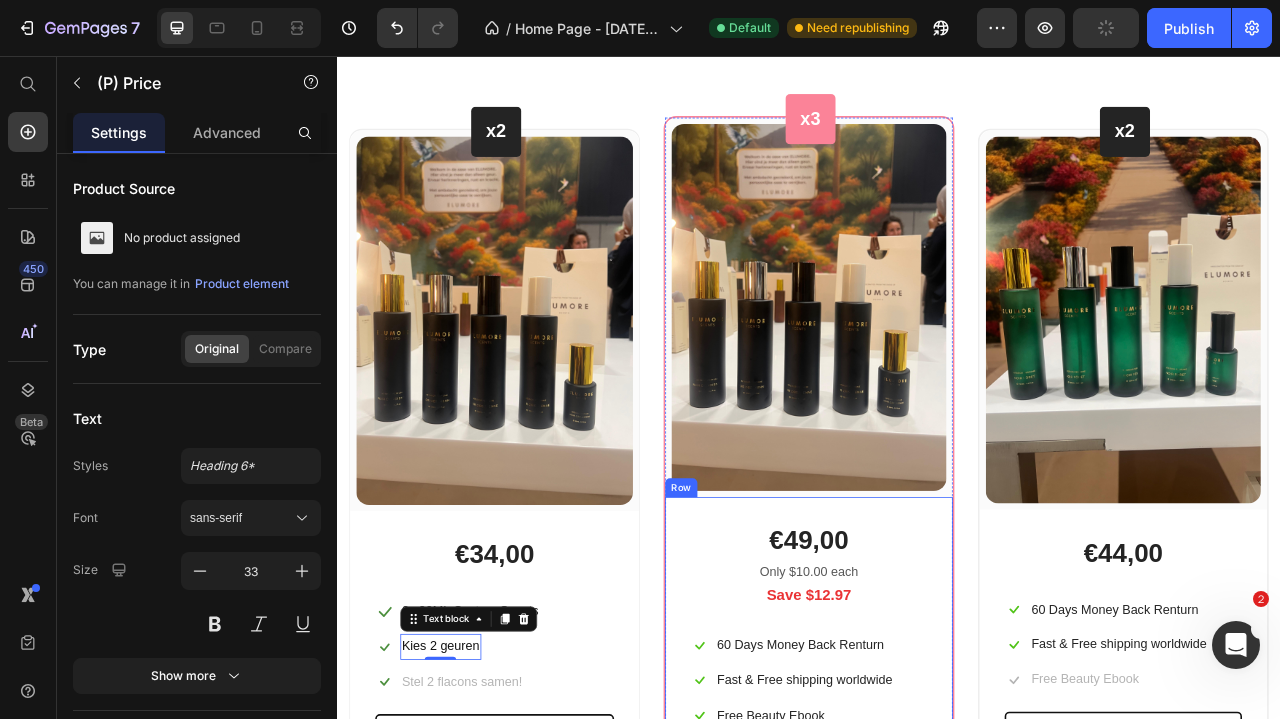 click on "€49,00" at bounding box center [937, 672] 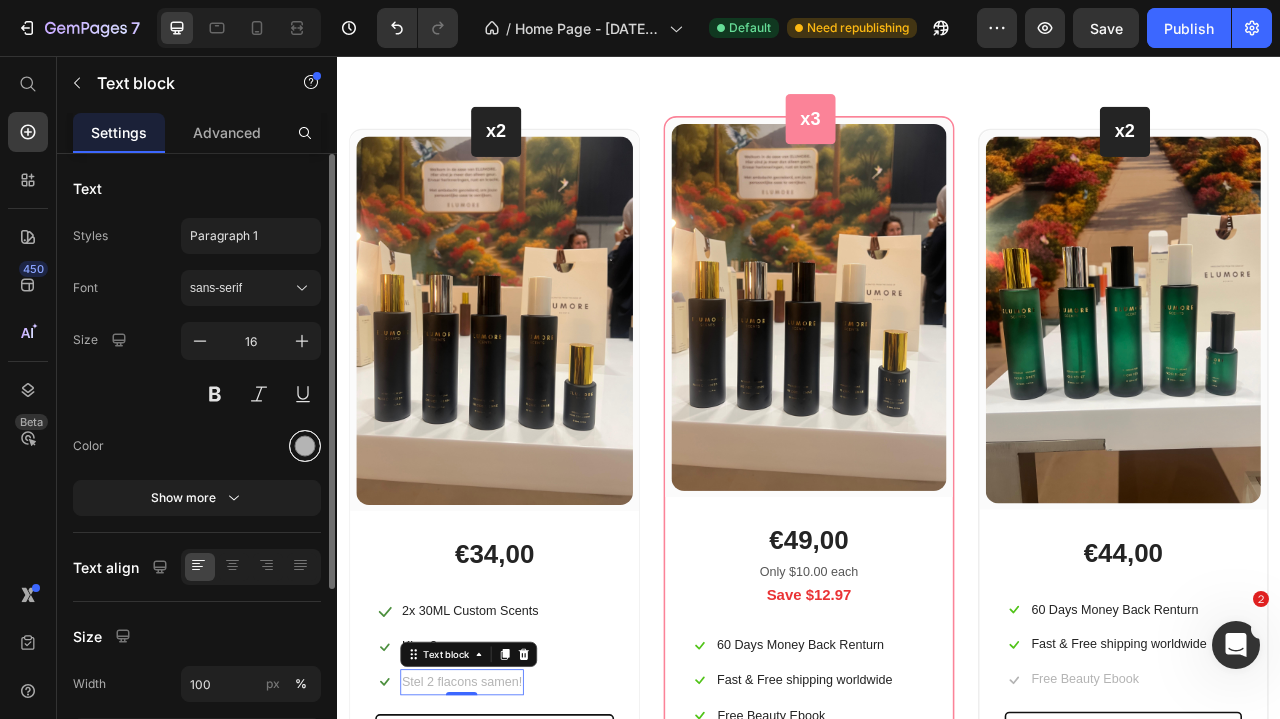 click at bounding box center (305, 446) 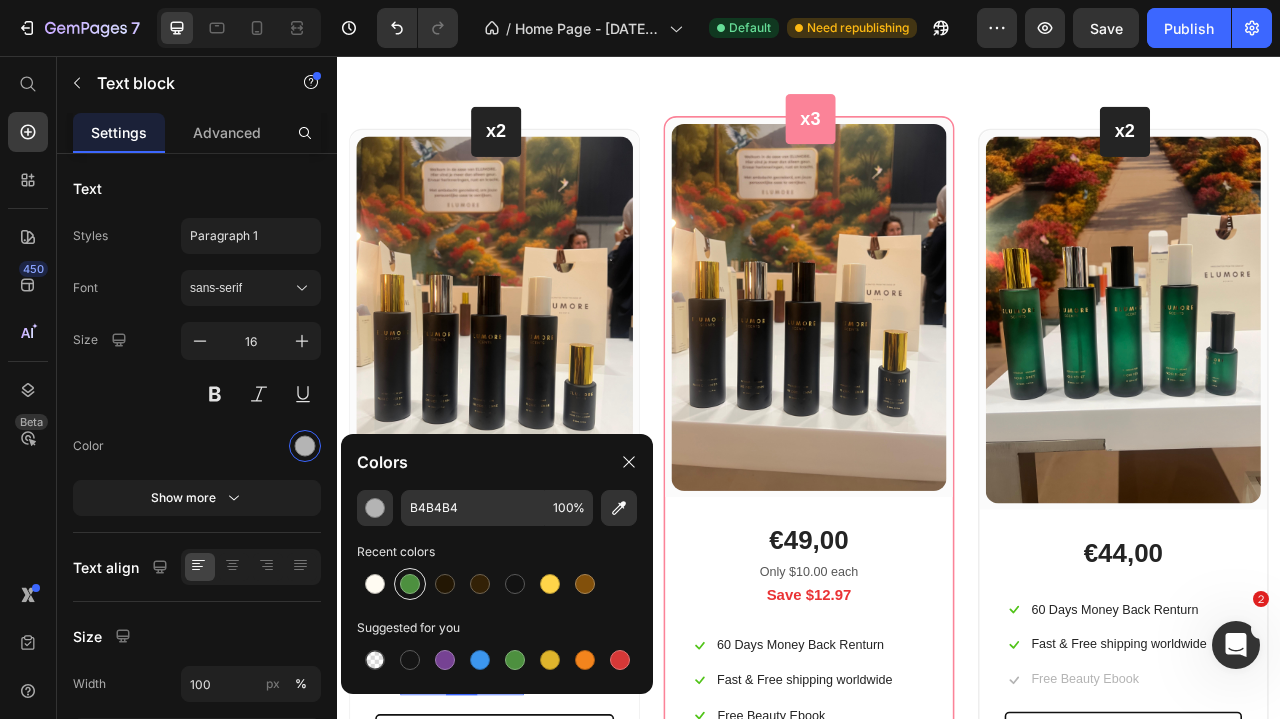 click at bounding box center [410, 584] 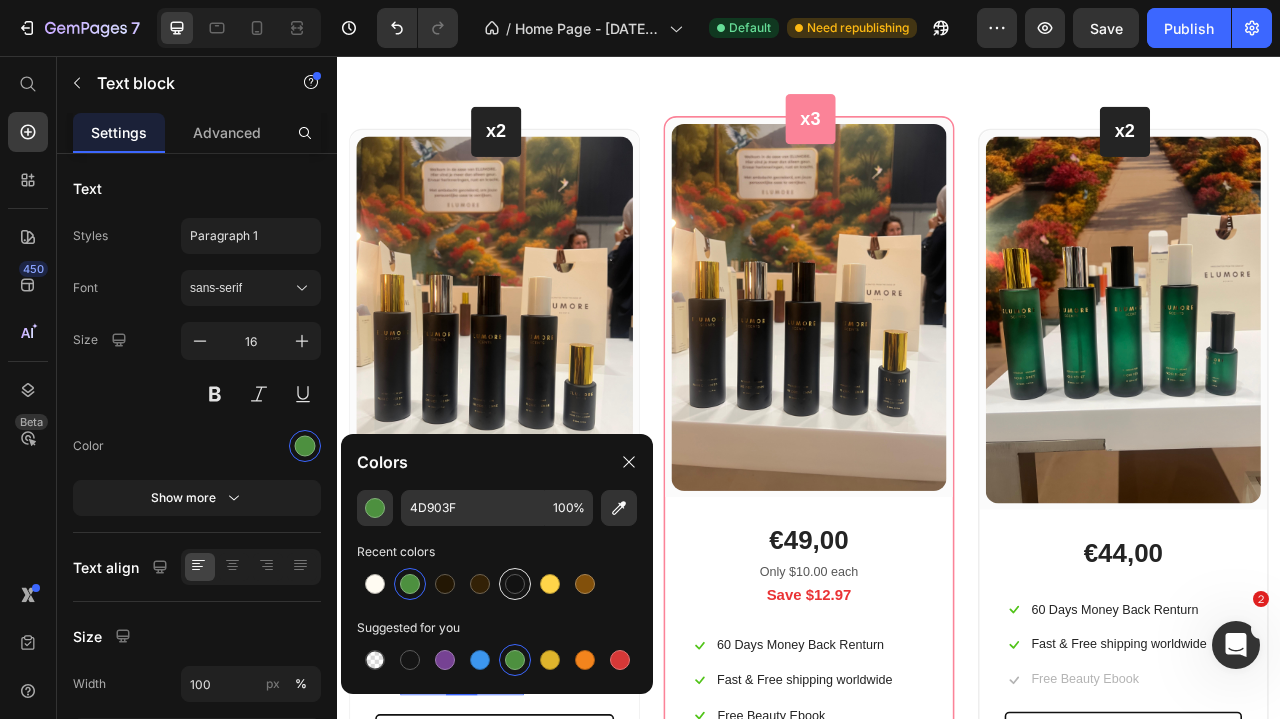 click at bounding box center [515, 584] 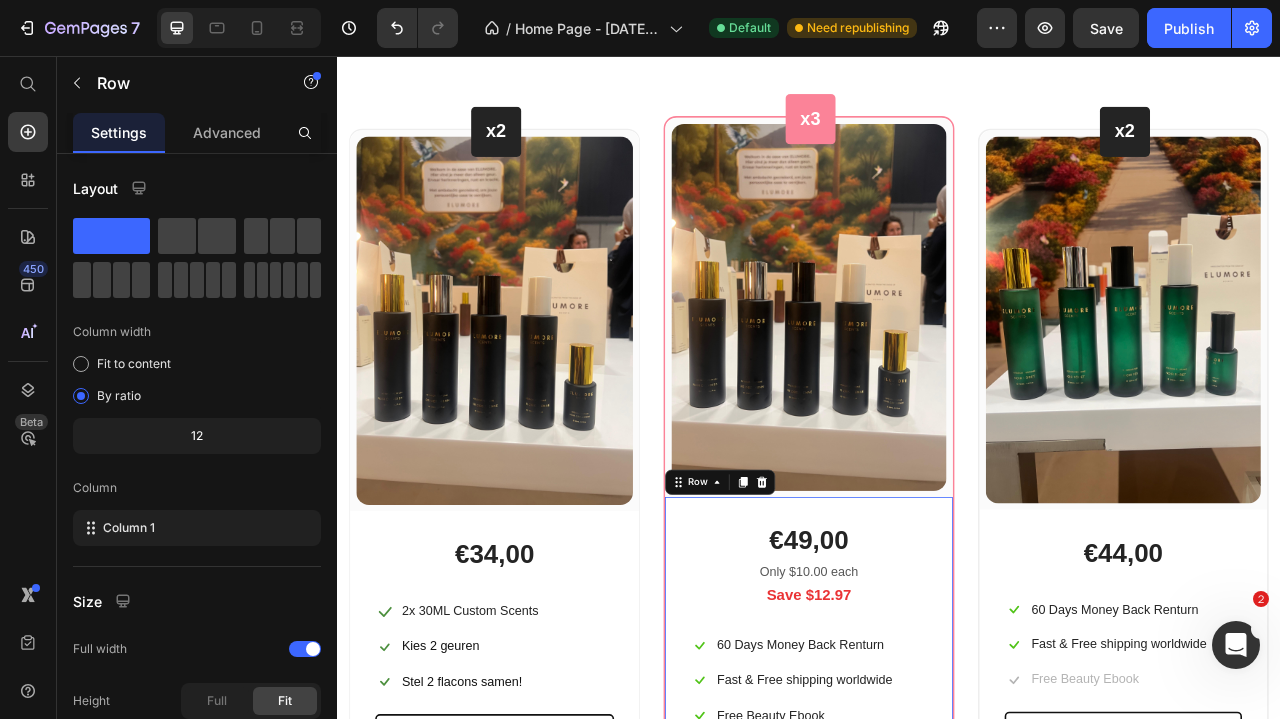 scroll, scrollTop: 3454, scrollLeft: 0, axis: vertical 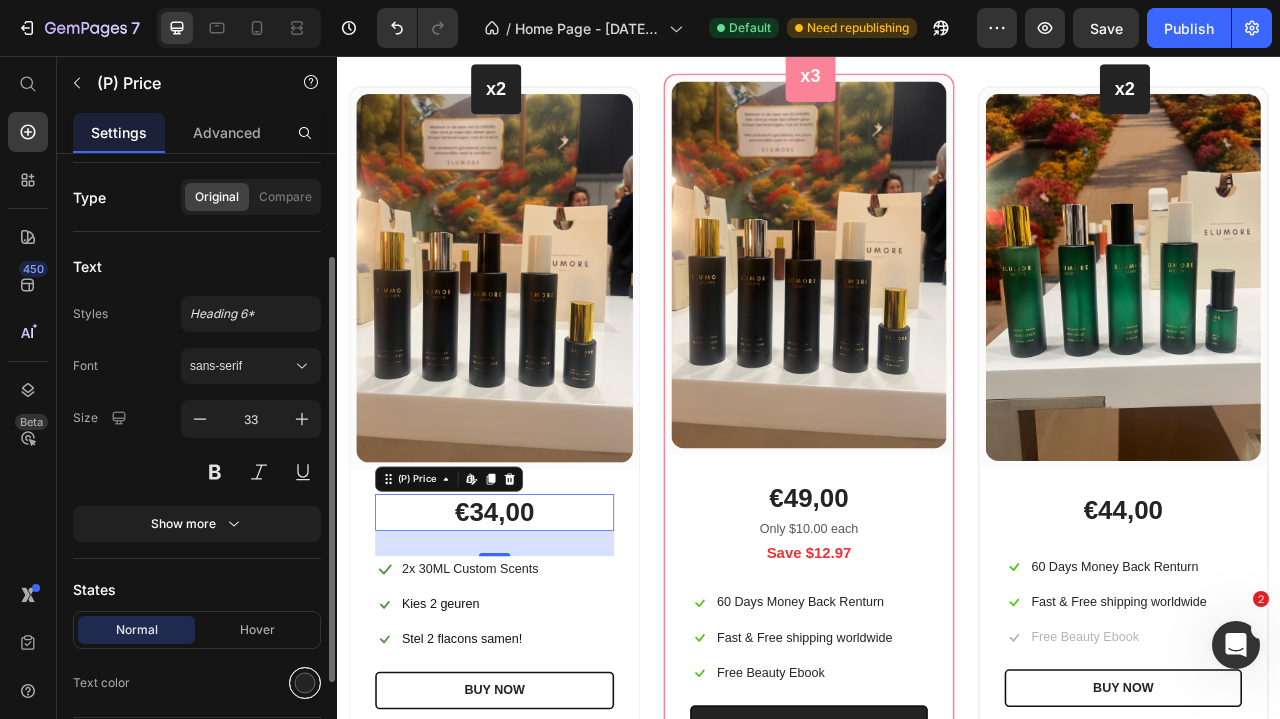 click at bounding box center [305, 683] 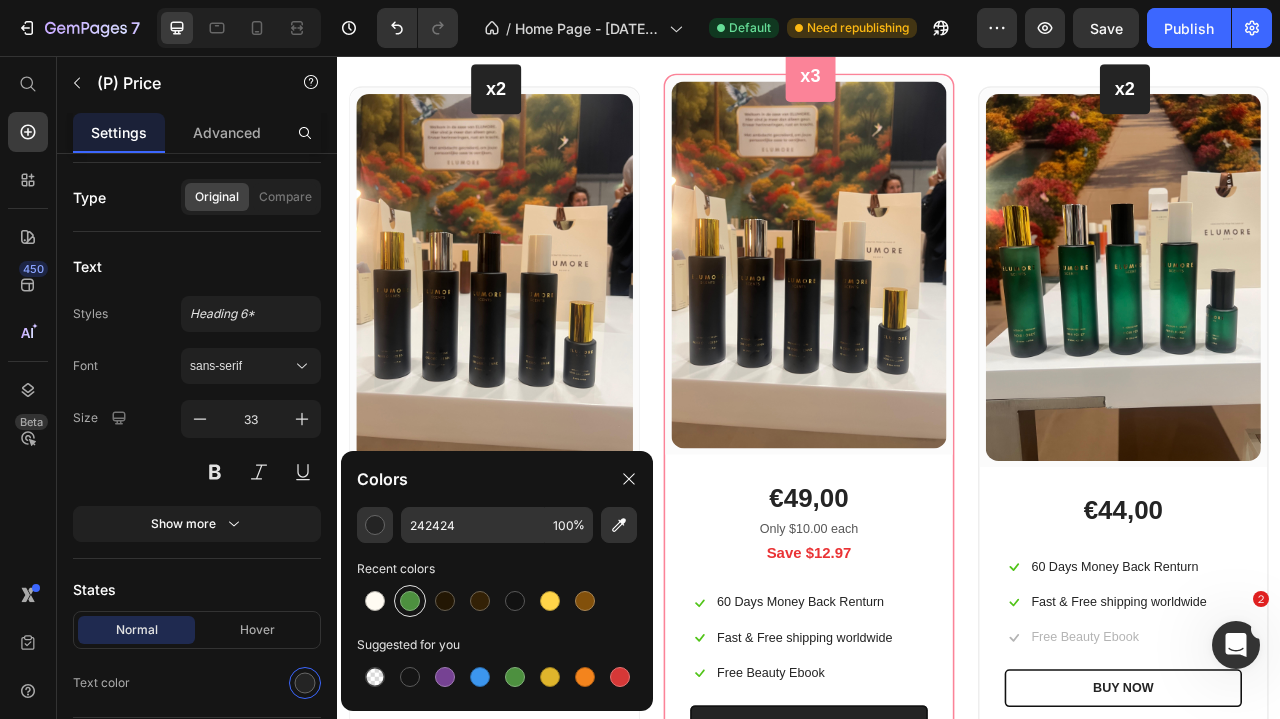 click at bounding box center (410, 601) 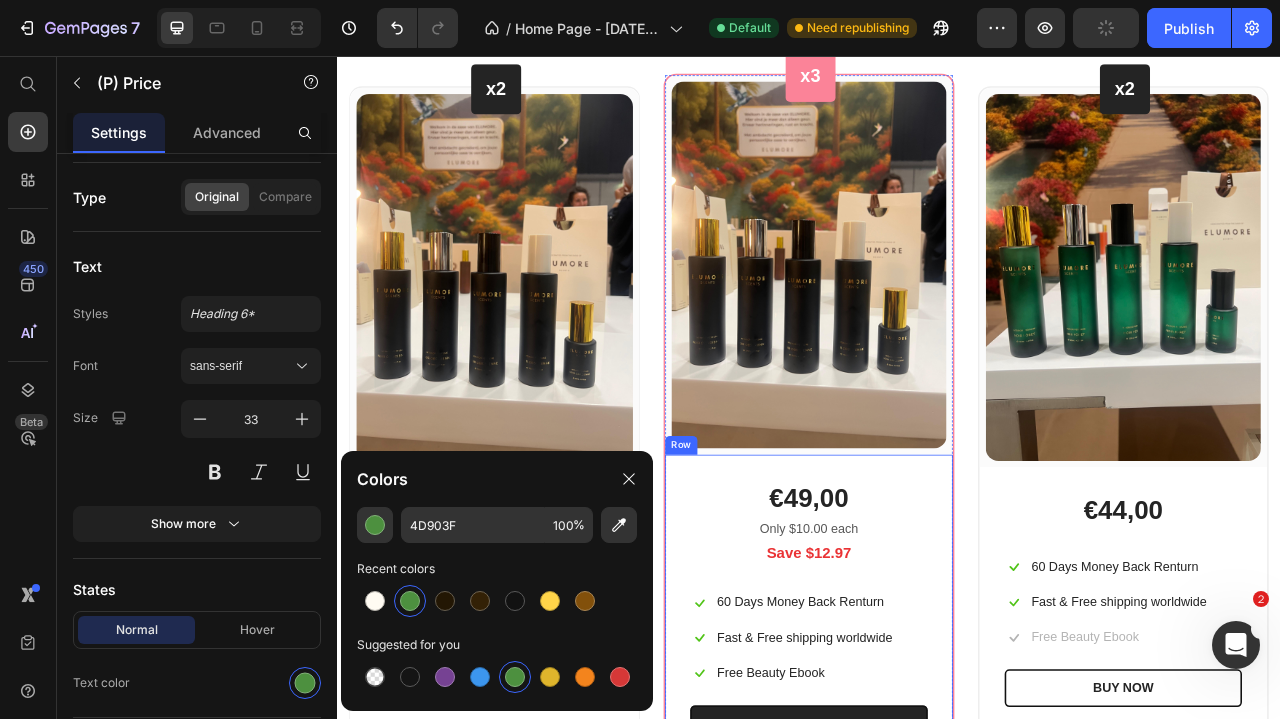 click on "€49,00 (P) Price Only $10.00 each Text block Save $12.97 Text block
Icon 60 Days Money Back Renturn Text block Row
Icon Fast & Free shipping worldwide Text block Row
Icon Free Beauty Ebook Text block Row BEST PRICE. BUY NOW! (P) Cart Button Image Image Image Image Image Row Row" at bounding box center [937, 774] 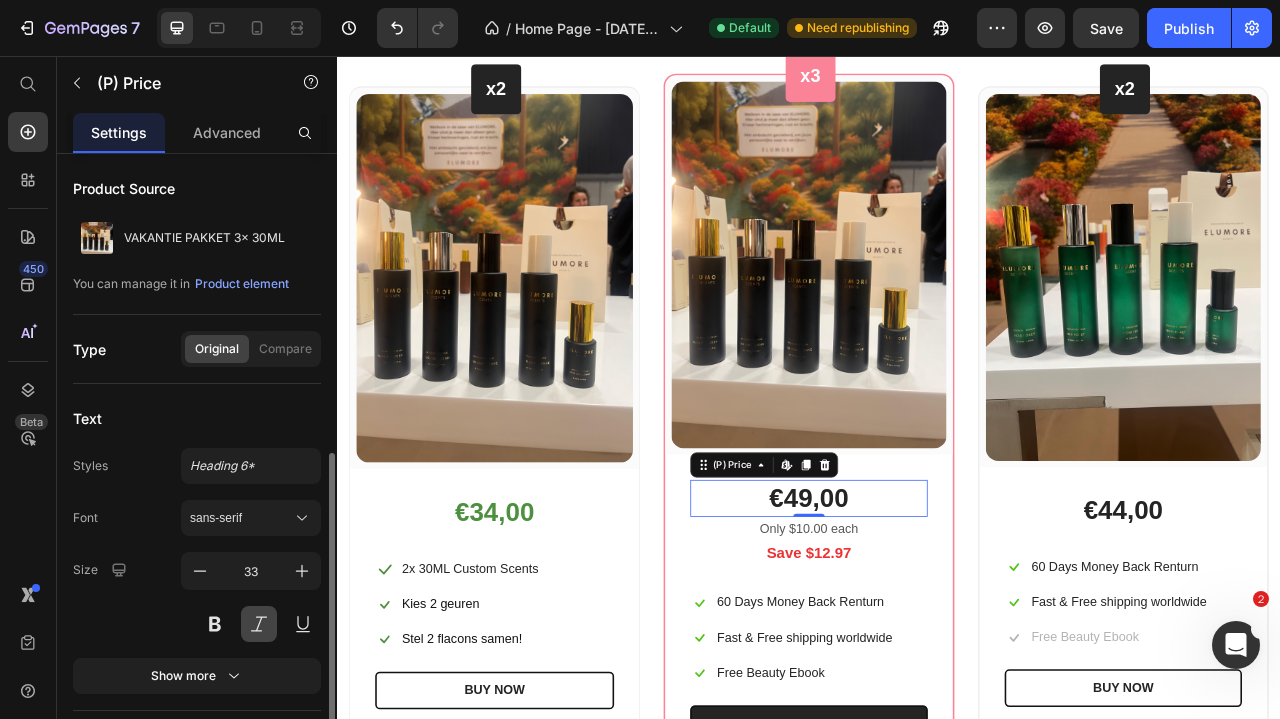 scroll, scrollTop: 213, scrollLeft: 0, axis: vertical 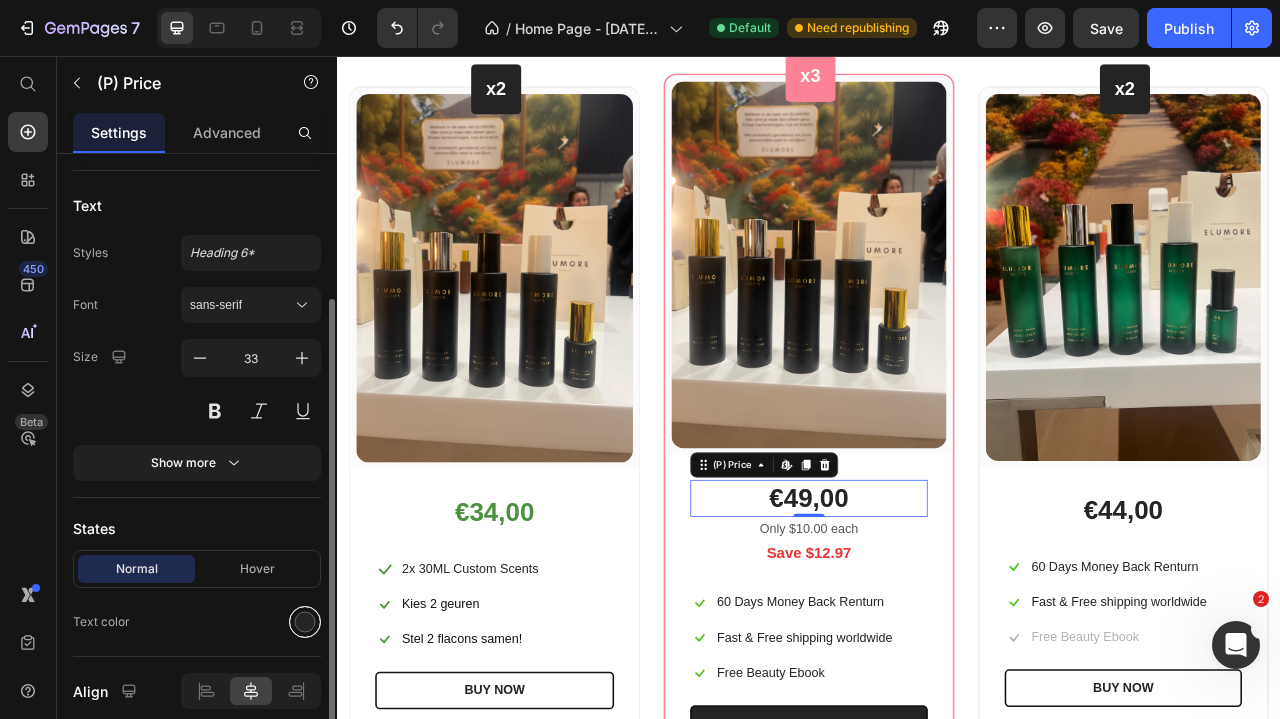 click at bounding box center (305, 622) 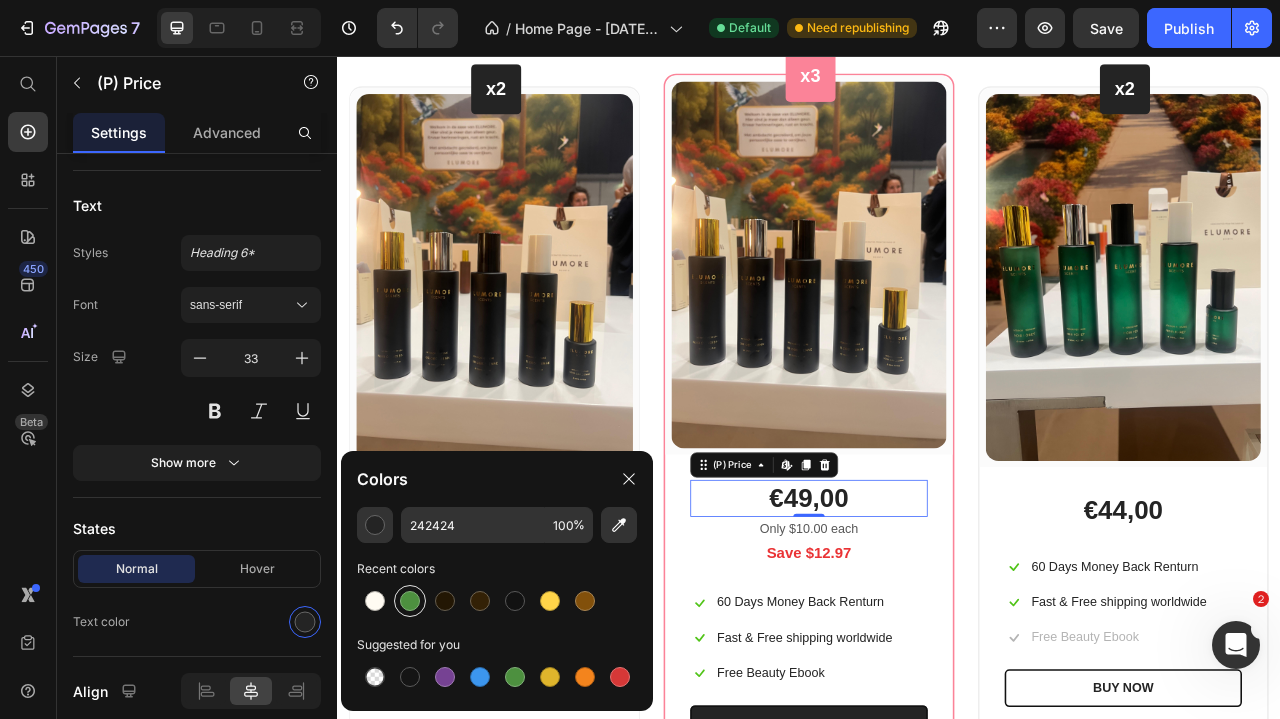 click at bounding box center (410, 601) 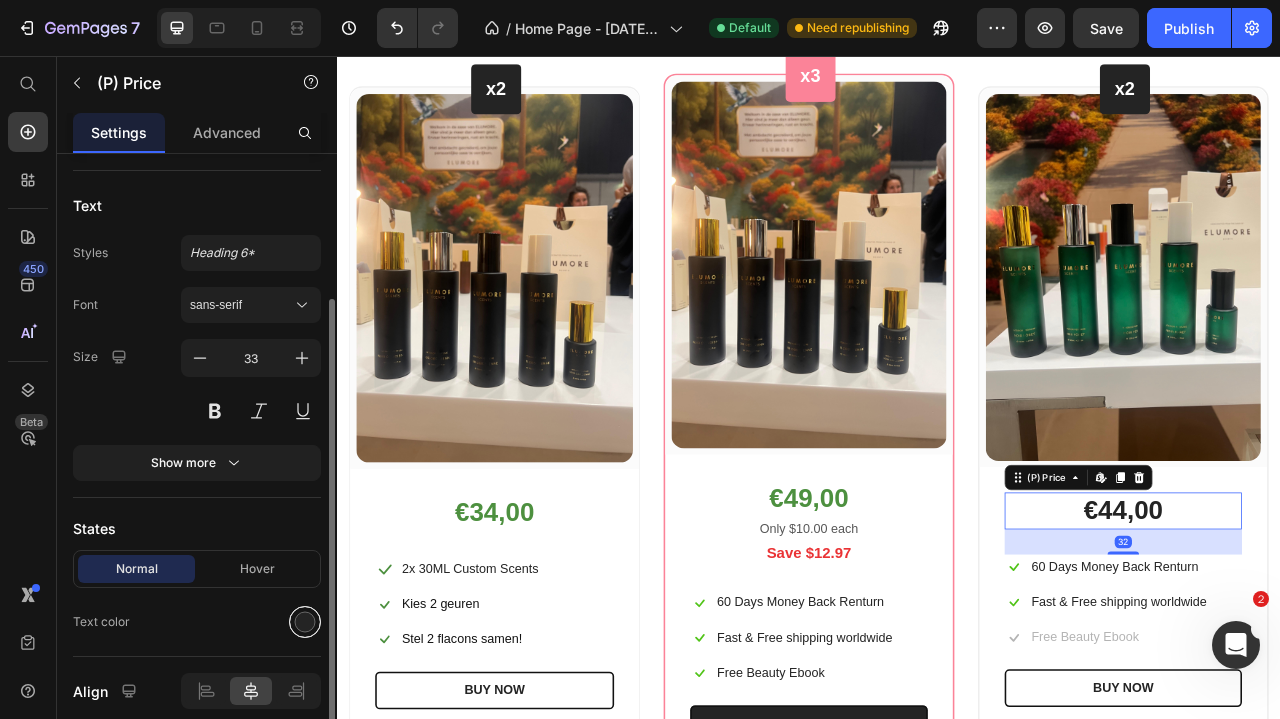 click at bounding box center (305, 622) 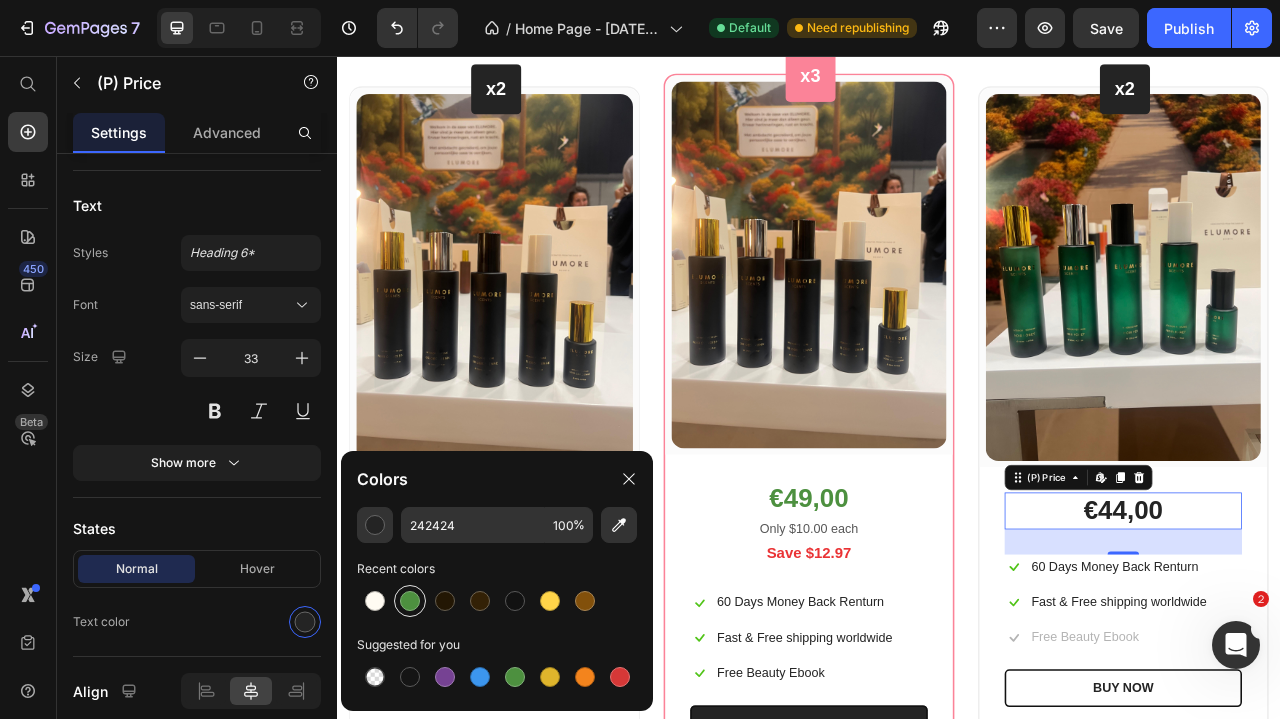 click at bounding box center (410, 601) 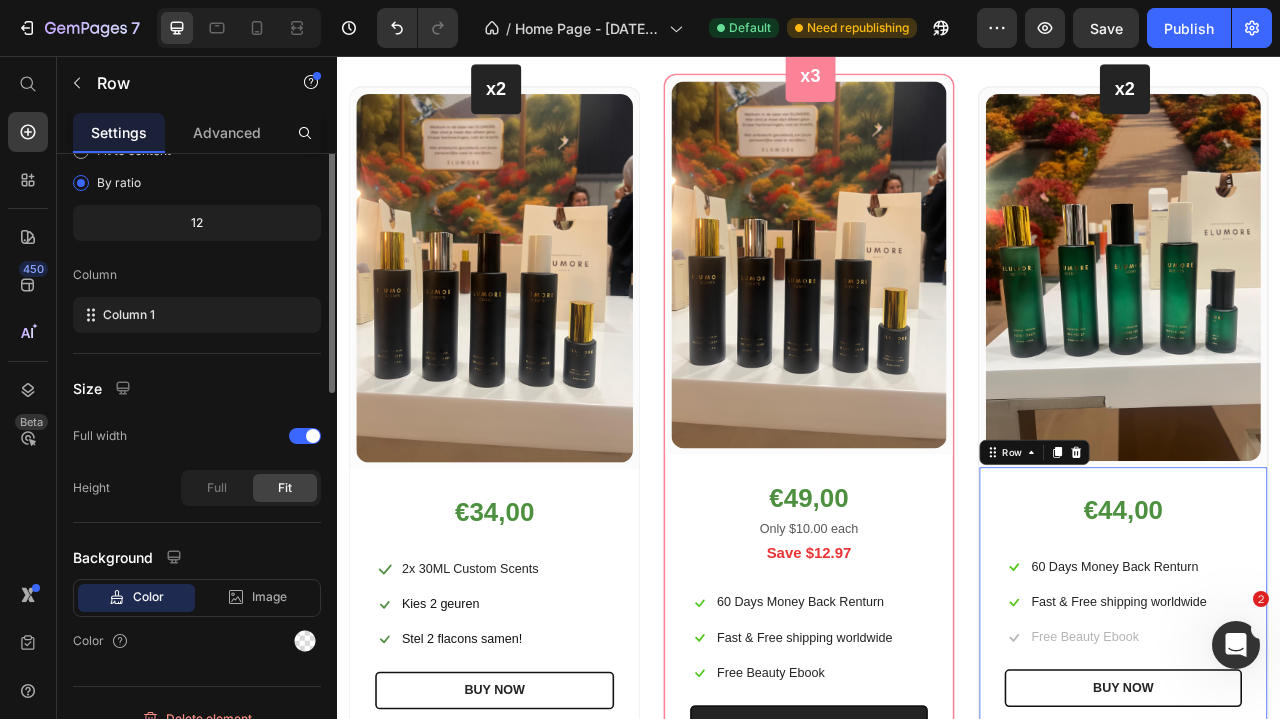 scroll, scrollTop: 0, scrollLeft: 0, axis: both 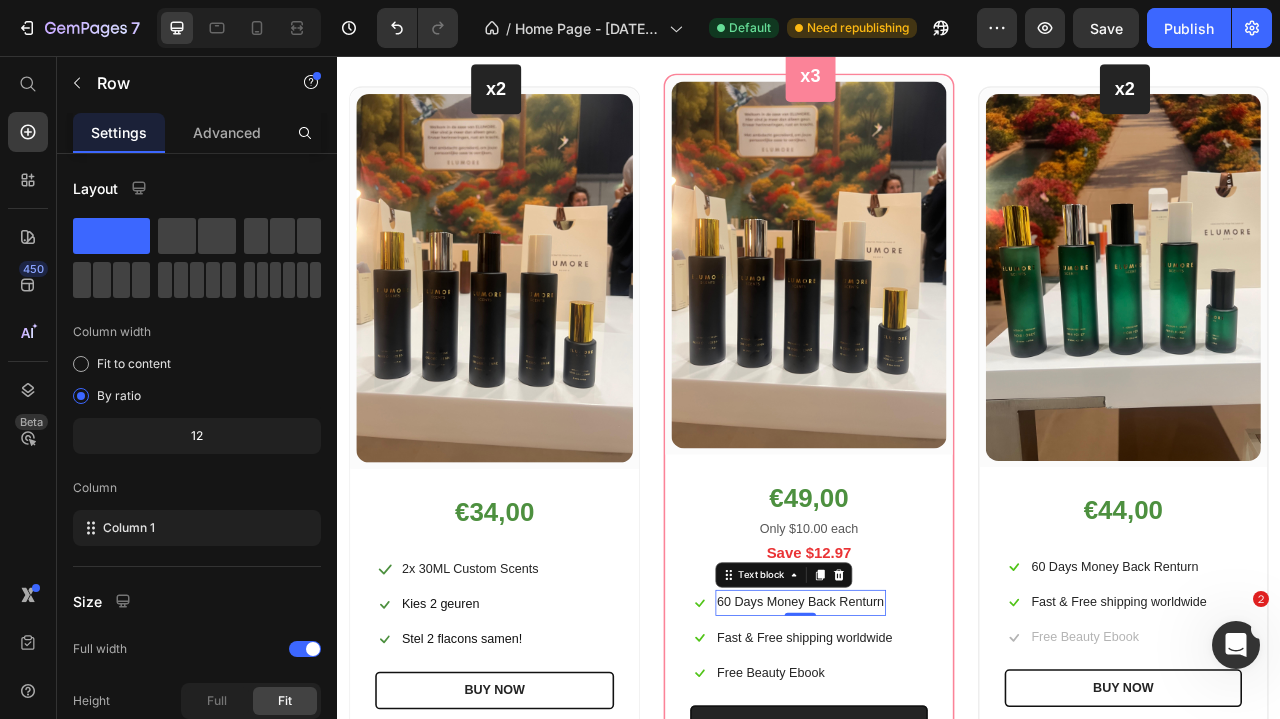 click on "60 Days Money Back Renturn" at bounding box center (926, 751) 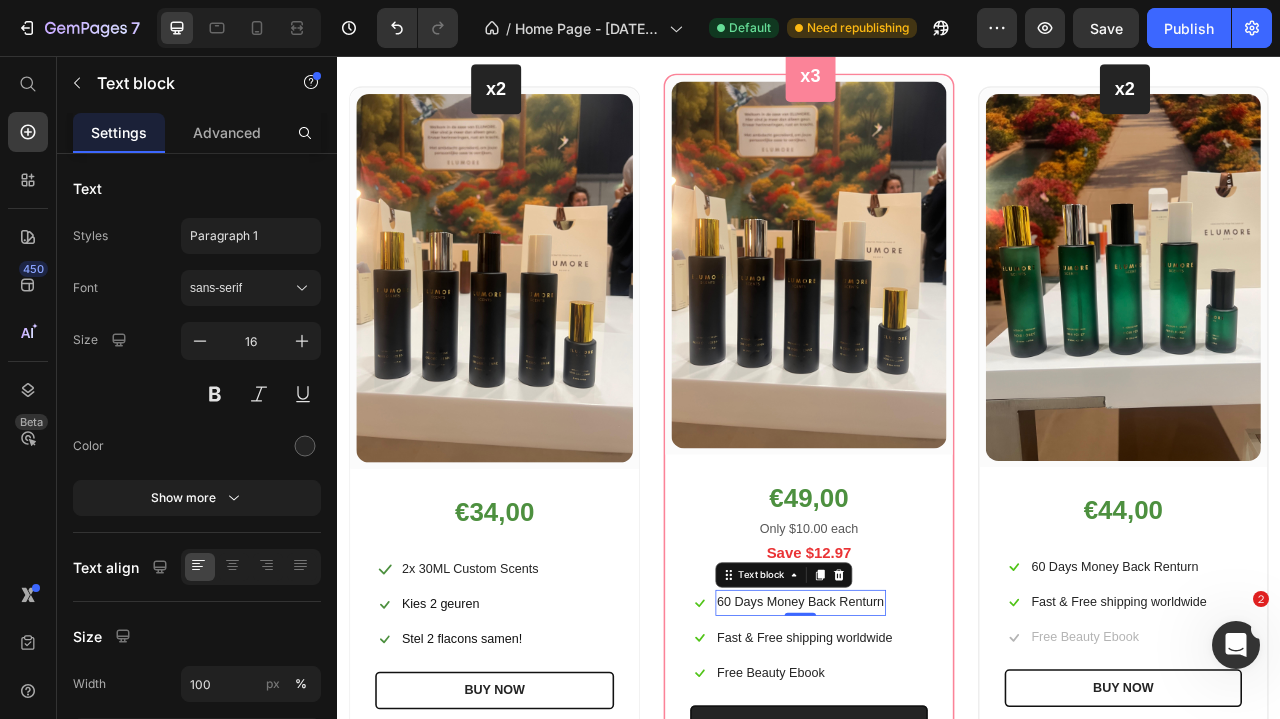 click on "60 Days Money Back Renturn" at bounding box center (926, 751) 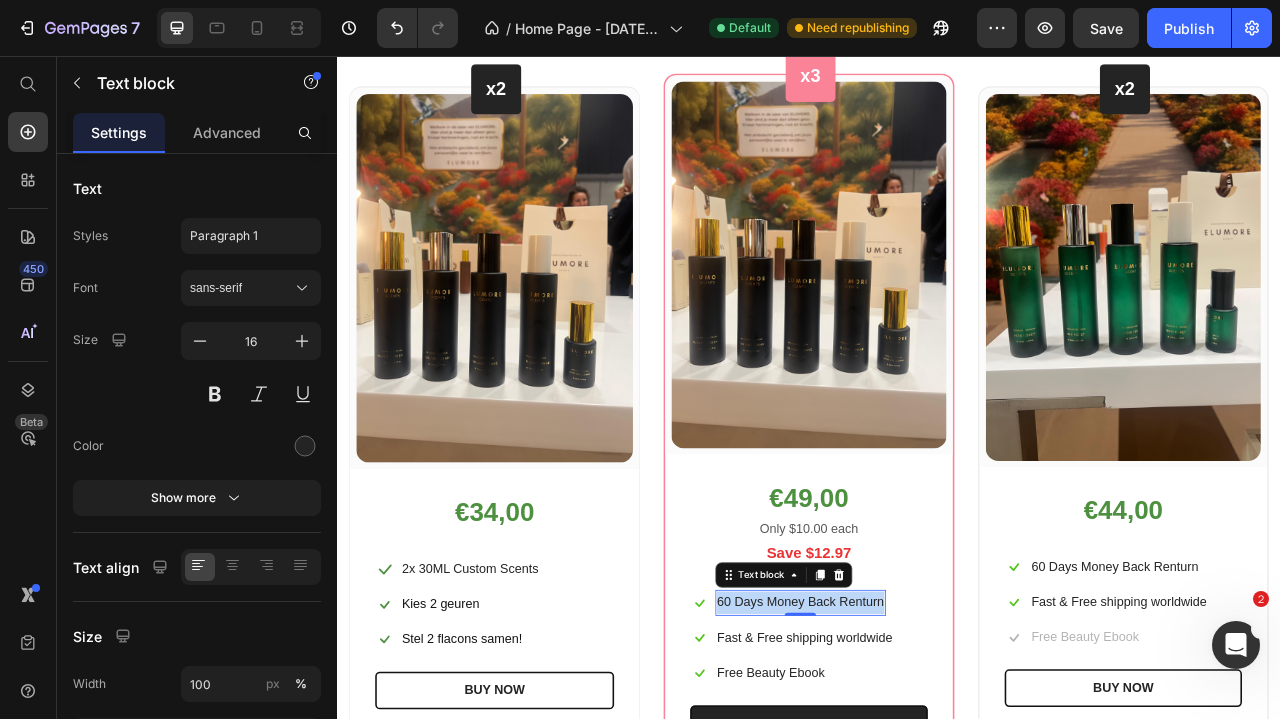 click on "60 Days Money Back Renturn" at bounding box center [926, 751] 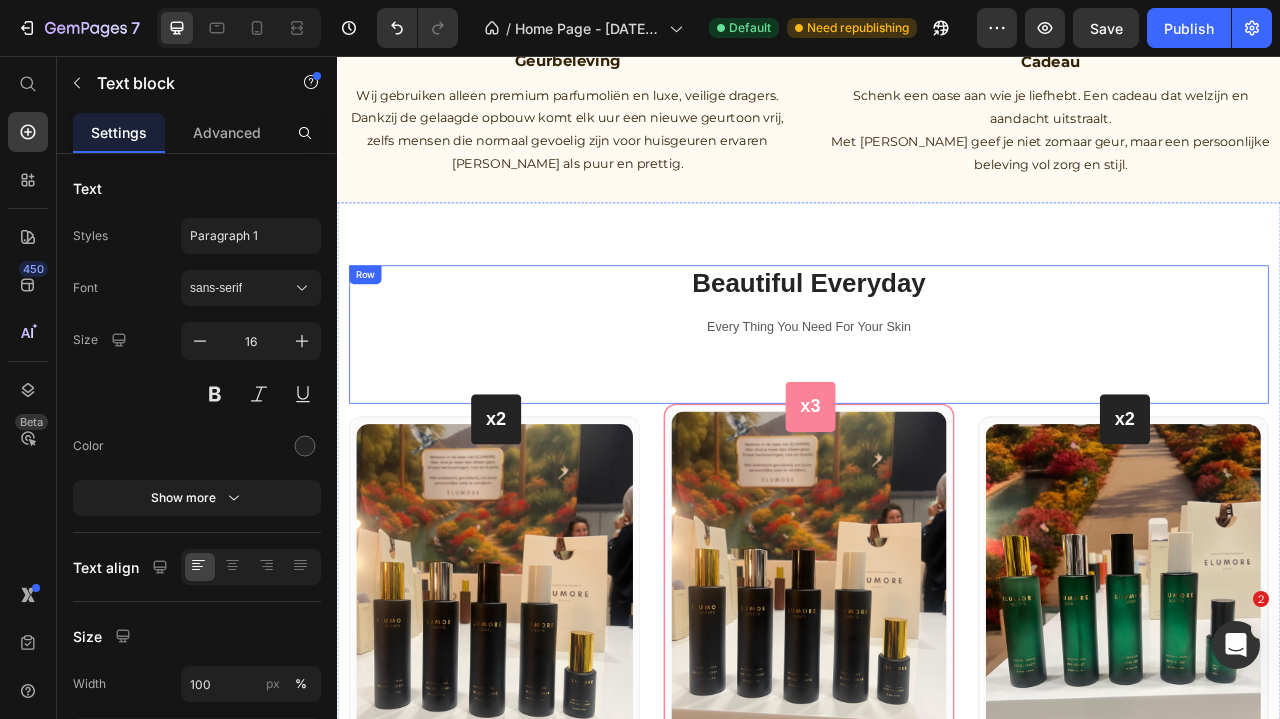 scroll, scrollTop: 3034, scrollLeft: 0, axis: vertical 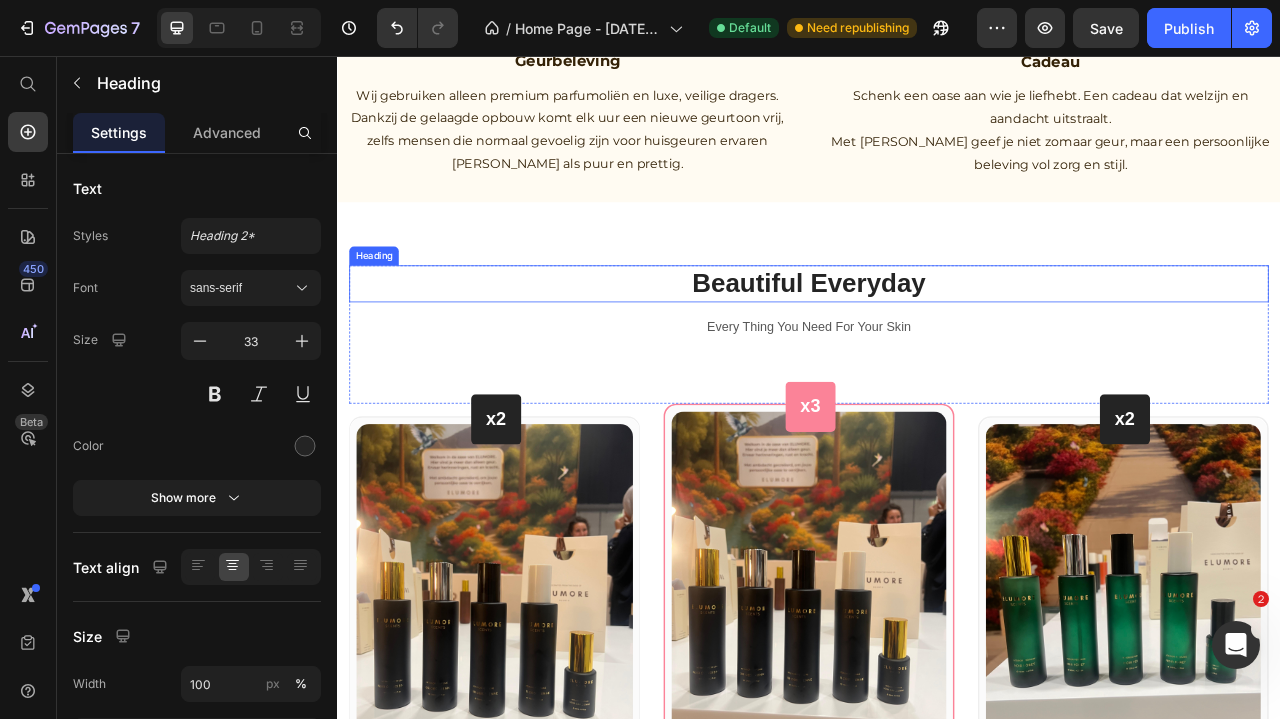 click on "Beautiful Everyday" at bounding box center [937, 345] 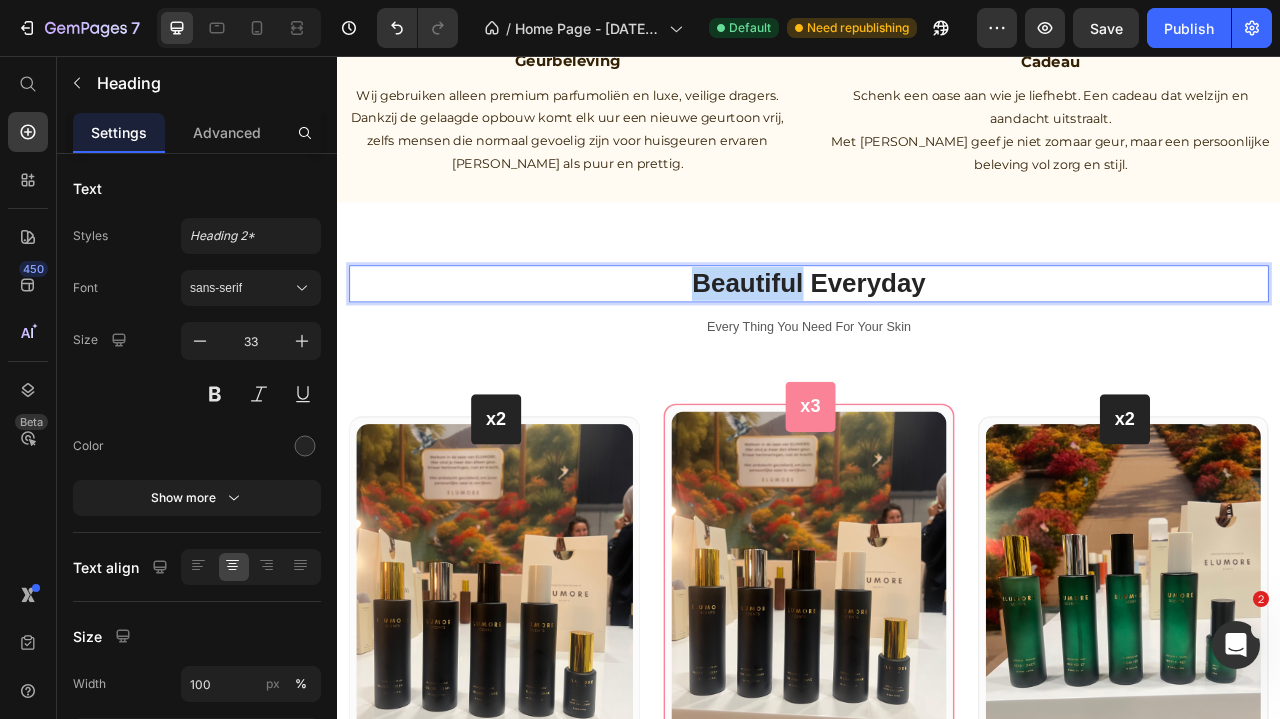 click on "Beautiful Everyday" at bounding box center (937, 345) 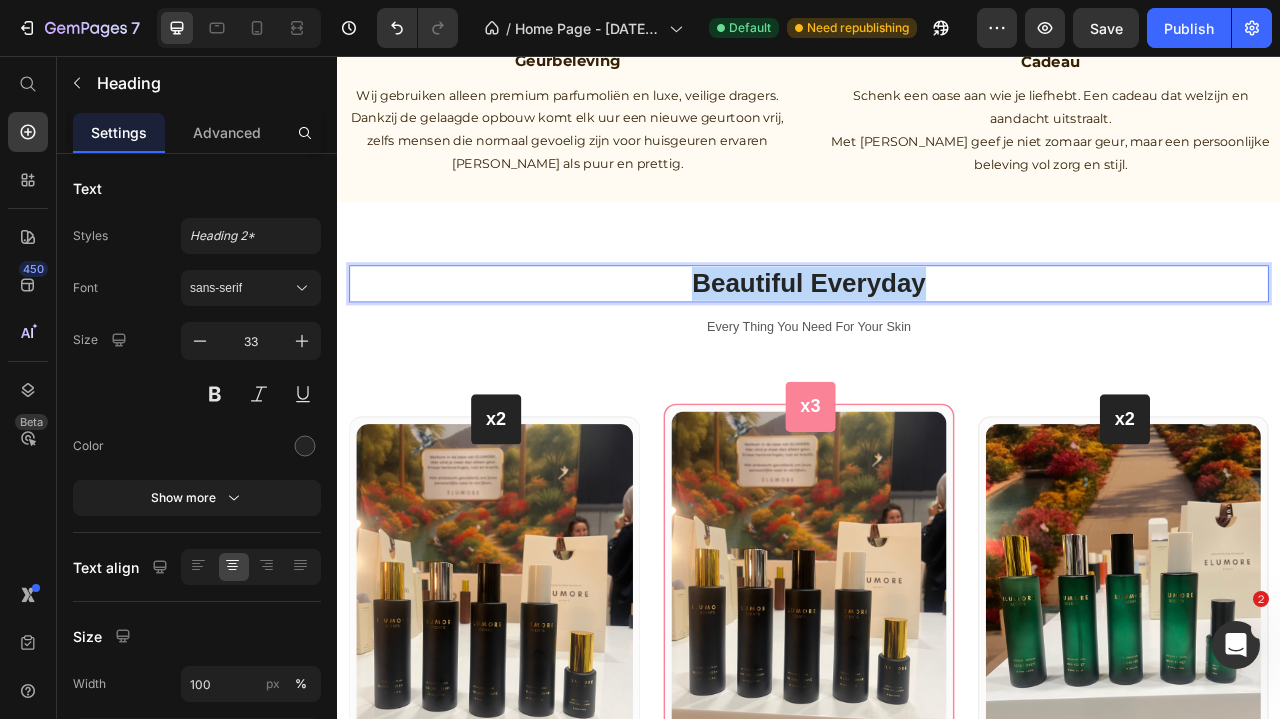 click on "Beautiful Everyday" at bounding box center [937, 345] 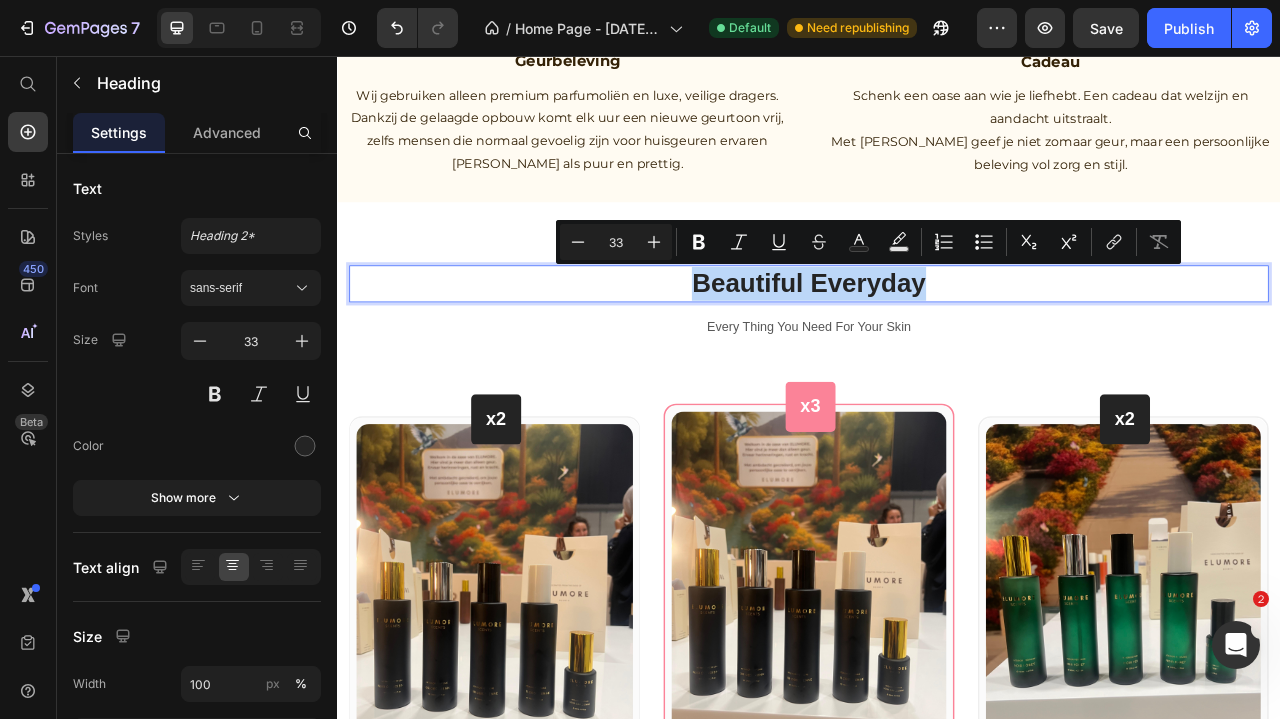 click on "Beautiful Everyday" at bounding box center [937, 345] 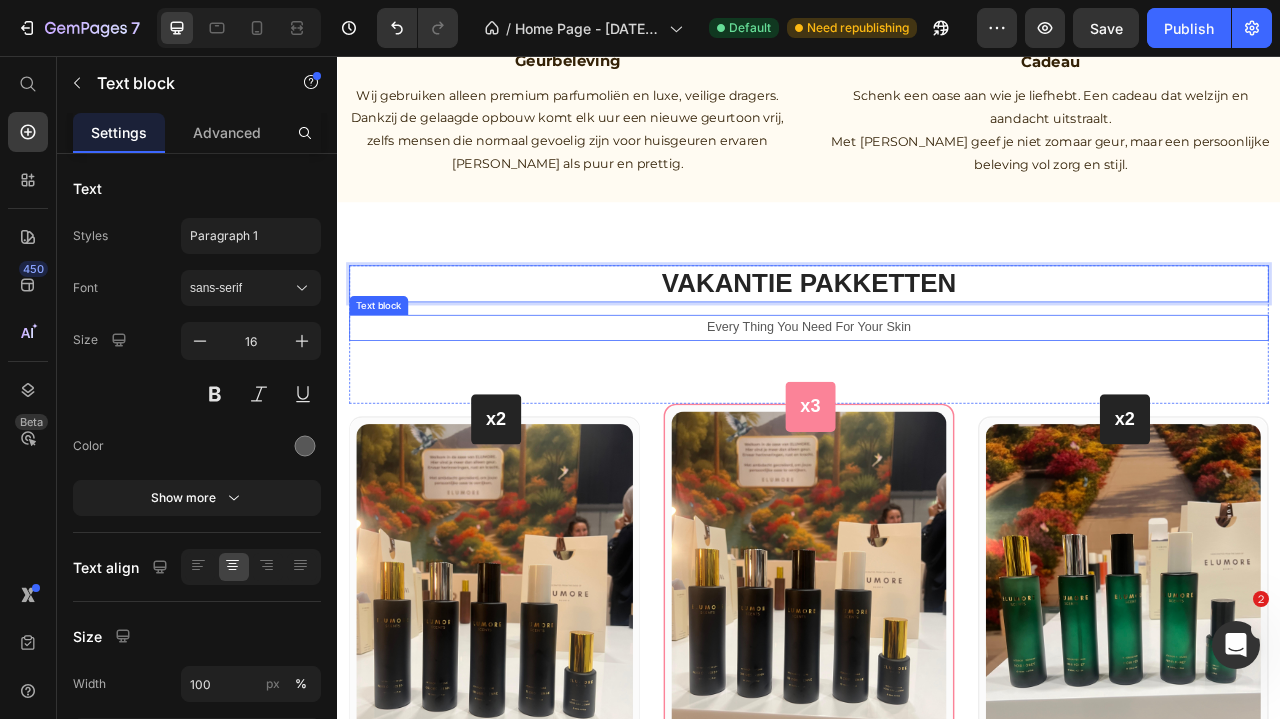 click on "Every Thing You Need For Your Skin" at bounding box center (937, 401) 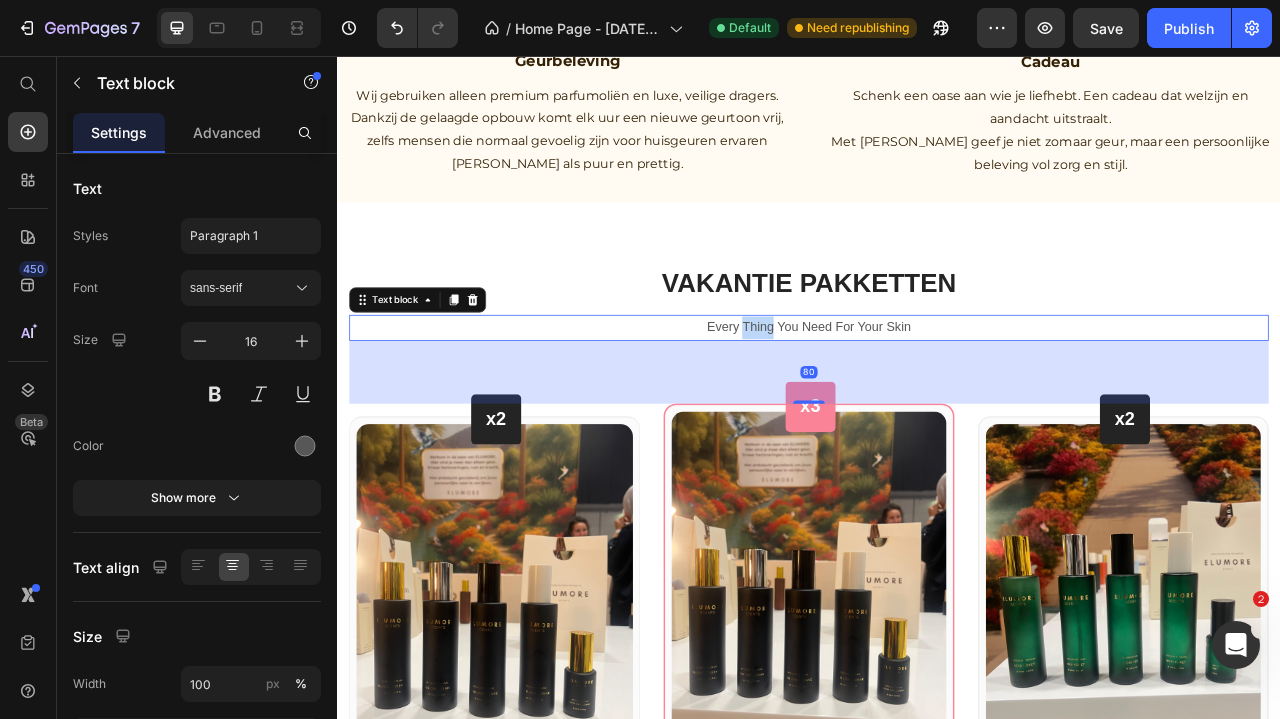 click on "Every Thing You Need For Your Skin" at bounding box center (937, 401) 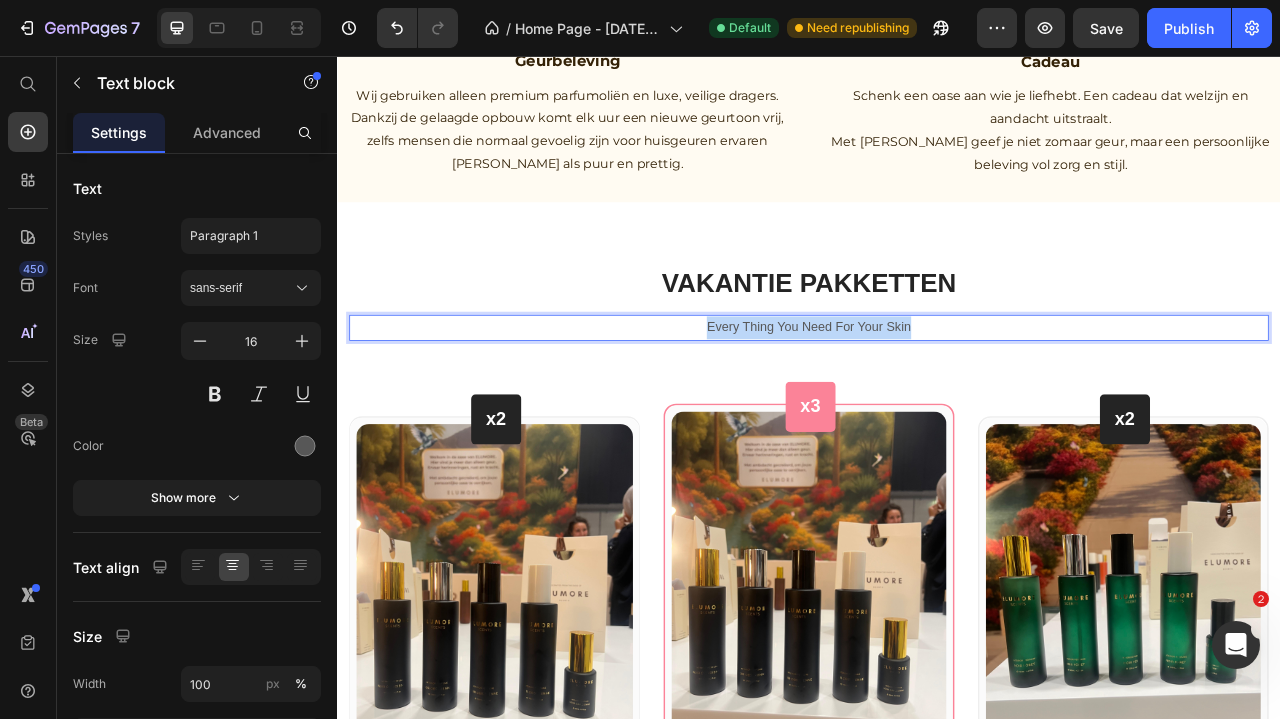 click on "Every Thing You Need For Your Skin" at bounding box center (937, 401) 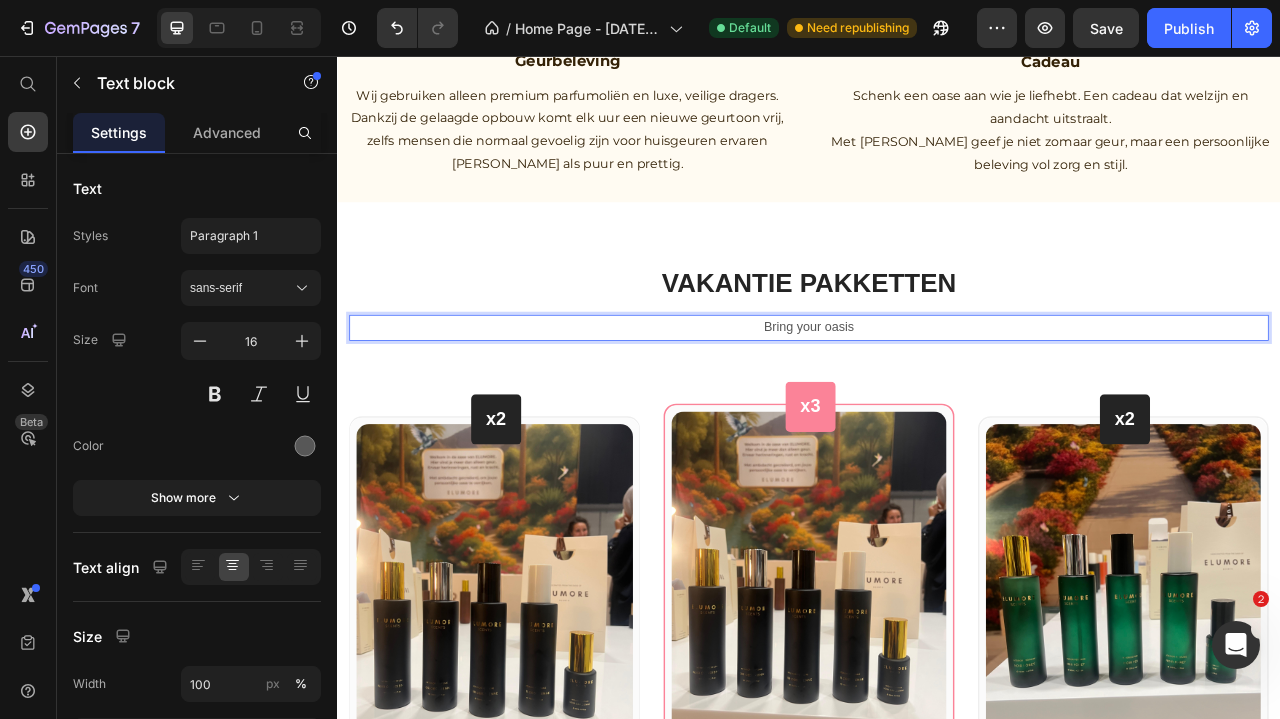 click on "Bring your oasis" at bounding box center [937, 401] 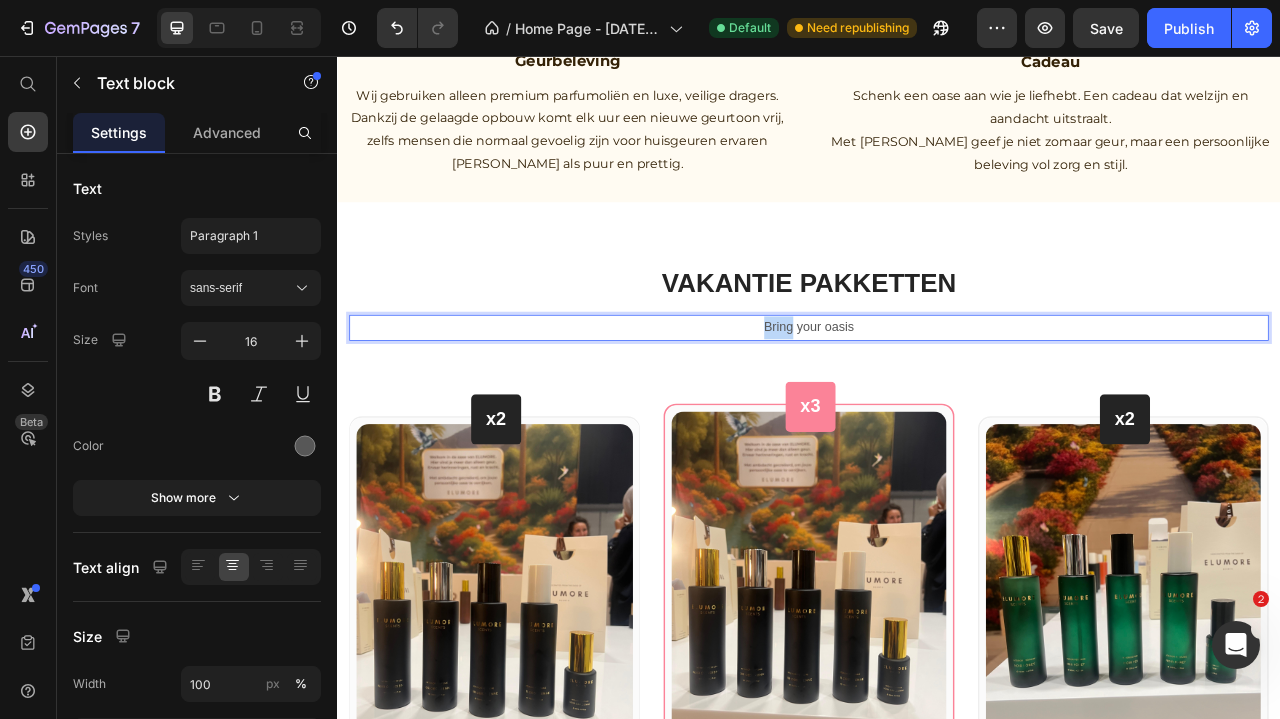 click on "Bring your oasis" at bounding box center [937, 401] 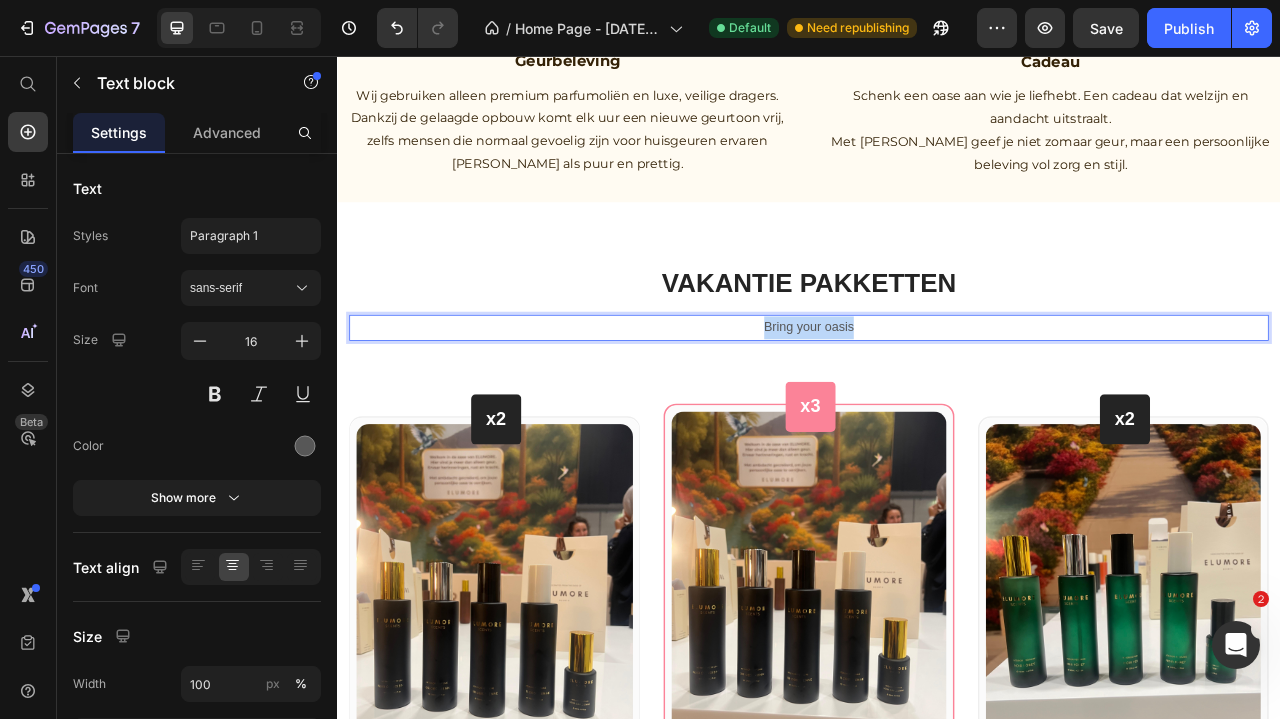 click on "Bring your oasis" at bounding box center (937, 401) 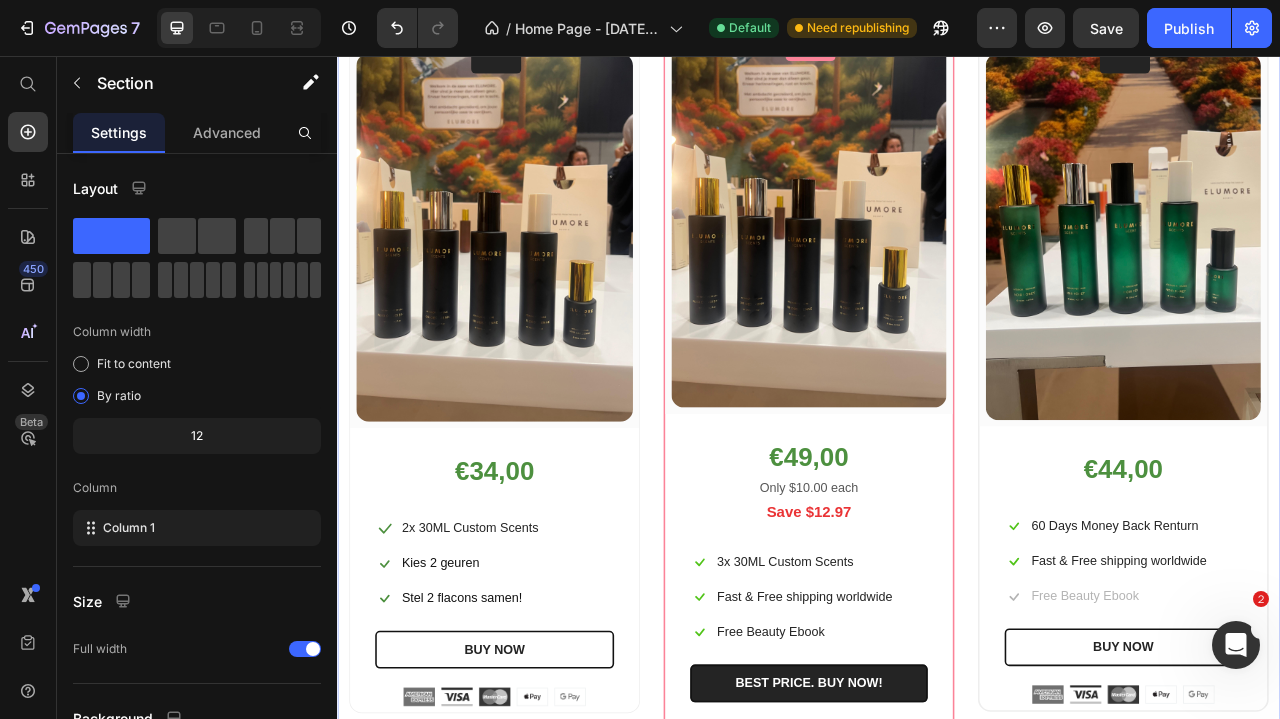 scroll, scrollTop: 3782, scrollLeft: 0, axis: vertical 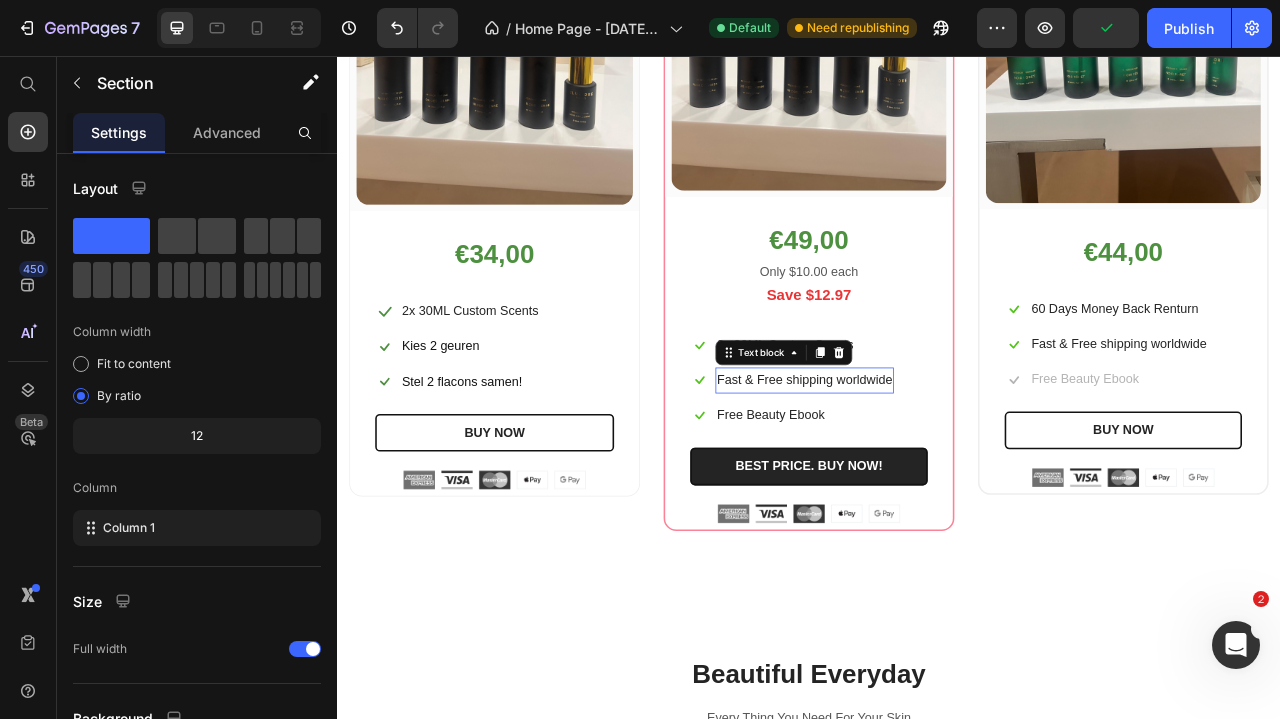 click on "Fast & Free shipping worldwide" at bounding box center [931, 468] 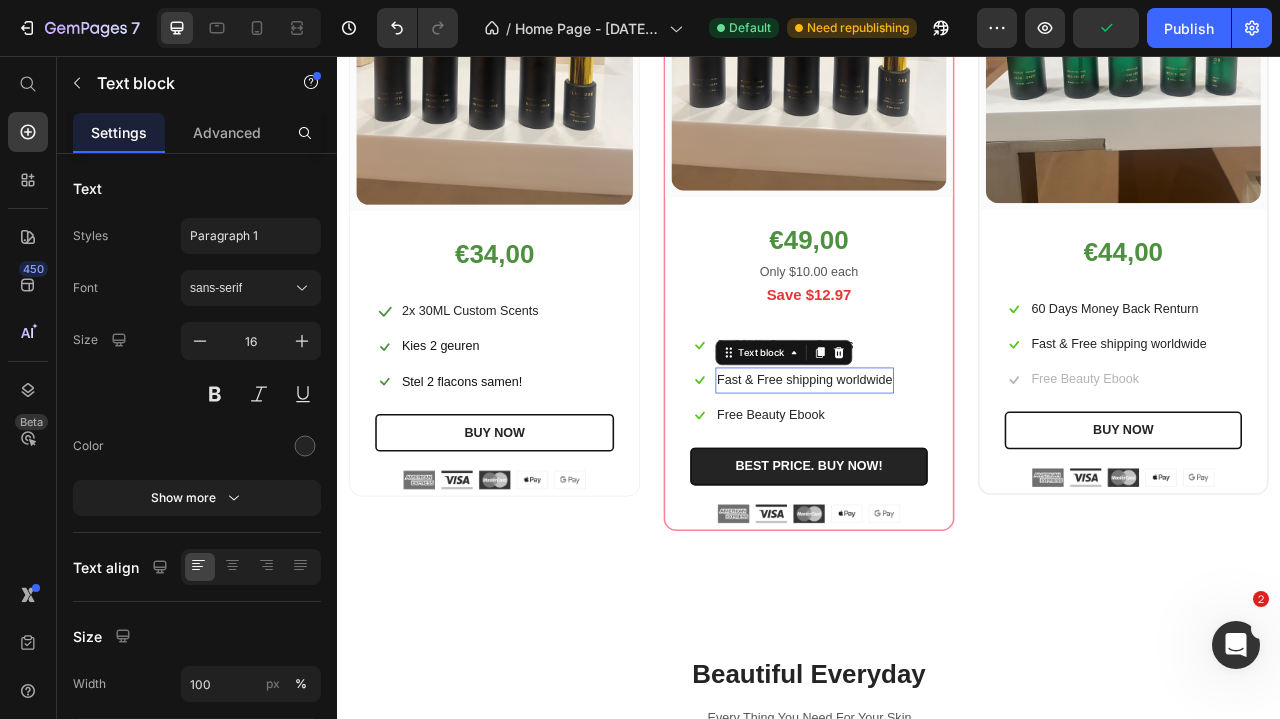 click on "Fast & Free shipping worldwide" at bounding box center (931, 468) 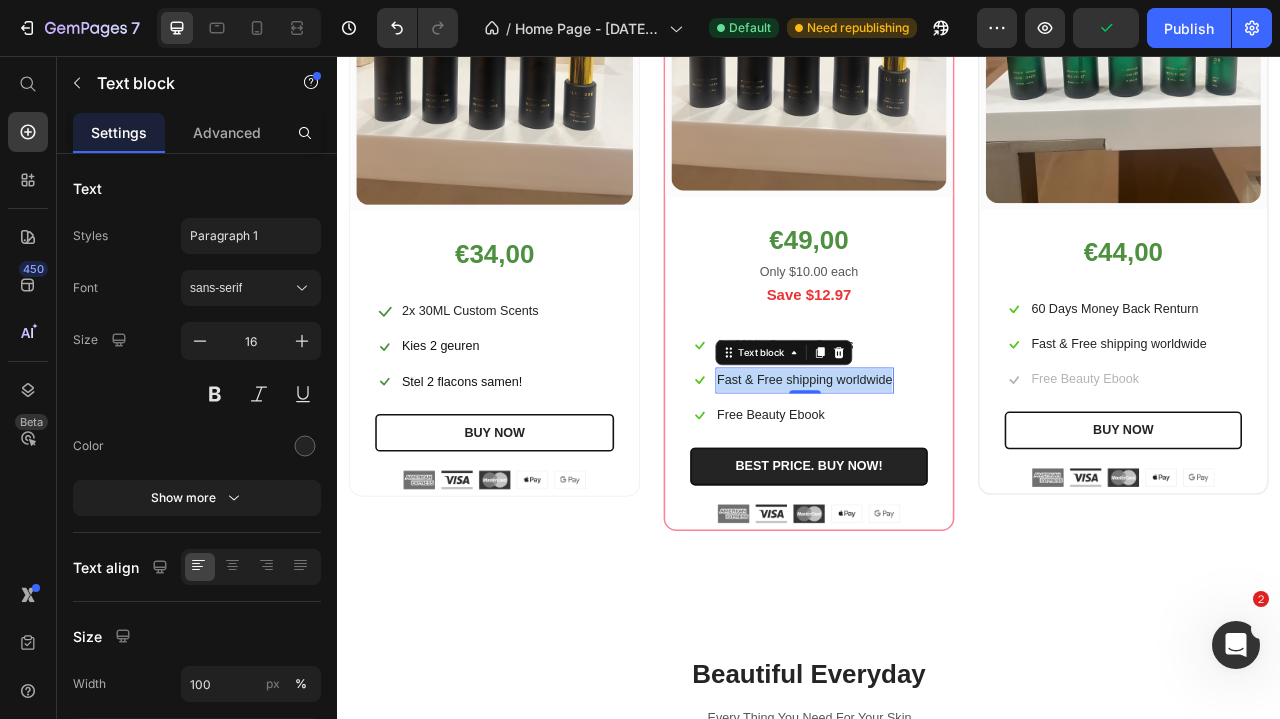 click on "Fast & Free shipping worldwide" at bounding box center (931, 468) 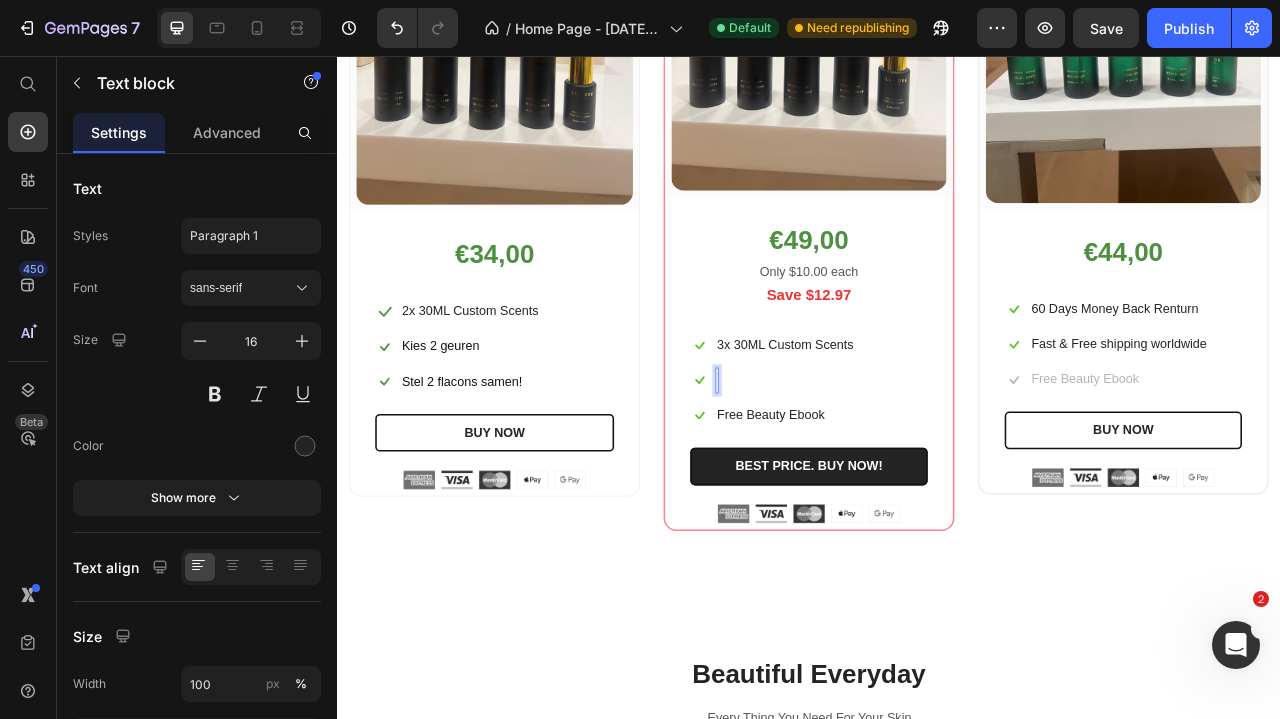 scroll, scrollTop: 3772, scrollLeft: 0, axis: vertical 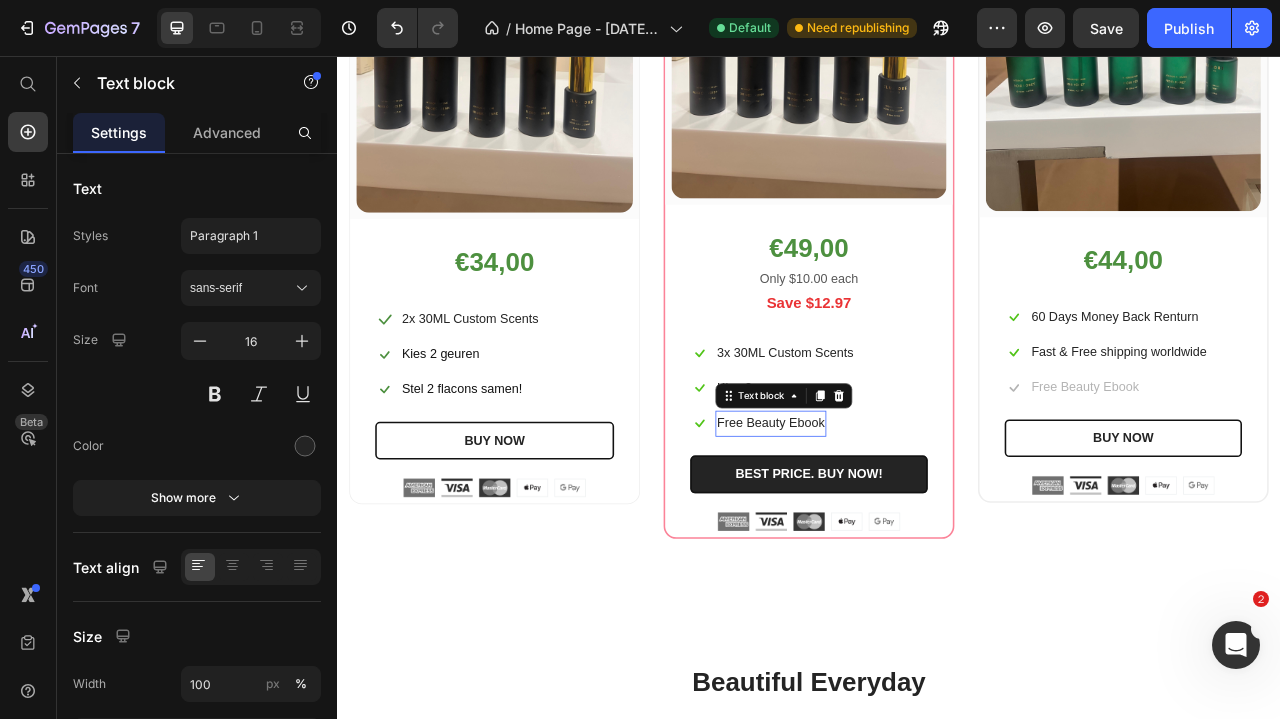 click on "Free Beauty Ebook" at bounding box center [888, 523] 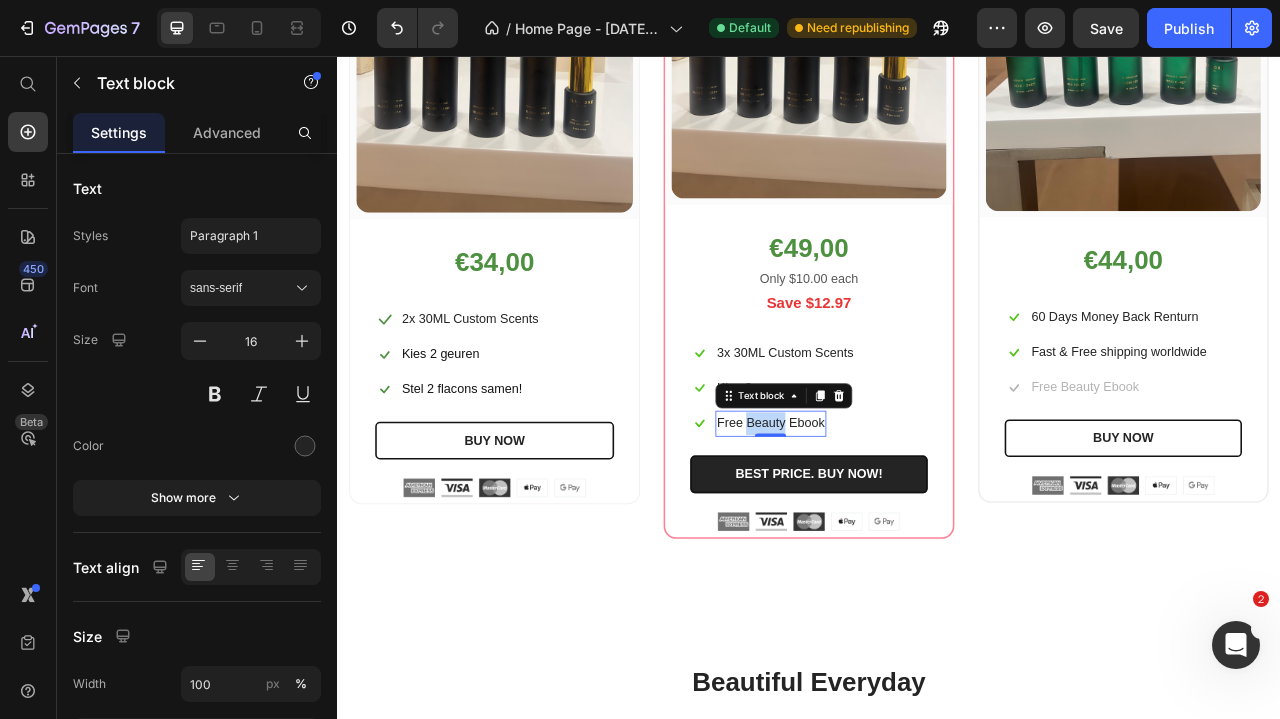 click on "Free Beauty Ebook" at bounding box center [888, 523] 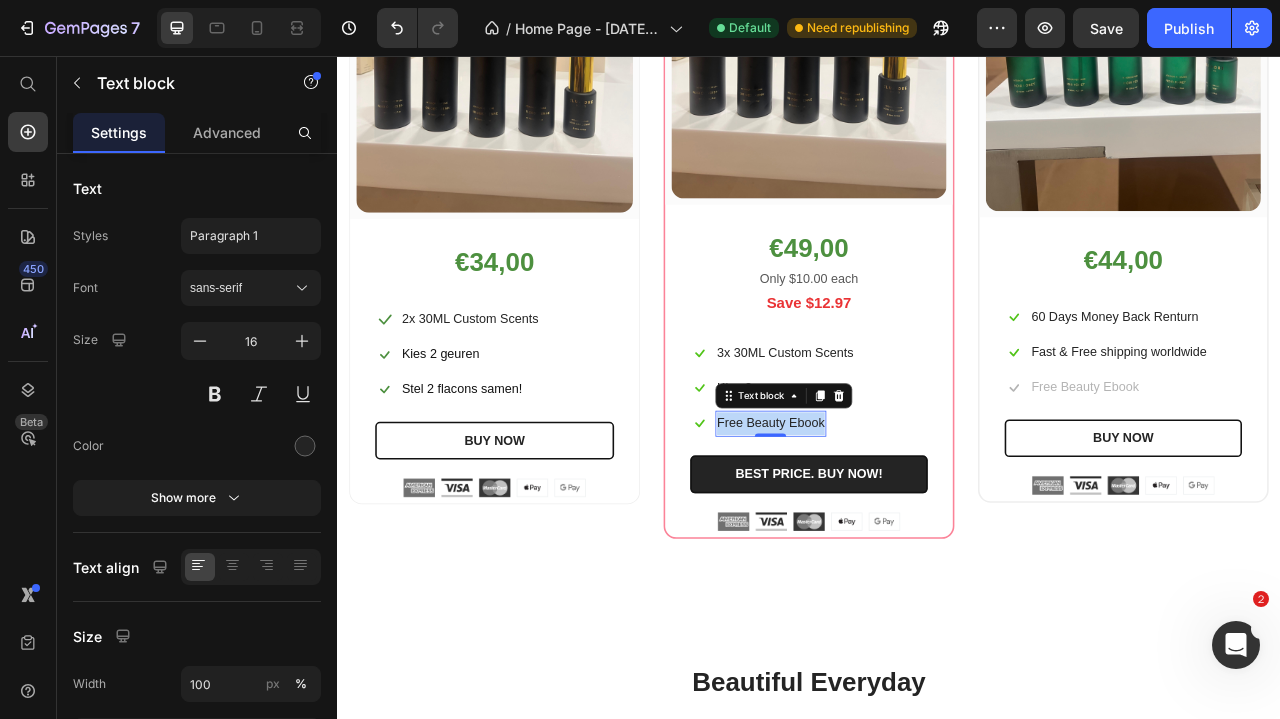 click on "Free Beauty Ebook" at bounding box center [888, 523] 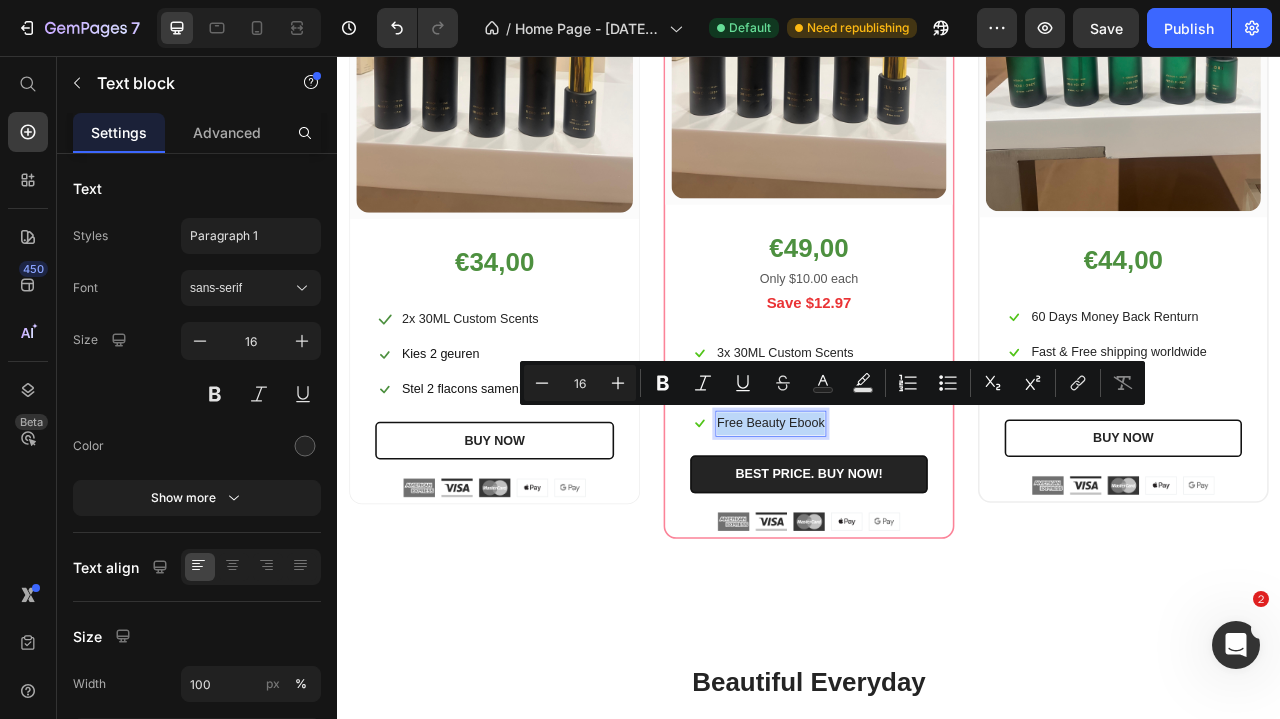 click on "Free Beauty Ebook" at bounding box center [888, 523] 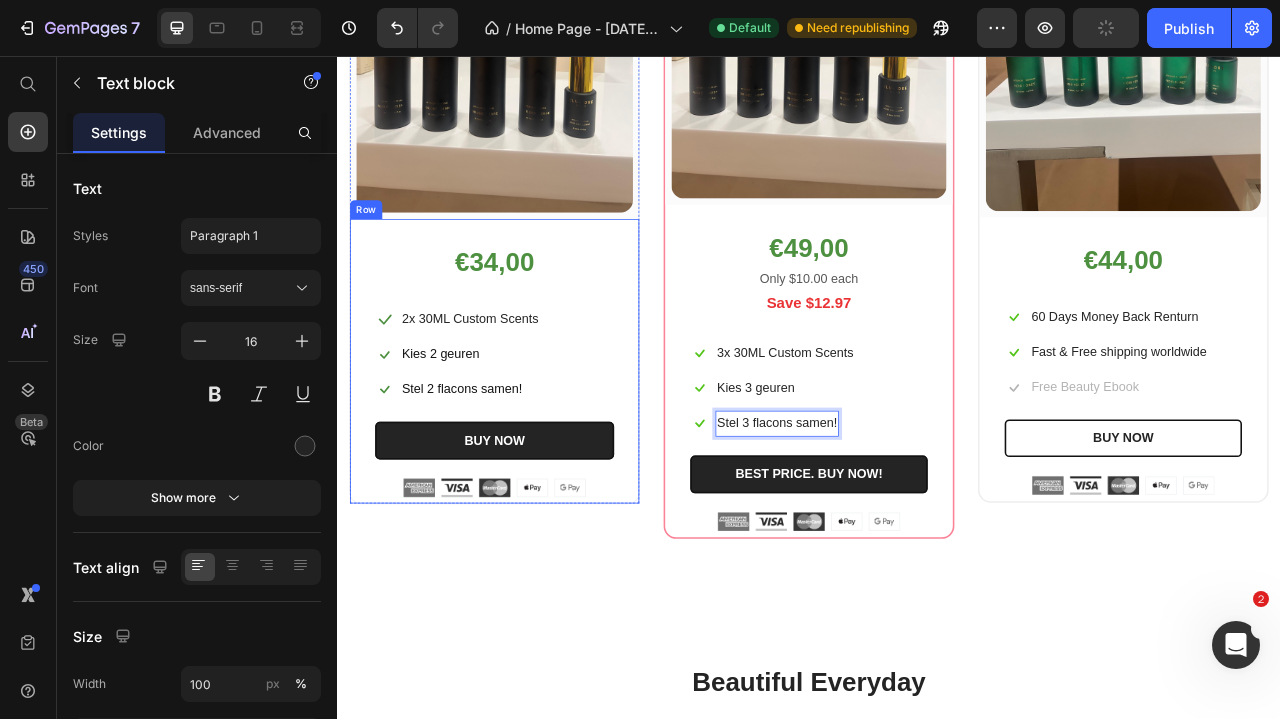 click on "BUY NOW" at bounding box center [537, 545] 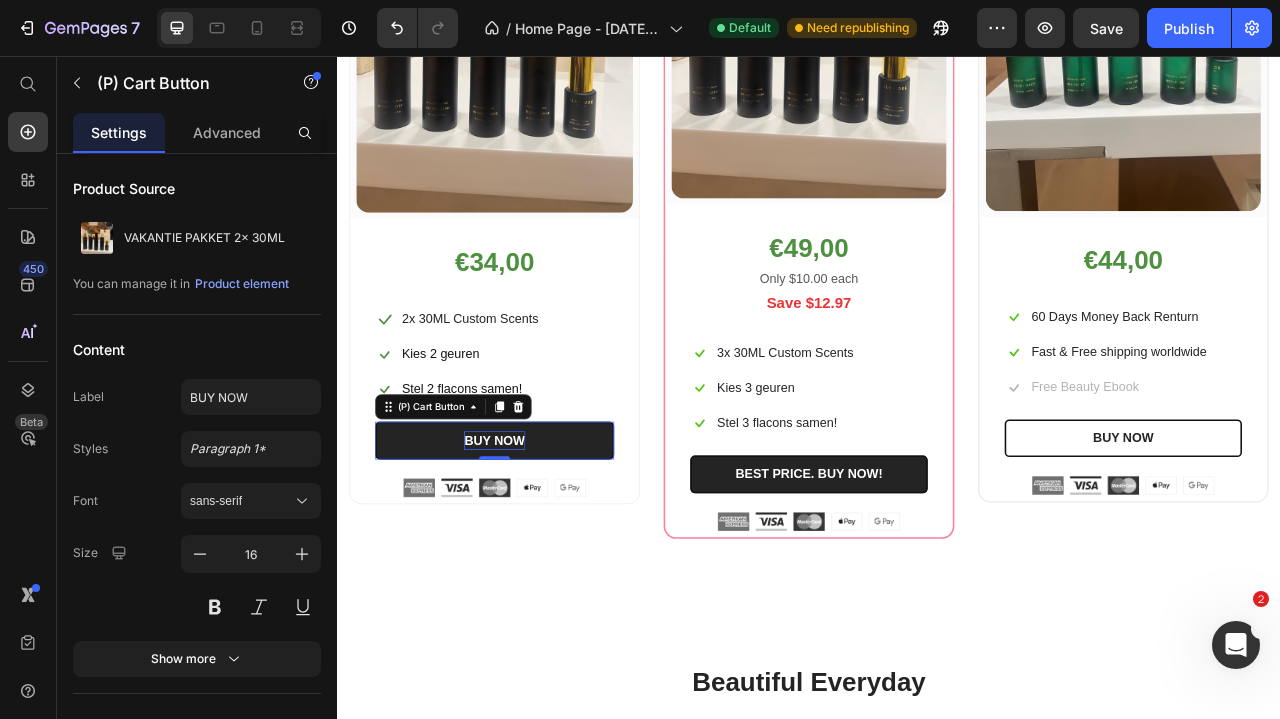 click on "BUY NOW" at bounding box center [536, 545] 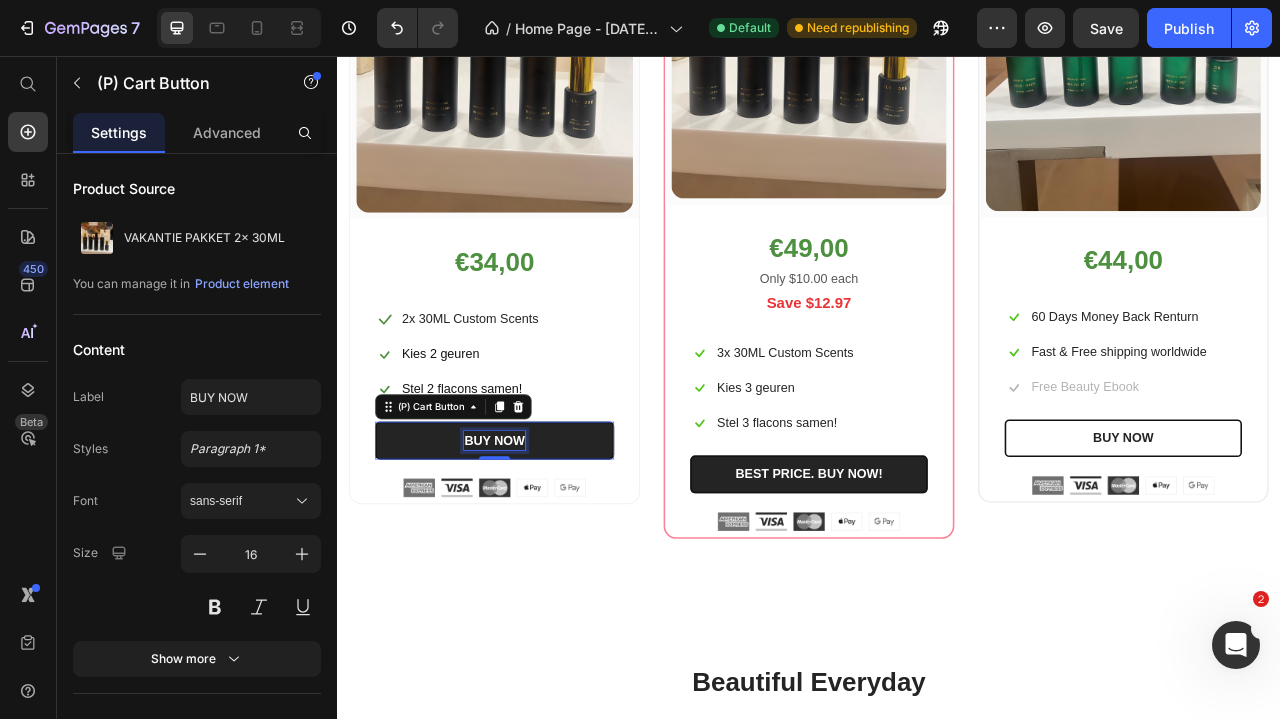 click on "BUY NOW" at bounding box center (536, 545) 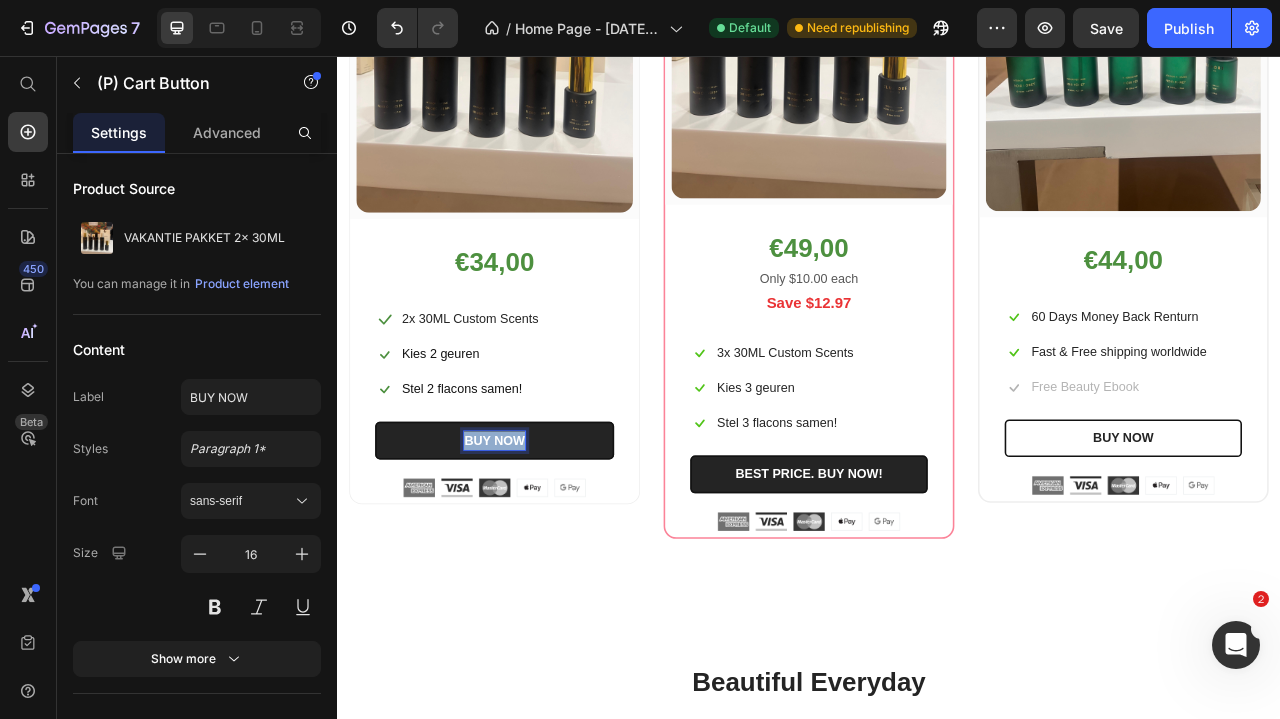click on "BUY NOW" at bounding box center [536, 545] 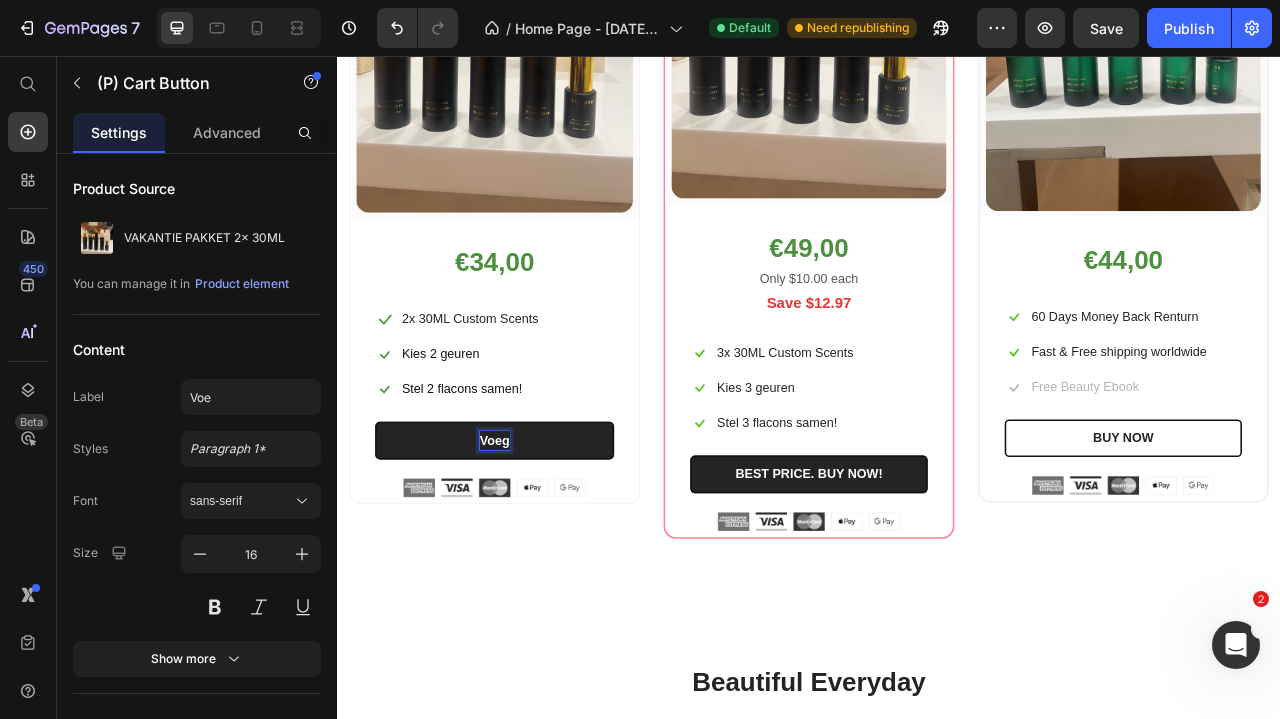 click on "Voeg" at bounding box center [537, 545] 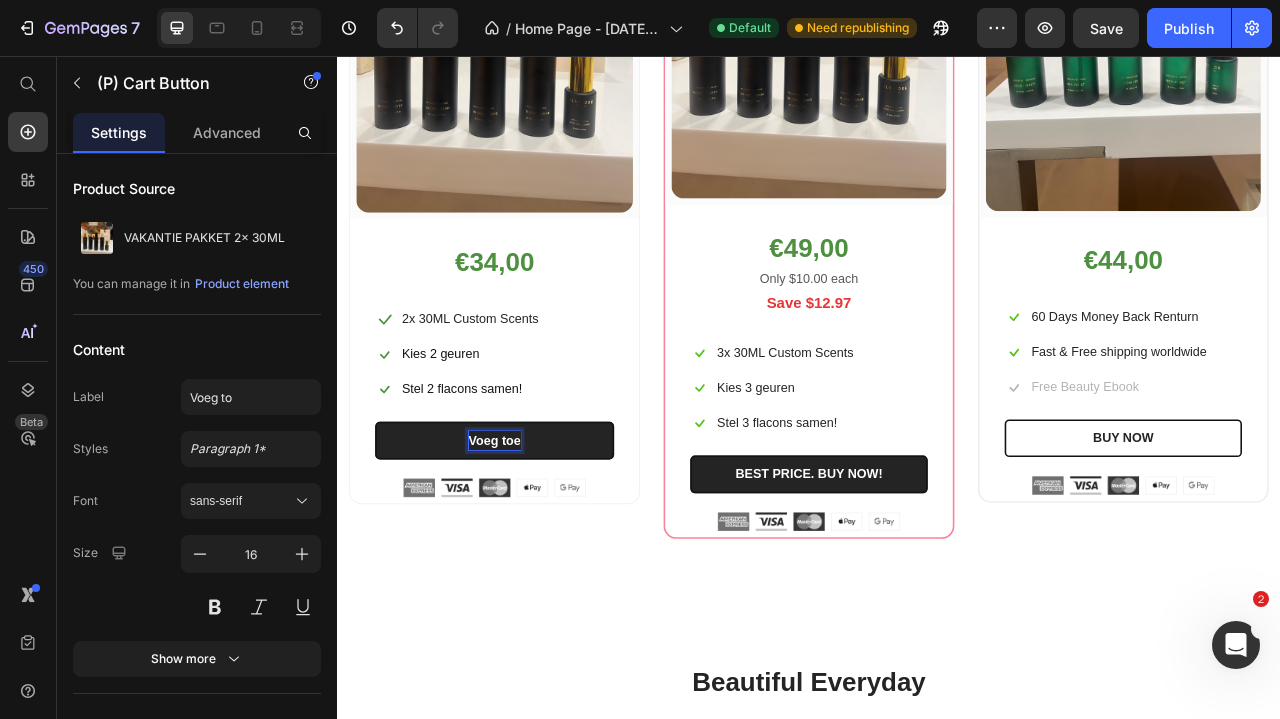 click on "Voeg toe" at bounding box center (537, 545) 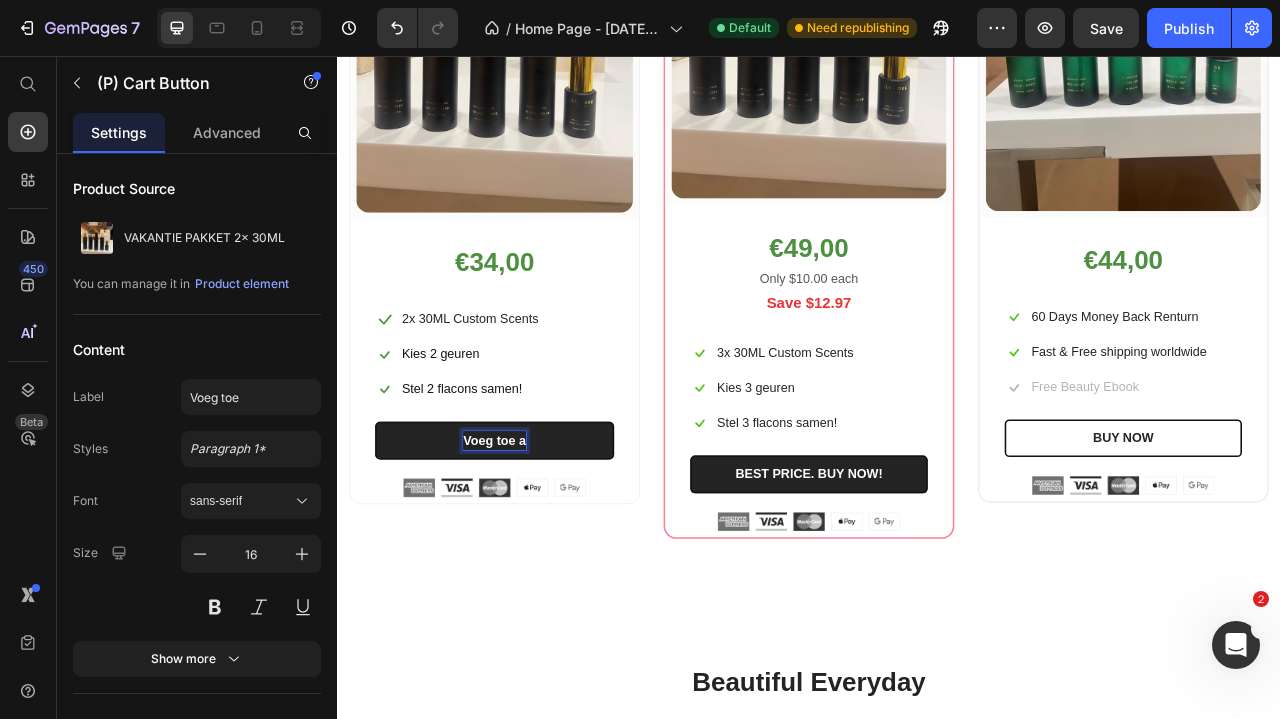 click on "Voeg toe a" at bounding box center [537, 545] 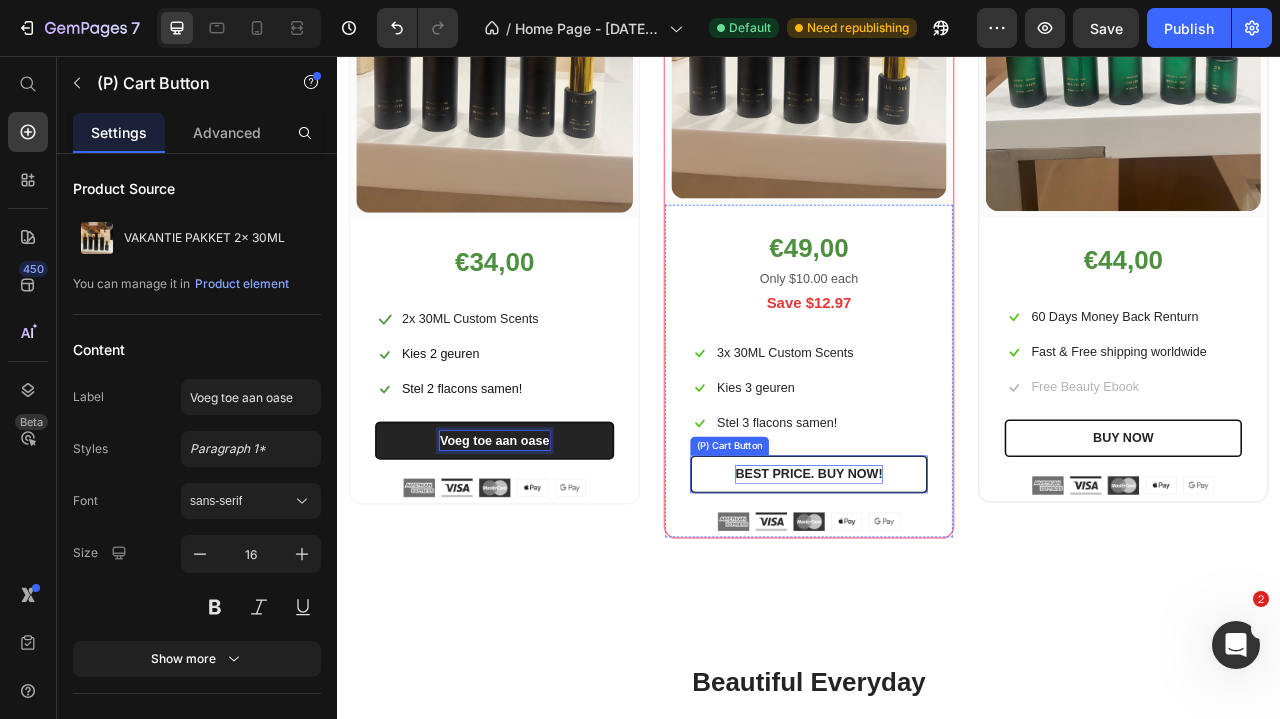 click on "BEST PRICE. BUY NOW!" at bounding box center [936, 588] 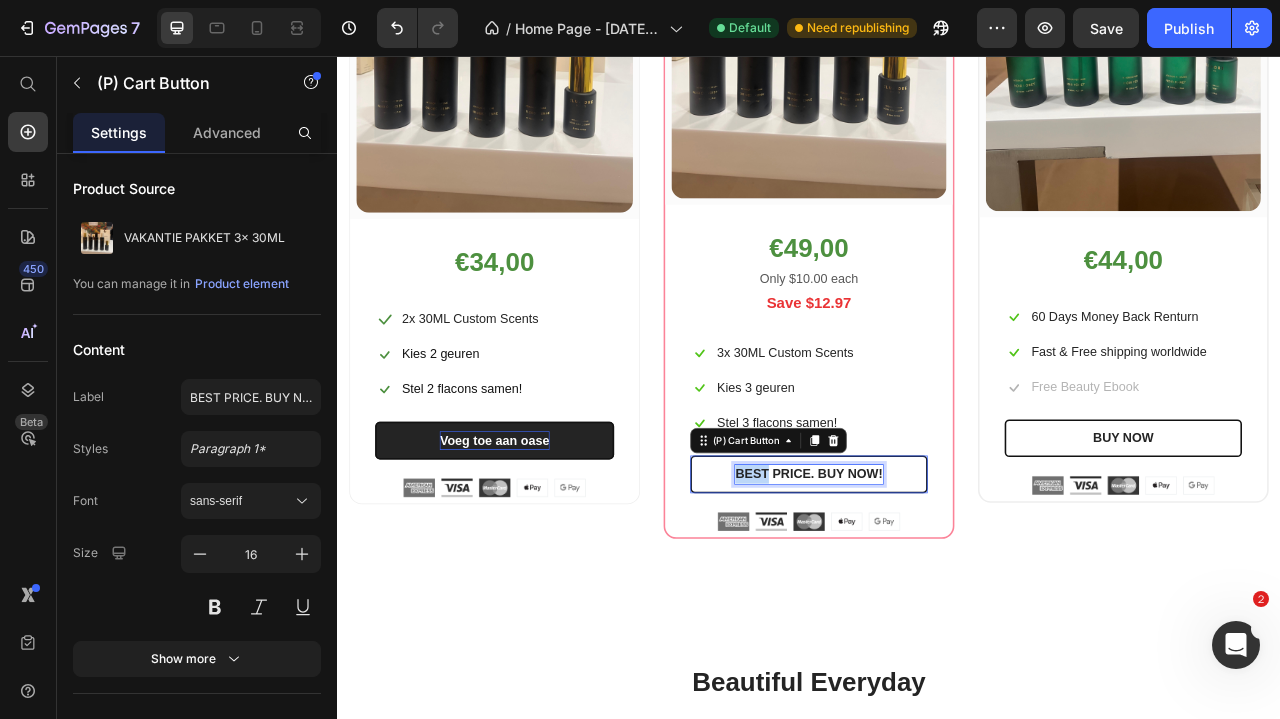 click on "BEST PRICE. BUY NOW!" at bounding box center (936, 588) 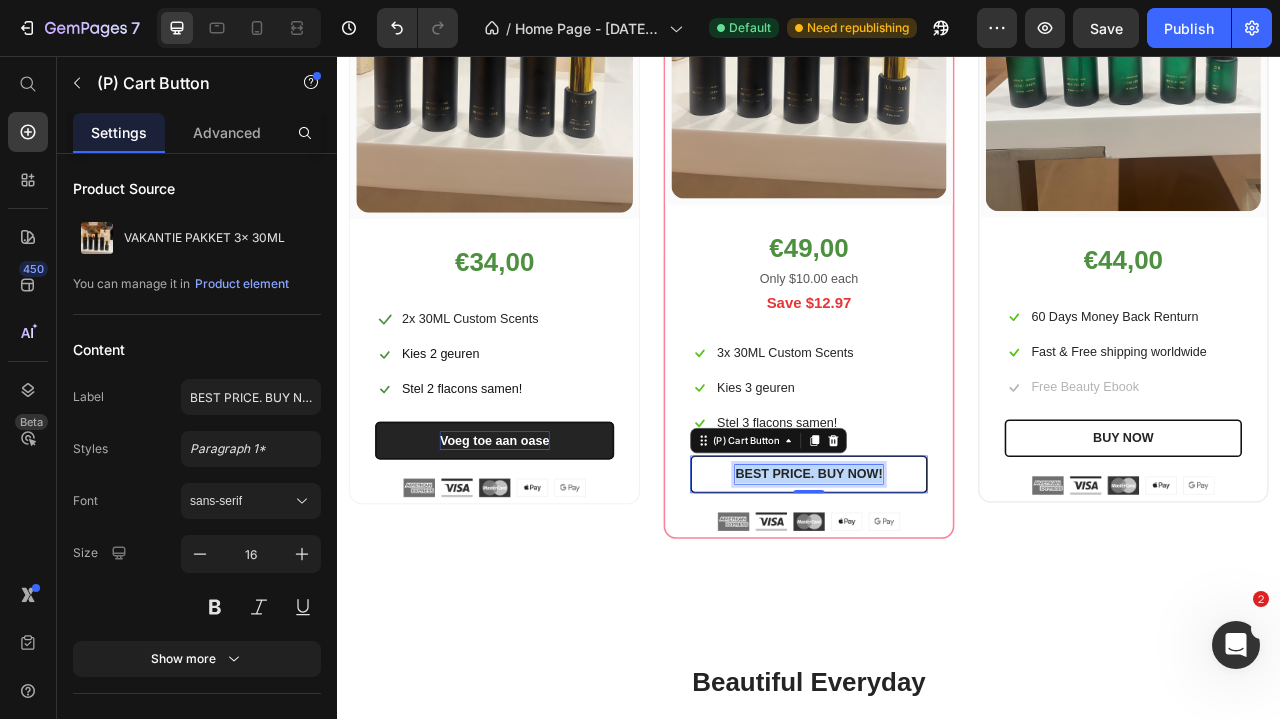 click on "BEST PRICE. BUY NOW!" at bounding box center (936, 588) 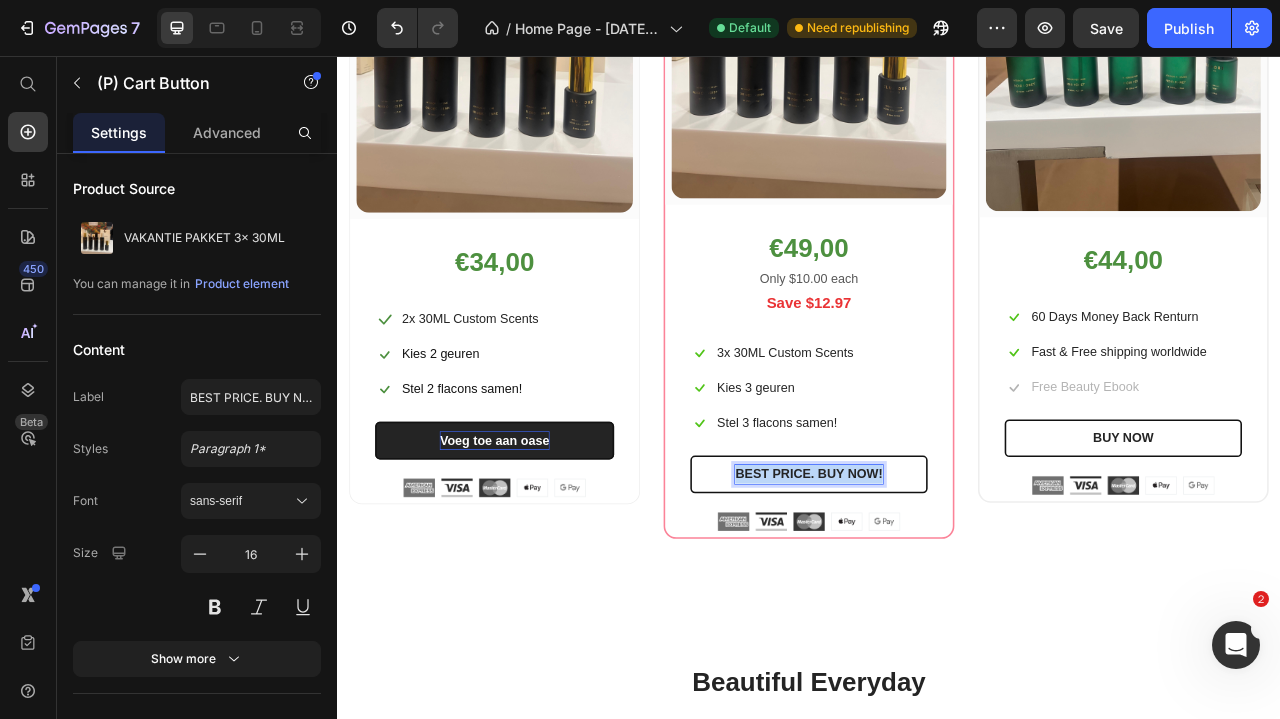 click on "BEST PRICE. BUY NOW!" at bounding box center [936, 588] 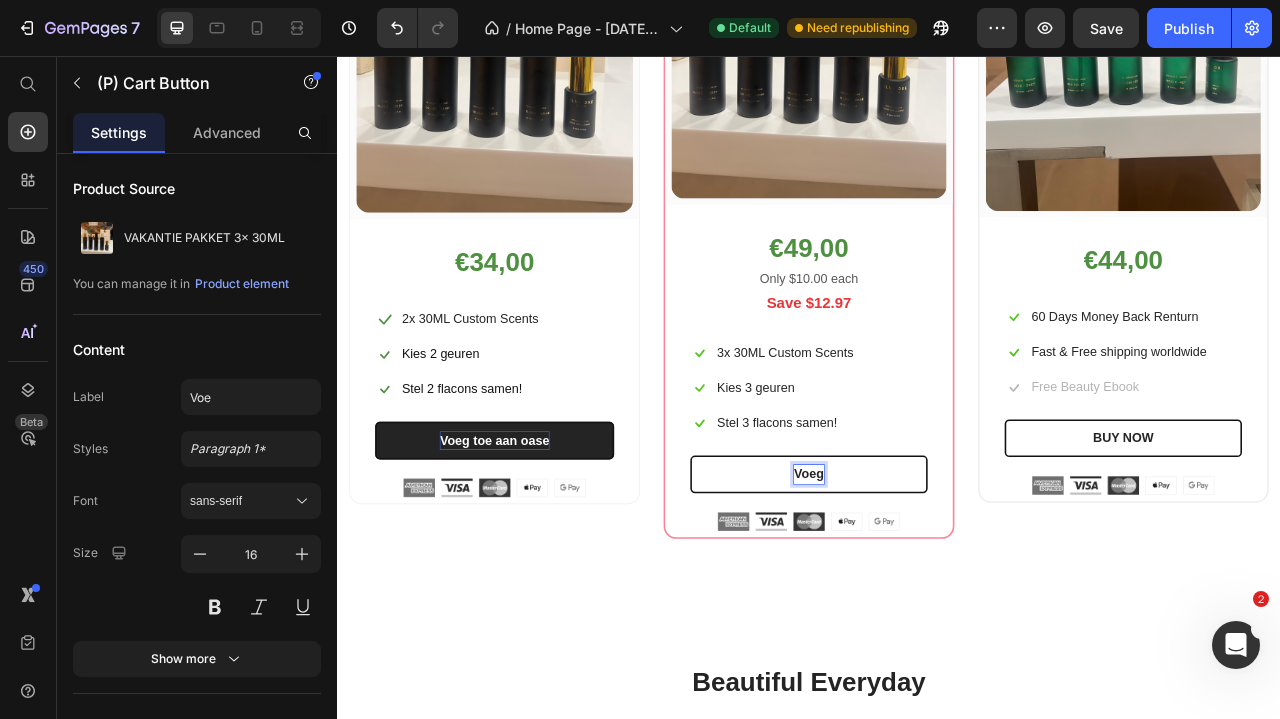 click on "Voeg" at bounding box center [937, 588] 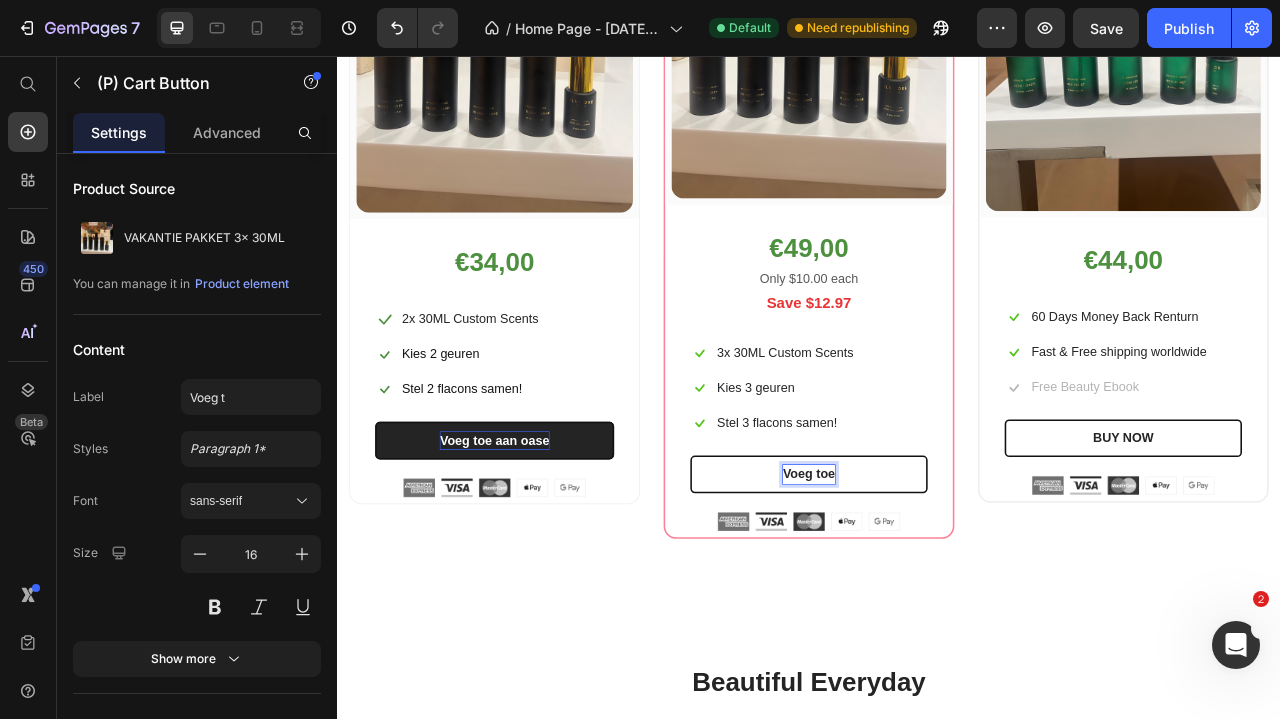 click on "Voeg toe" at bounding box center [937, 588] 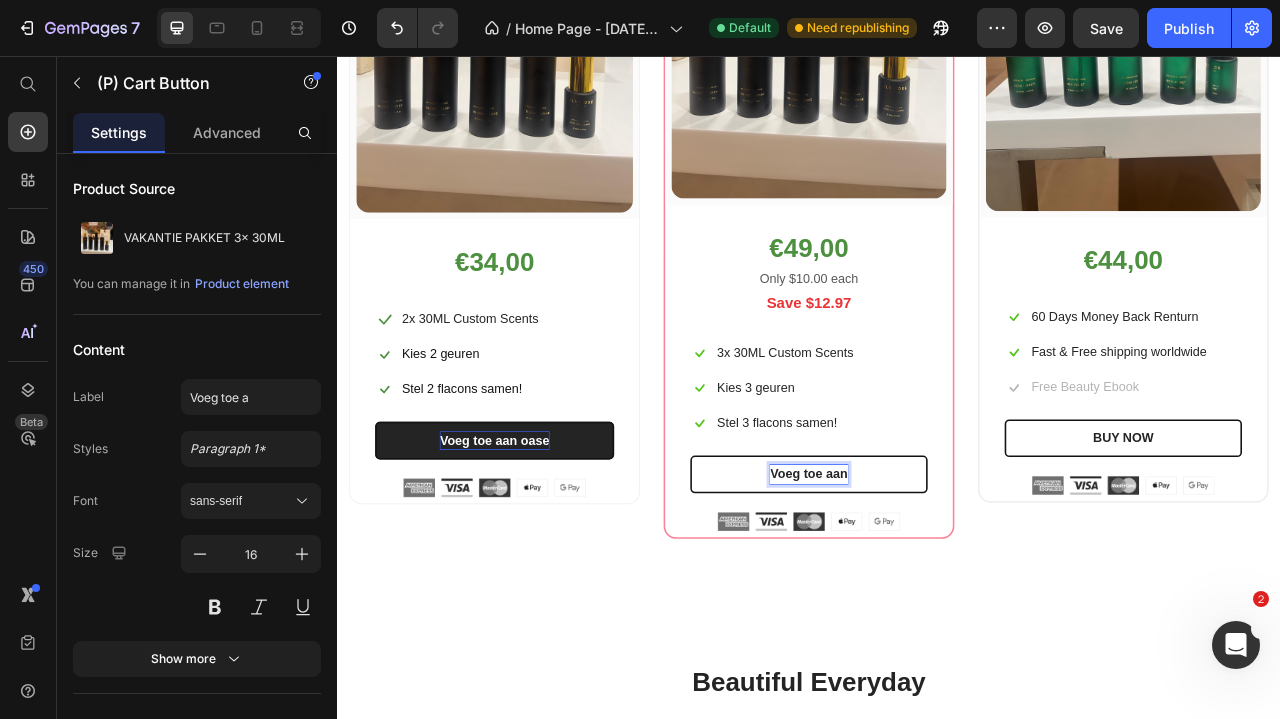 click on "Voeg toe aan" at bounding box center [937, 588] 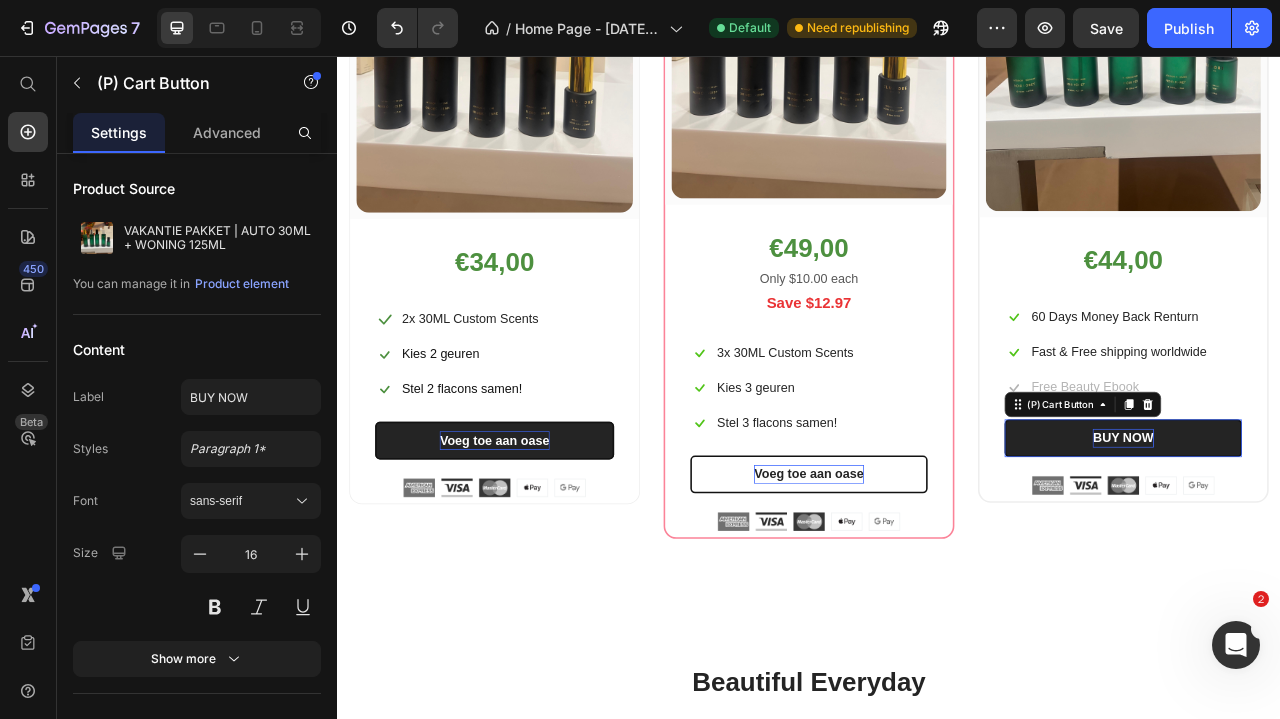 click on "BUY NOW" at bounding box center (1336, 542) 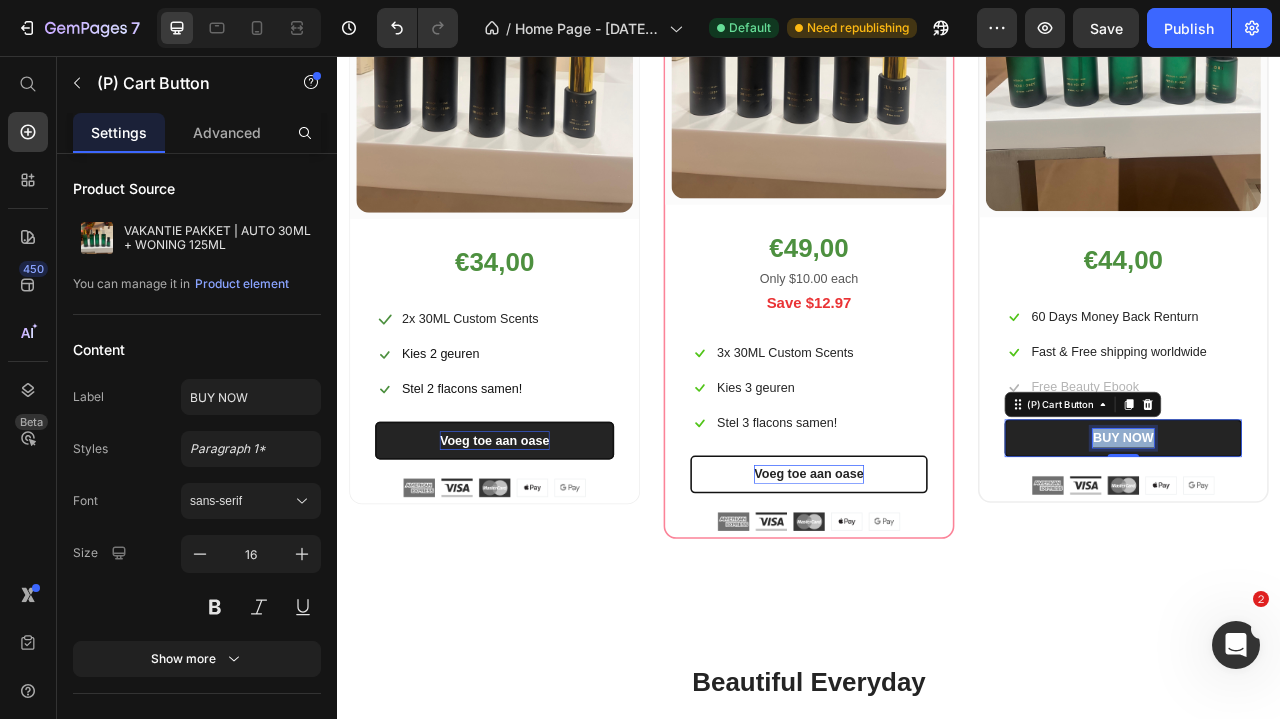 click on "BUY NOW" at bounding box center (1336, 542) 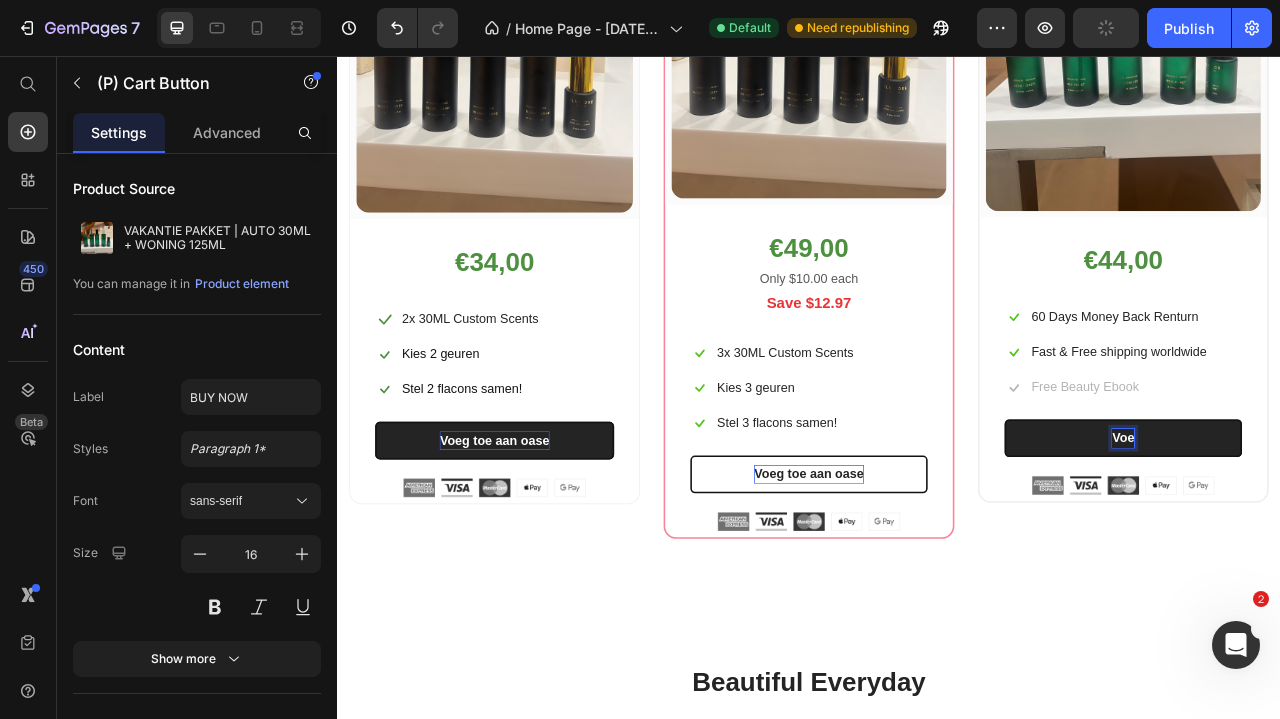 click on "Voe" at bounding box center [1337, 542] 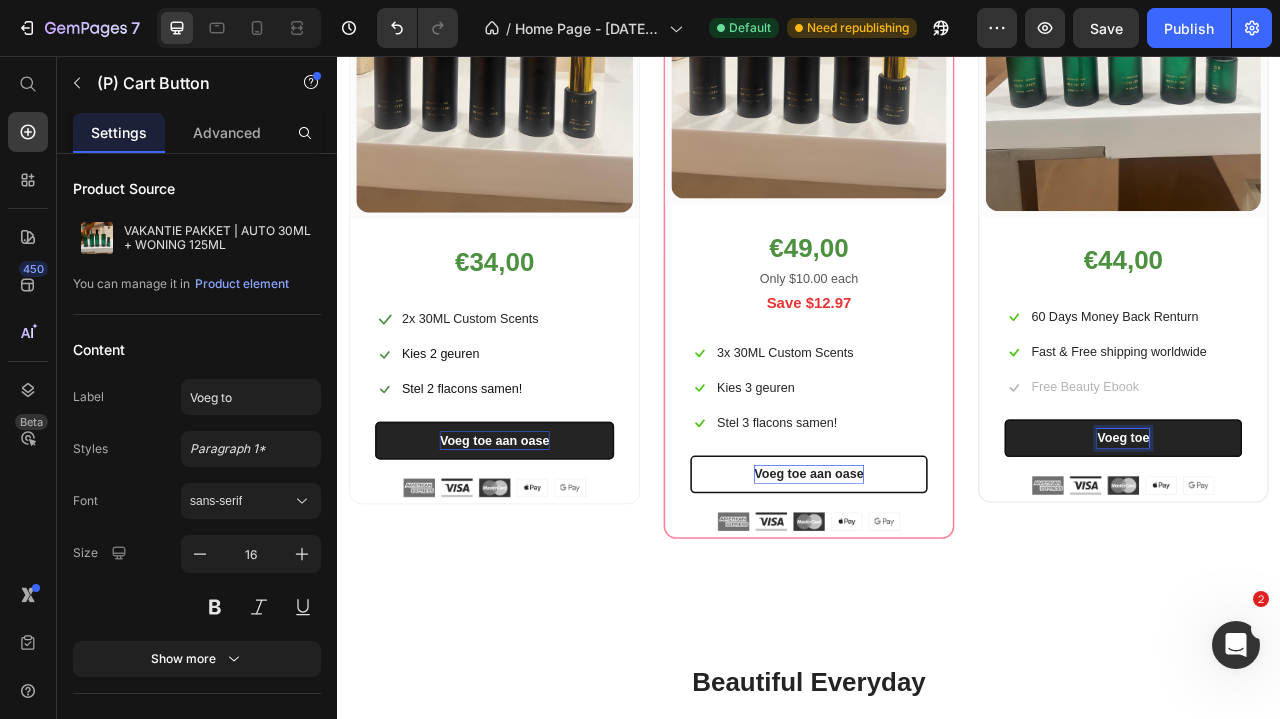 click on "Voeg toe" at bounding box center (1337, 542) 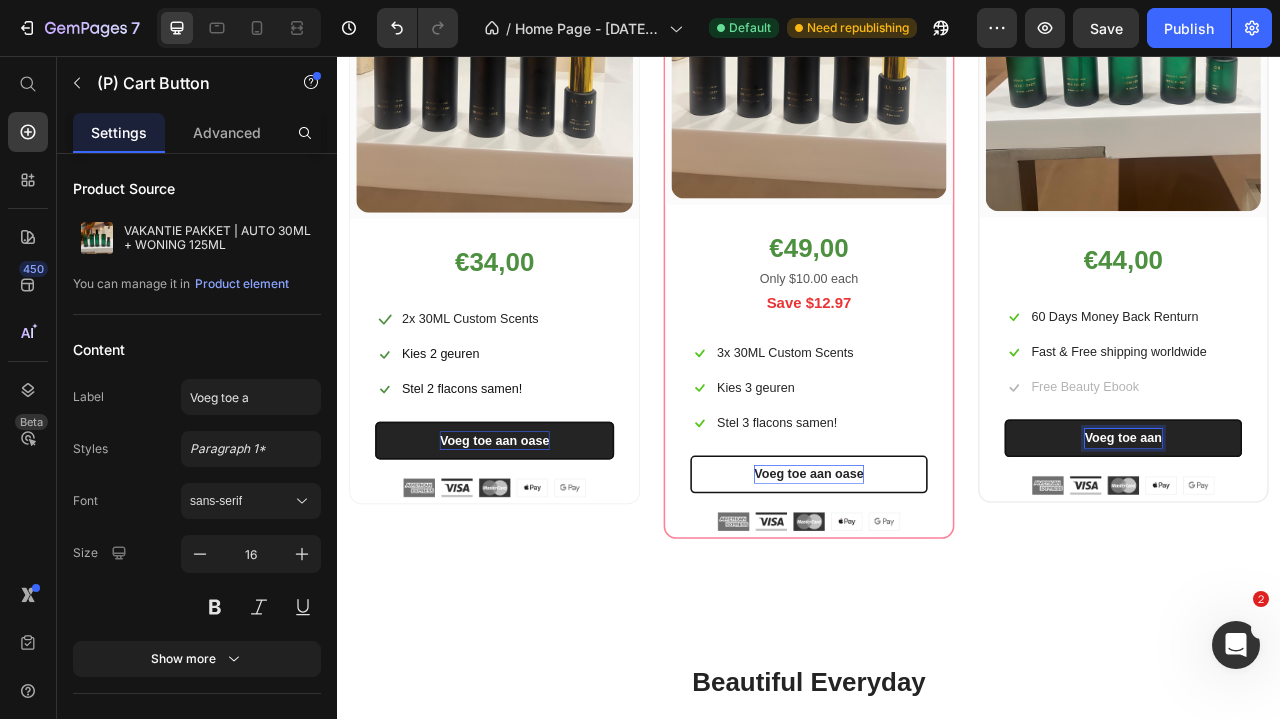 click on "Voeg toe aan" at bounding box center [1337, 542] 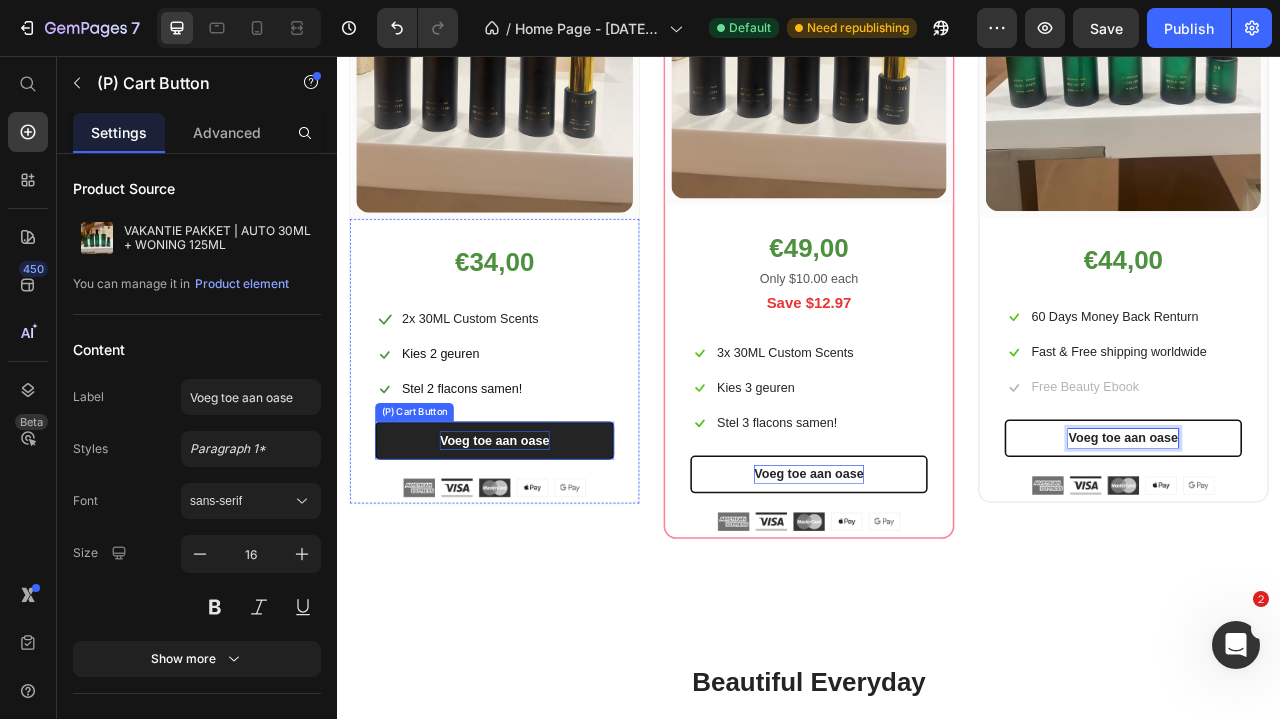 click on "Voeg toe aan oase" at bounding box center [537, 545] 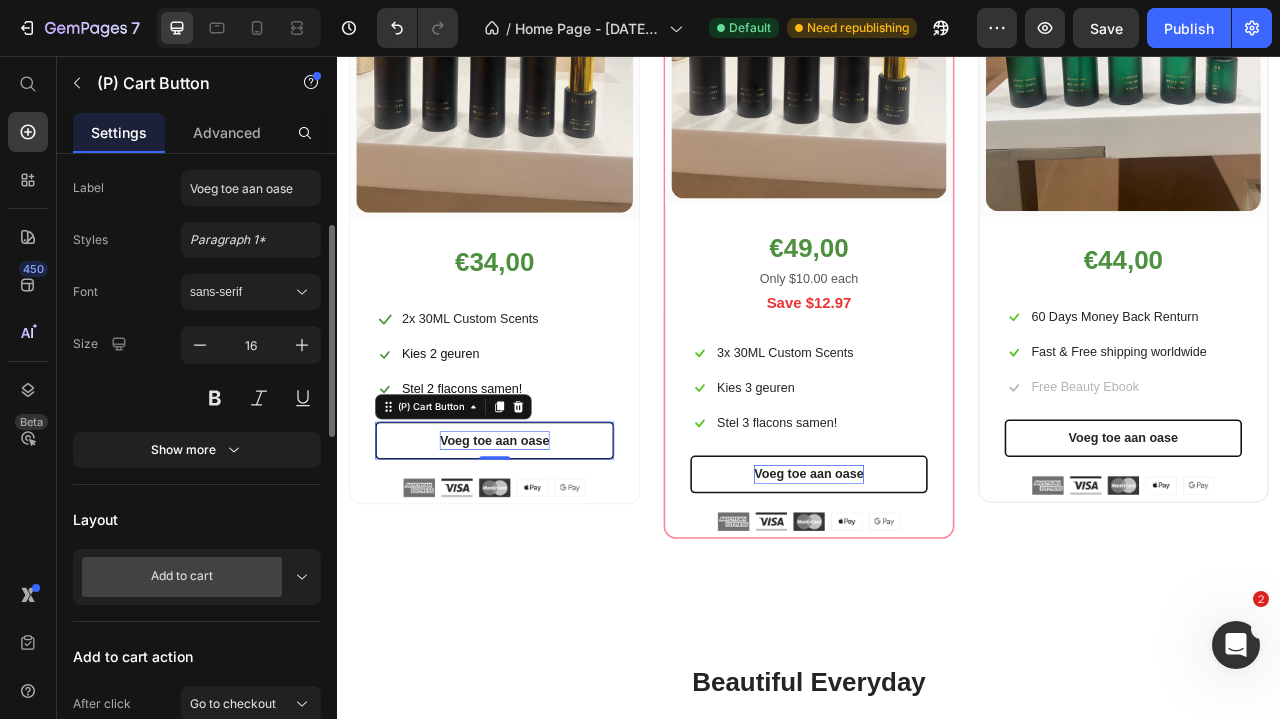 scroll, scrollTop: 0, scrollLeft: 0, axis: both 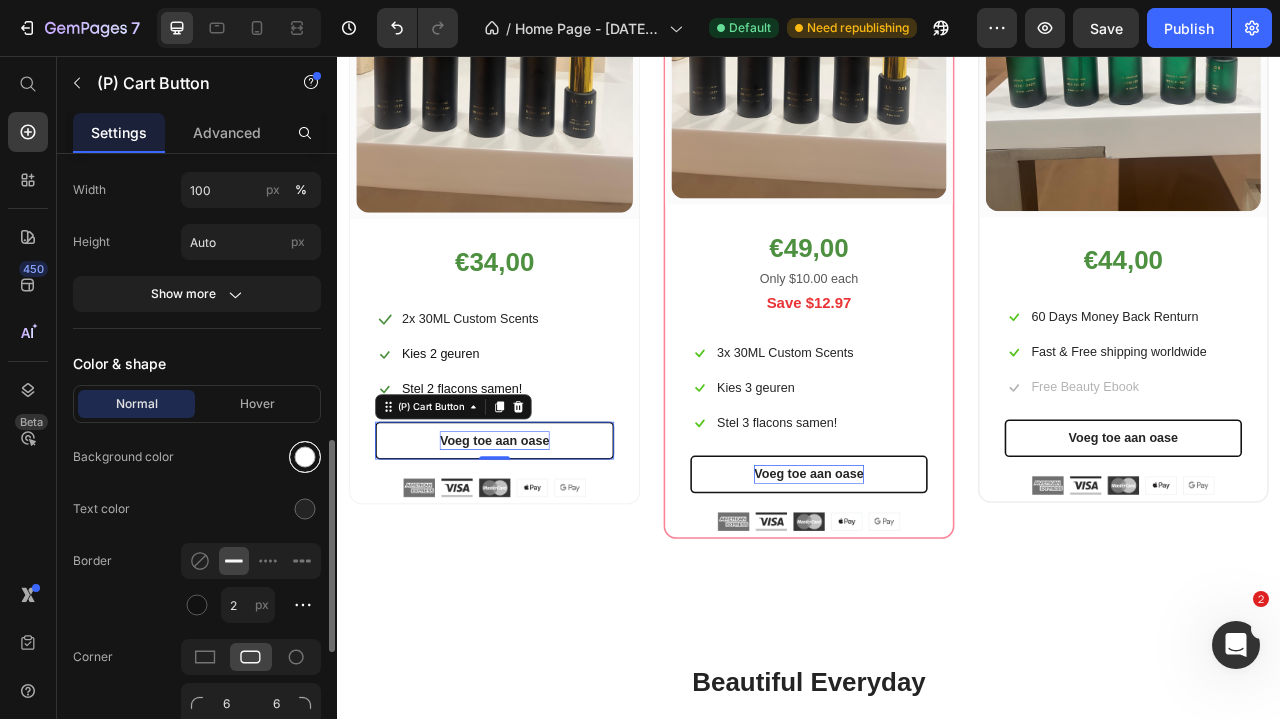 click at bounding box center (305, 457) 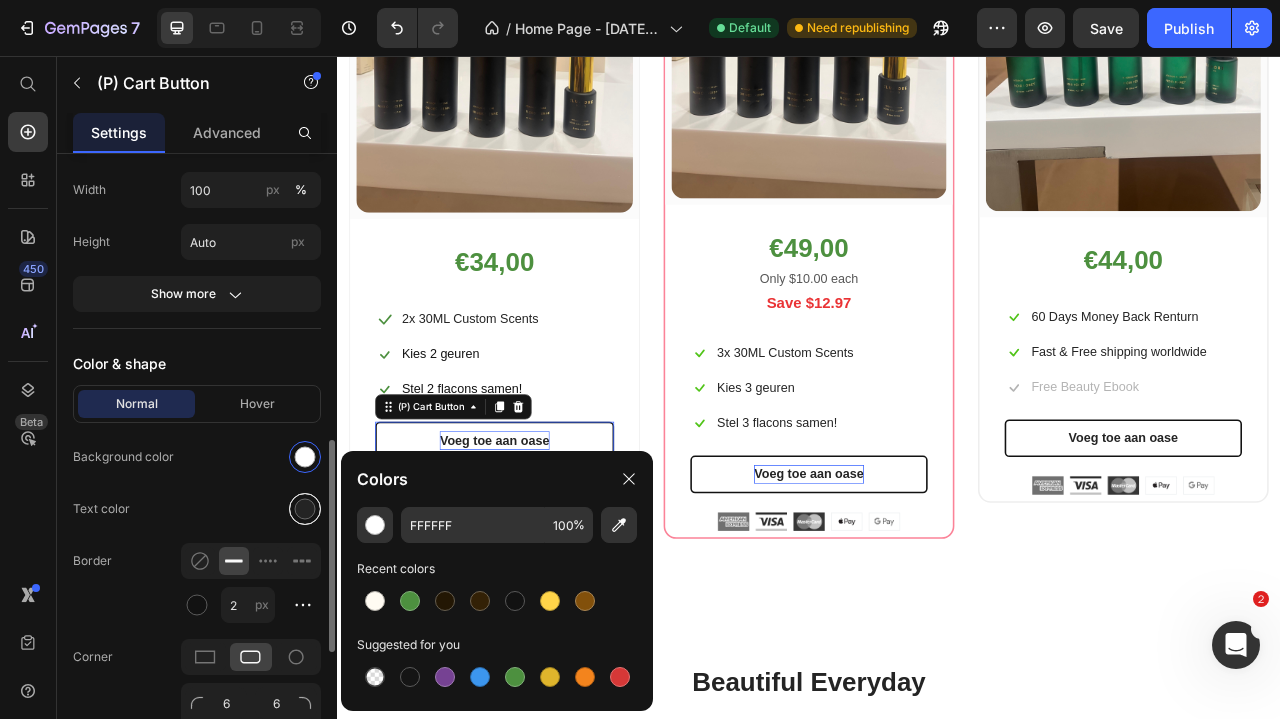 click at bounding box center (305, 509) 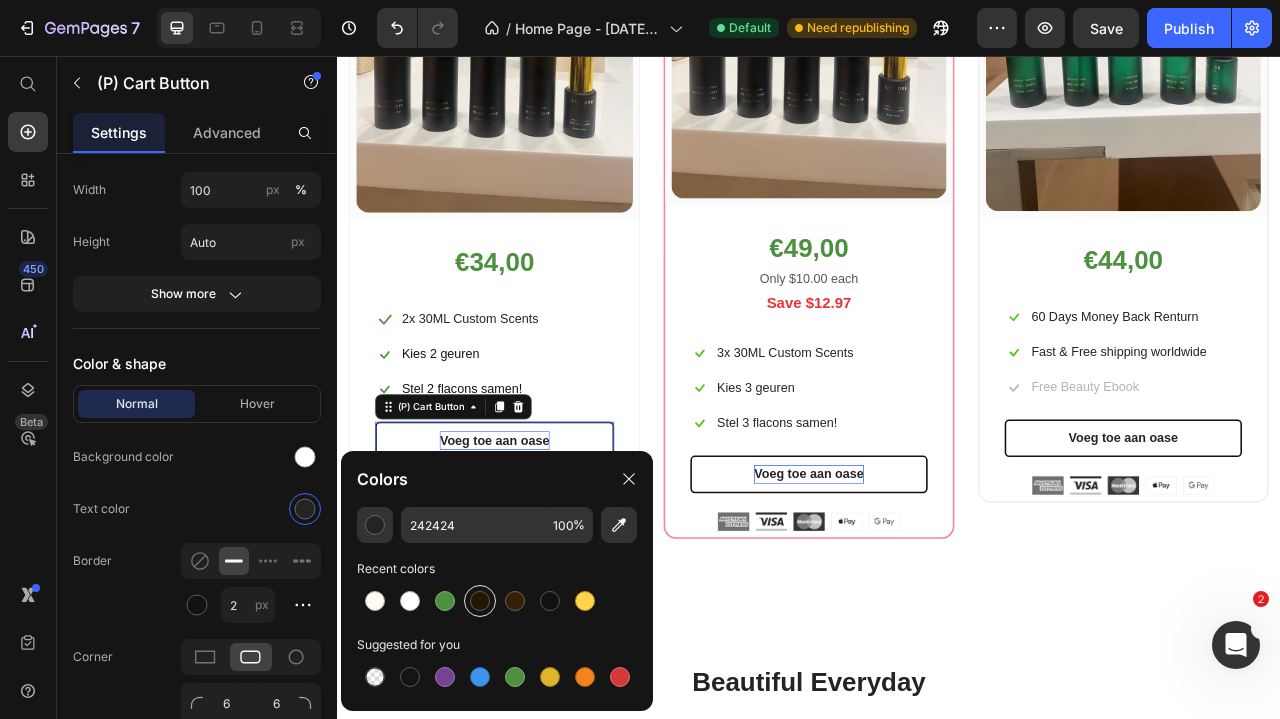 click at bounding box center (480, 601) 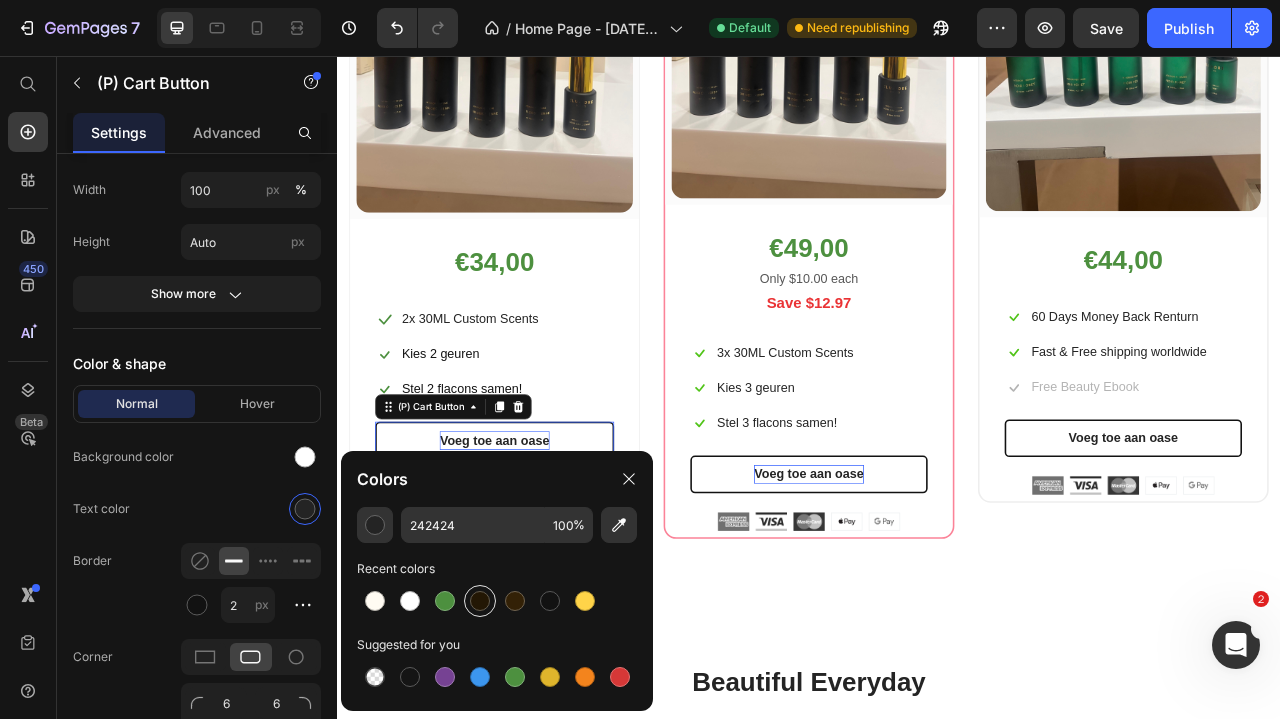 type on "231704" 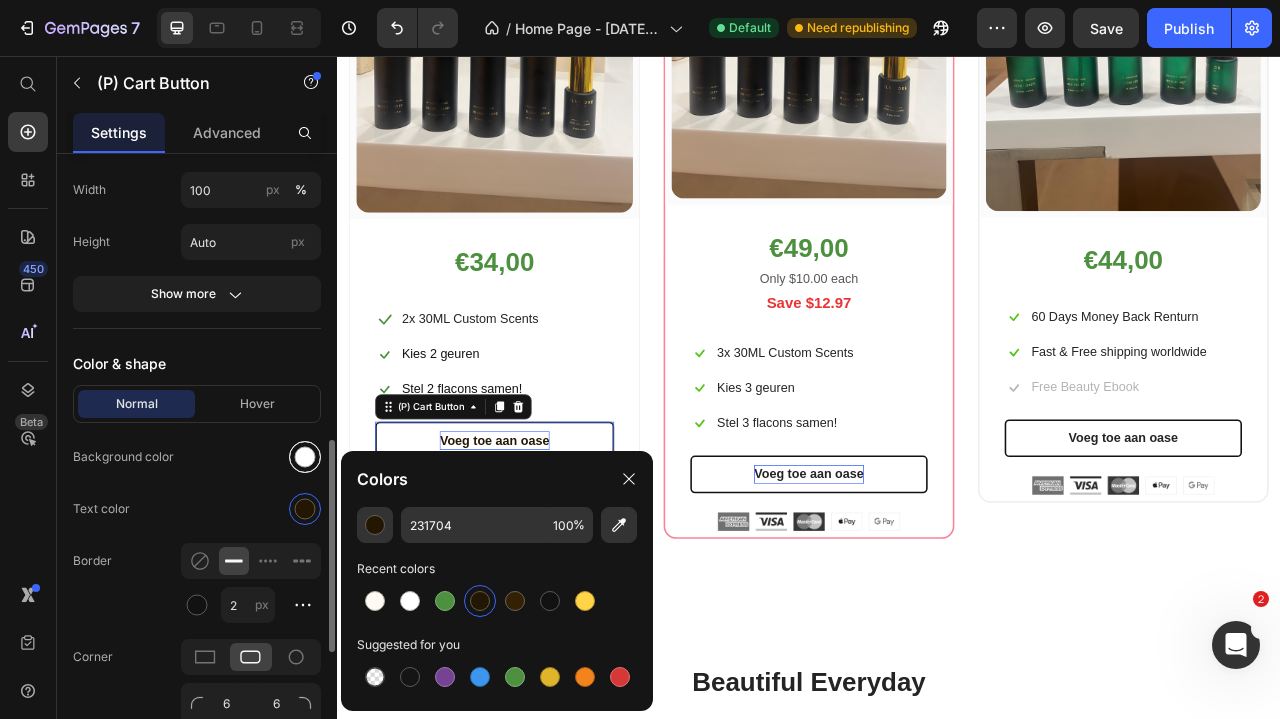 click at bounding box center (305, 457) 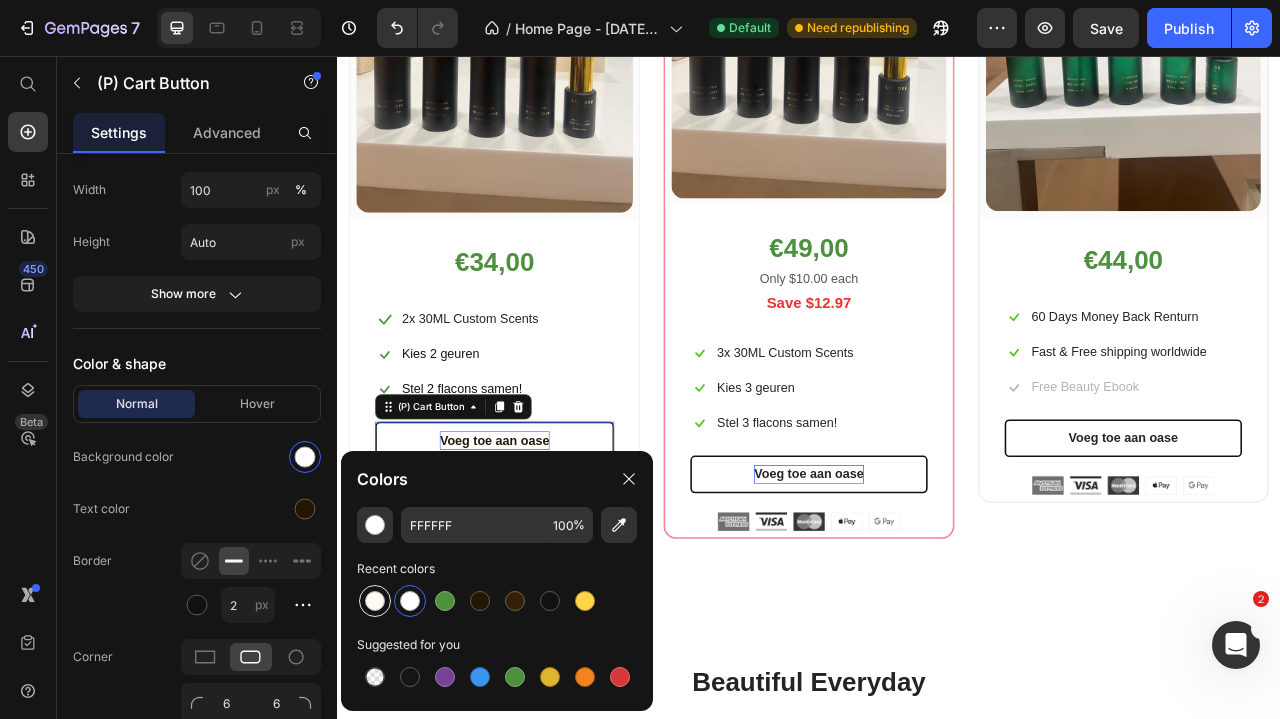 click at bounding box center (375, 601) 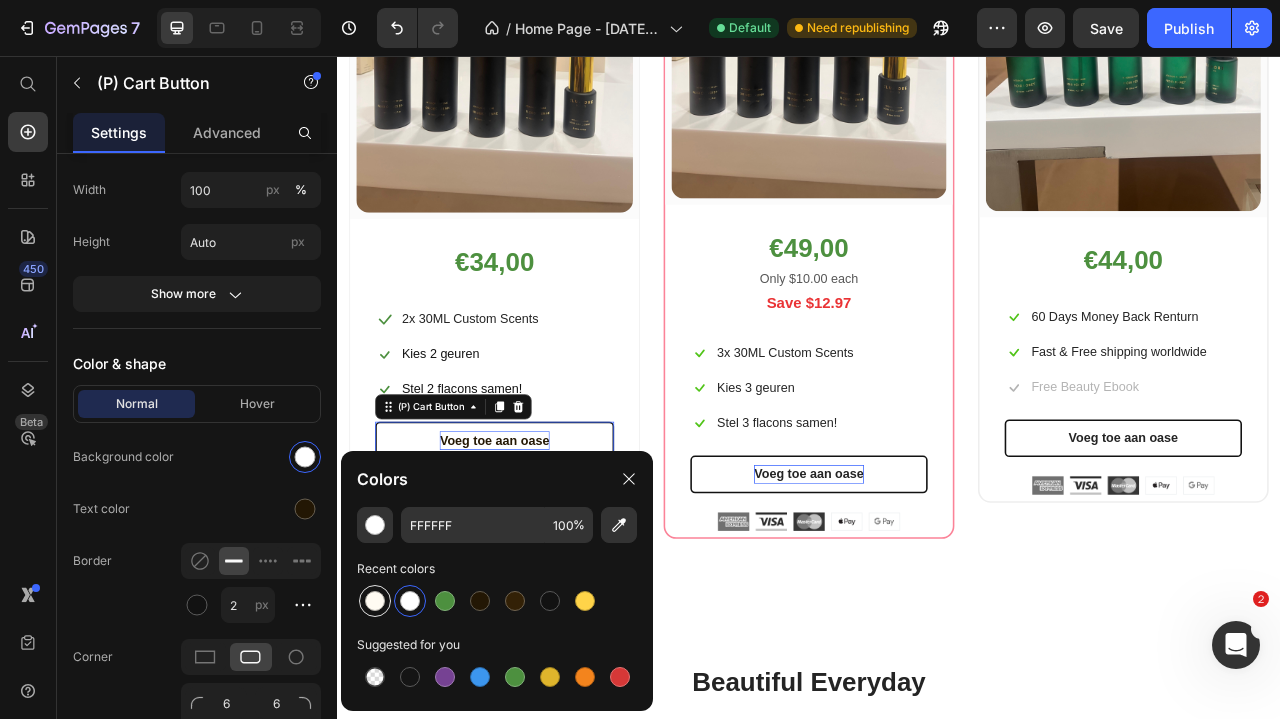 type on "FFFBF2" 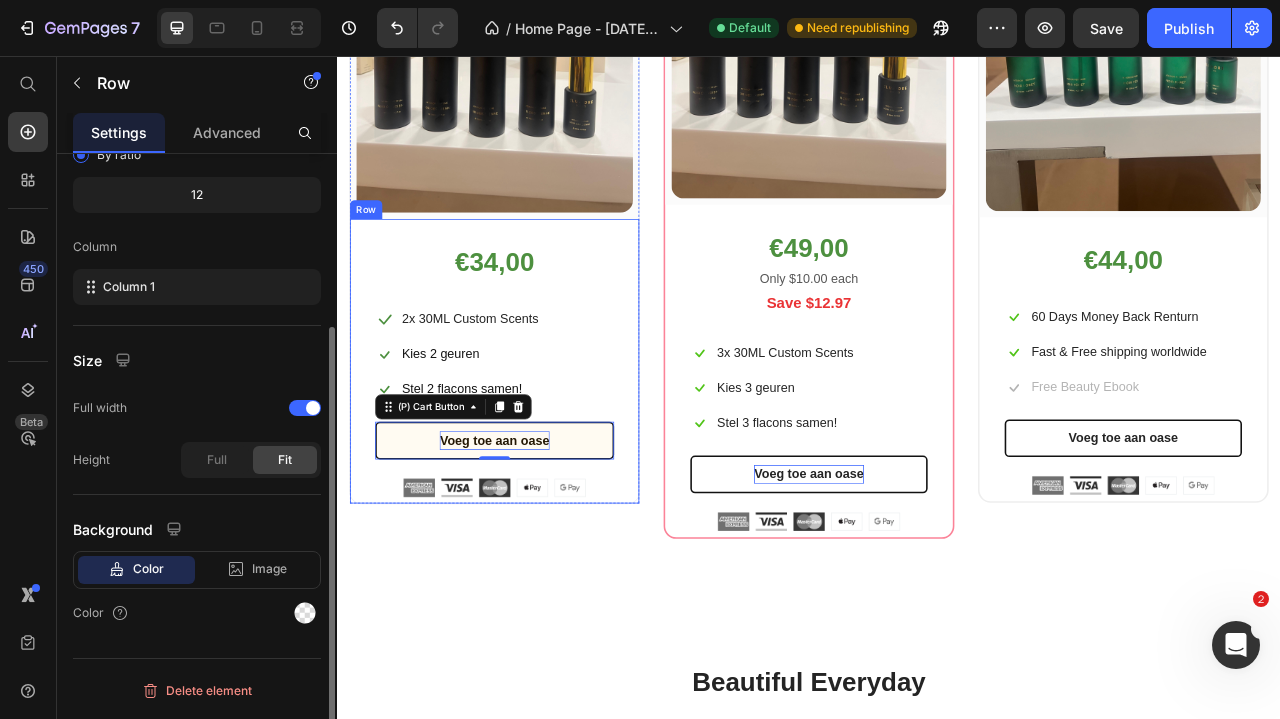 scroll, scrollTop: 0, scrollLeft: 0, axis: both 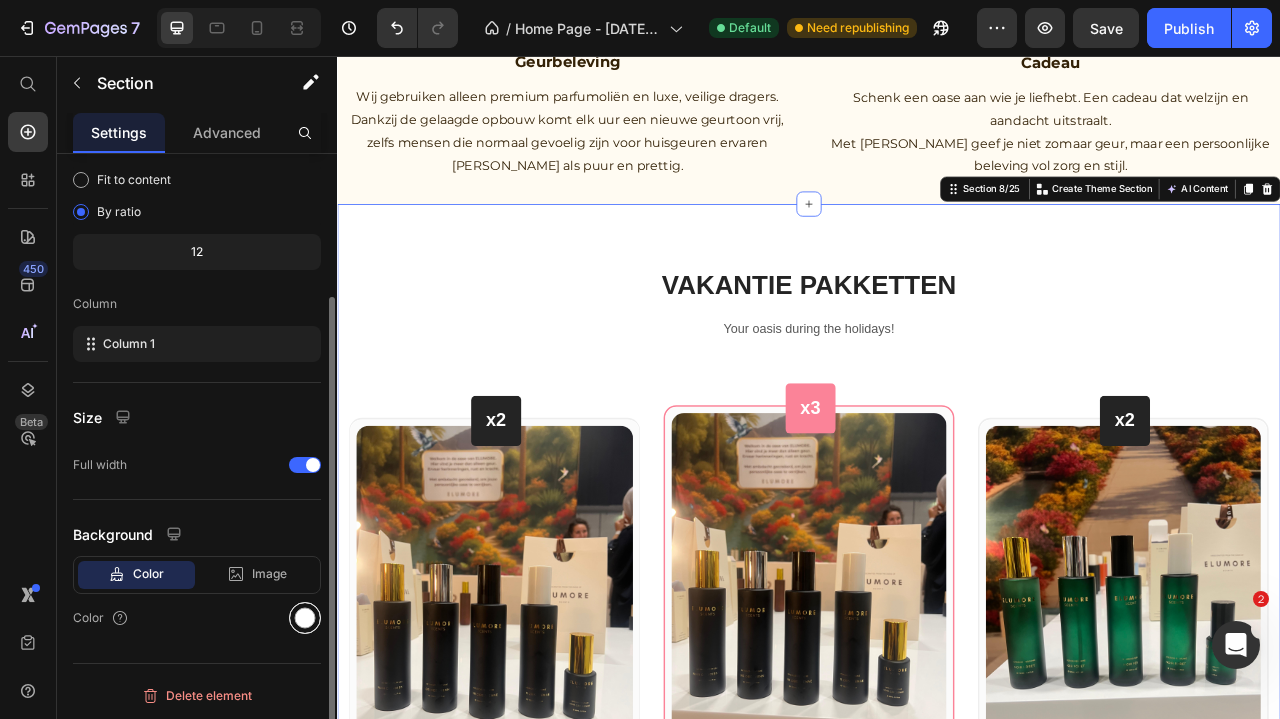 click at bounding box center [305, 618] 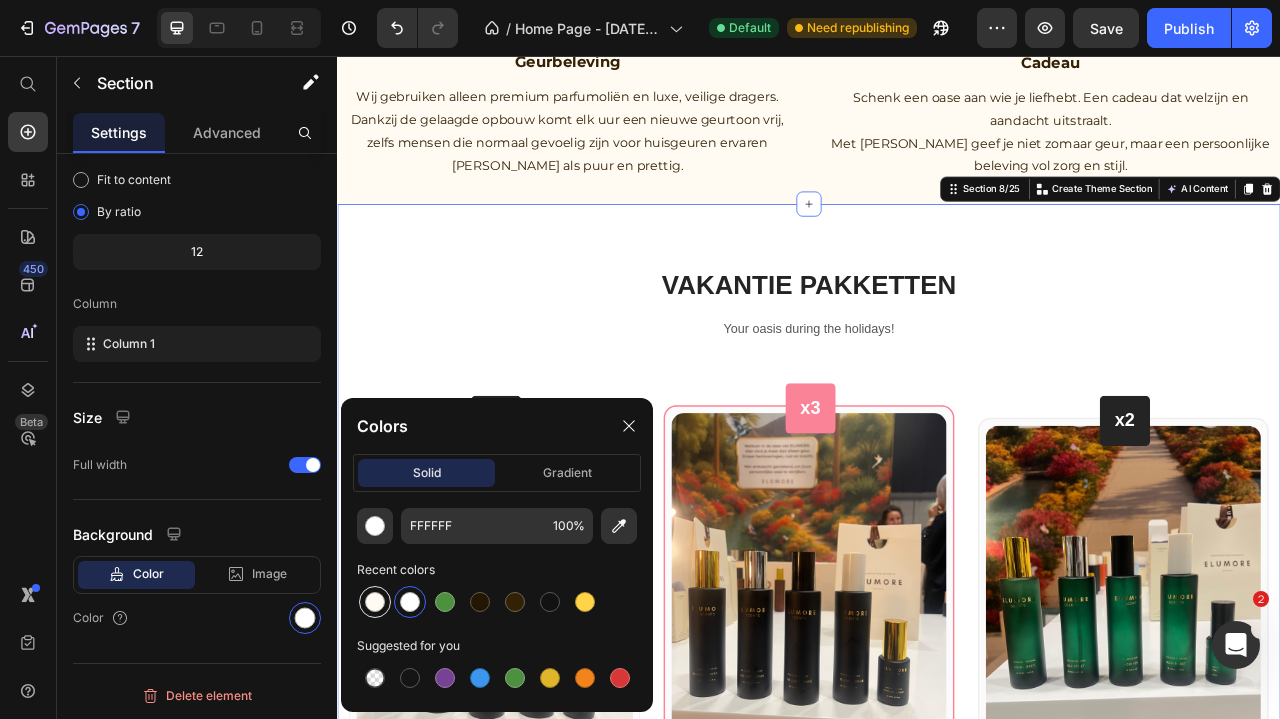 click at bounding box center [375, 602] 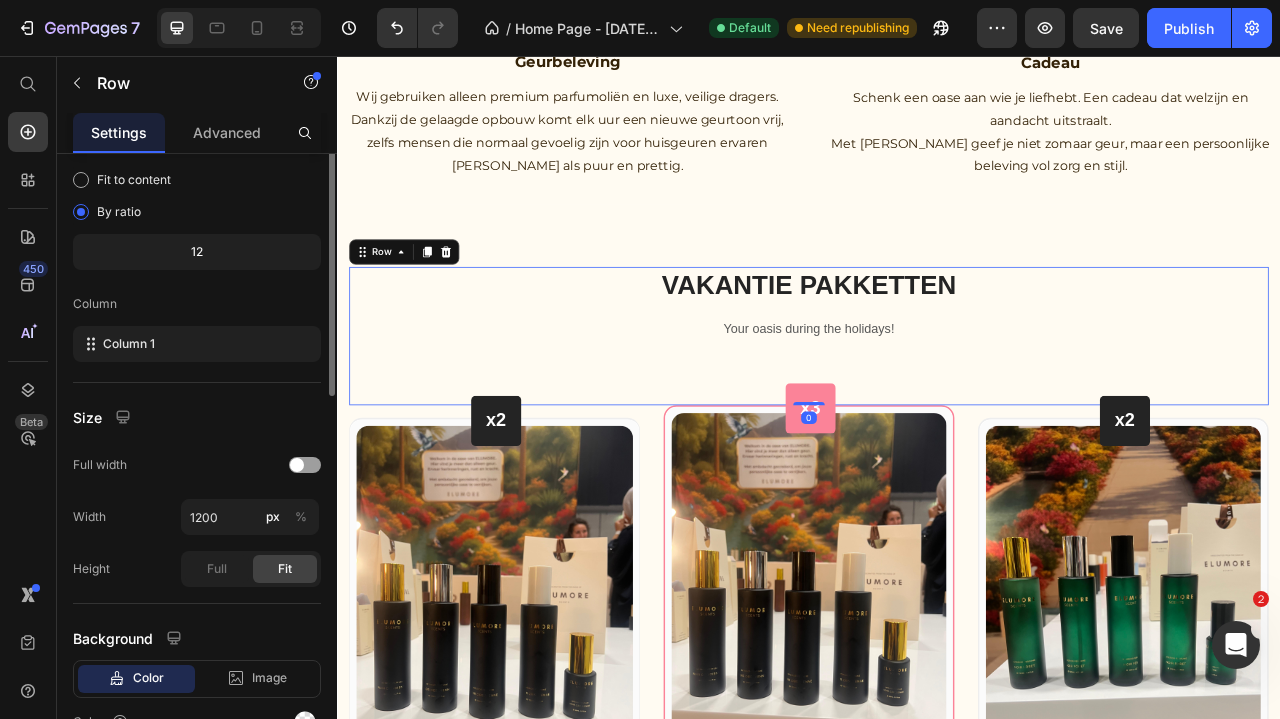 scroll, scrollTop: 0, scrollLeft: 0, axis: both 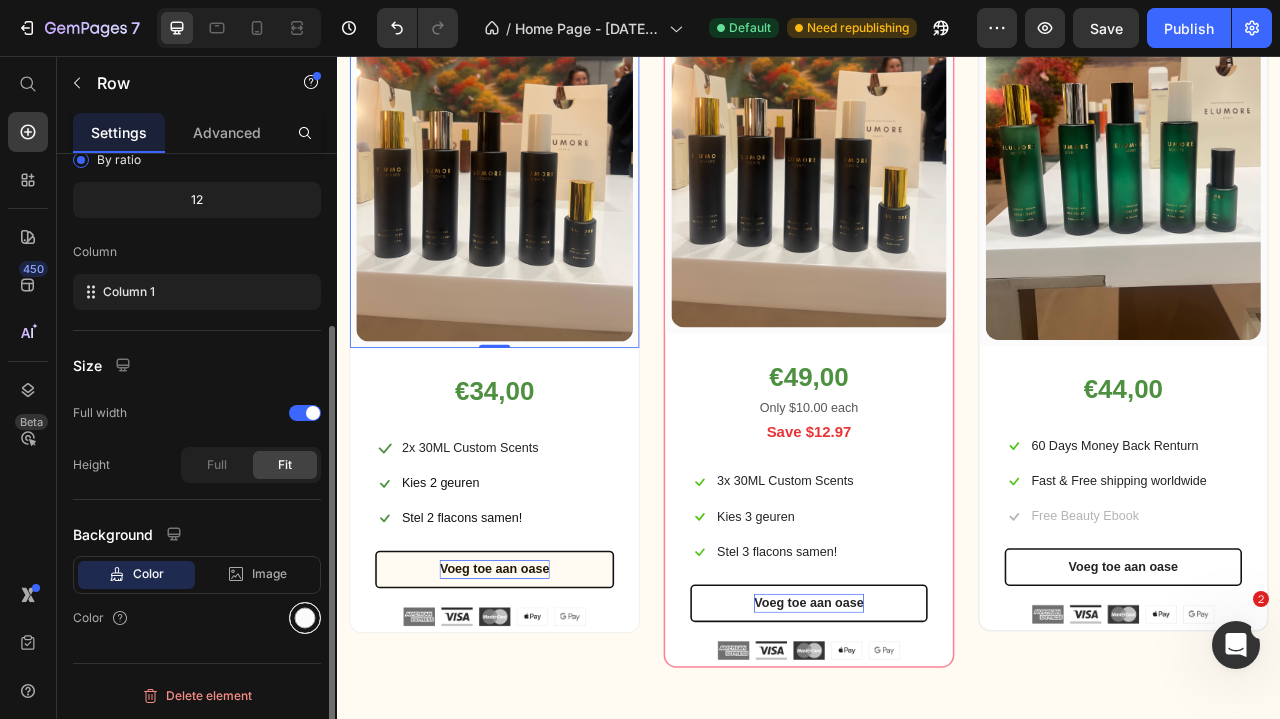 click at bounding box center [305, 618] 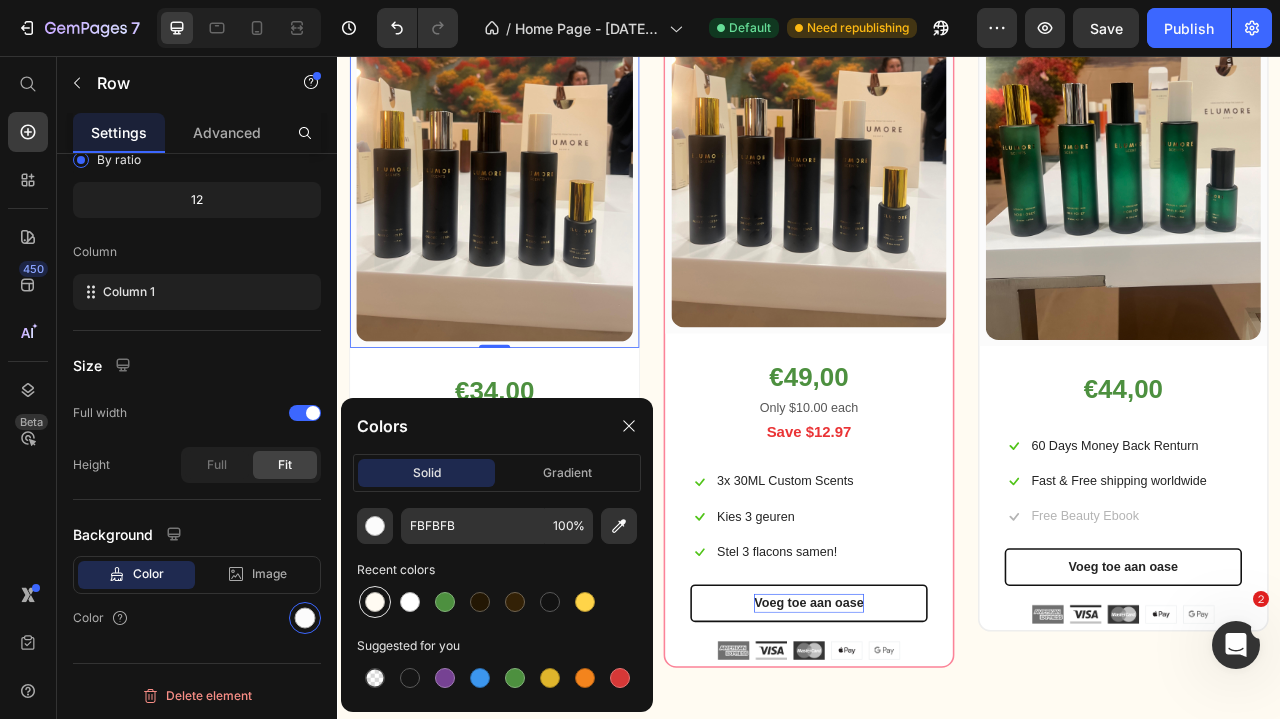 click at bounding box center (375, 602) 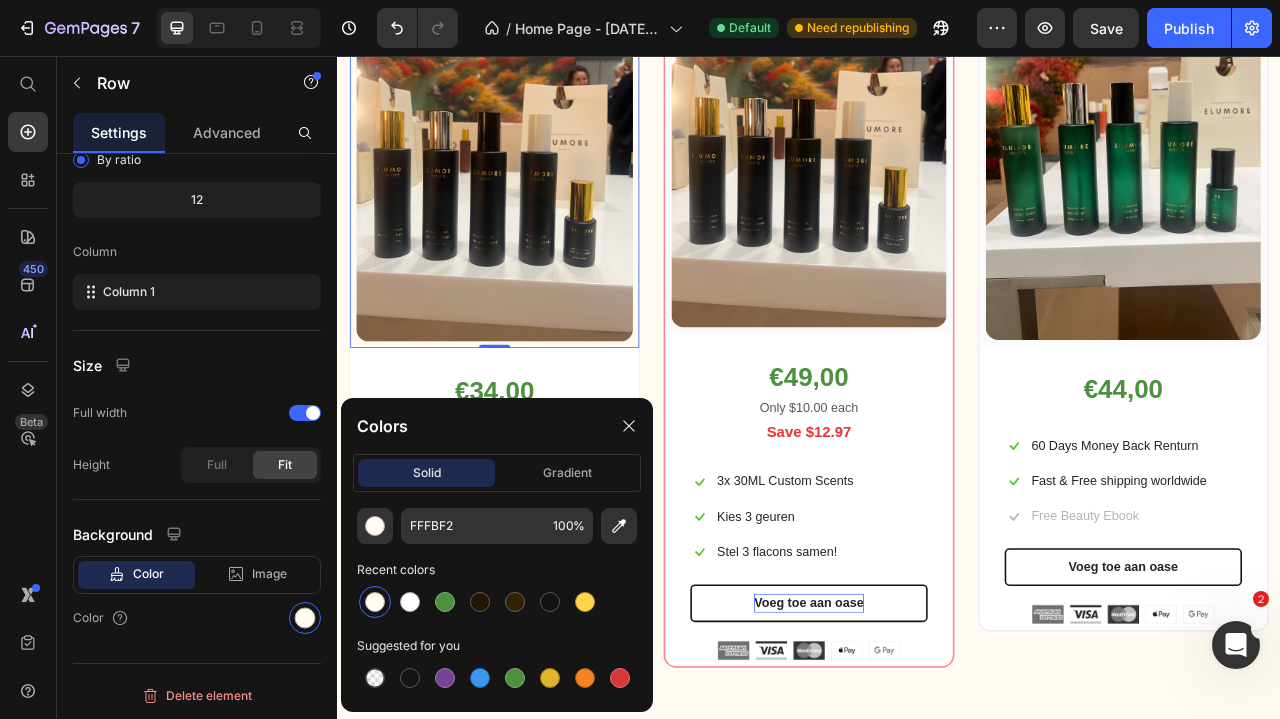 scroll, scrollTop: 236, scrollLeft: 0, axis: vertical 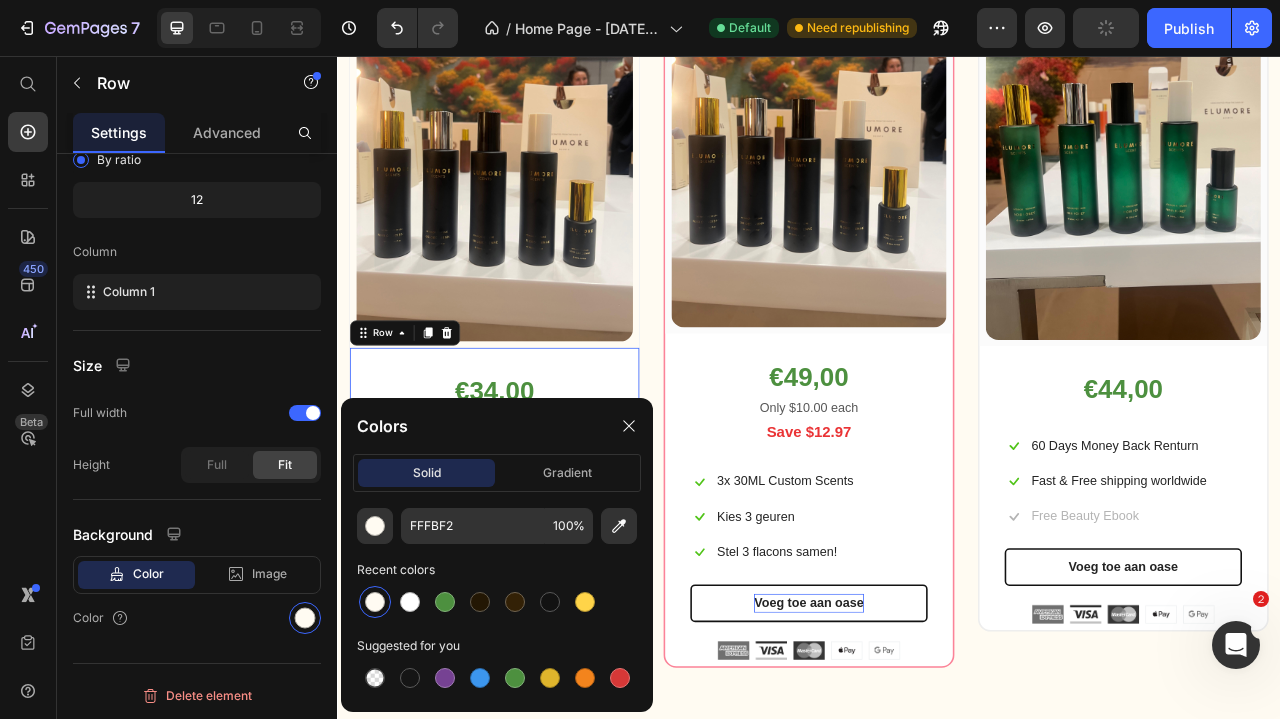 click on "€34,00 (P) Price
Icon 2x 30ML Custom Scents Text block Row
Icon Kies 2 geuren Text block Row
Icon Stel 2 flacons samen! Text block Row Voeg toe aan oase (P) Cart Button Image Image Image Image Image Row Row   0" at bounding box center (537, 607) 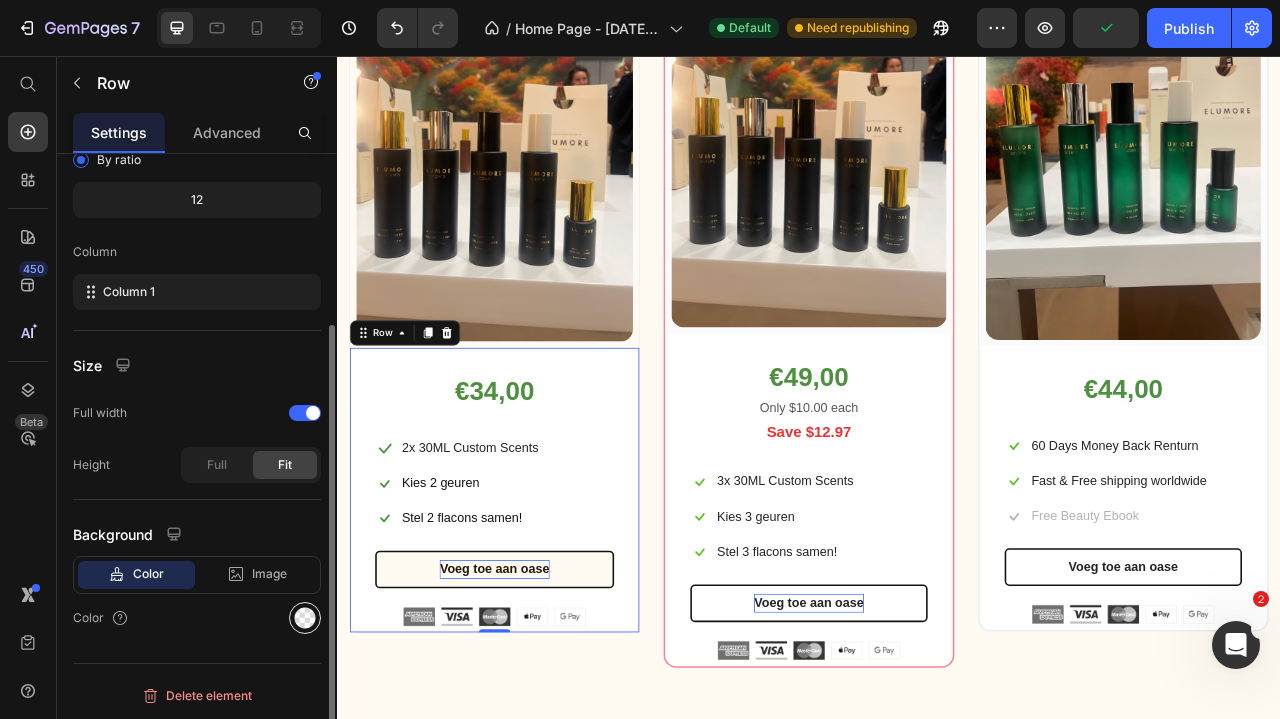 click at bounding box center (305, 618) 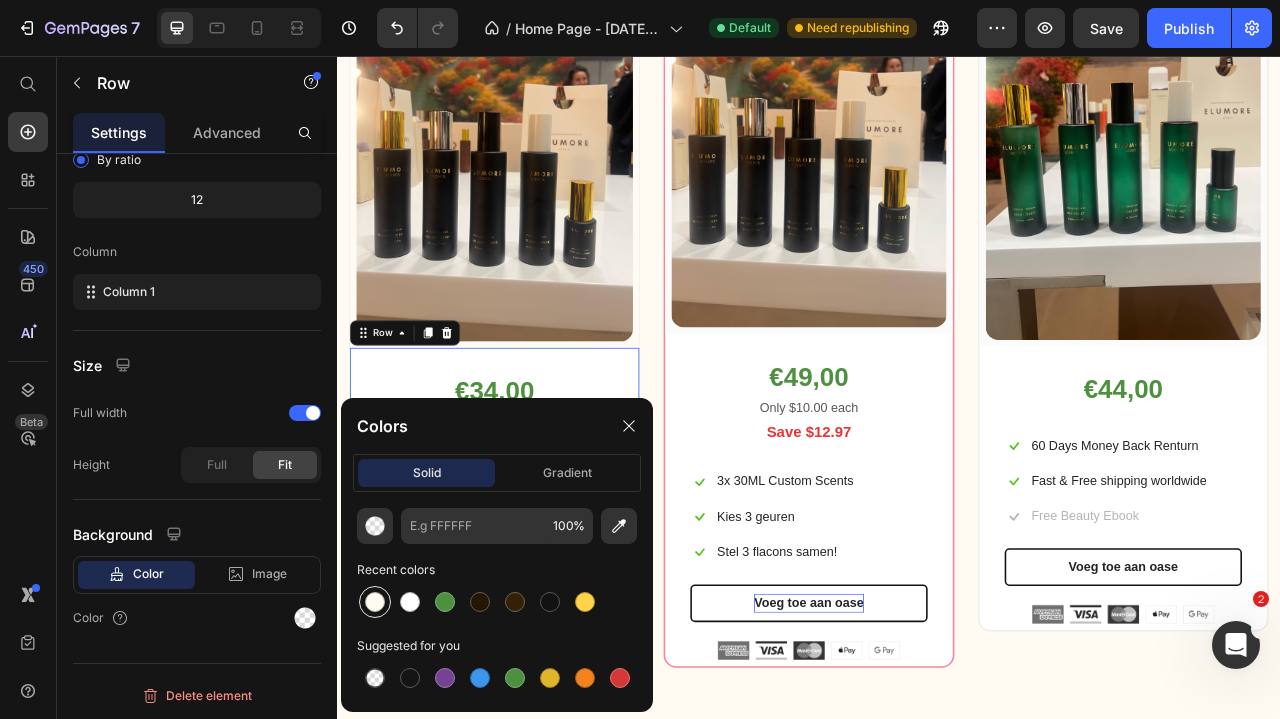 click at bounding box center (375, 602) 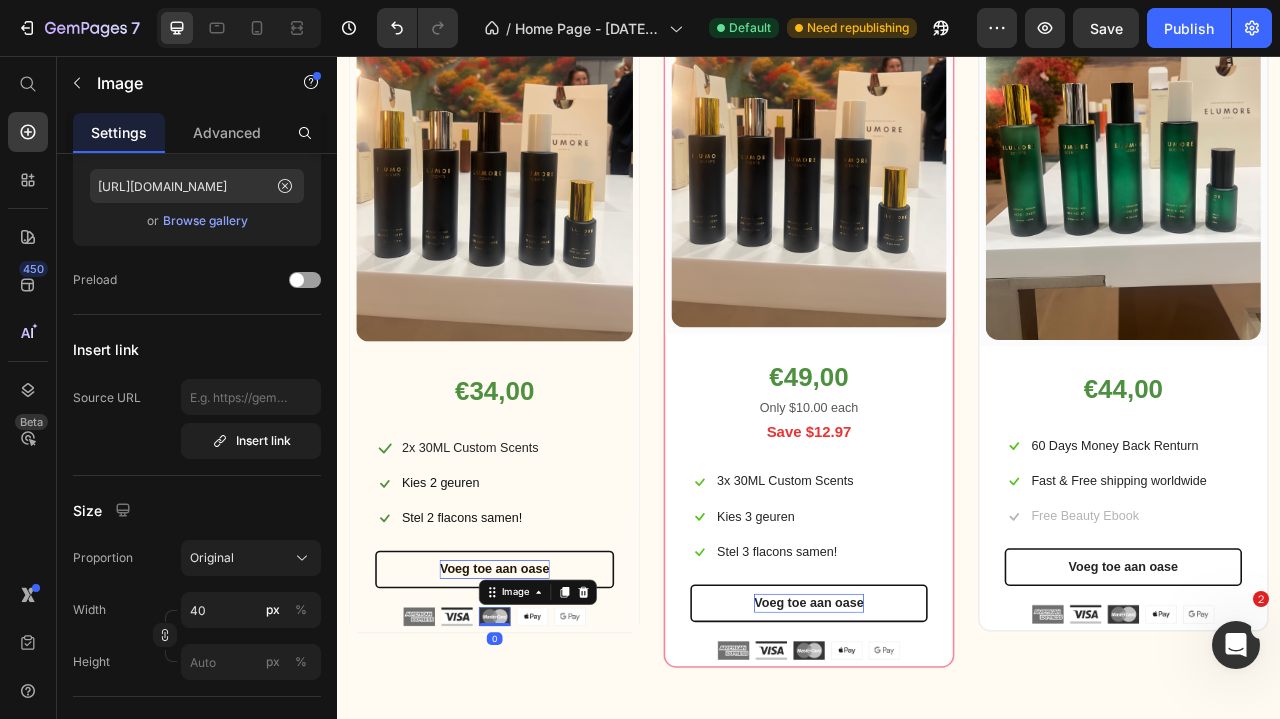 scroll, scrollTop: 0, scrollLeft: 0, axis: both 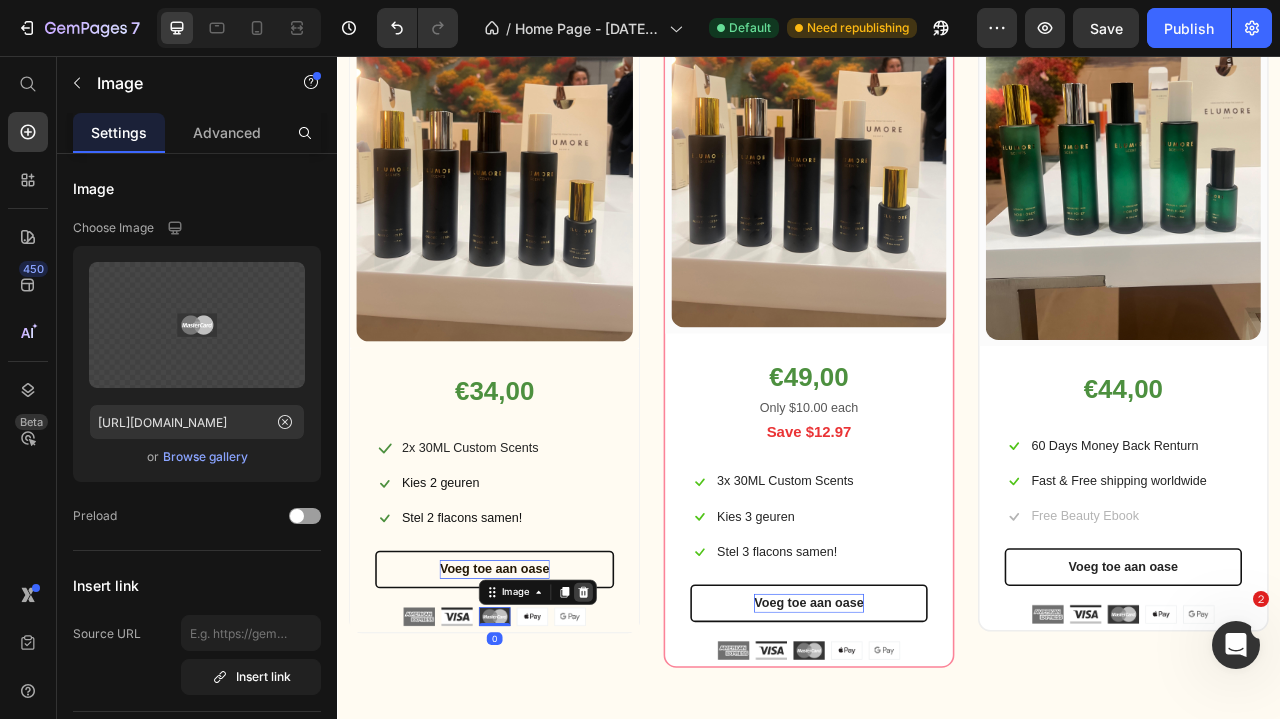 click 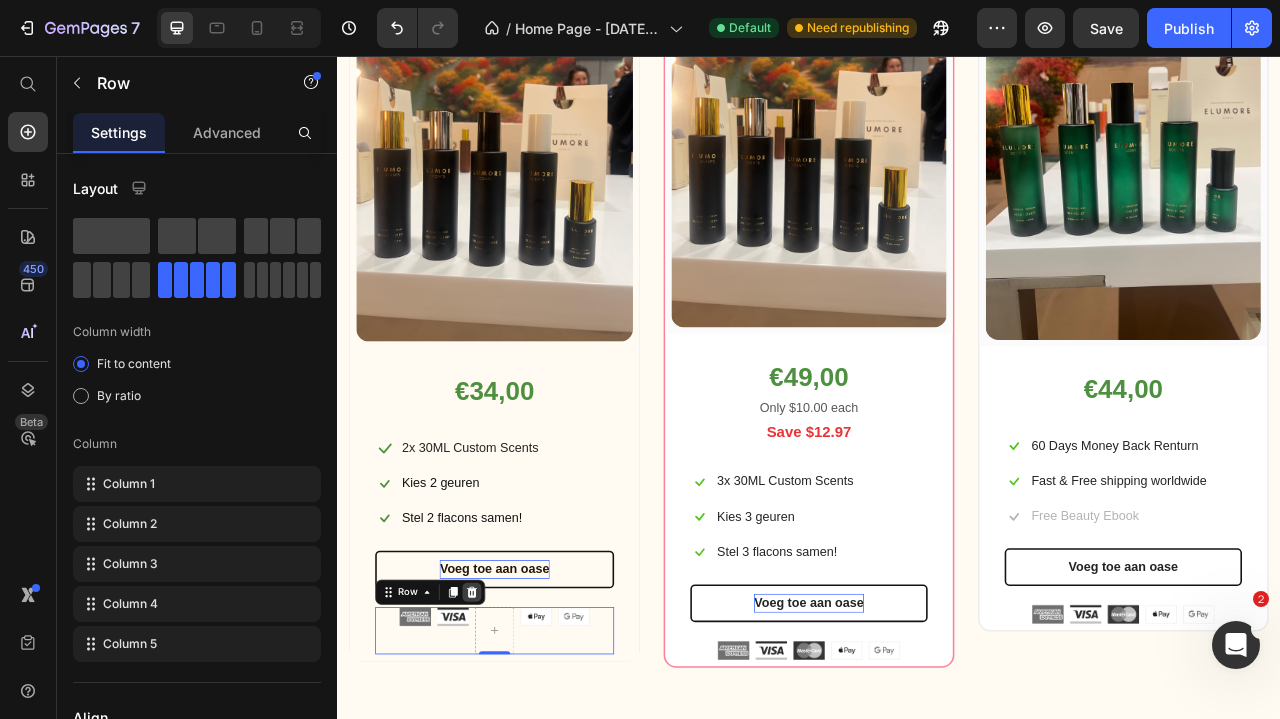 click 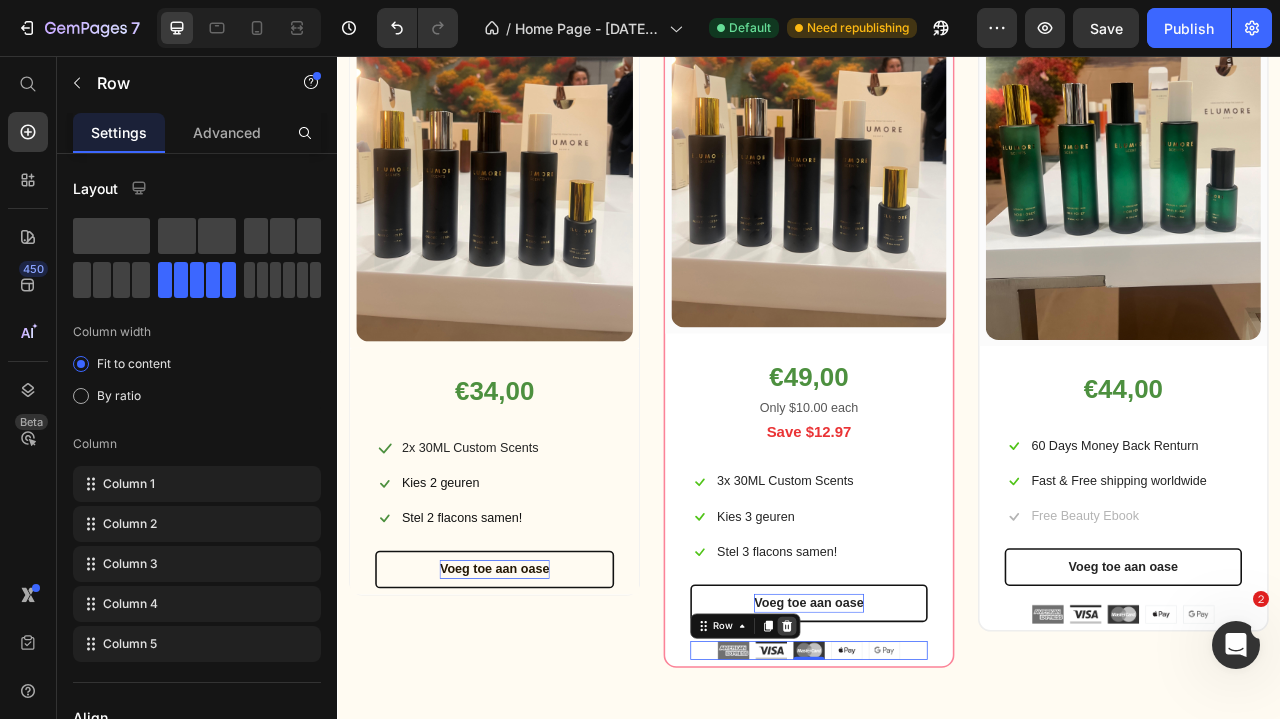 click 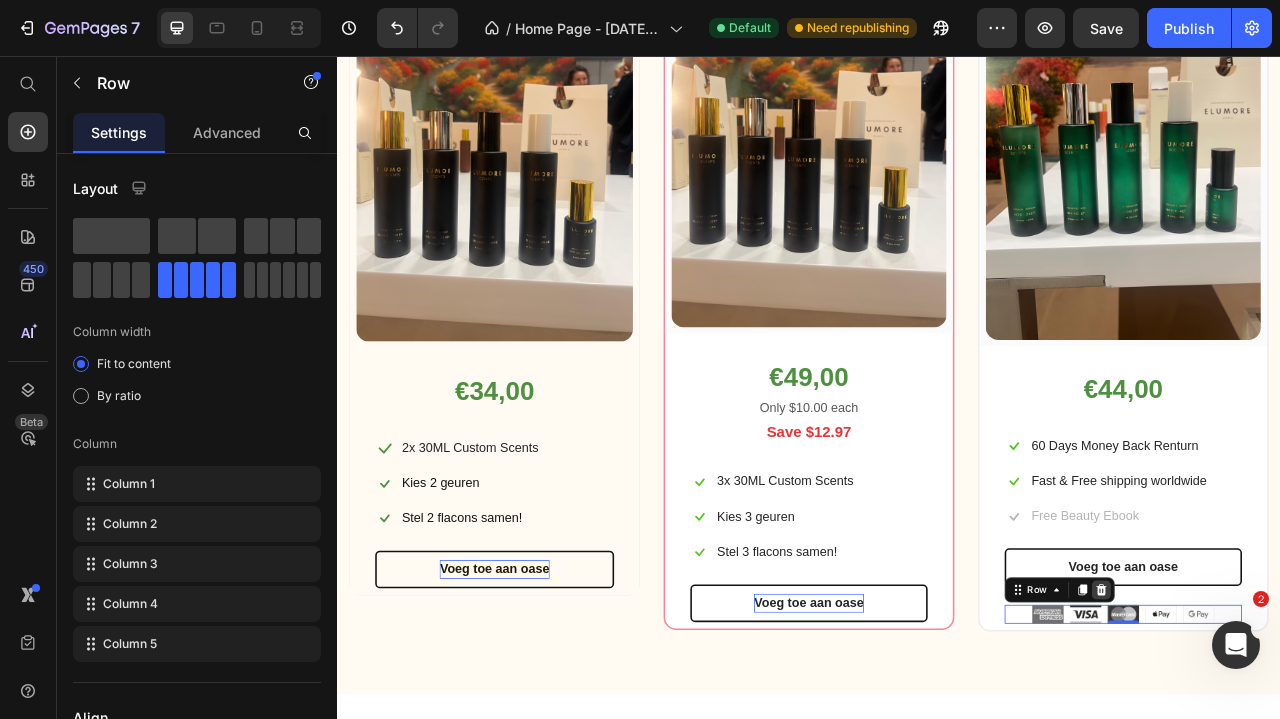 click 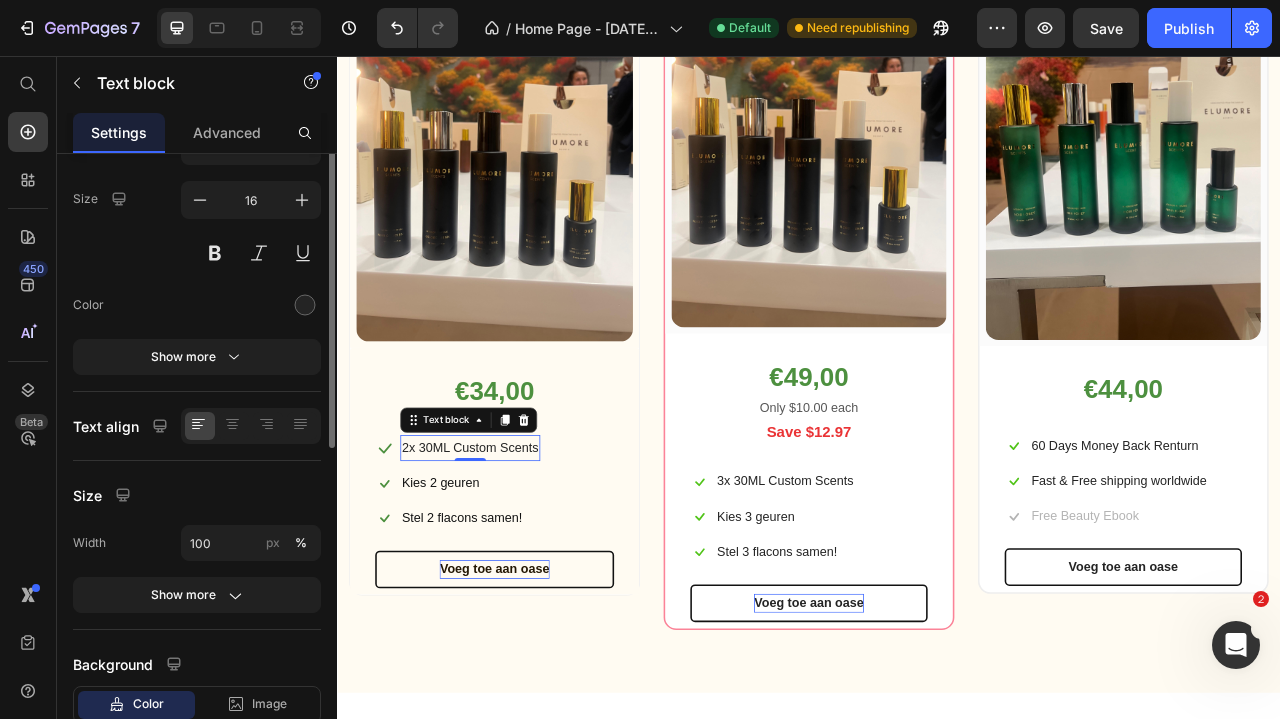 scroll, scrollTop: 0, scrollLeft: 0, axis: both 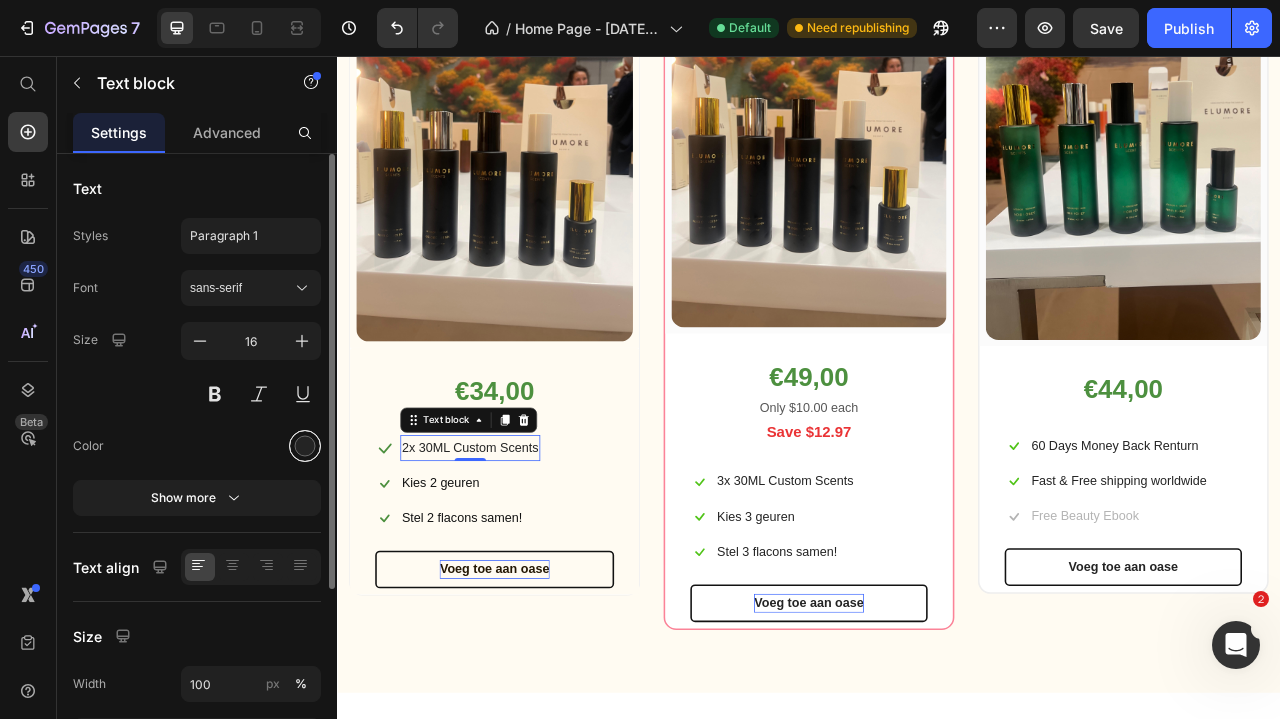 click at bounding box center [305, 446] 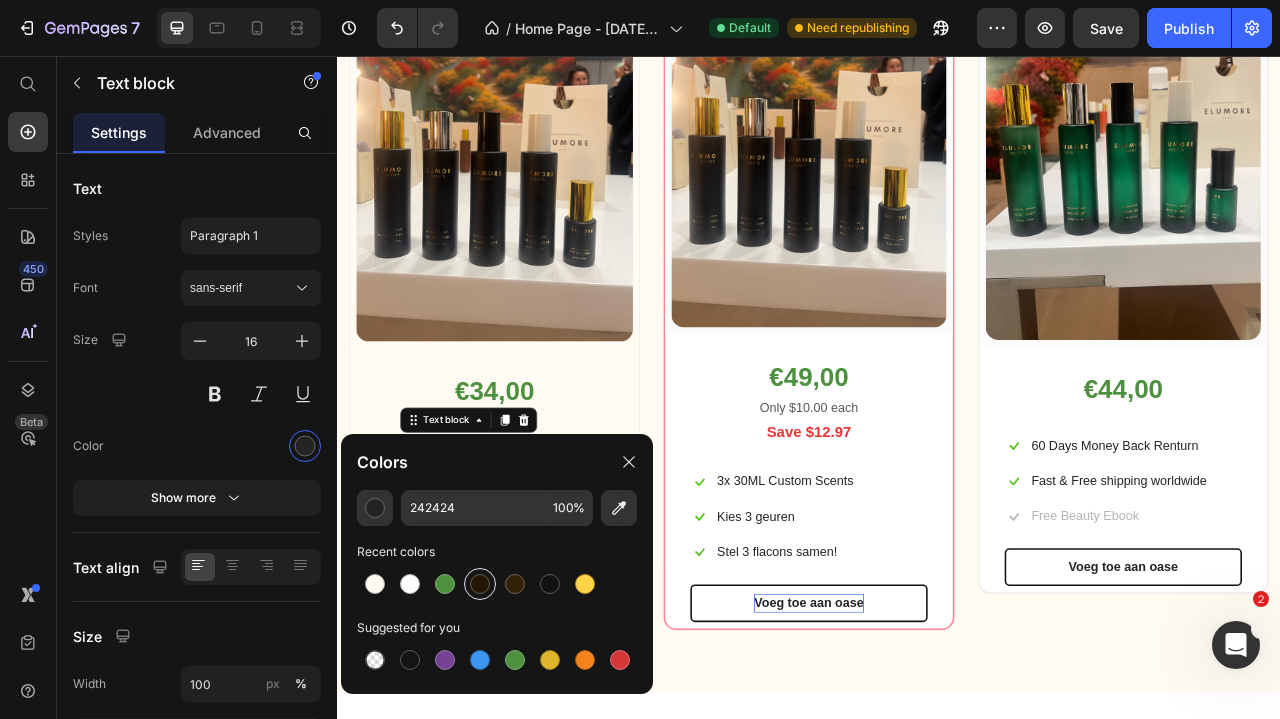 click at bounding box center [480, 584] 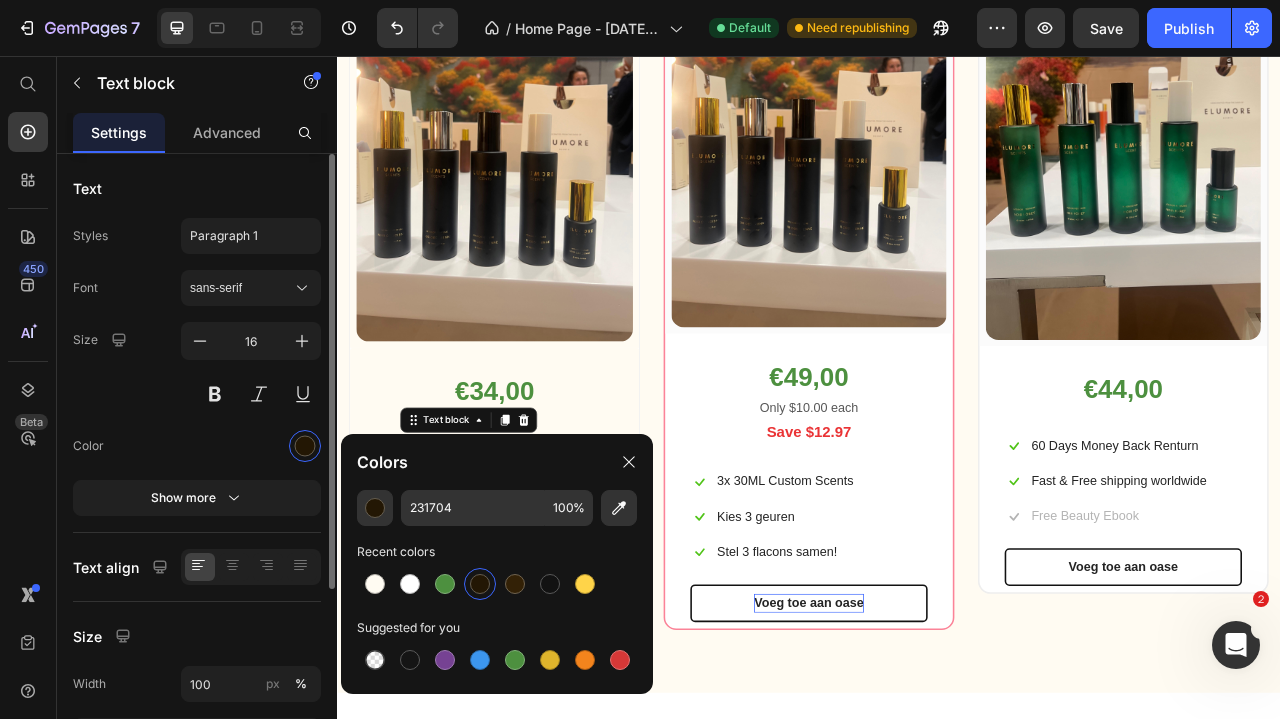 click at bounding box center [251, 446] 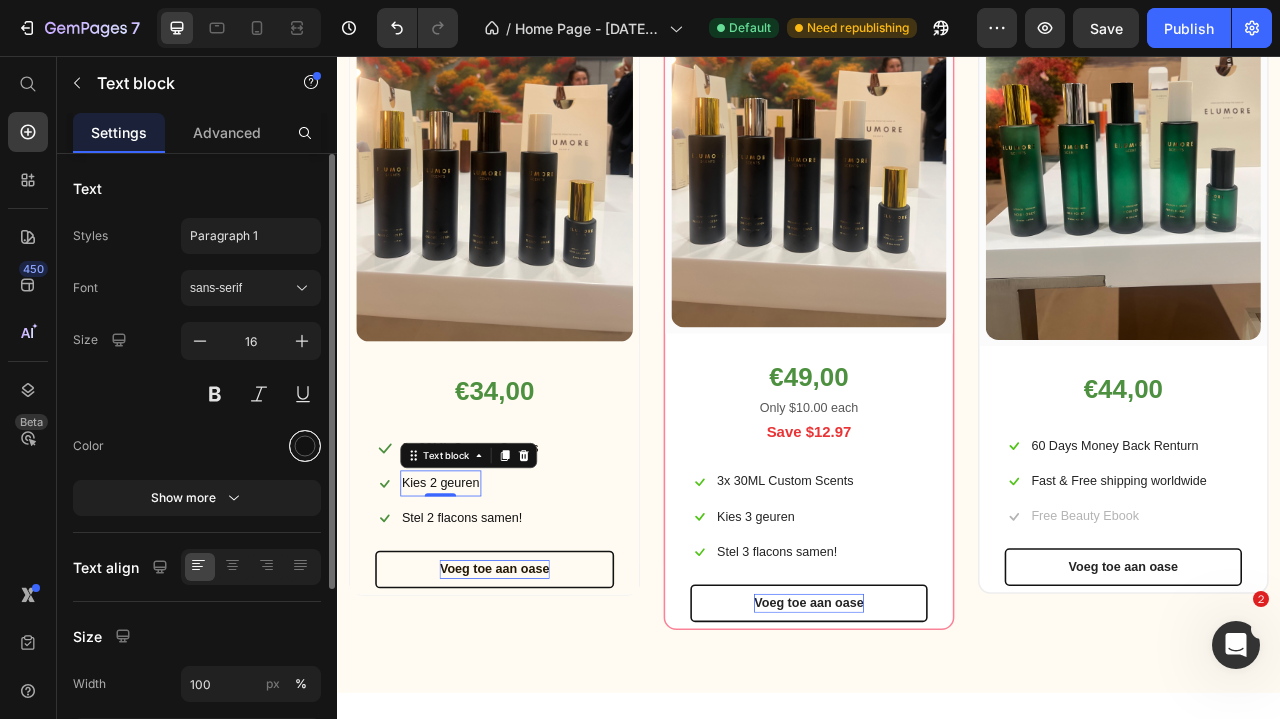 click at bounding box center (305, 446) 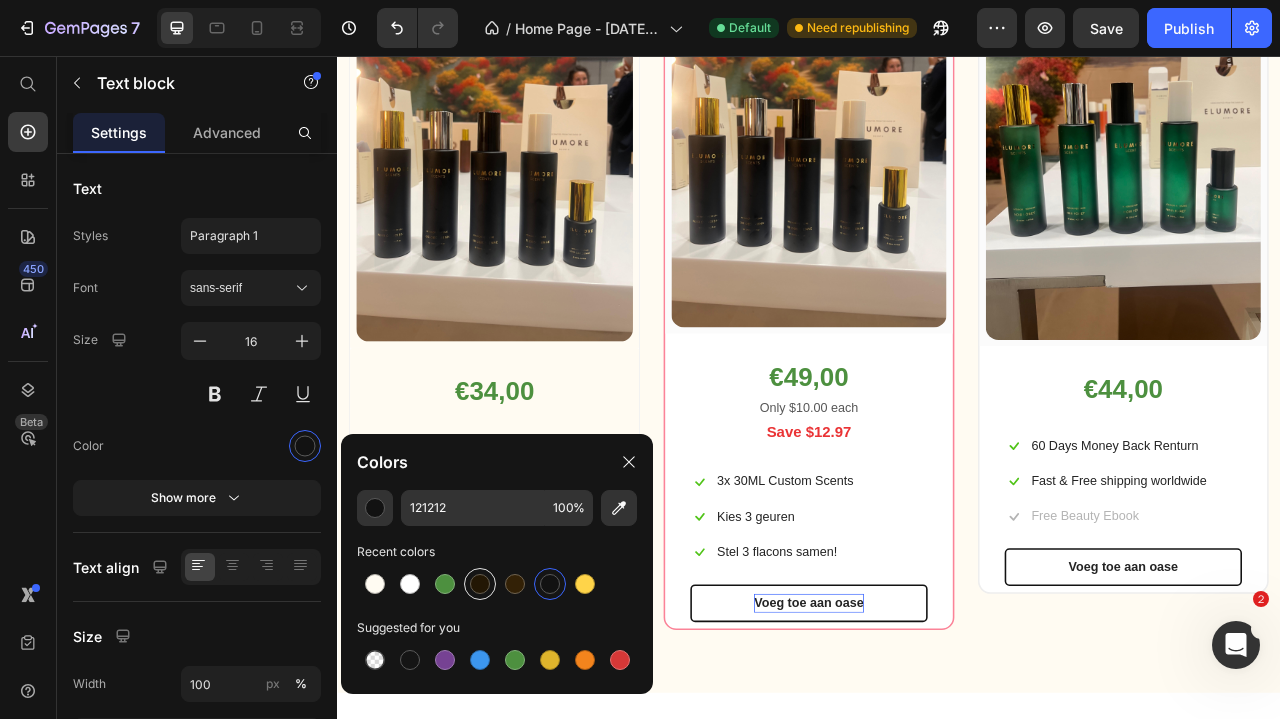 click at bounding box center (480, 584) 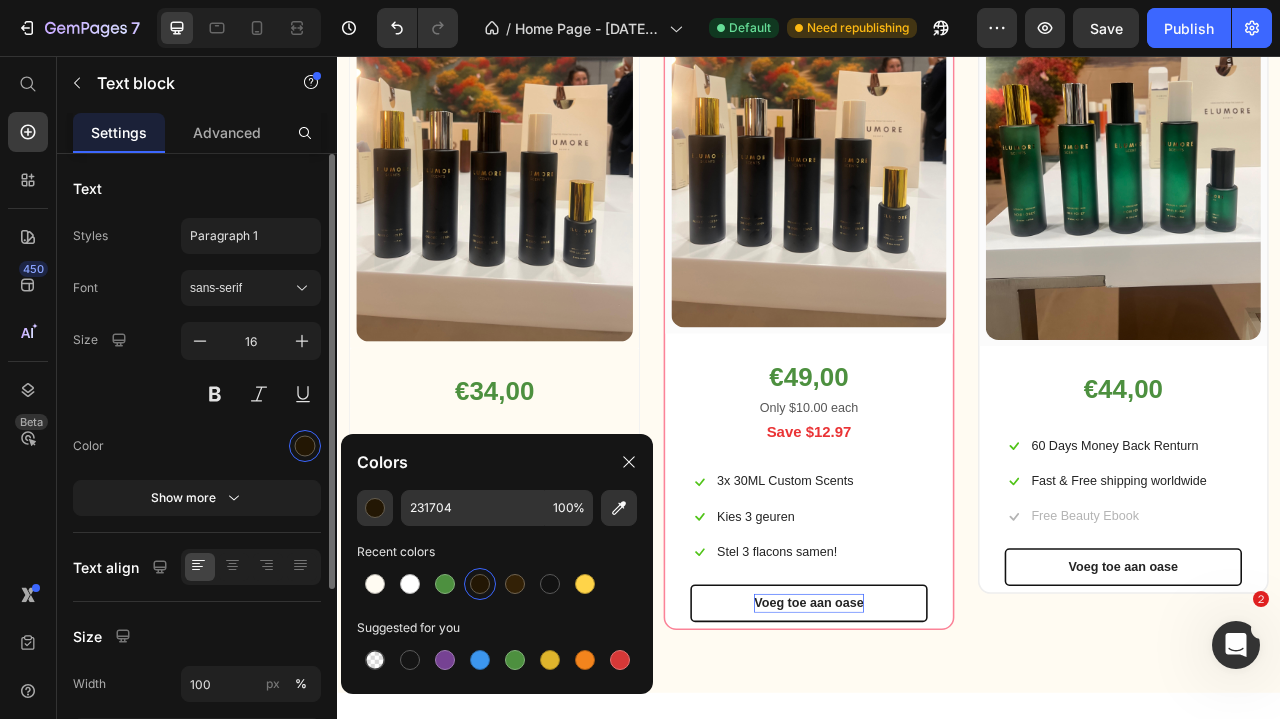 click on "Font sans-serif Size 16 Color Show more" at bounding box center (197, 393) 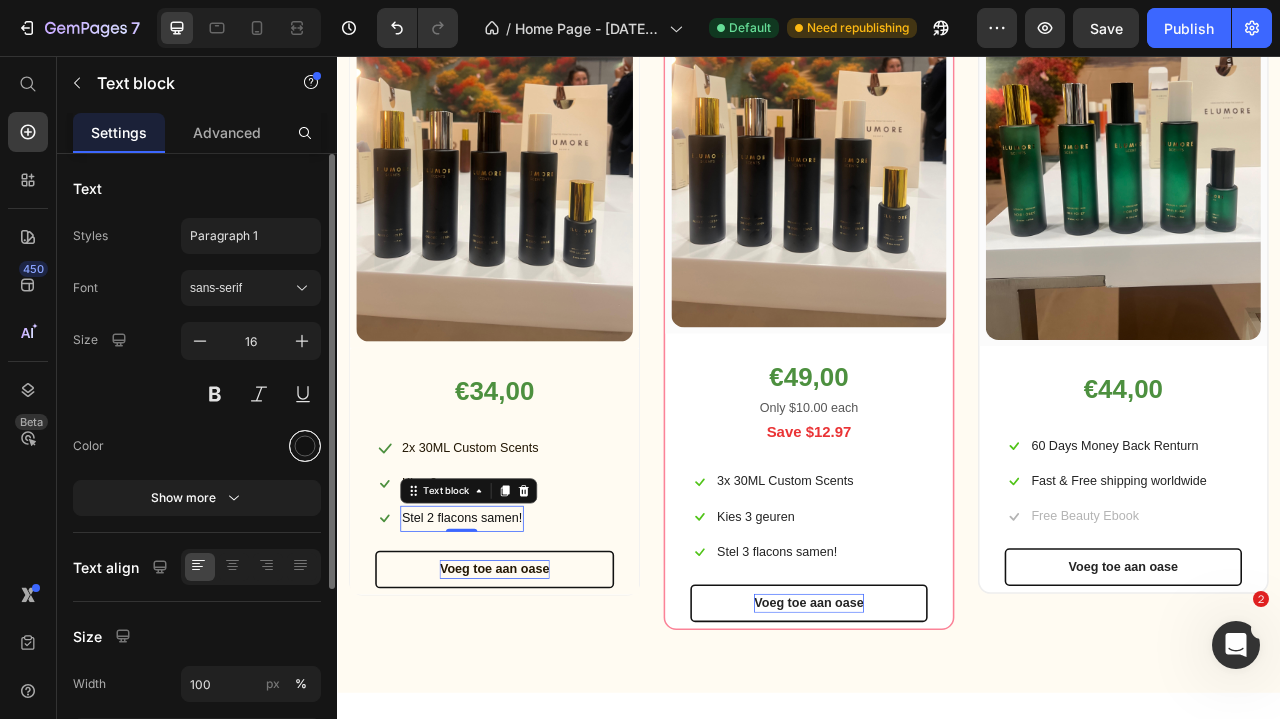 click at bounding box center (305, 446) 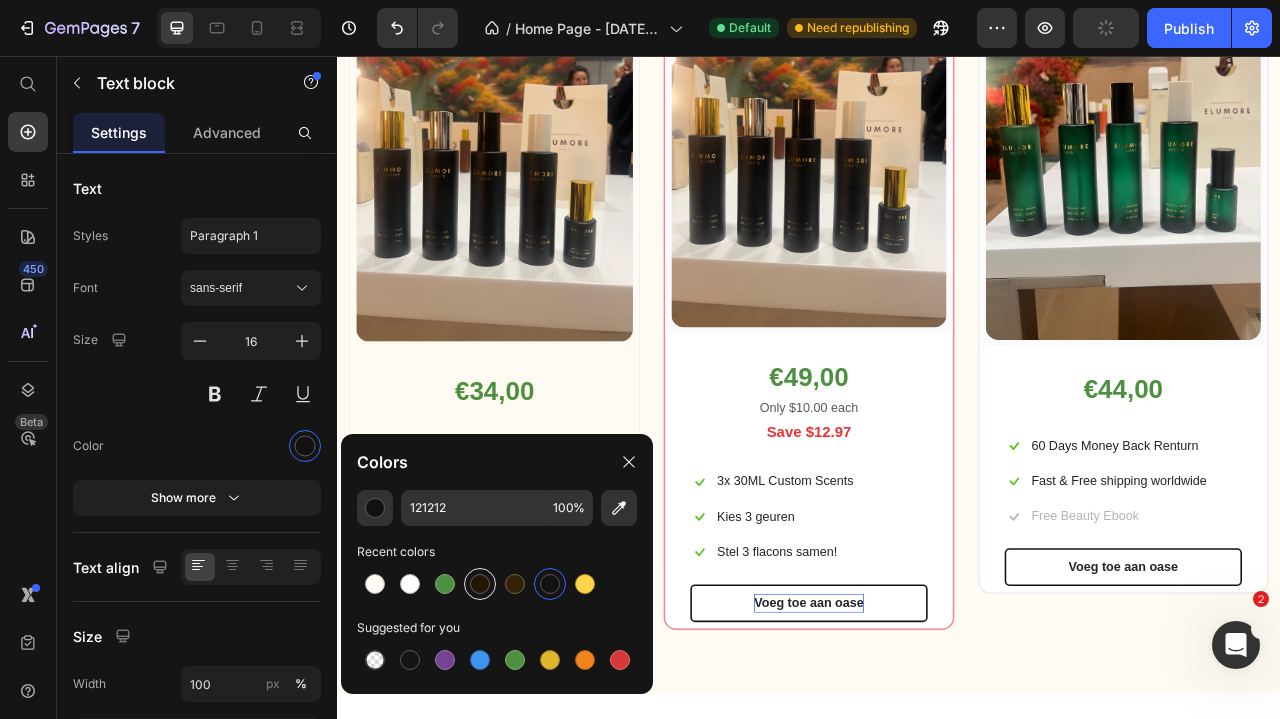 click at bounding box center (480, 584) 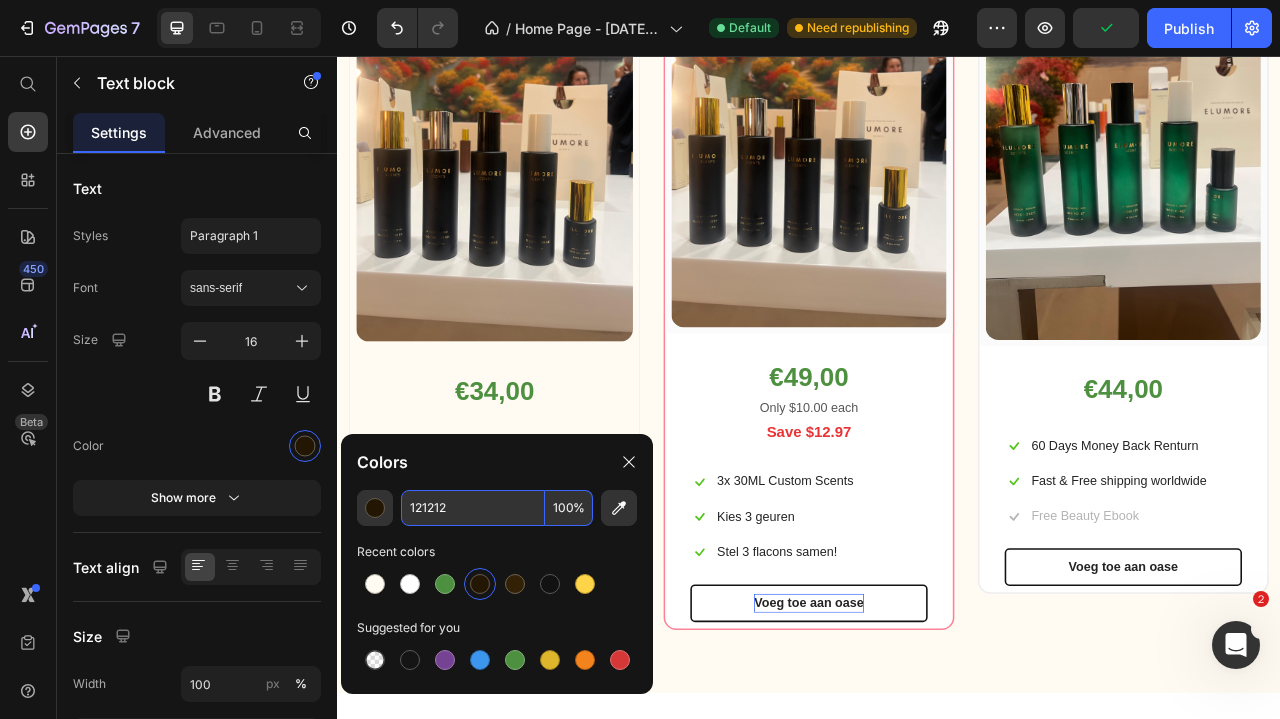 type on "231704" 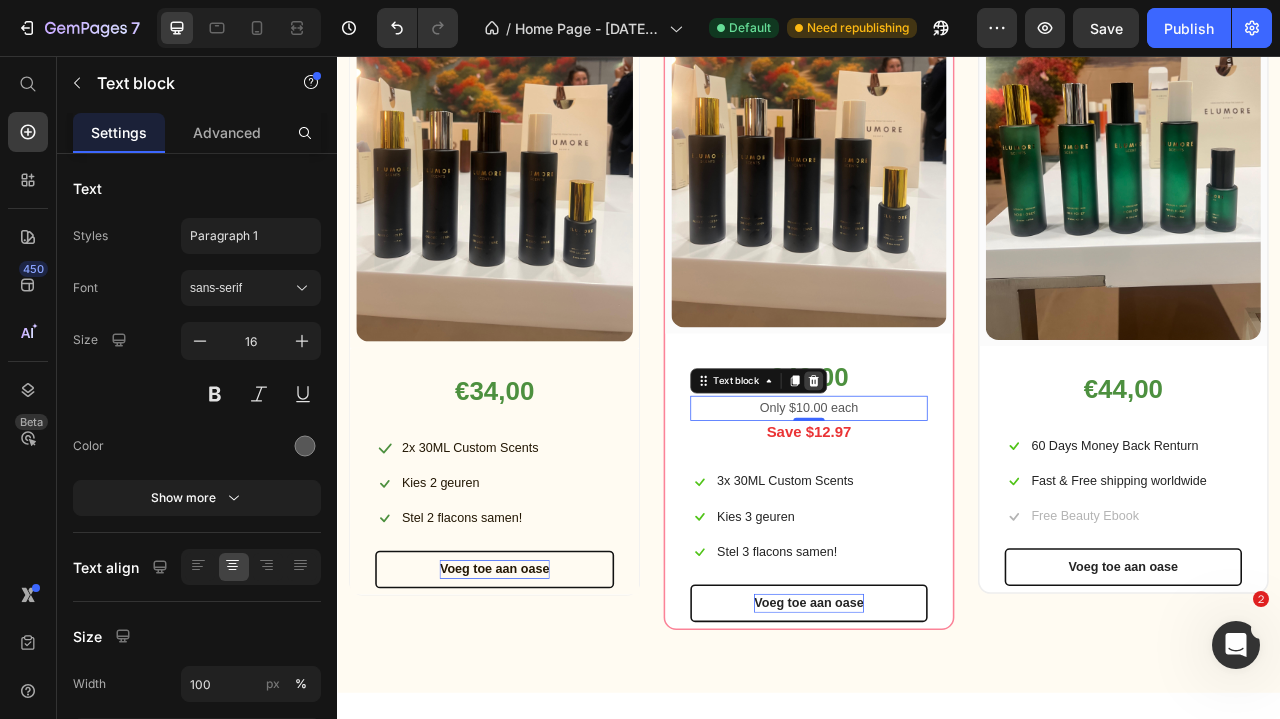 click 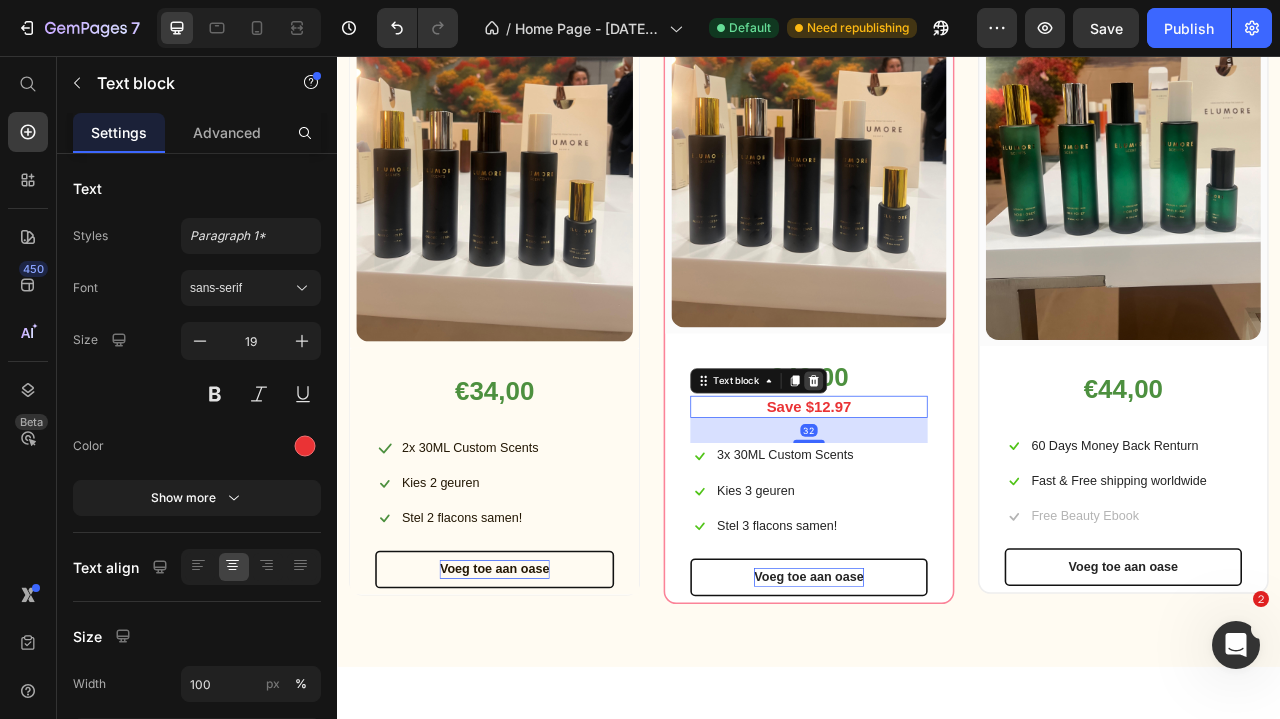 click at bounding box center (943, 469) 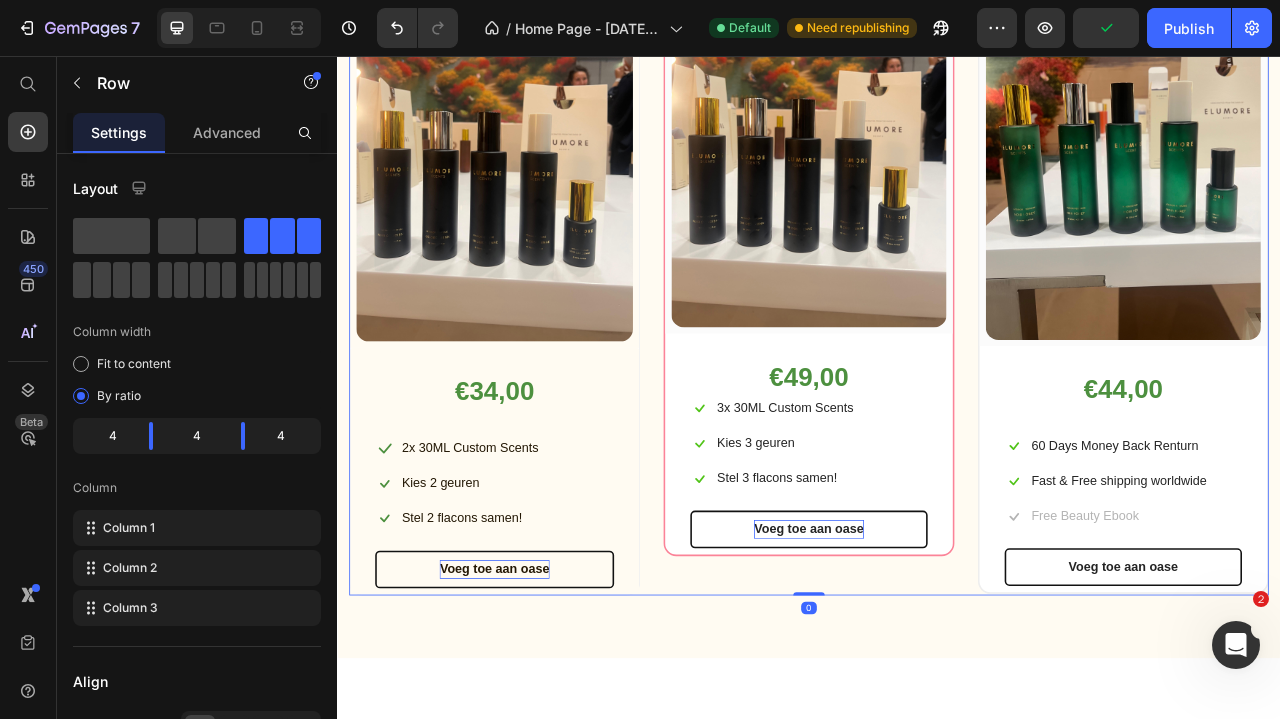 scroll, scrollTop: 3336, scrollLeft: 0, axis: vertical 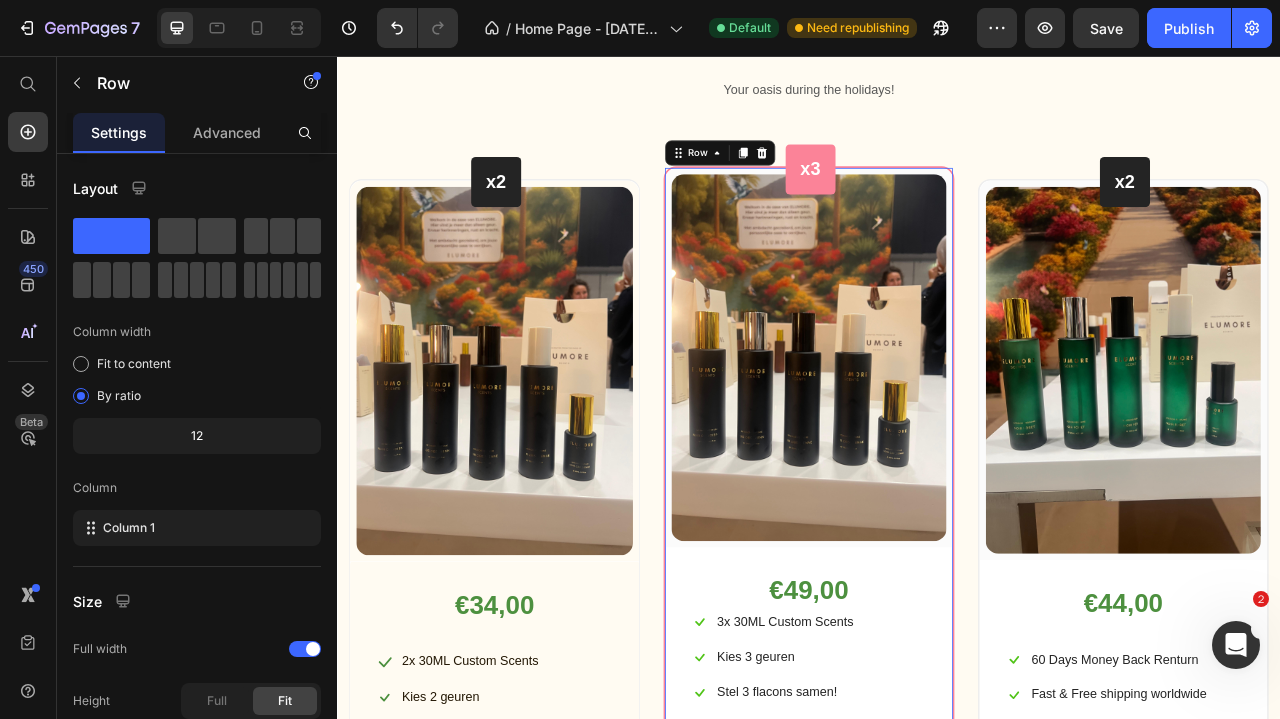 click on "x3 Heading Row (P) Images & Gallery Row €49,00 (P) Price
Icon 3x 30ML Custom Scents Text block Row
Icon Kies 3 geuren Text block Row
Icon Stel 3 flacons samen! Text block Row Voeg toe aan oase (P) Cart Button Row Product Row   0" at bounding box center [937, 580] 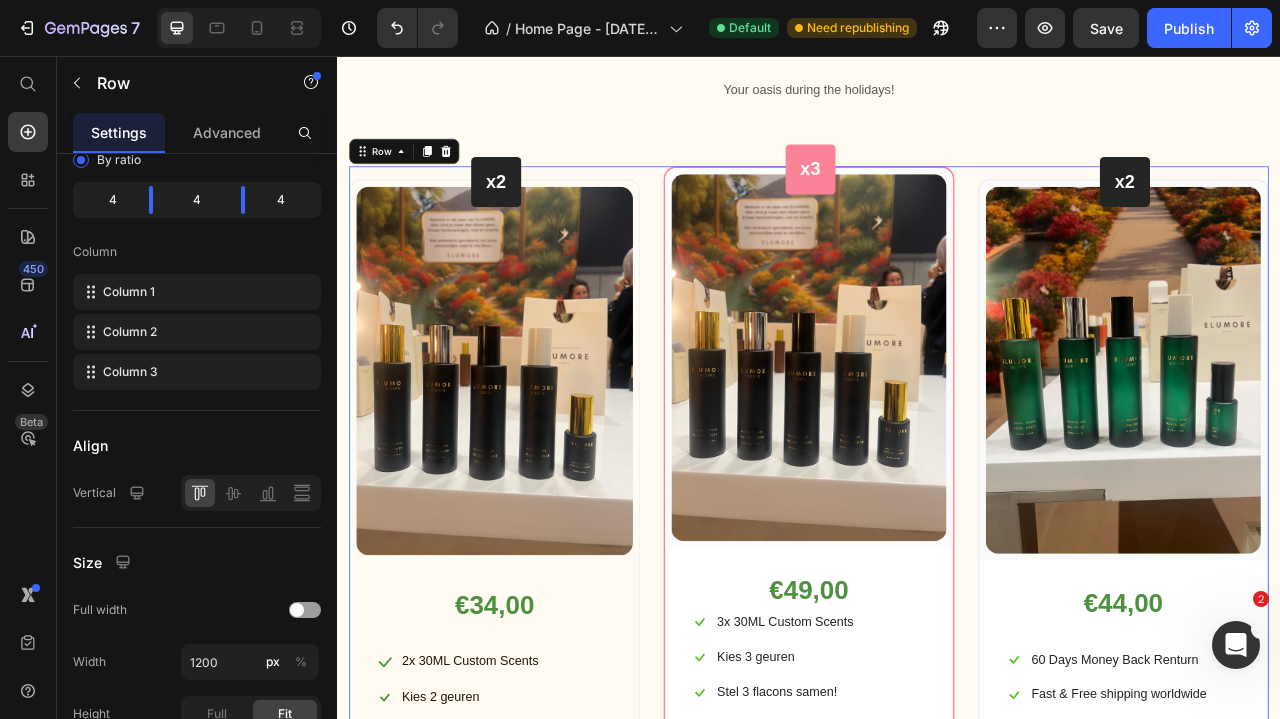 scroll, scrollTop: 236, scrollLeft: 0, axis: vertical 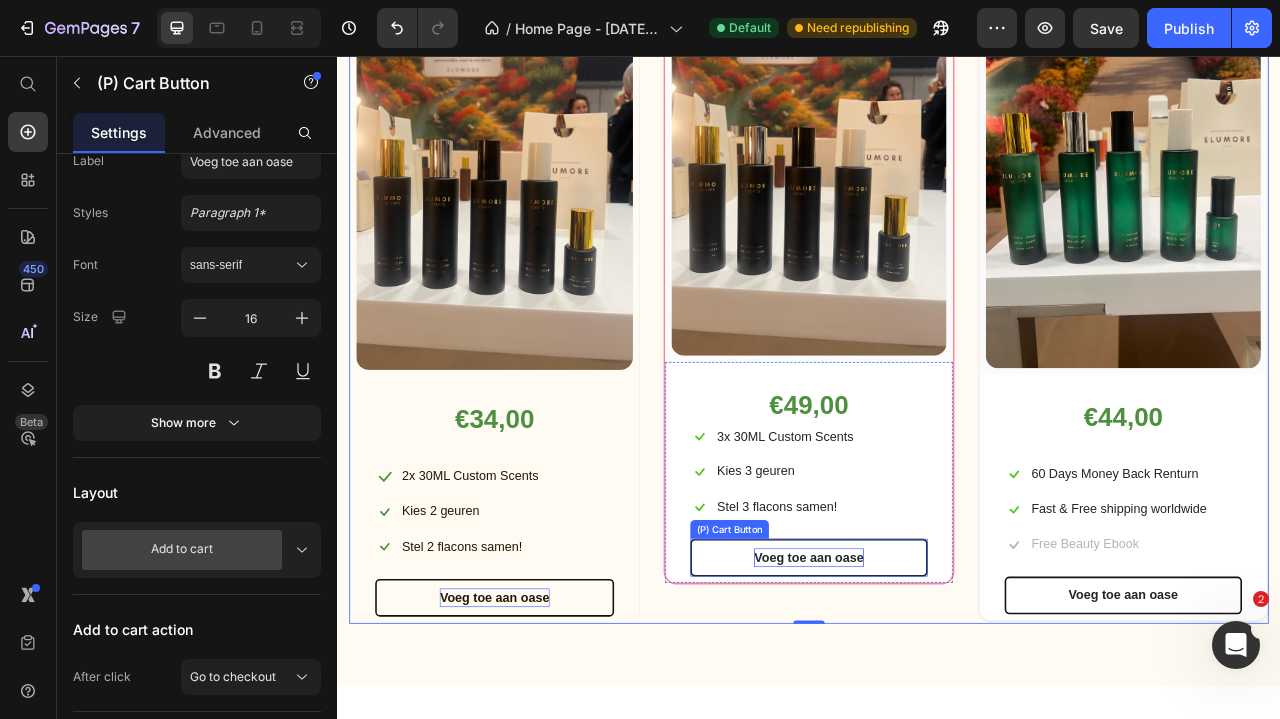 click on "Voeg toe aan oase" at bounding box center [937, 694] 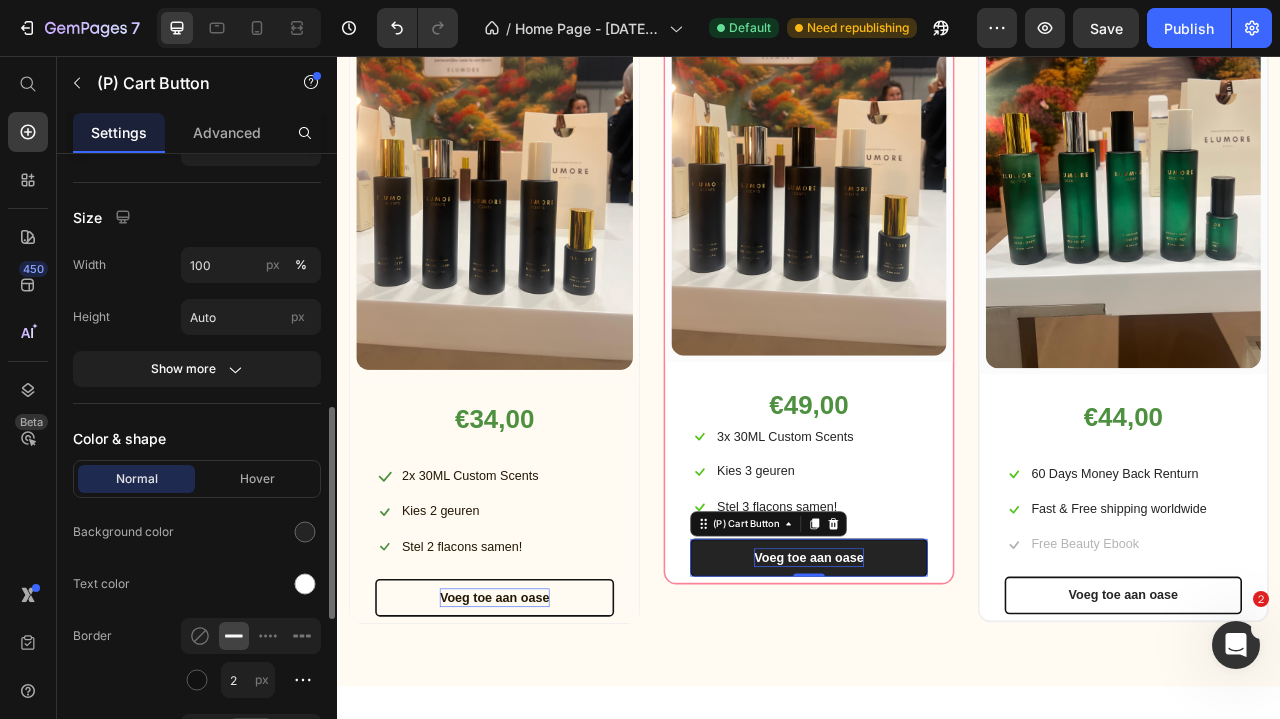 scroll, scrollTop: 769, scrollLeft: 0, axis: vertical 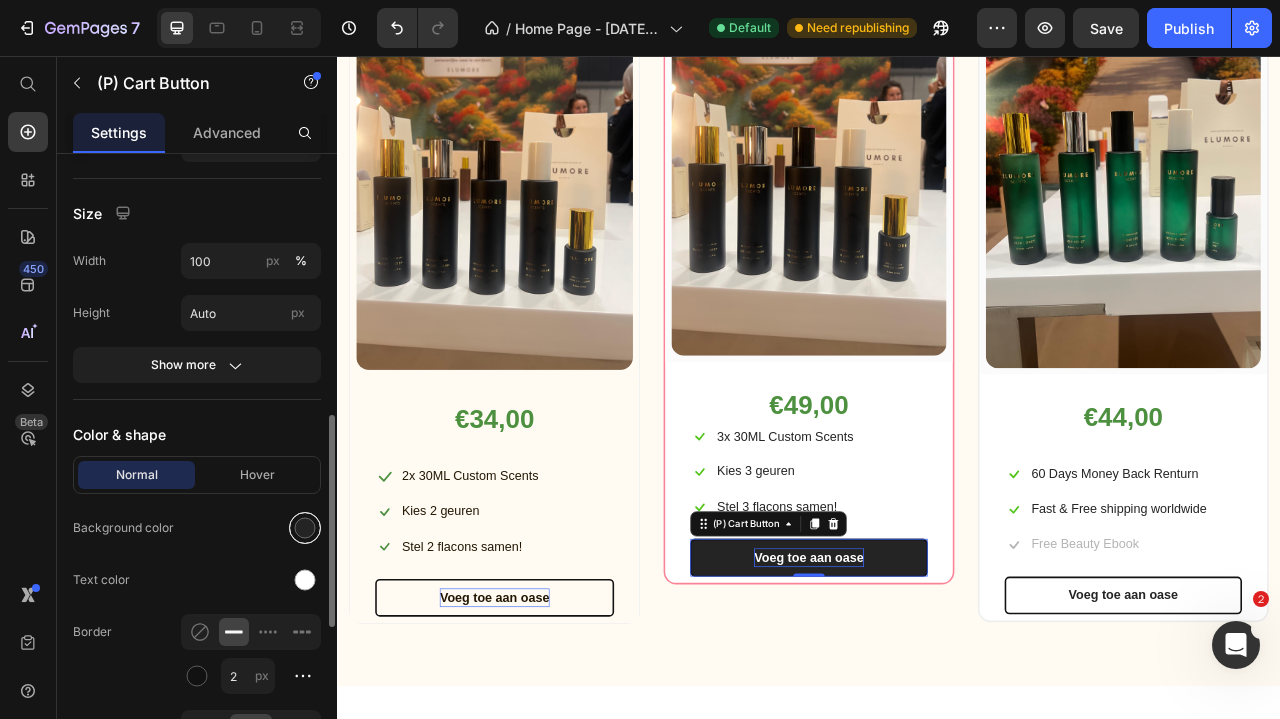 click at bounding box center (305, 528) 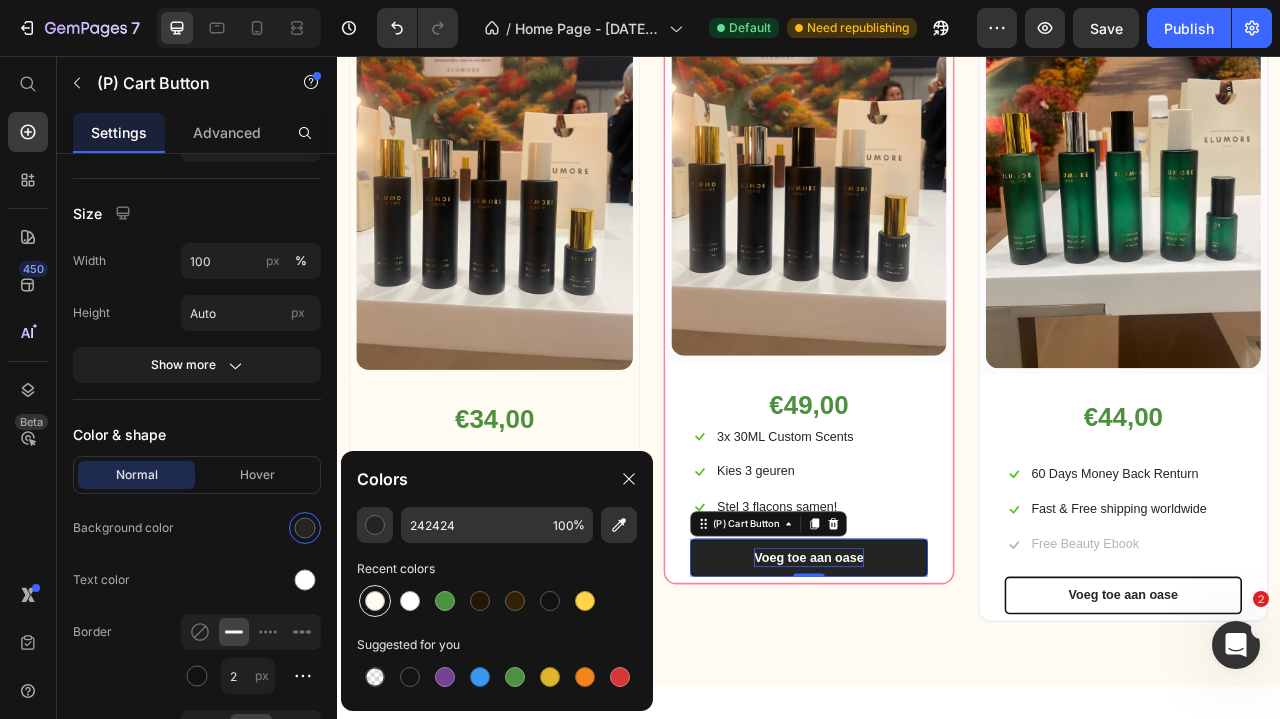 click at bounding box center (375, 601) 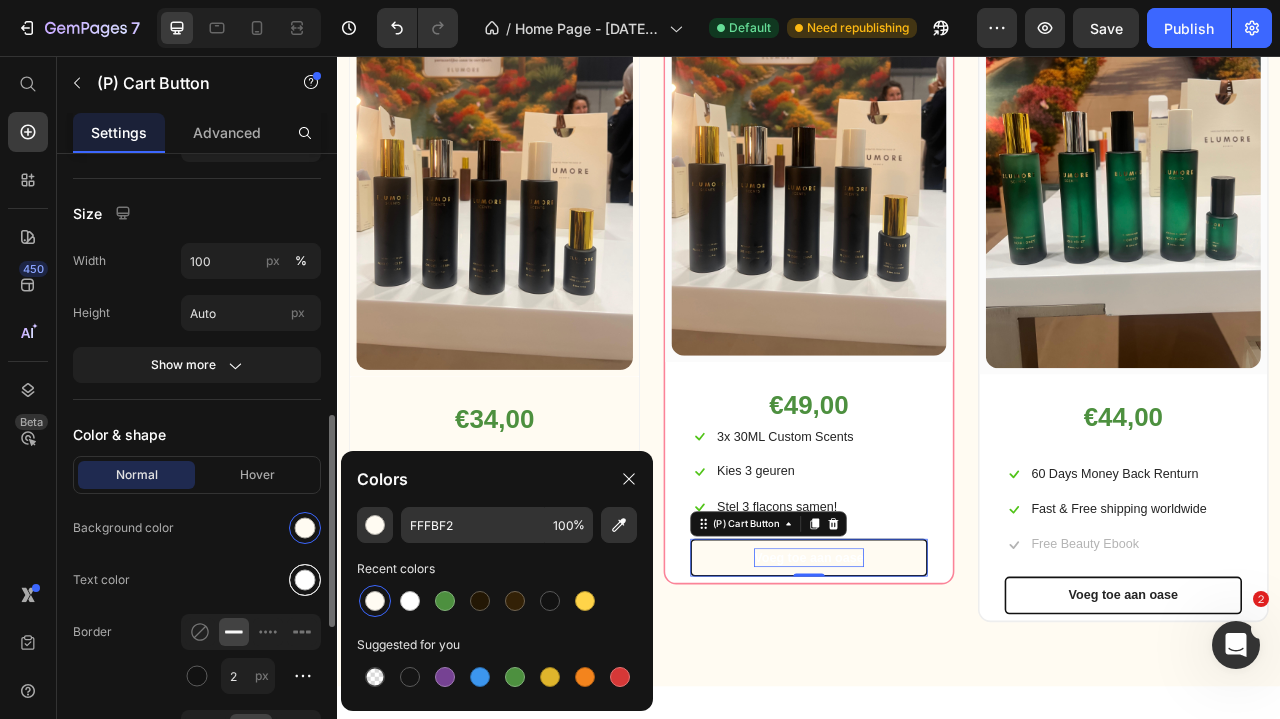 click at bounding box center (305, 580) 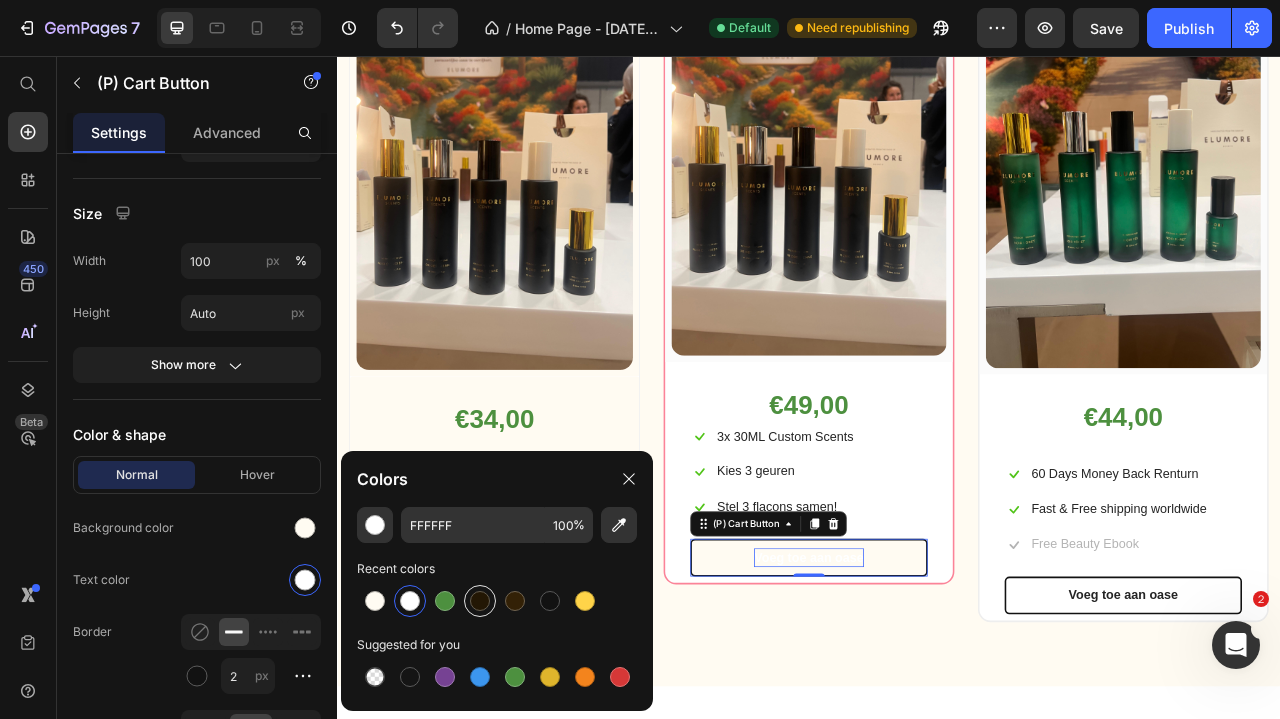 click at bounding box center [480, 601] 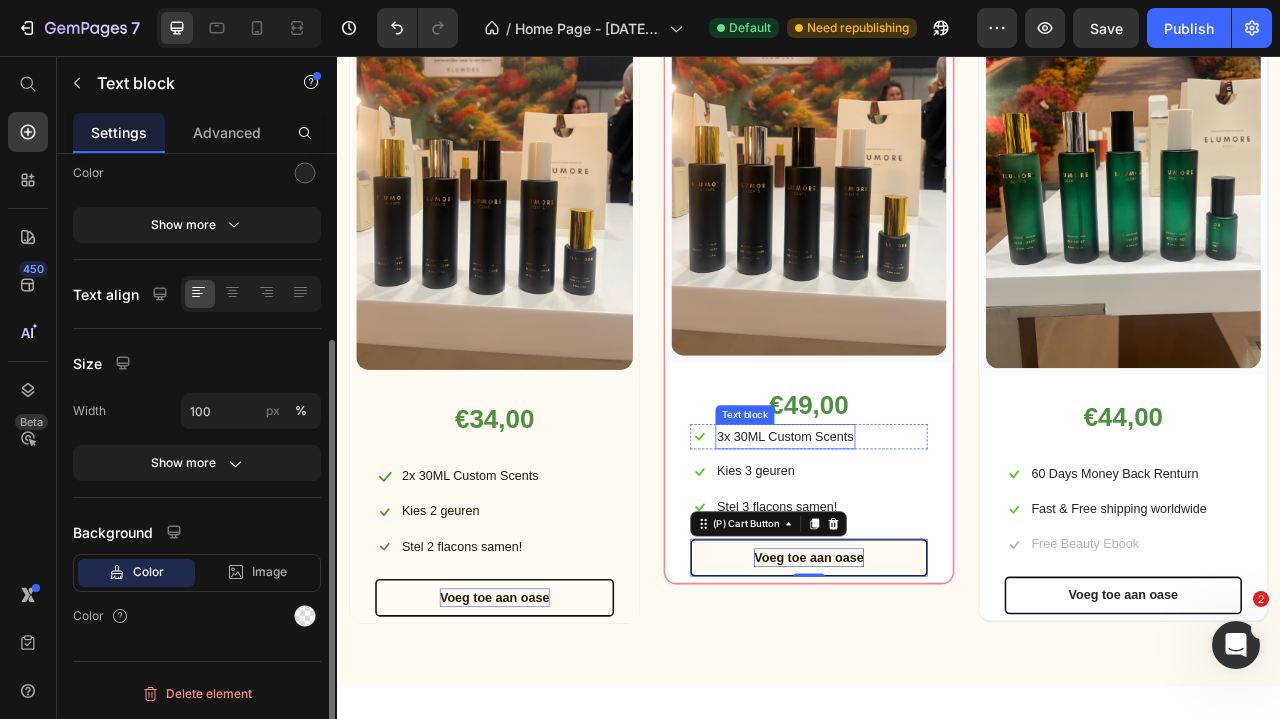 scroll, scrollTop: 0, scrollLeft: 0, axis: both 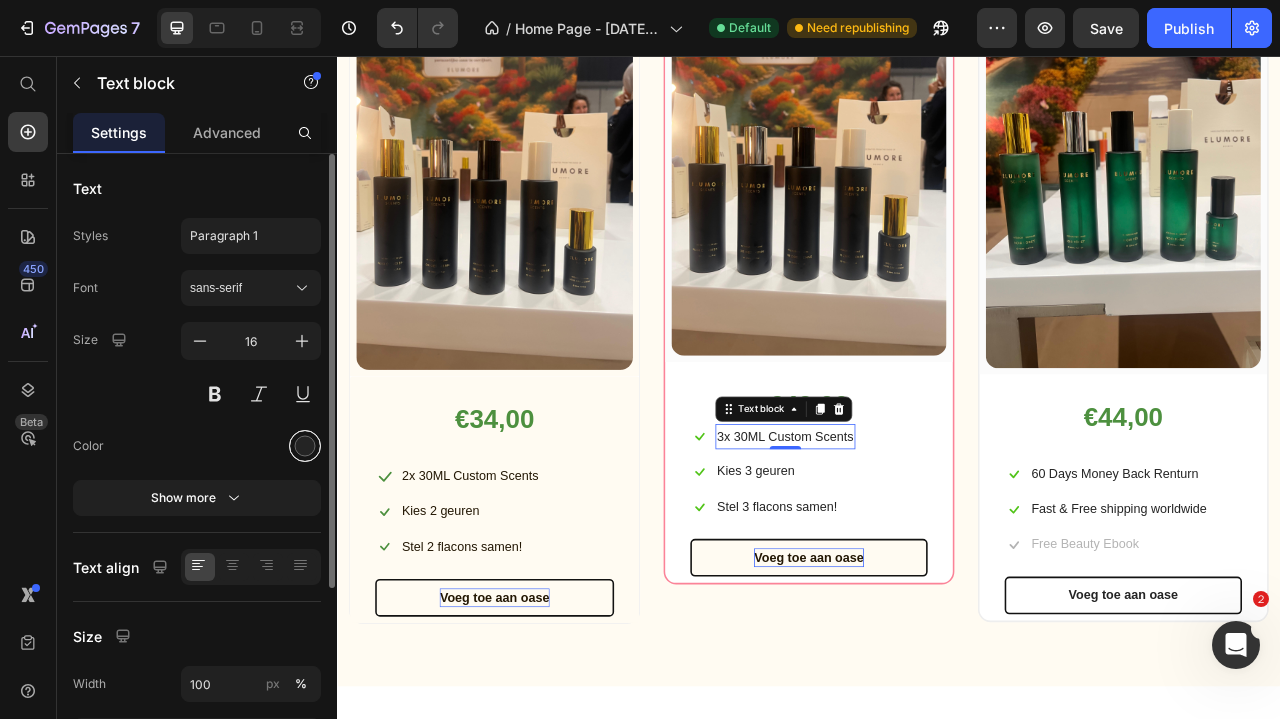 click at bounding box center [305, 446] 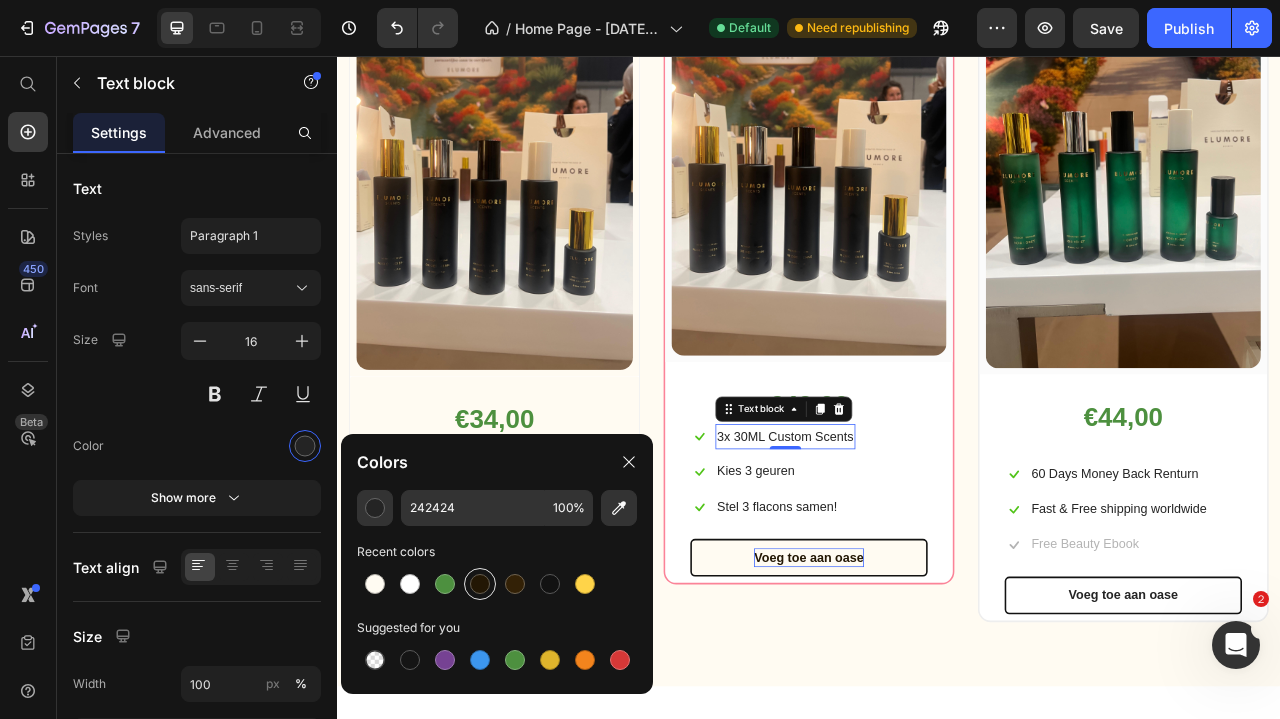 click at bounding box center (480, 584) 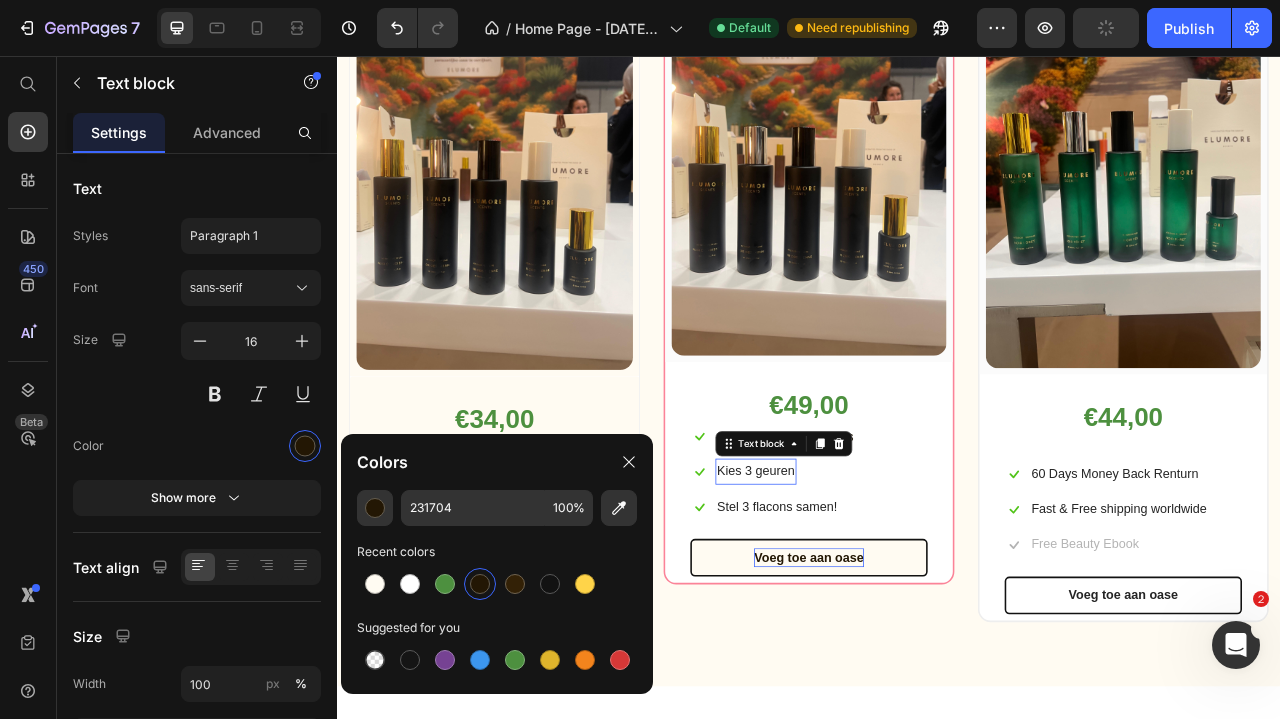 click on "Kies 3 geuren" at bounding box center (869, 584) 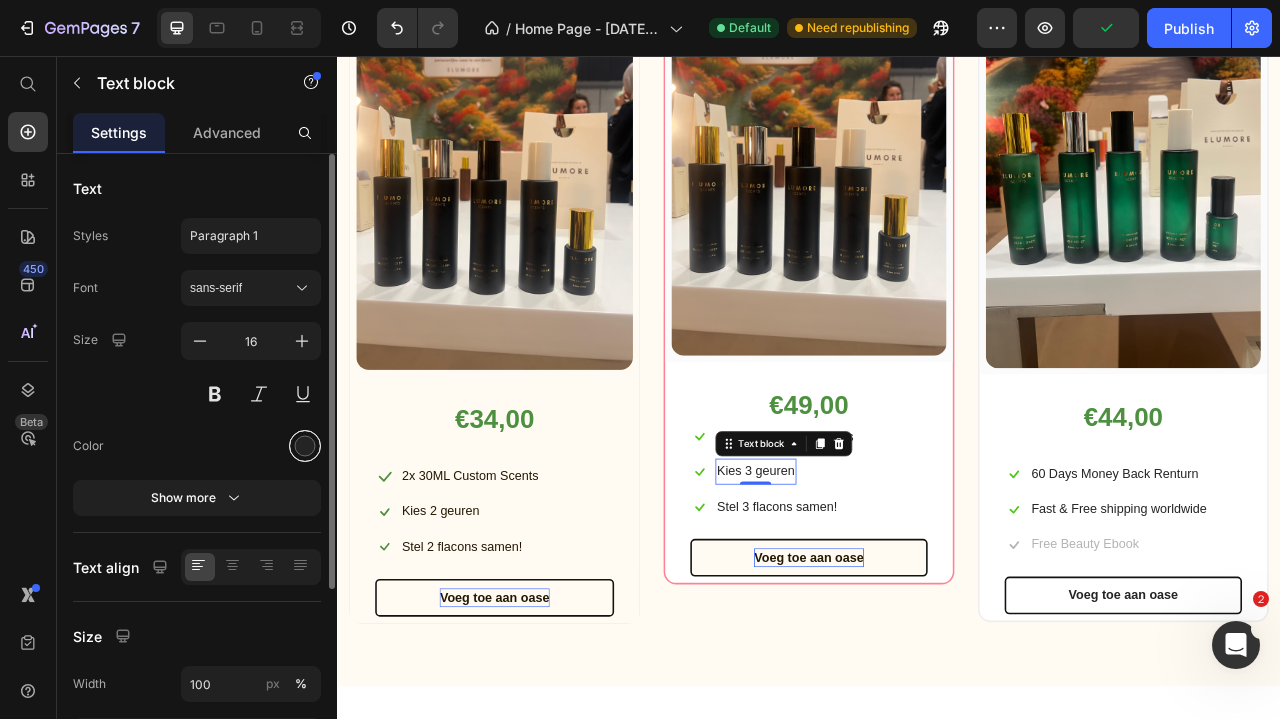 click at bounding box center [305, 446] 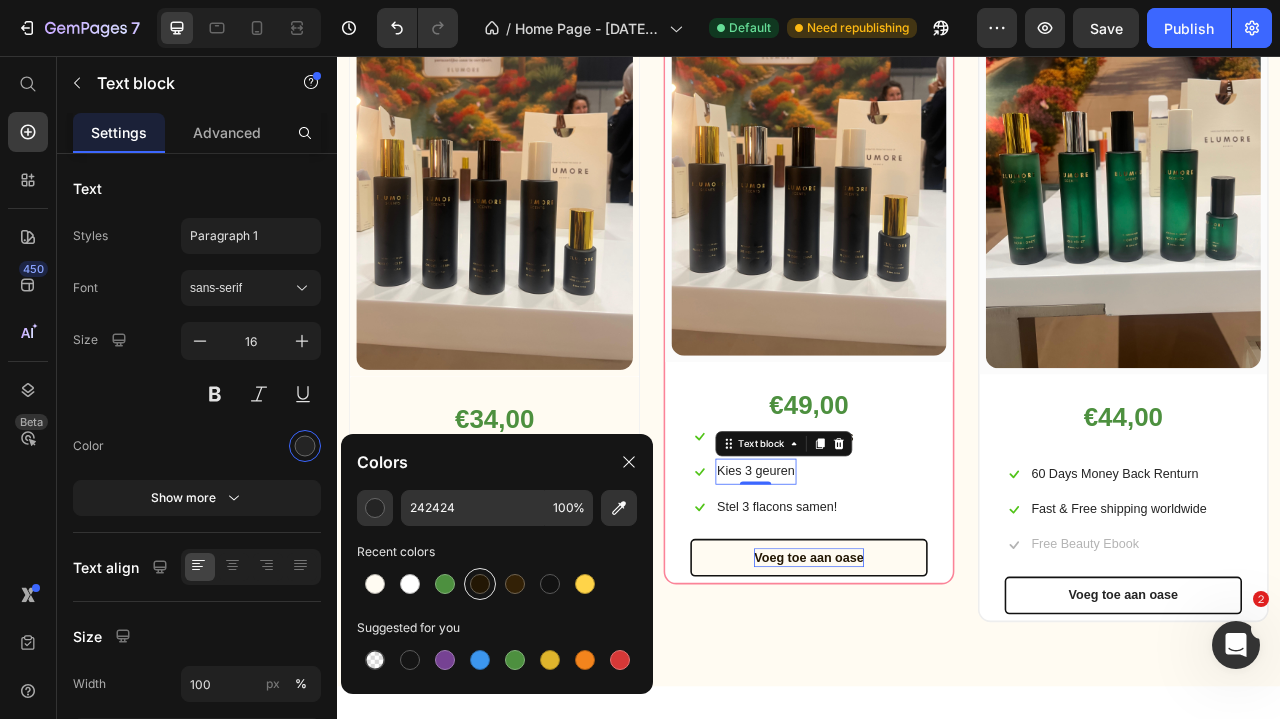 click at bounding box center [480, 584] 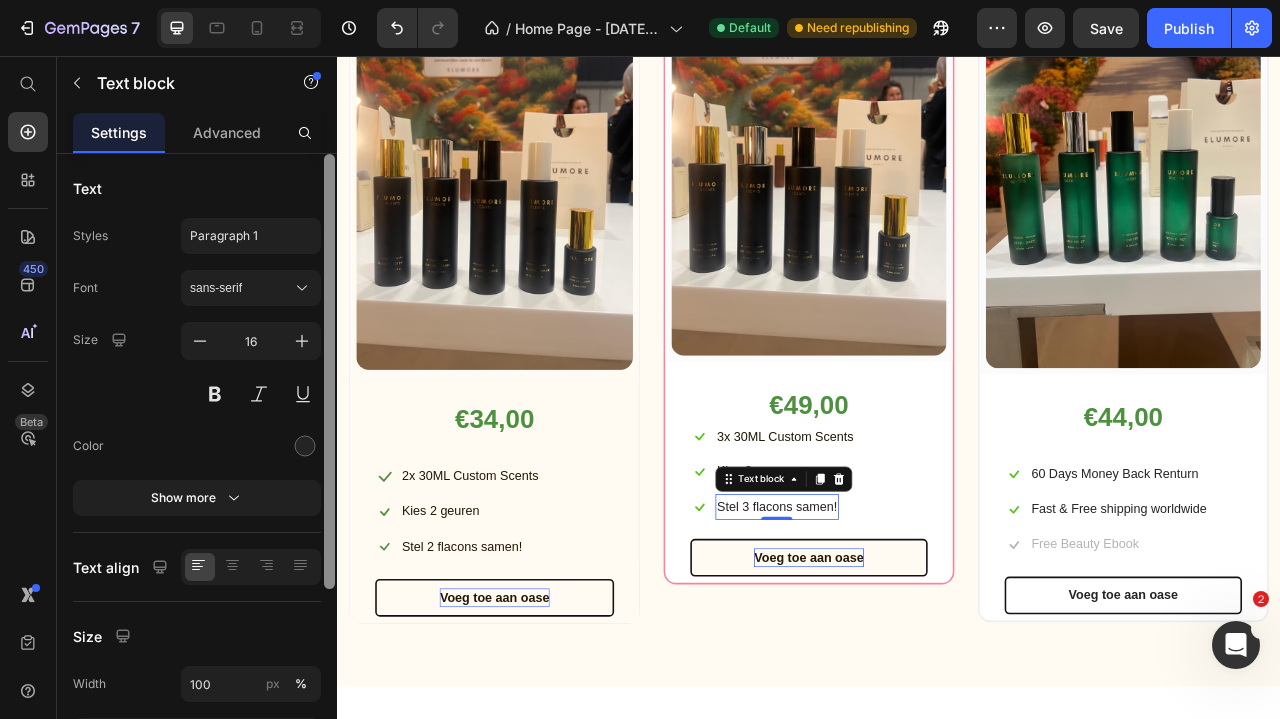 click at bounding box center [329, 371] 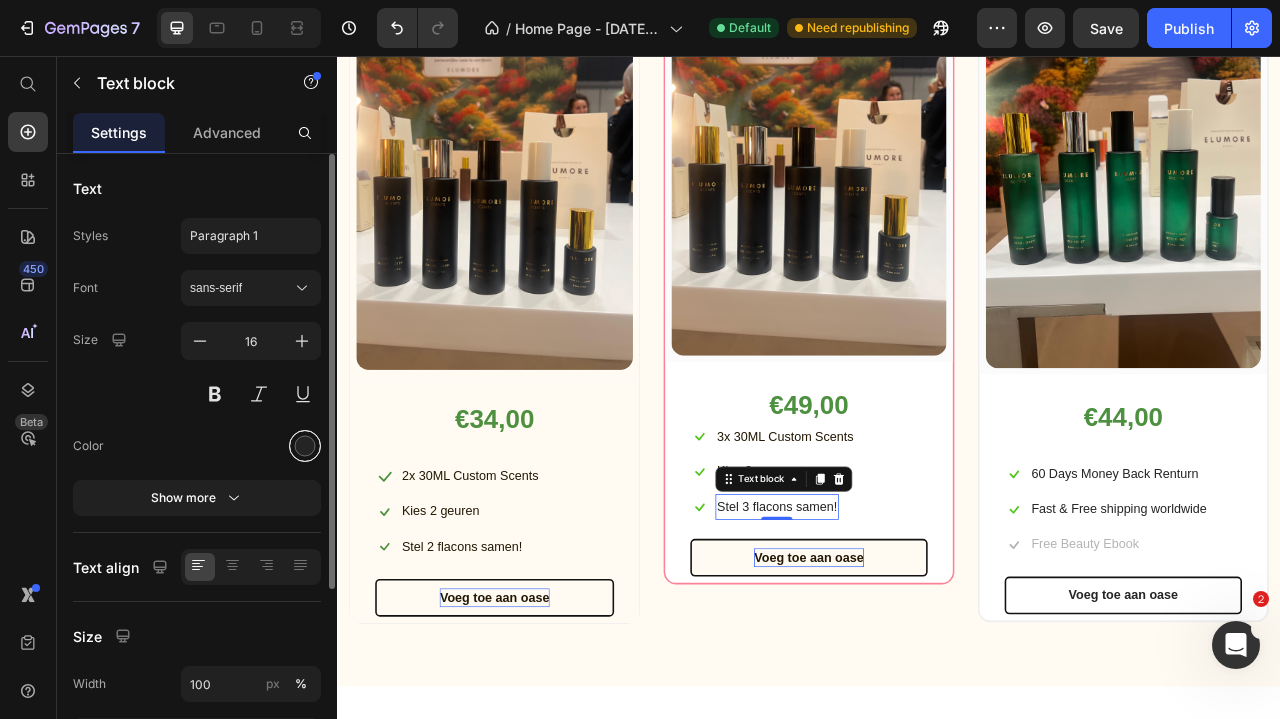 click at bounding box center (305, 446) 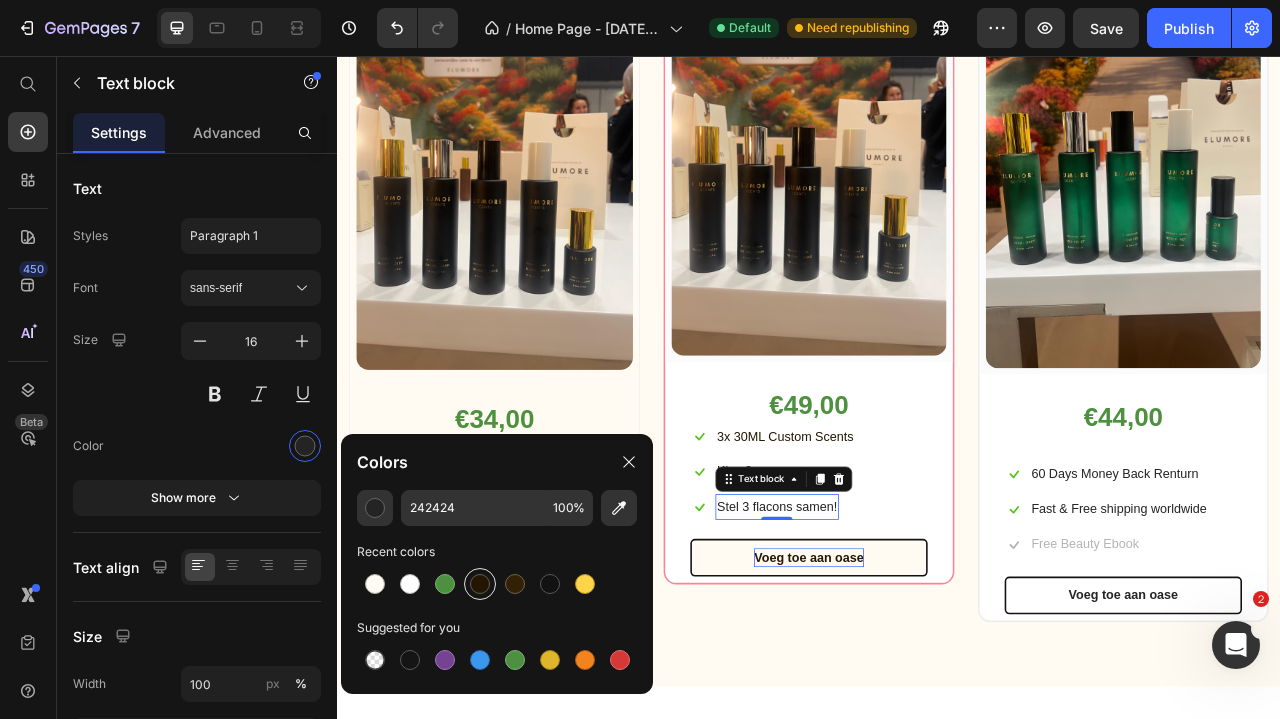 click at bounding box center [480, 584] 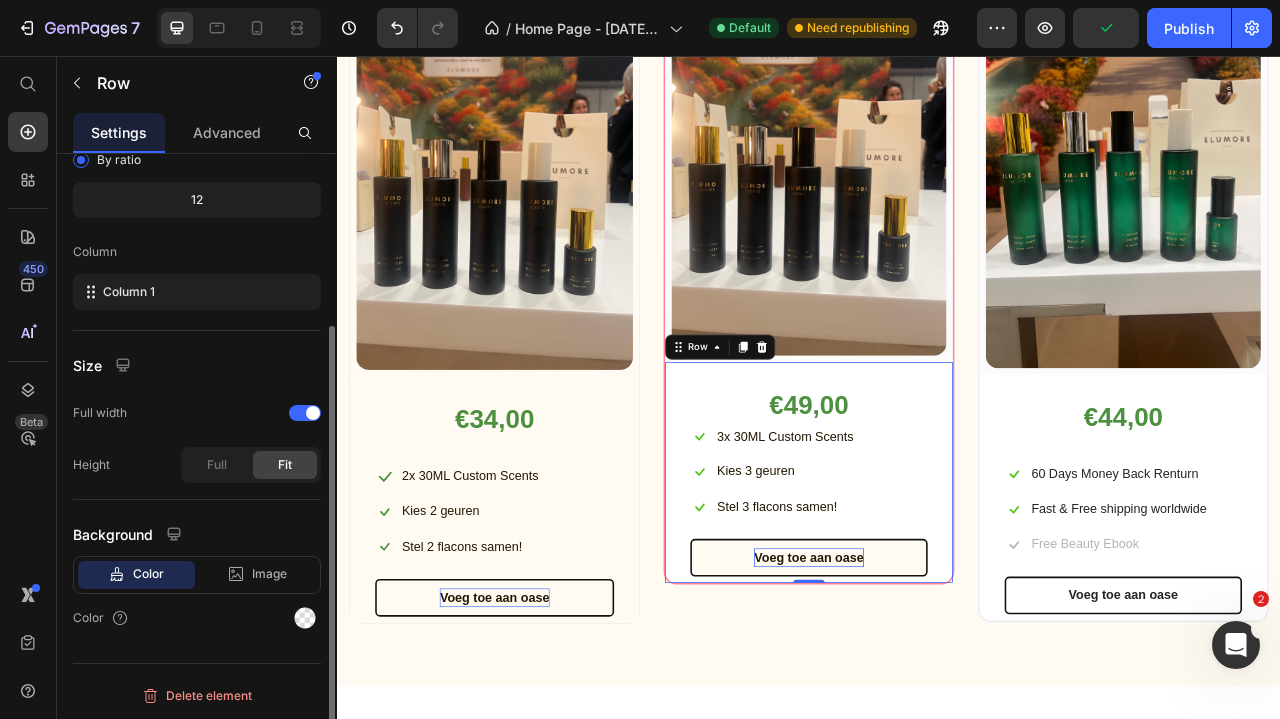 scroll, scrollTop: 236, scrollLeft: 0, axis: vertical 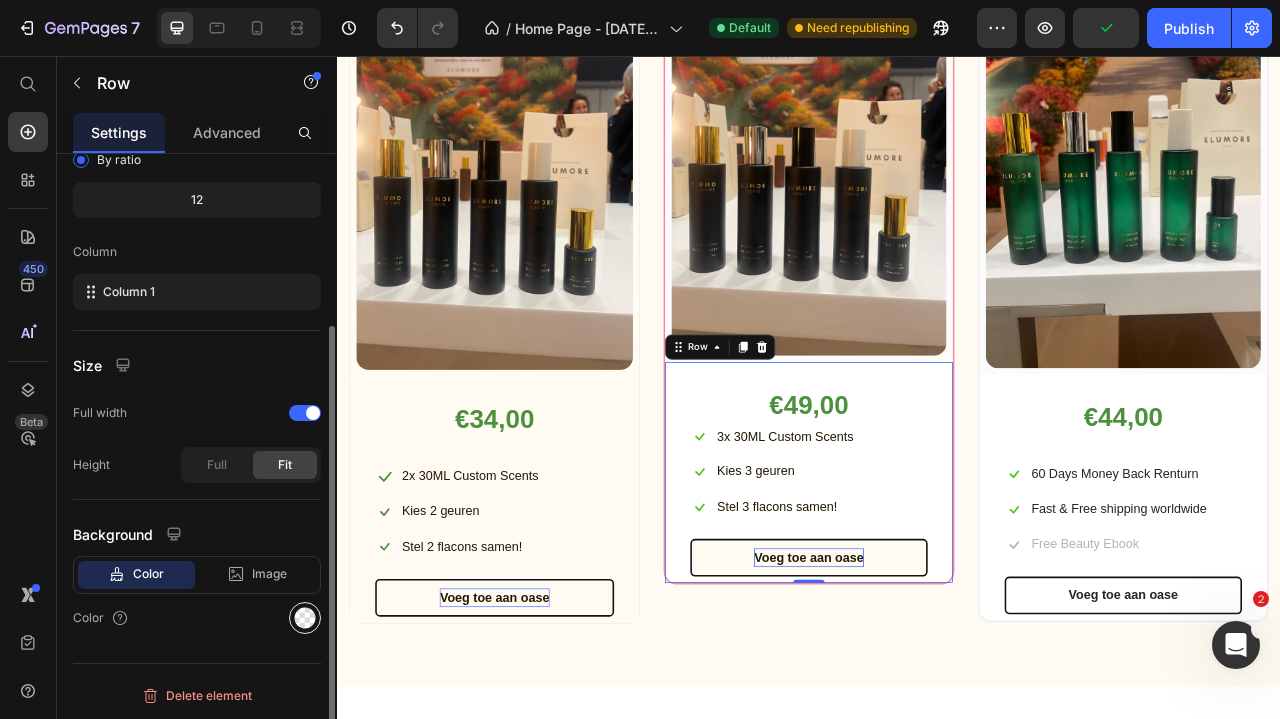 click at bounding box center [305, 618] 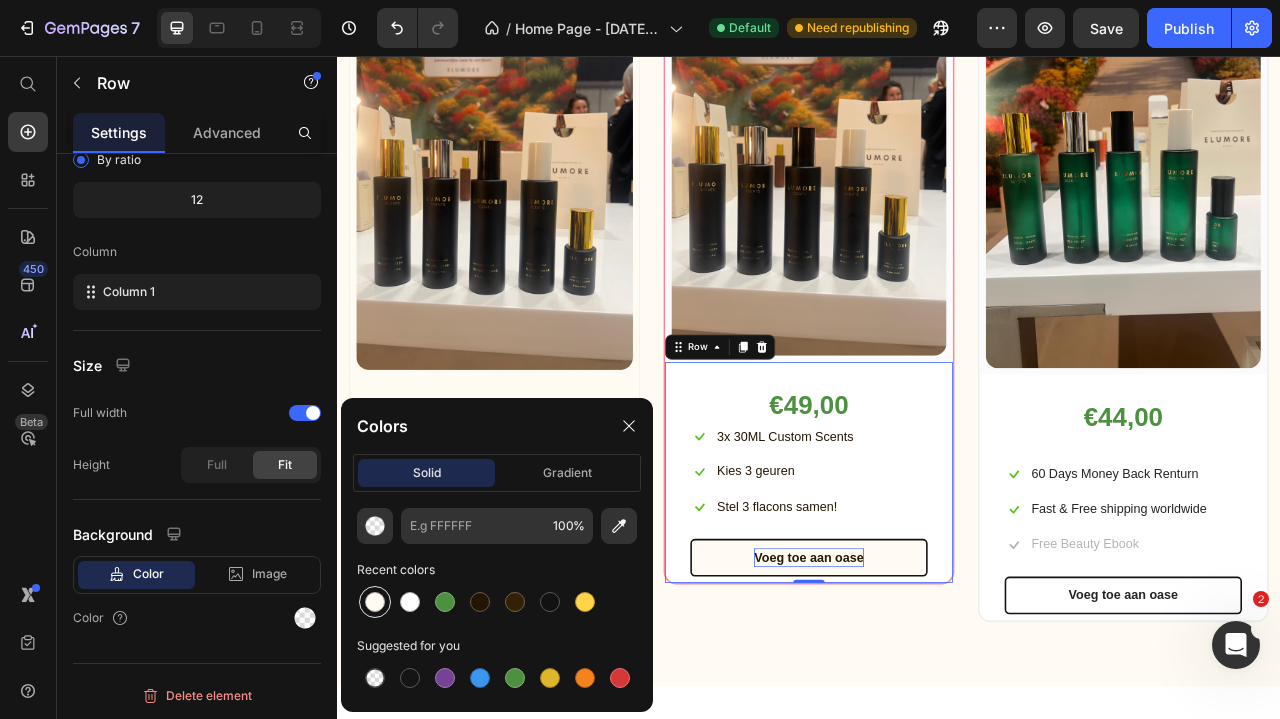 click at bounding box center (375, 602) 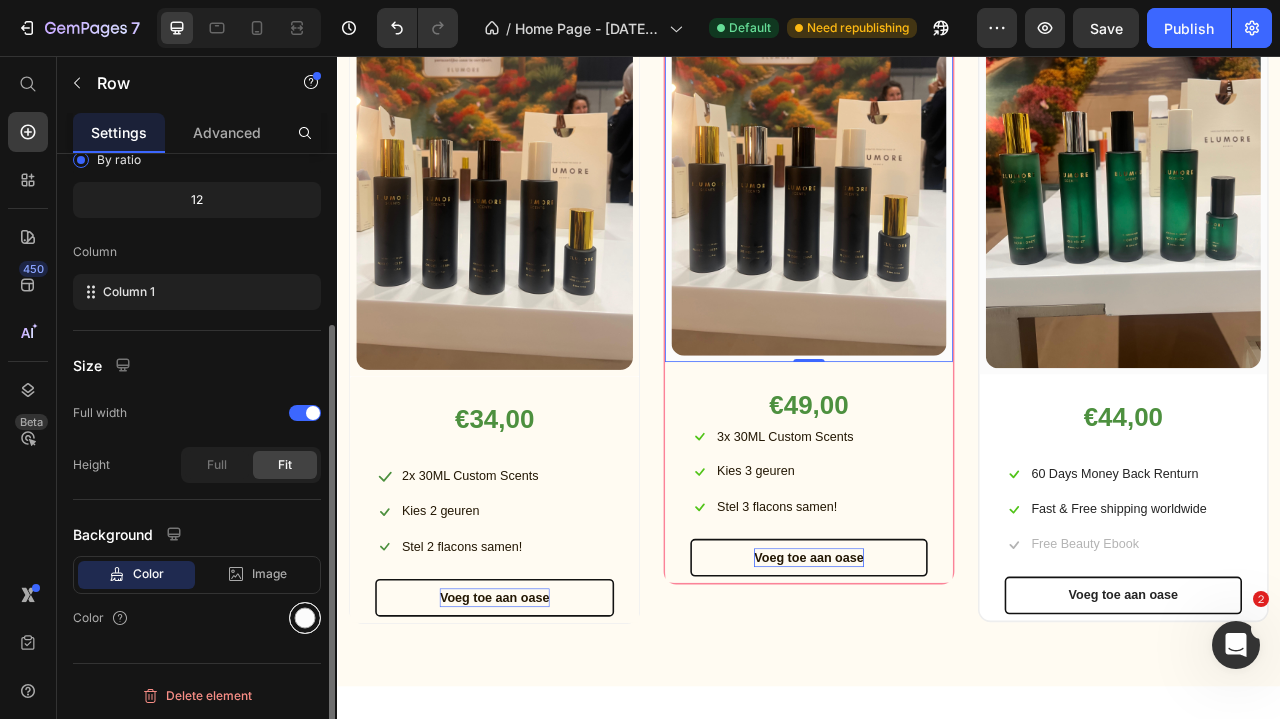 click at bounding box center (305, 618) 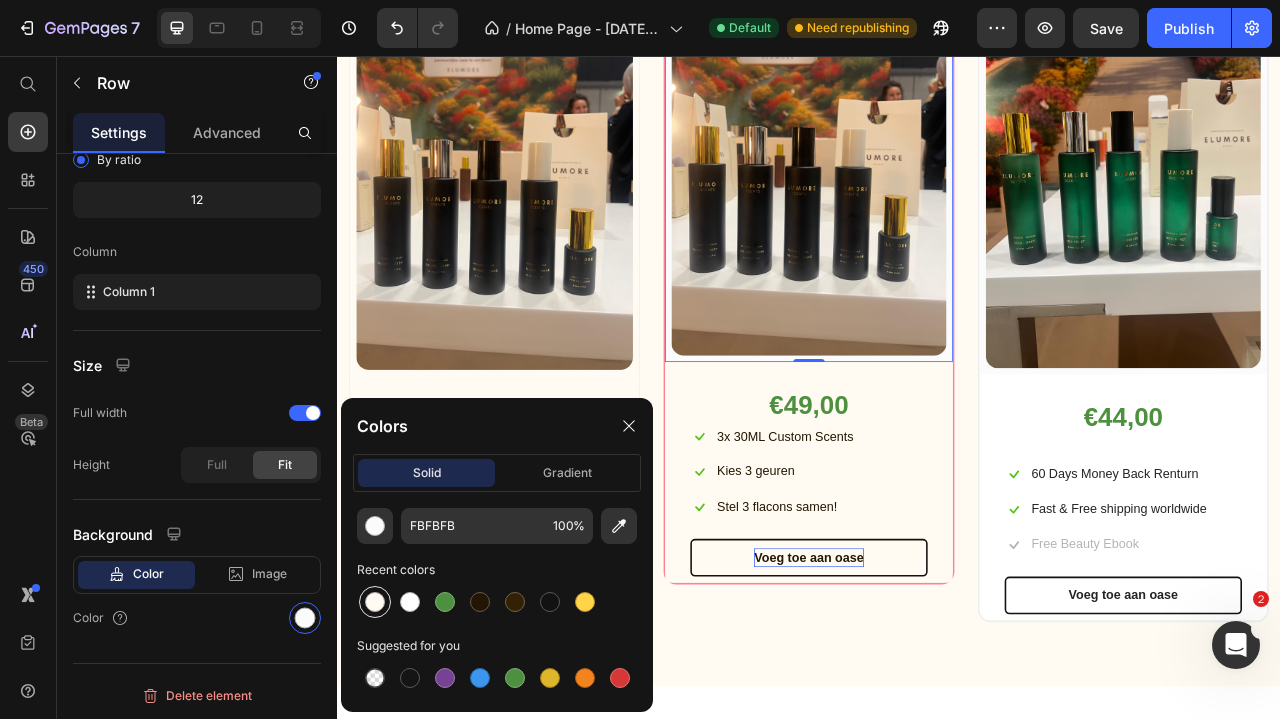 click at bounding box center [375, 602] 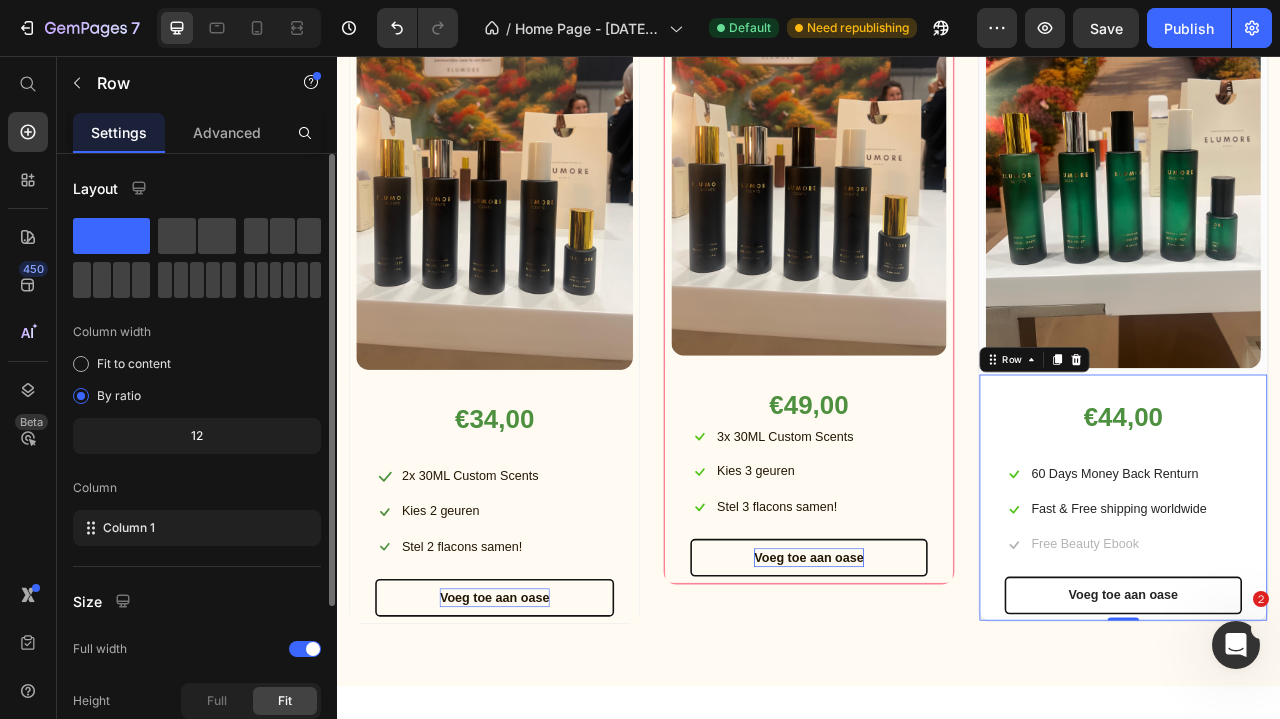 scroll, scrollTop: 236, scrollLeft: 0, axis: vertical 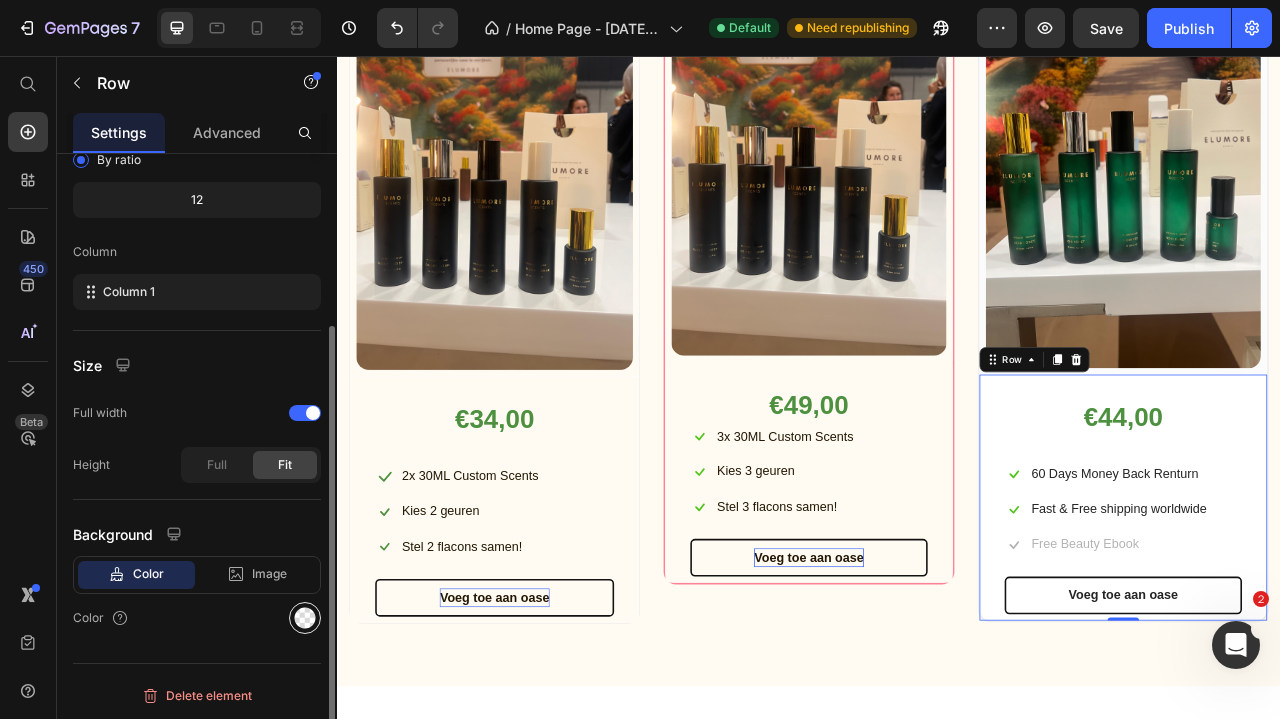 click at bounding box center [305, 618] 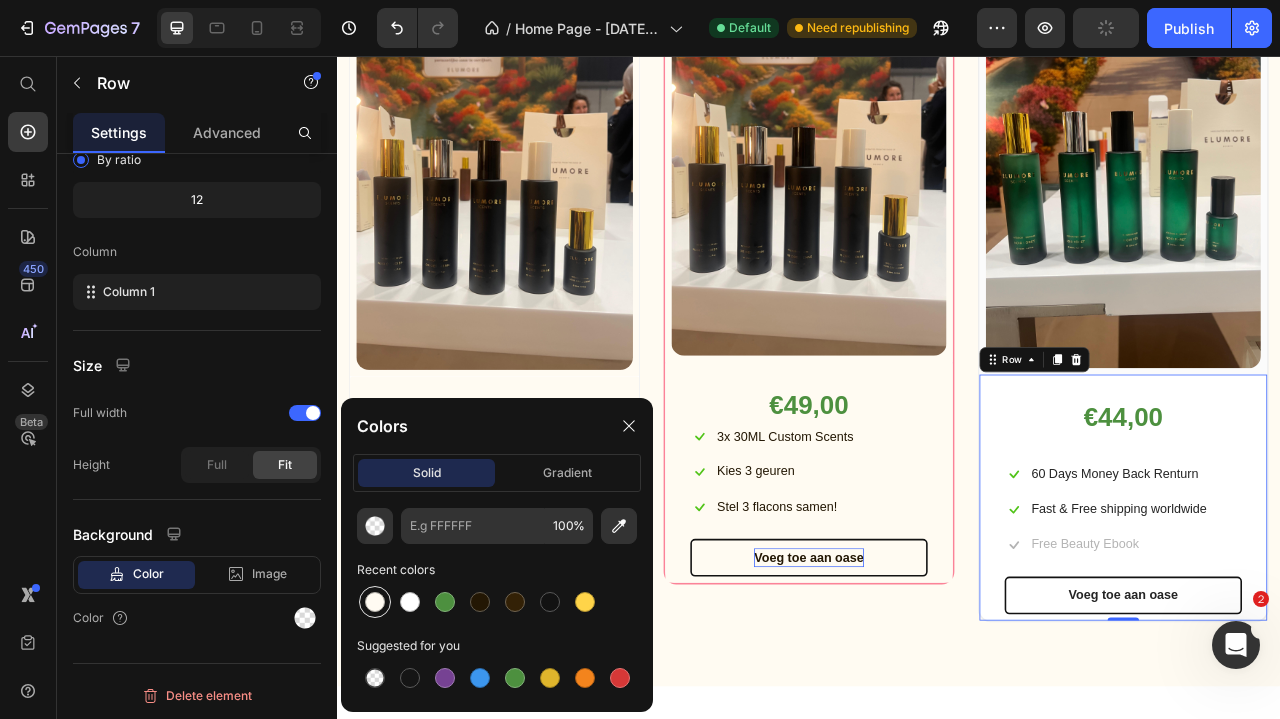 click at bounding box center (375, 602) 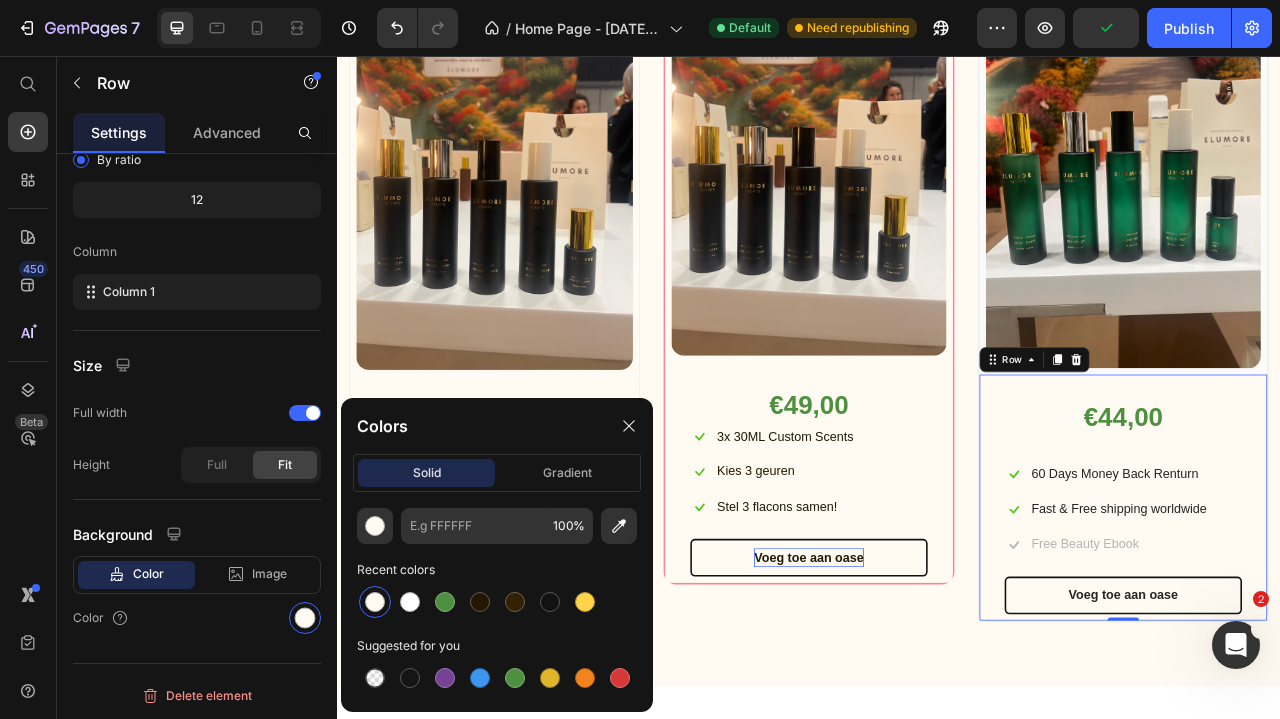 type on "FFFBF2" 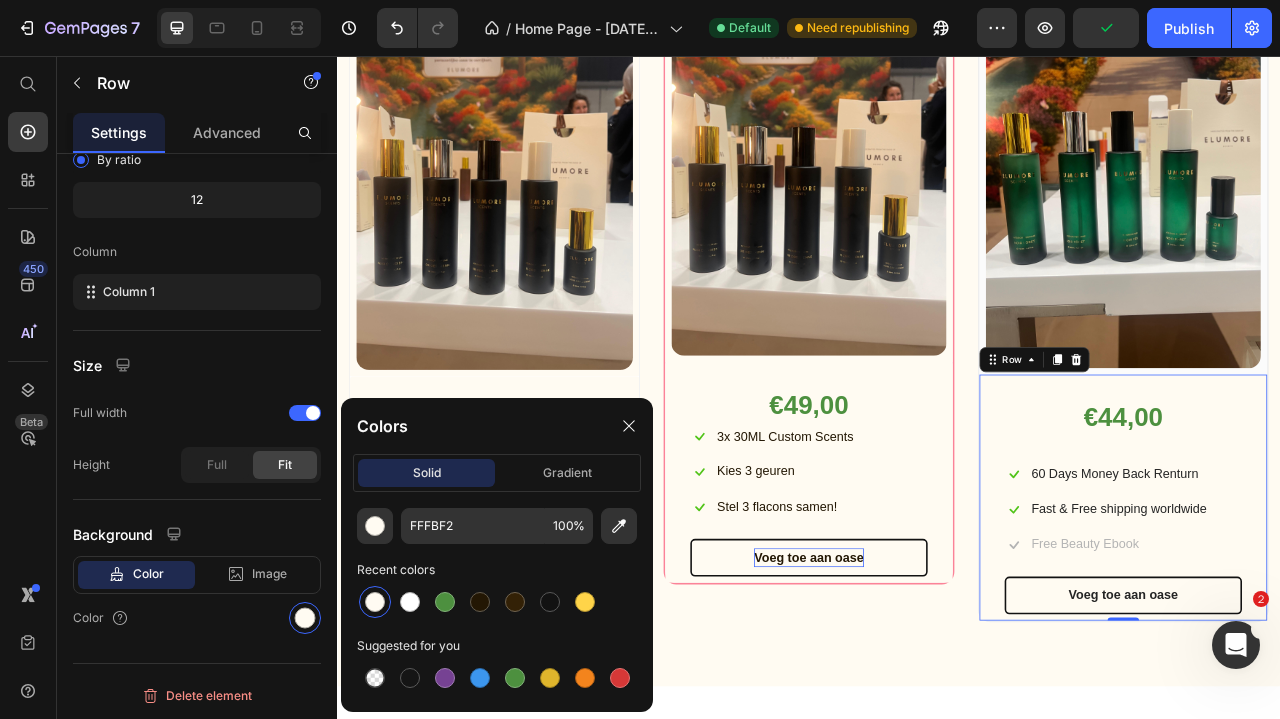 scroll, scrollTop: 236, scrollLeft: 0, axis: vertical 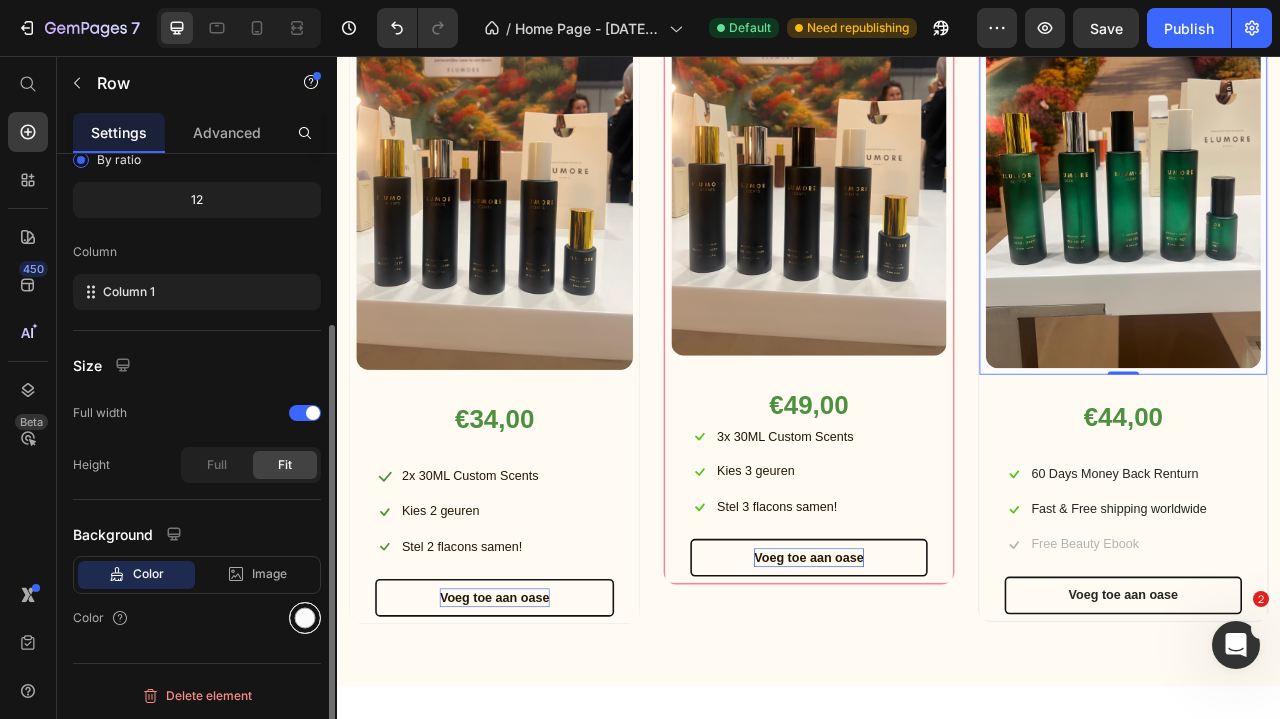 click at bounding box center (305, 618) 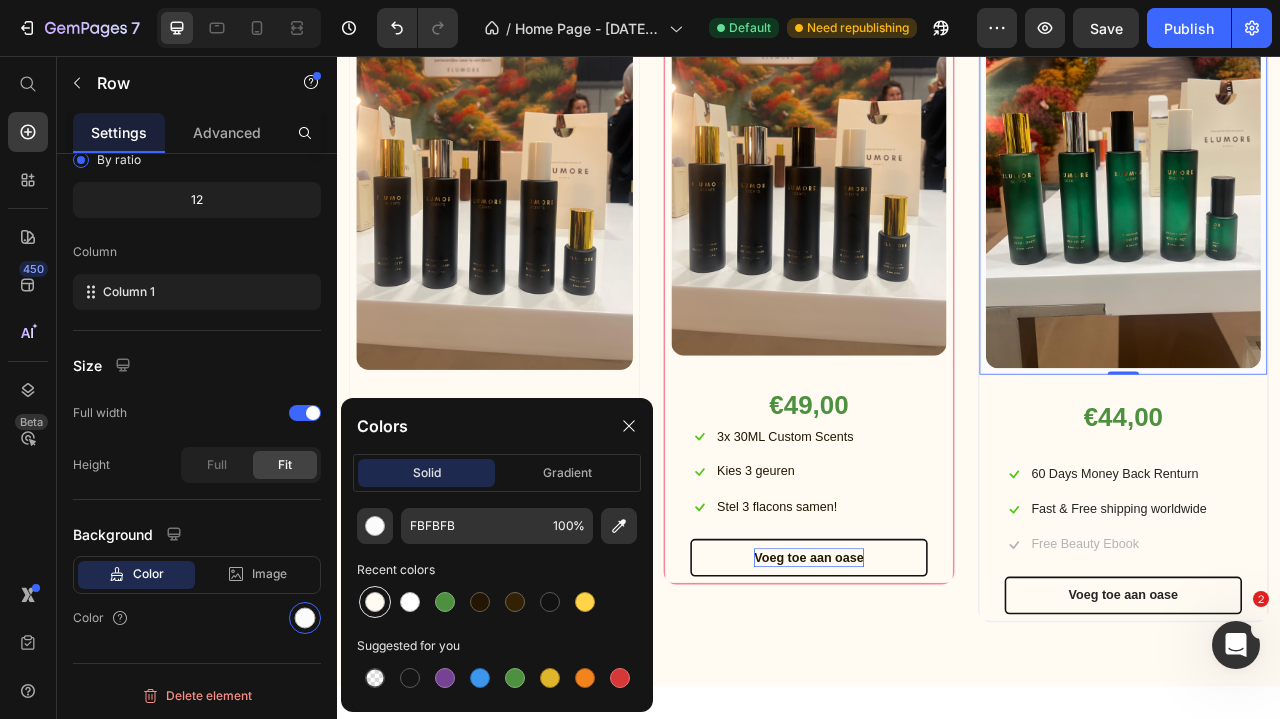click at bounding box center (375, 602) 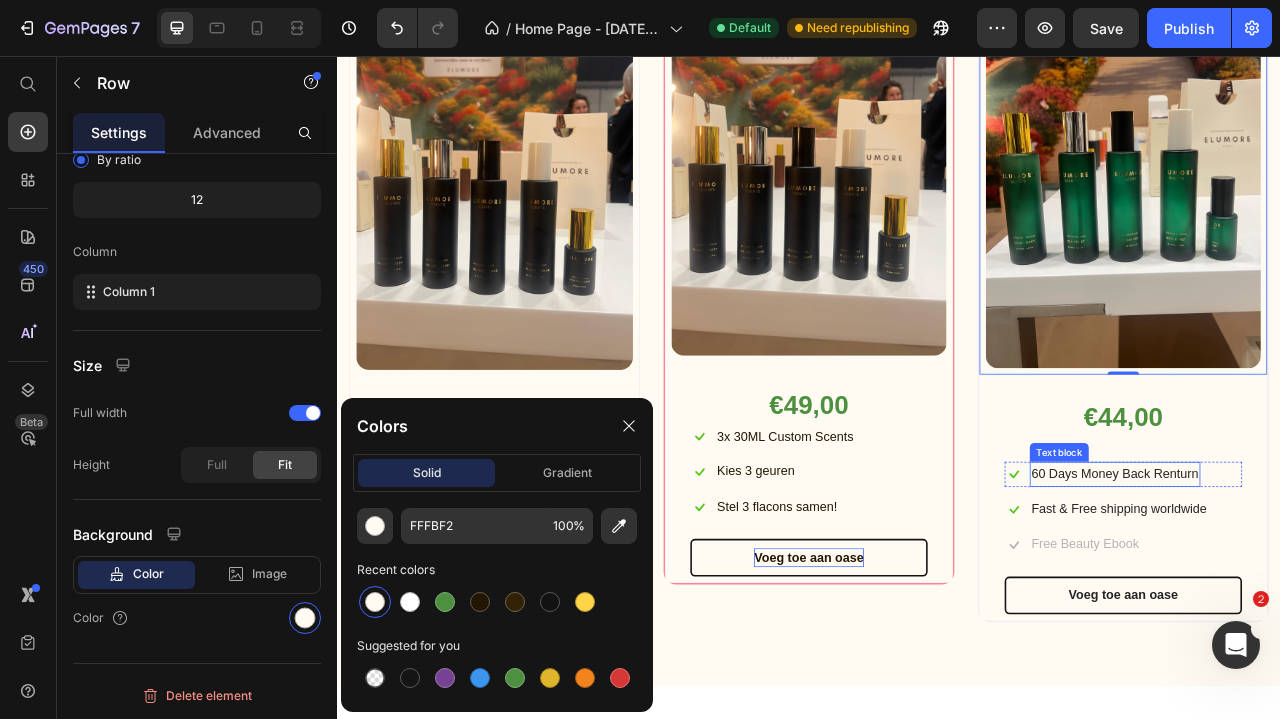 click on "60 Days Money Back Renturn" at bounding box center [1326, 588] 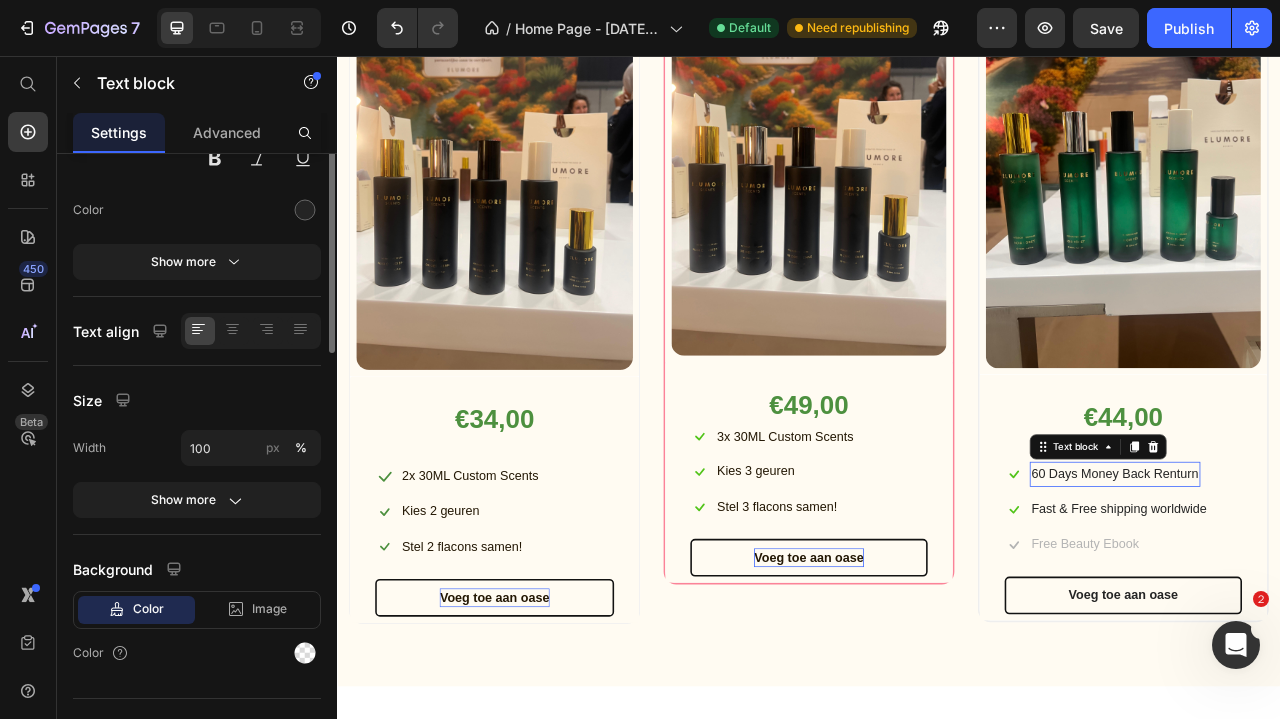 scroll, scrollTop: 0, scrollLeft: 0, axis: both 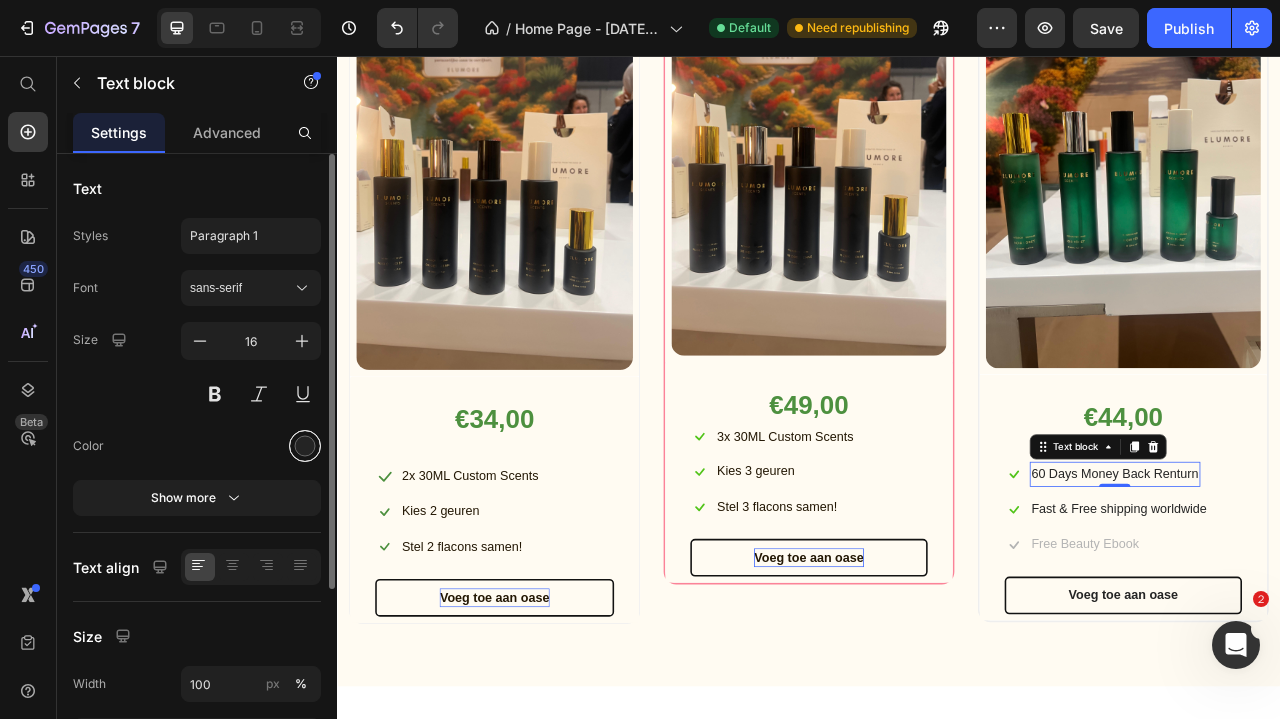 click at bounding box center (305, 446) 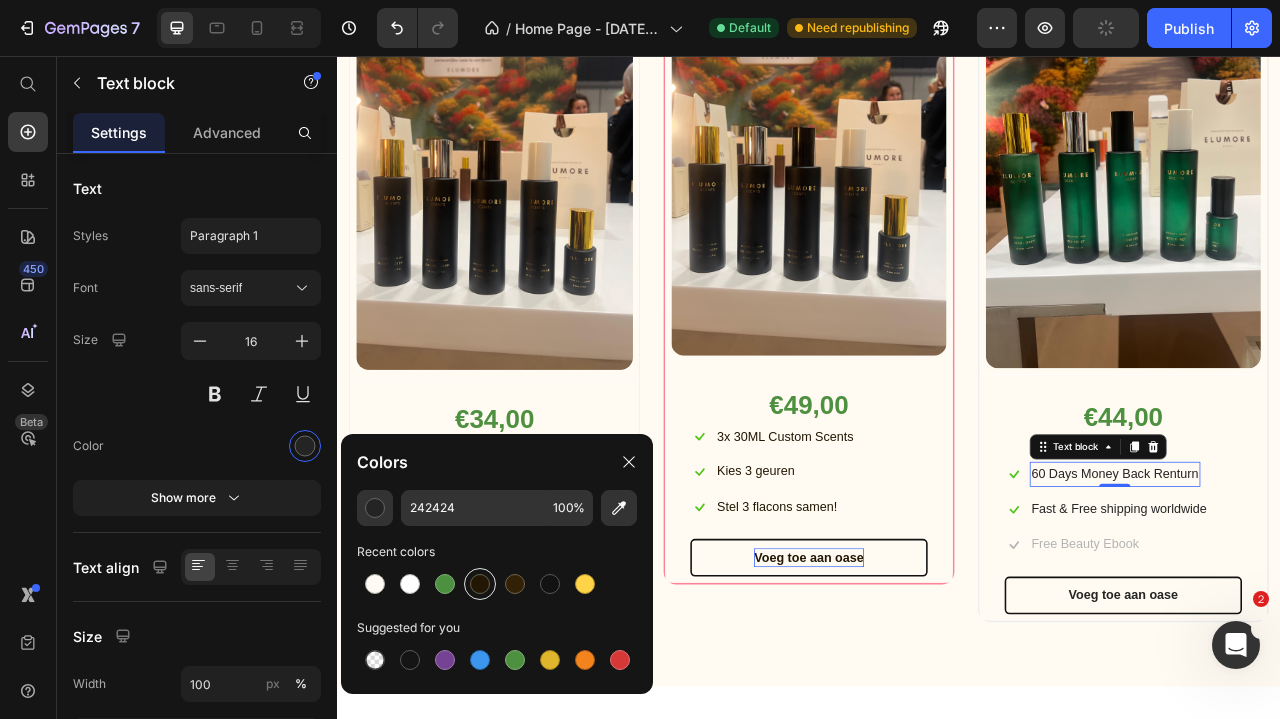 click at bounding box center [480, 584] 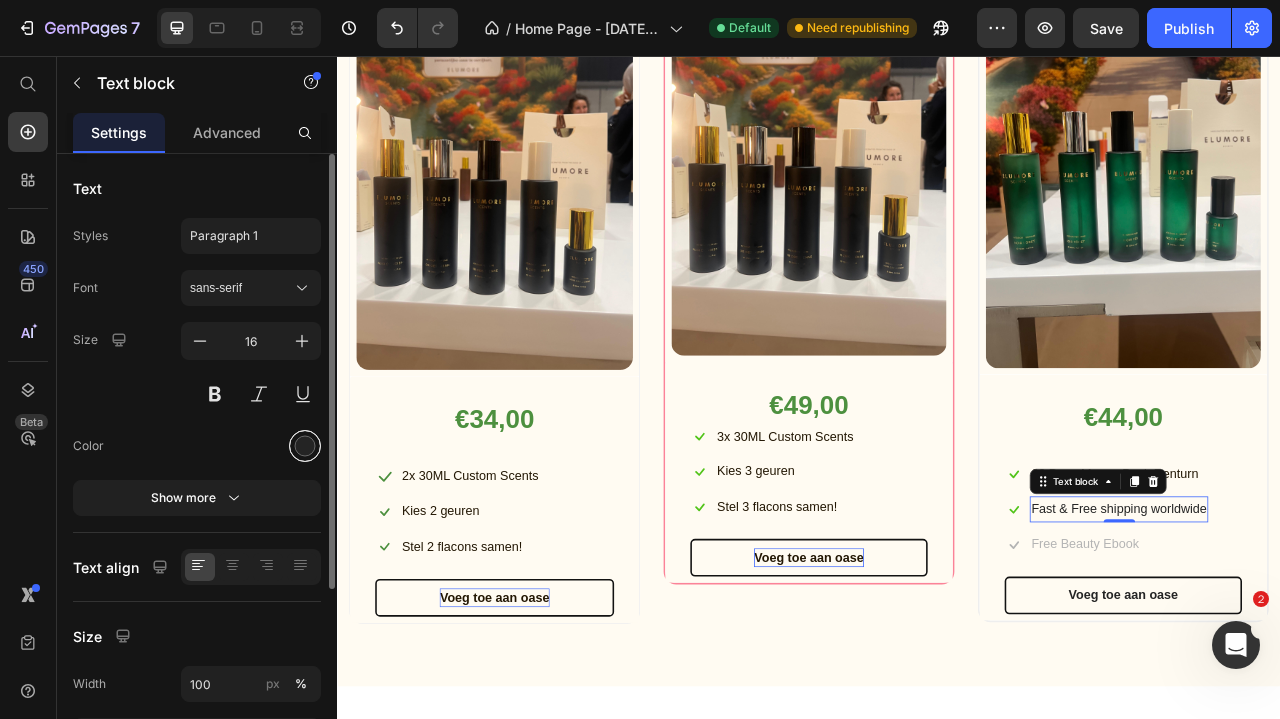 click at bounding box center [305, 446] 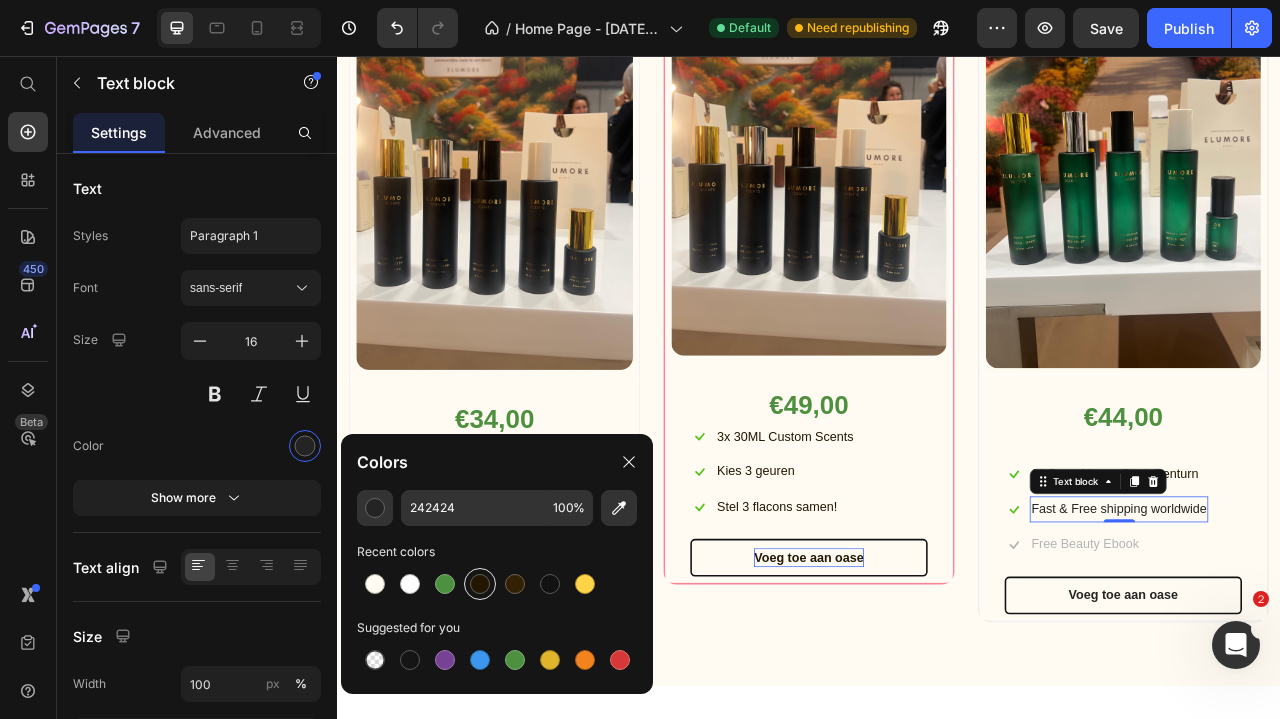 click at bounding box center [480, 584] 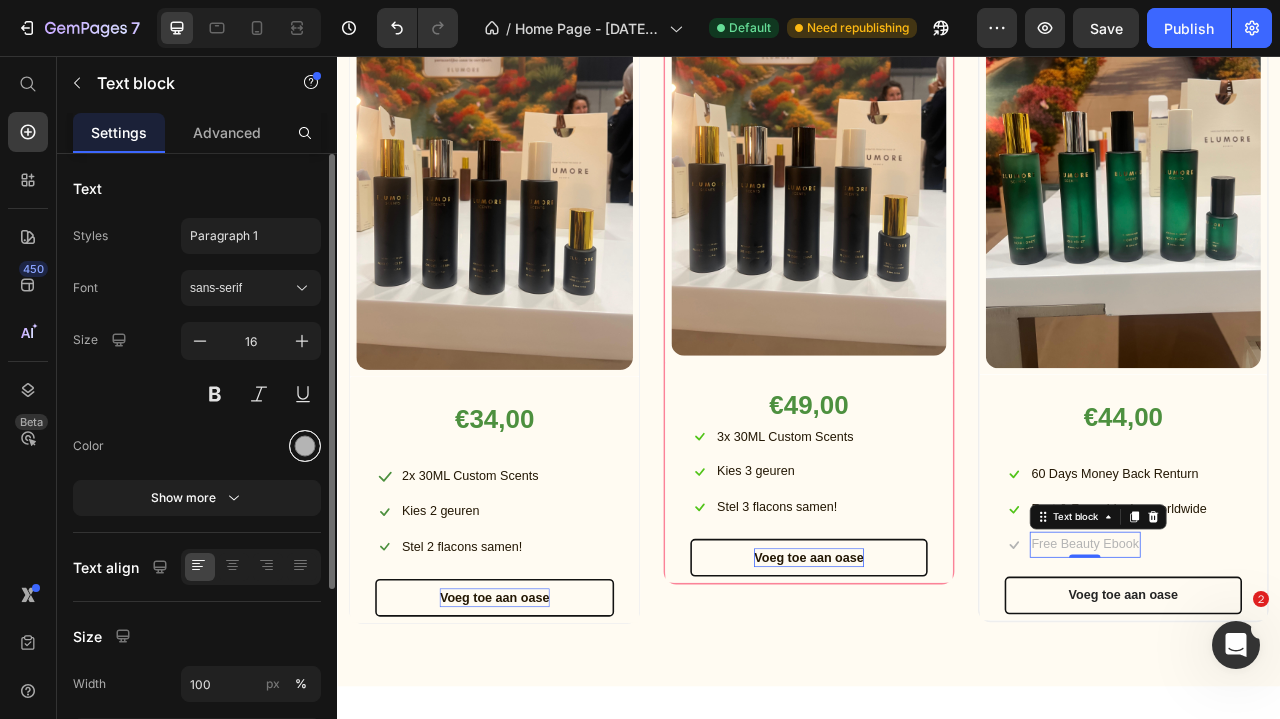 drag, startPoint x: 286, startPoint y: 437, endPoint x: 300, endPoint y: 442, distance: 14.866069 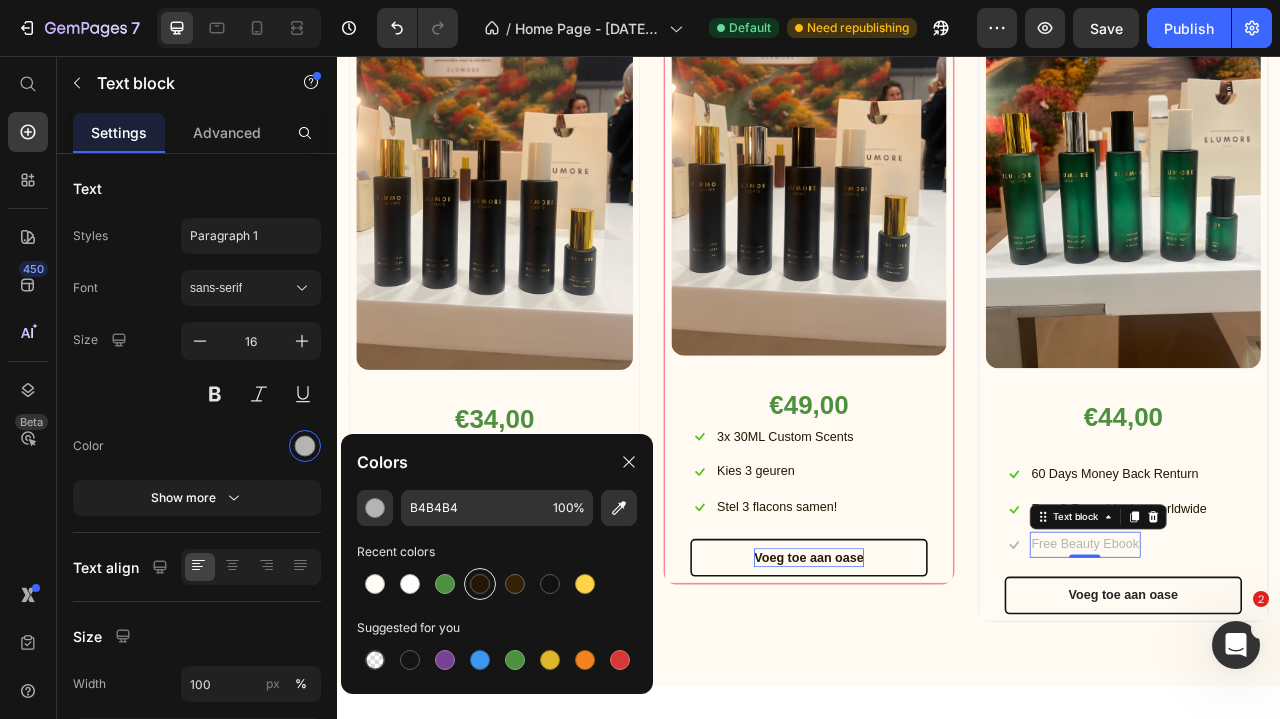 click at bounding box center [480, 584] 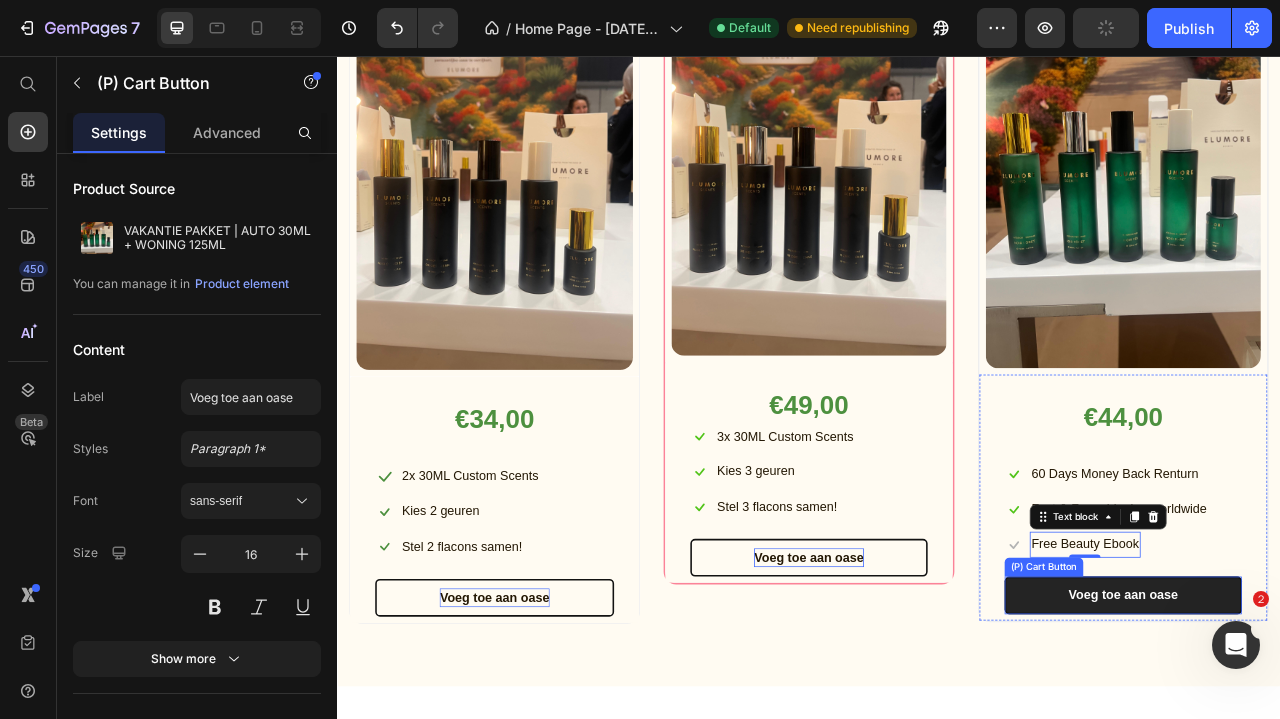 click on "Voeg toe aan oase" at bounding box center [1337, 742] 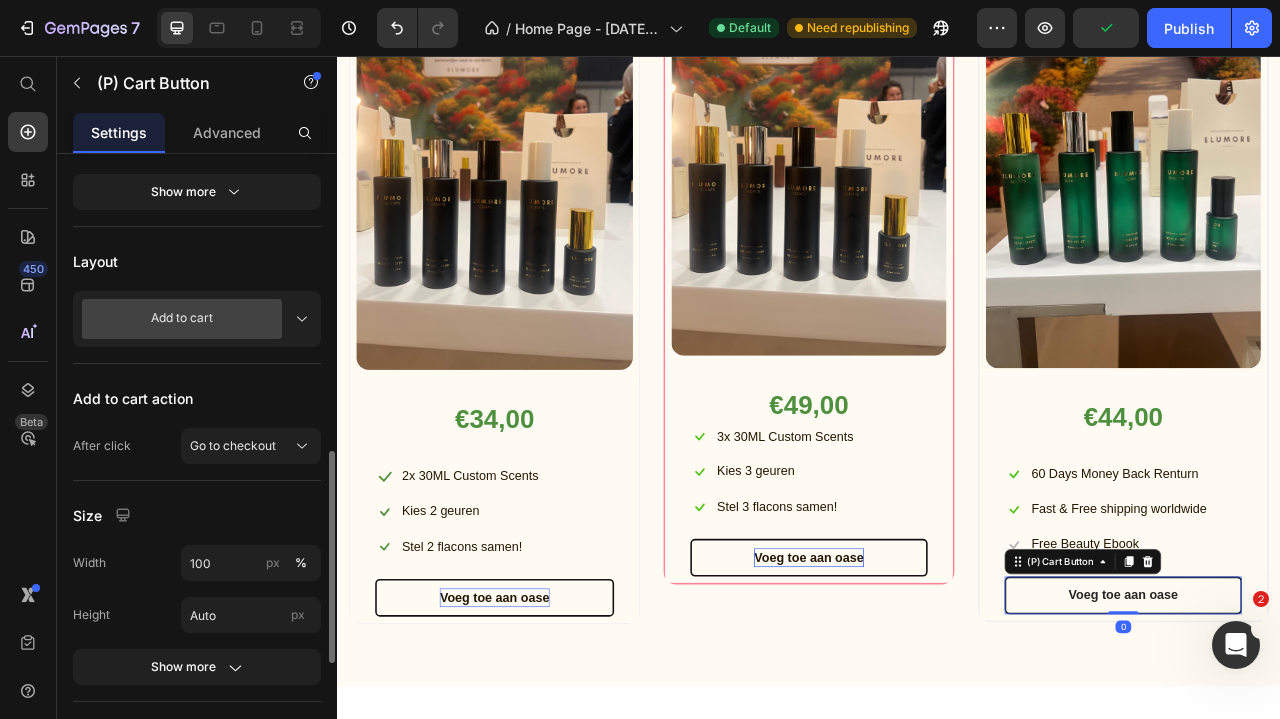 scroll, scrollTop: 734, scrollLeft: 0, axis: vertical 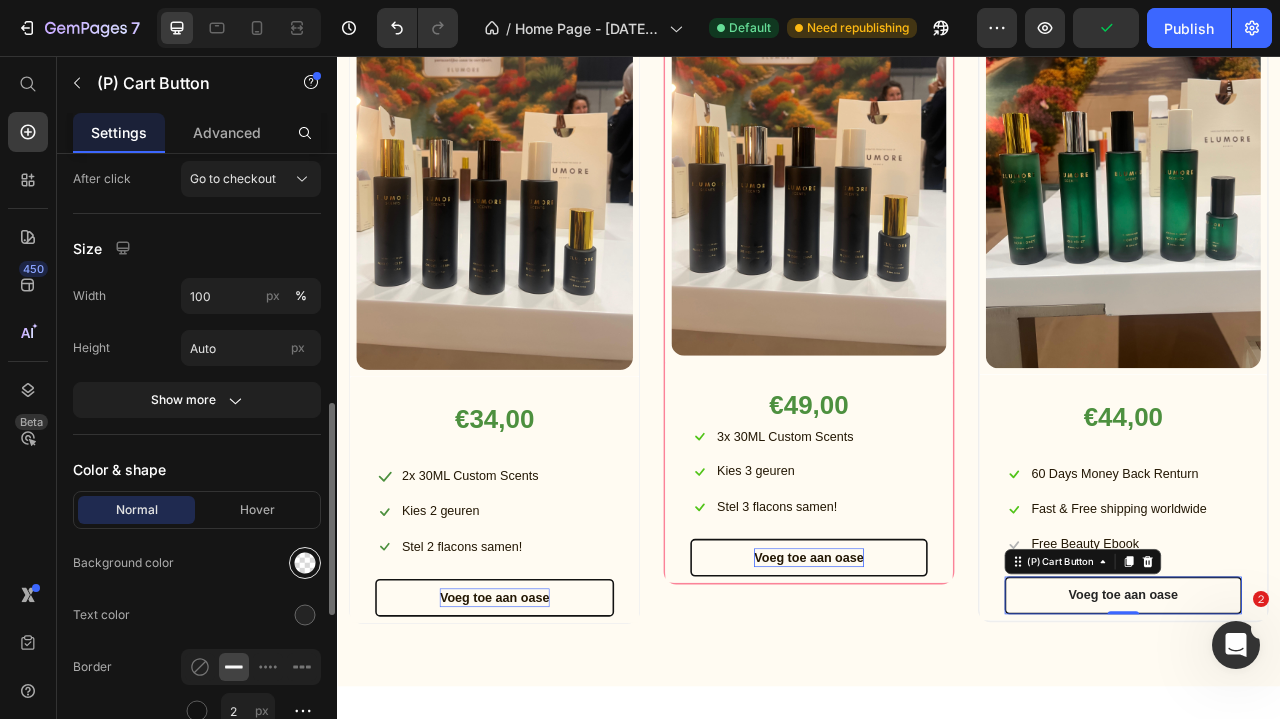 click at bounding box center (305, 563) 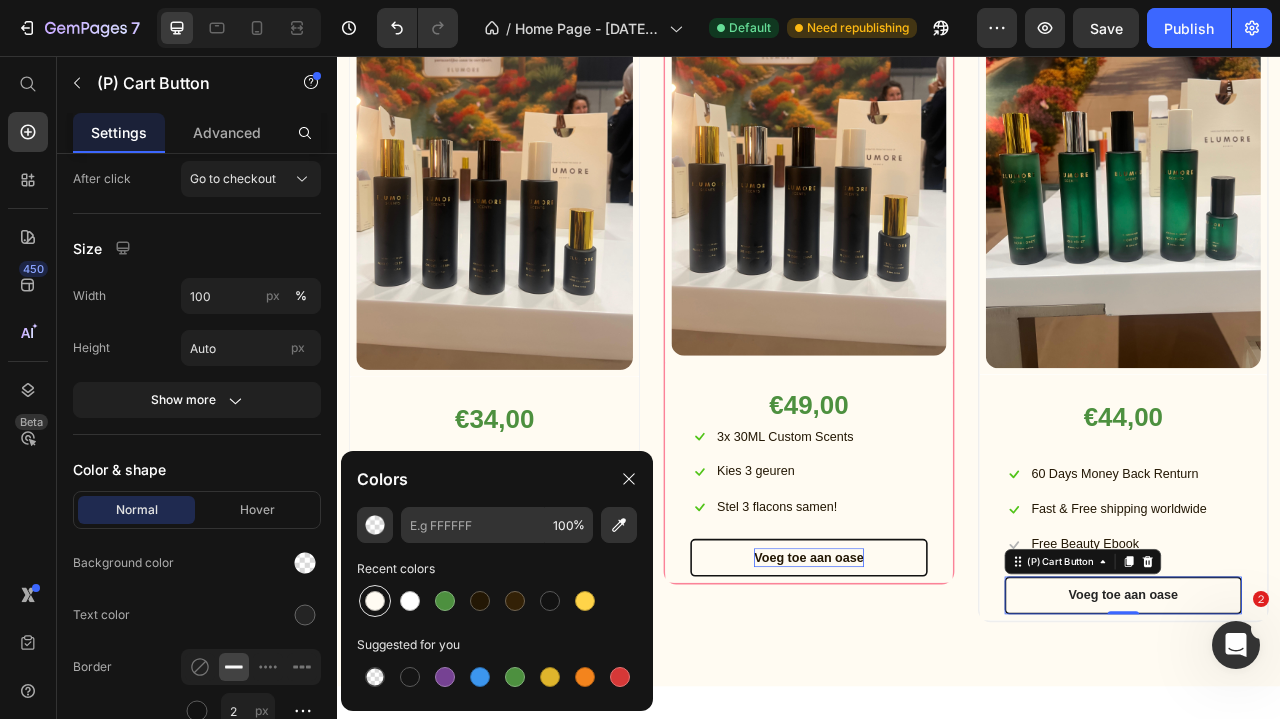 click at bounding box center [375, 601] 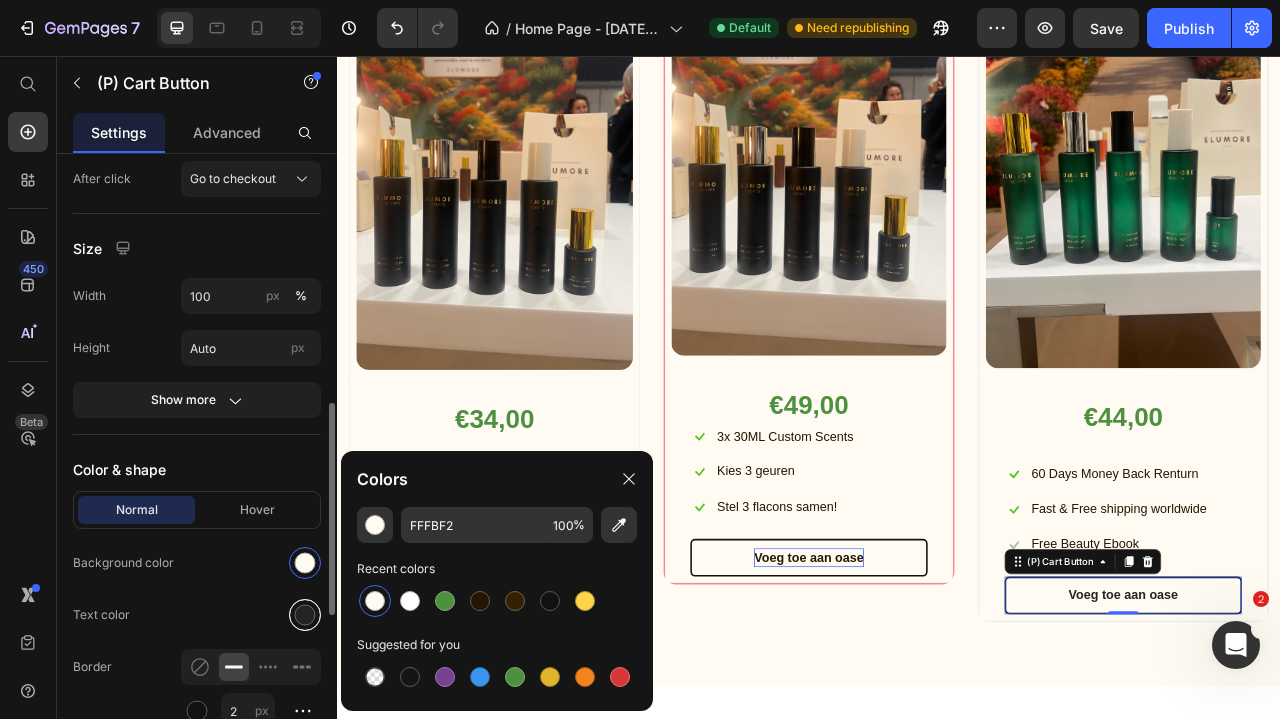 click at bounding box center (305, 615) 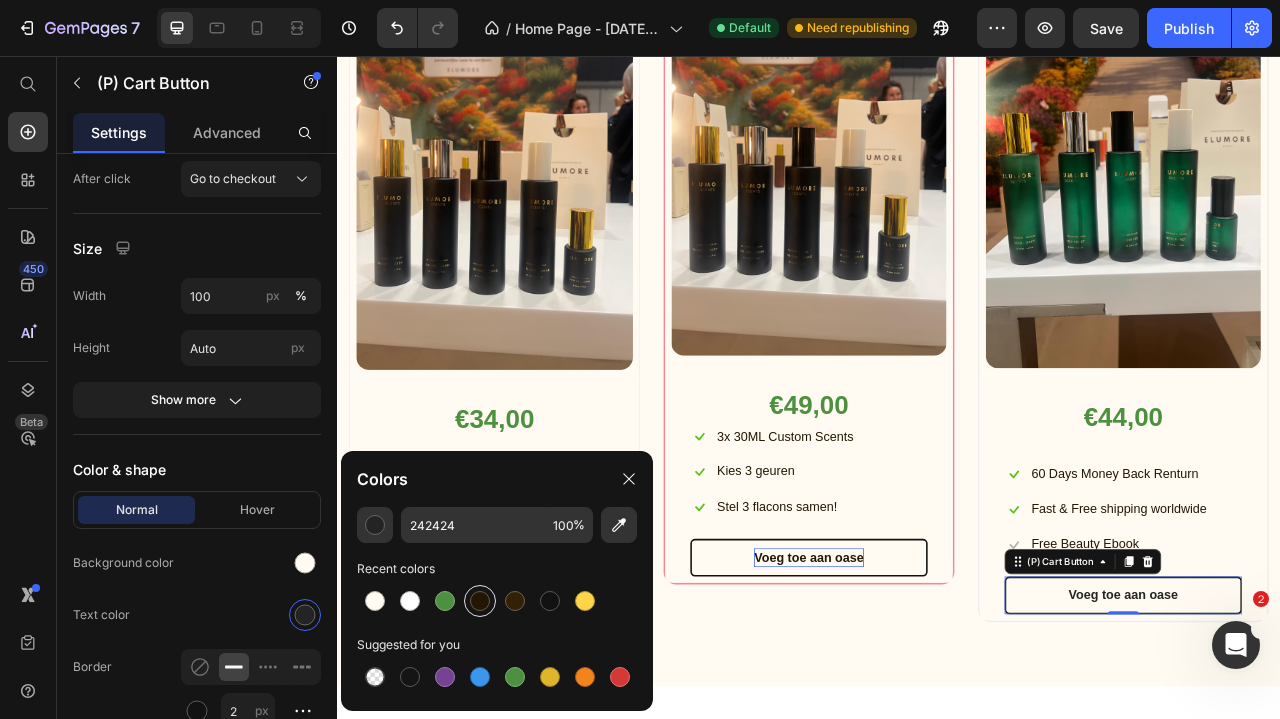 click at bounding box center [480, 601] 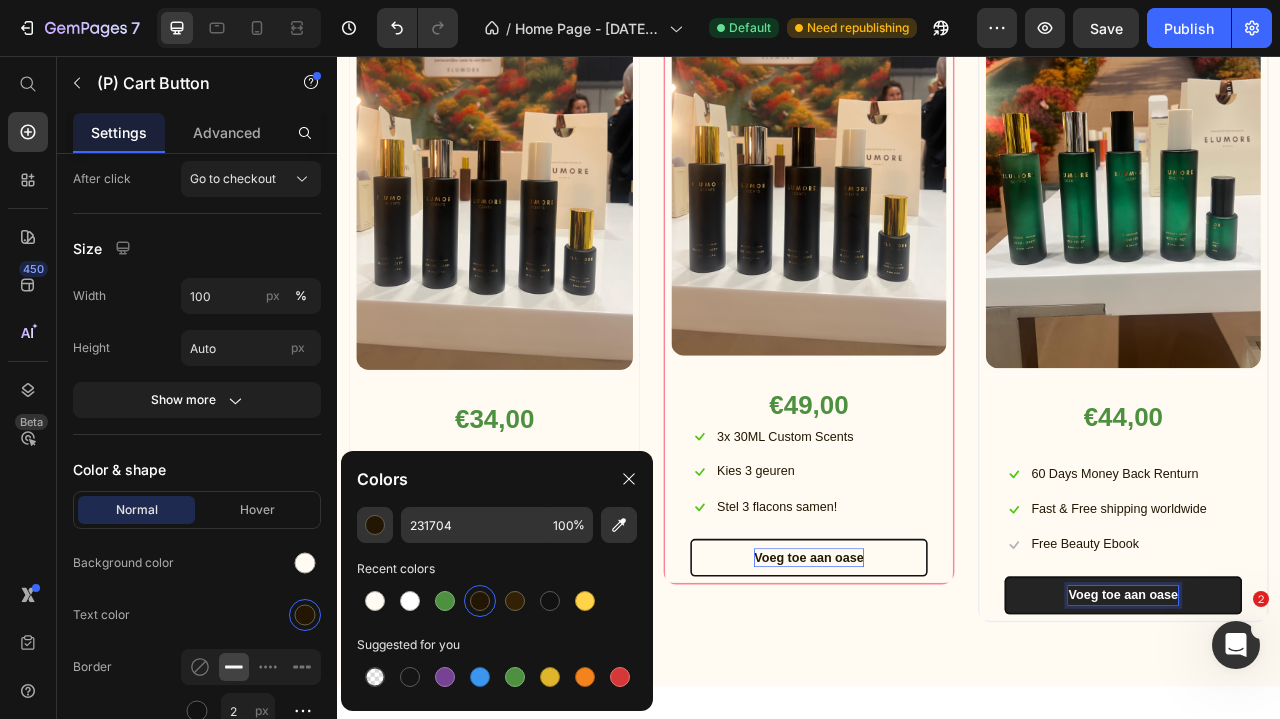 click on "Voeg toe aan oase" at bounding box center [1336, 742] 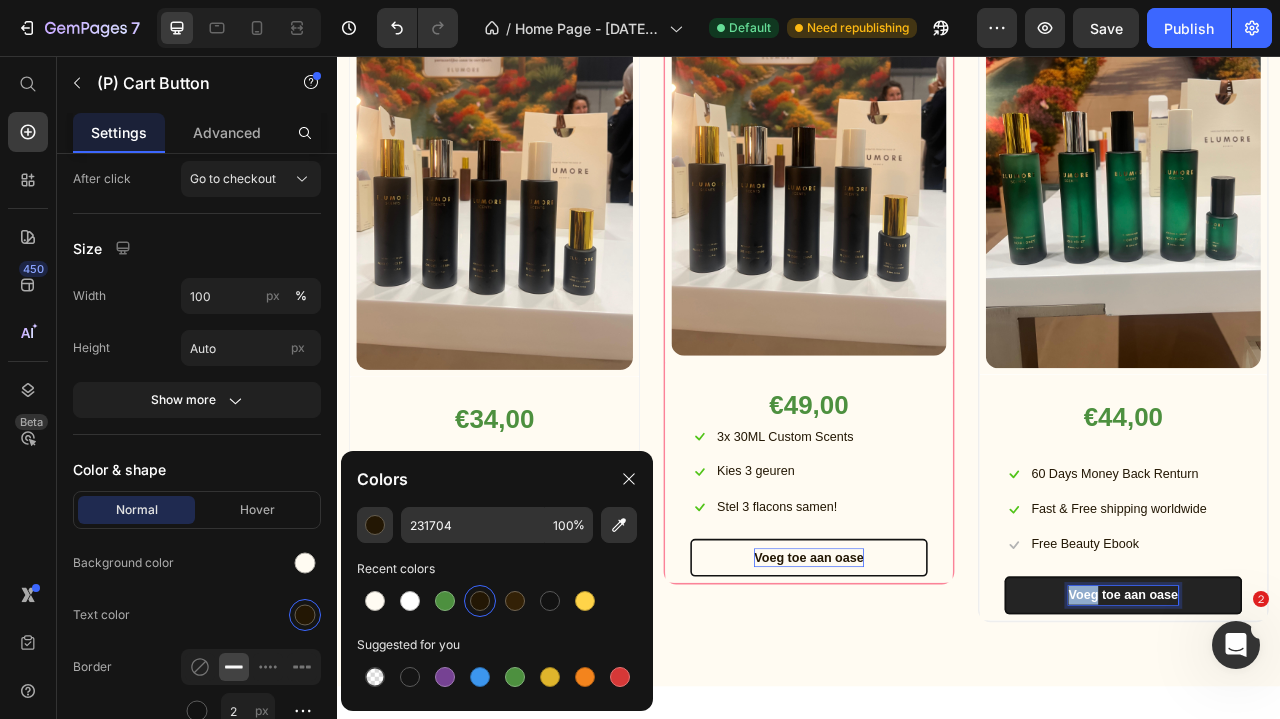 click on "Voeg toe aan oase" at bounding box center (1336, 742) 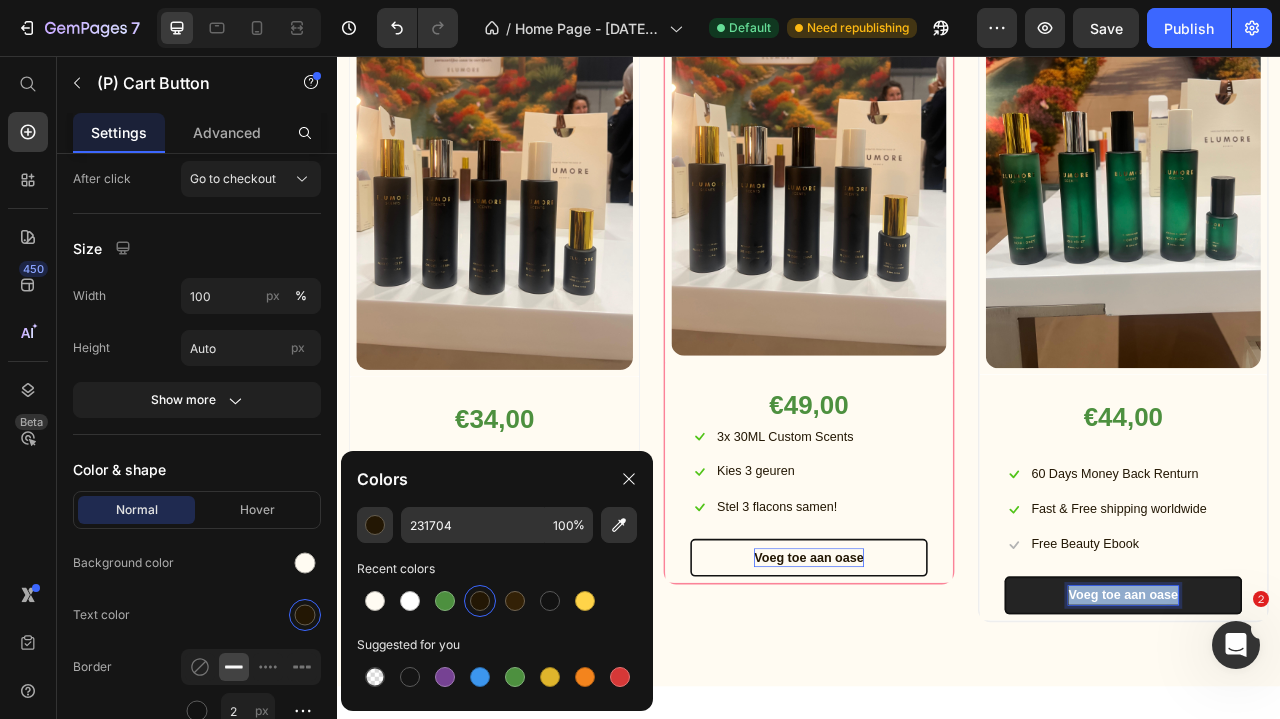 click on "Voeg toe aan oase" at bounding box center [1336, 742] 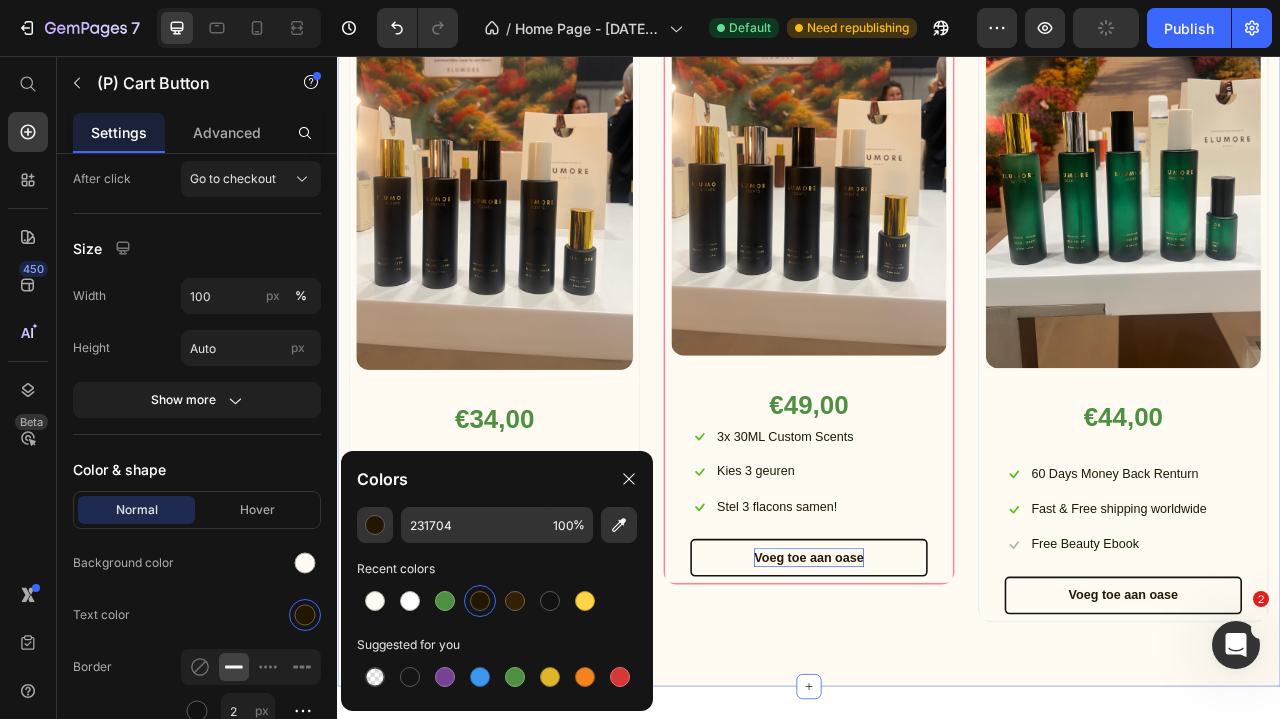 click on "VAKANTIE PAKKETTEN Heading Your oasis during the holidays! Text block Row x2 Heading Row (P) Images & Gallery Row €34,00 (P) Price
Icon 2x 30ML Custom Scents Text block Row
Icon Kies 2 geuren Text block Row
Icon Stel 2 flacons samen! Text block Row Voeg toe aan oase (P) Cart Button Row Product Row x3 Heading Row (P) Images & Gallery Row €49,00 (P) Price
Icon 3x 30ML Custom Scents Text block Row
Icon Kies 3 geuren Text block Row
Icon Stel 3 flacons samen! Text block Row Voeg toe aan oase (P) Cart Button Row Product Row x2 Heading Row (P) Images & Gallery Row €44,00 (P) Price
Icon 60 Days Money Back Renturn Text block Row
Icon Fast & Free shipping worldwide Text block Row
Icon Free Beauty Ebook Text block Row Voeg toe aan oase (P) Cart Button Row Product Row Row Section 8/25   You can create reusable sections Create Theme Section AI Content Write with GemAI" at bounding box center (937, 280) 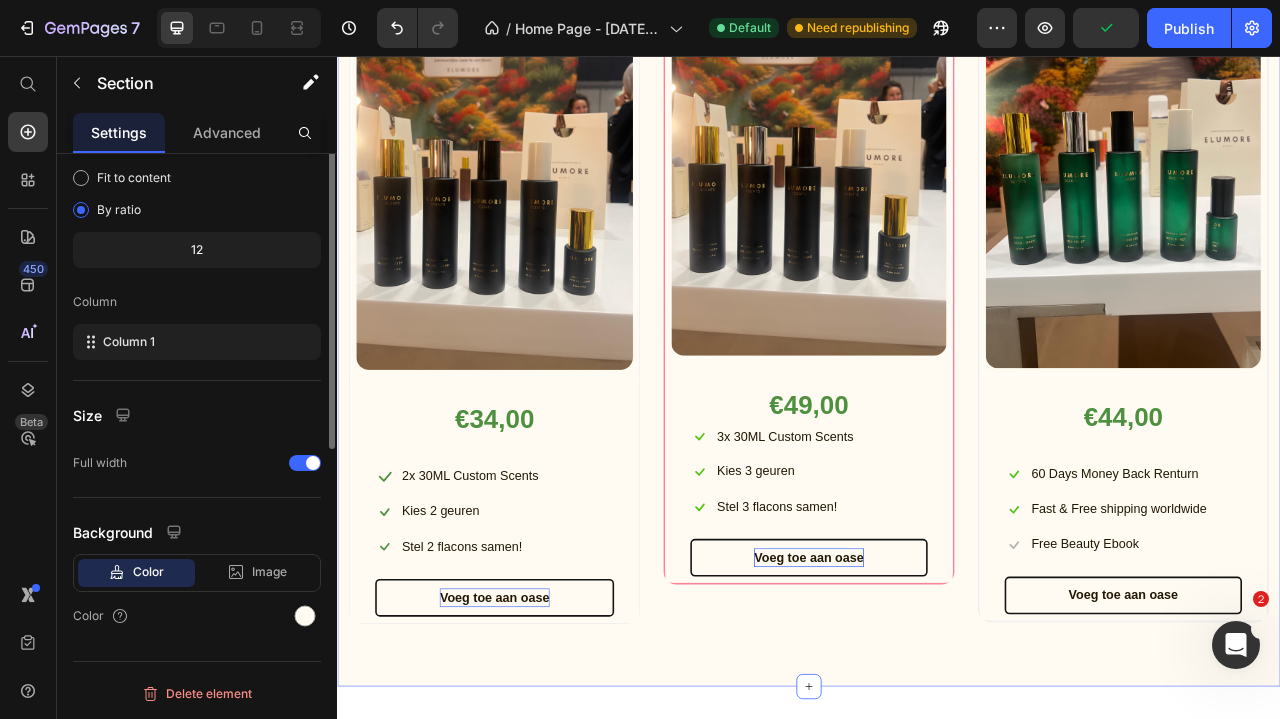 scroll, scrollTop: 0, scrollLeft: 0, axis: both 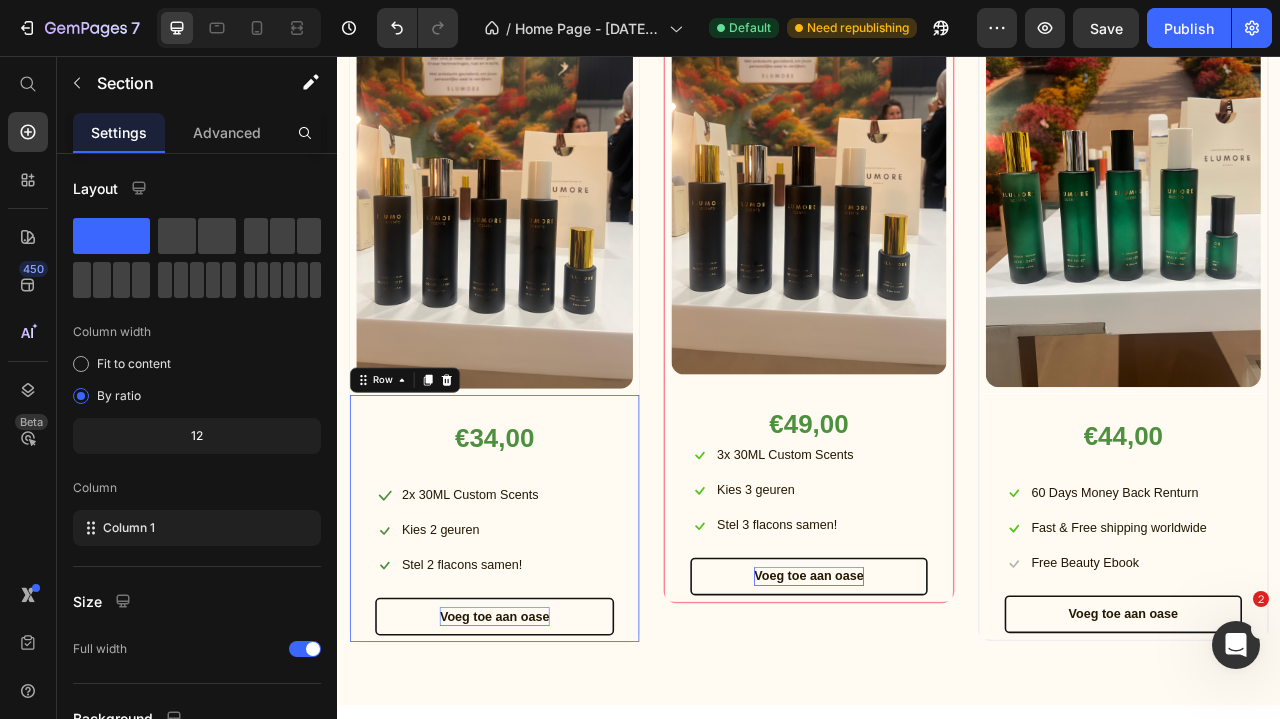 click on "€34,00 (P) Price
Icon 2x 30ML Custom Scents Text block Row
Icon Kies 2 geuren Text block Row
Icon Stel 2 flacons samen! Text block Row Voeg toe aan oase (P) Cart Button Row   0" at bounding box center [537, 643] 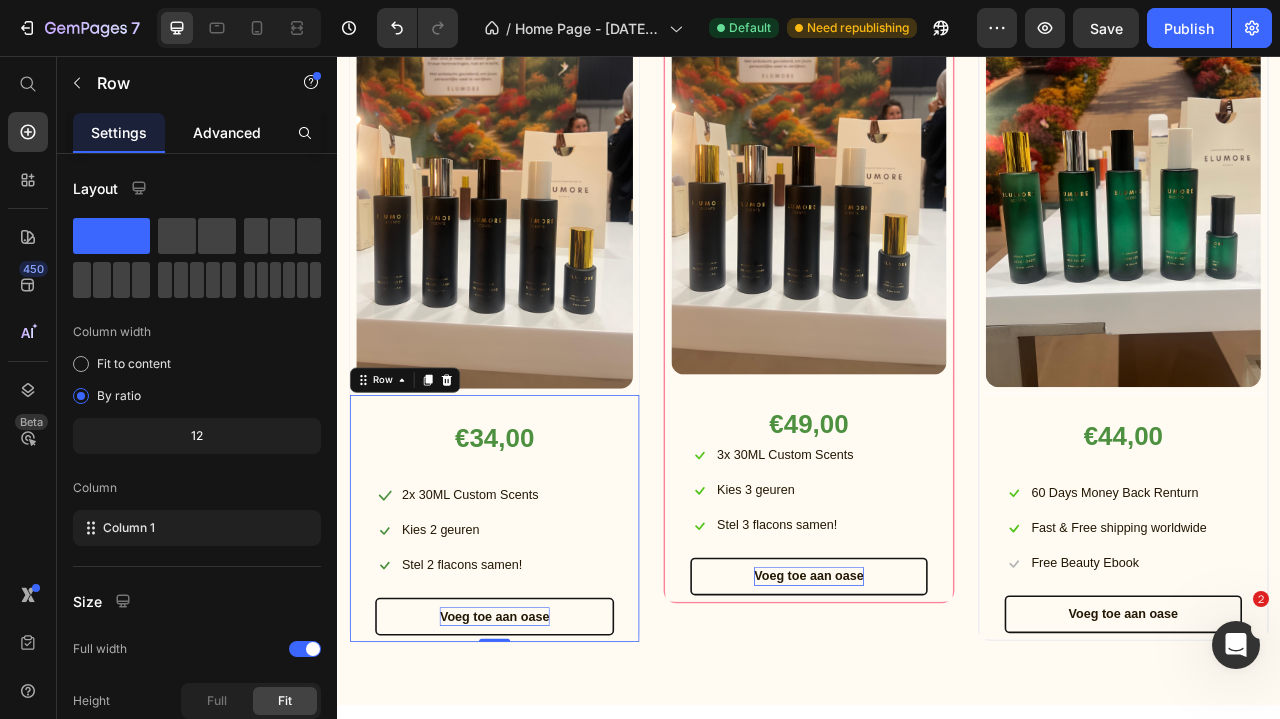 click on "Advanced" 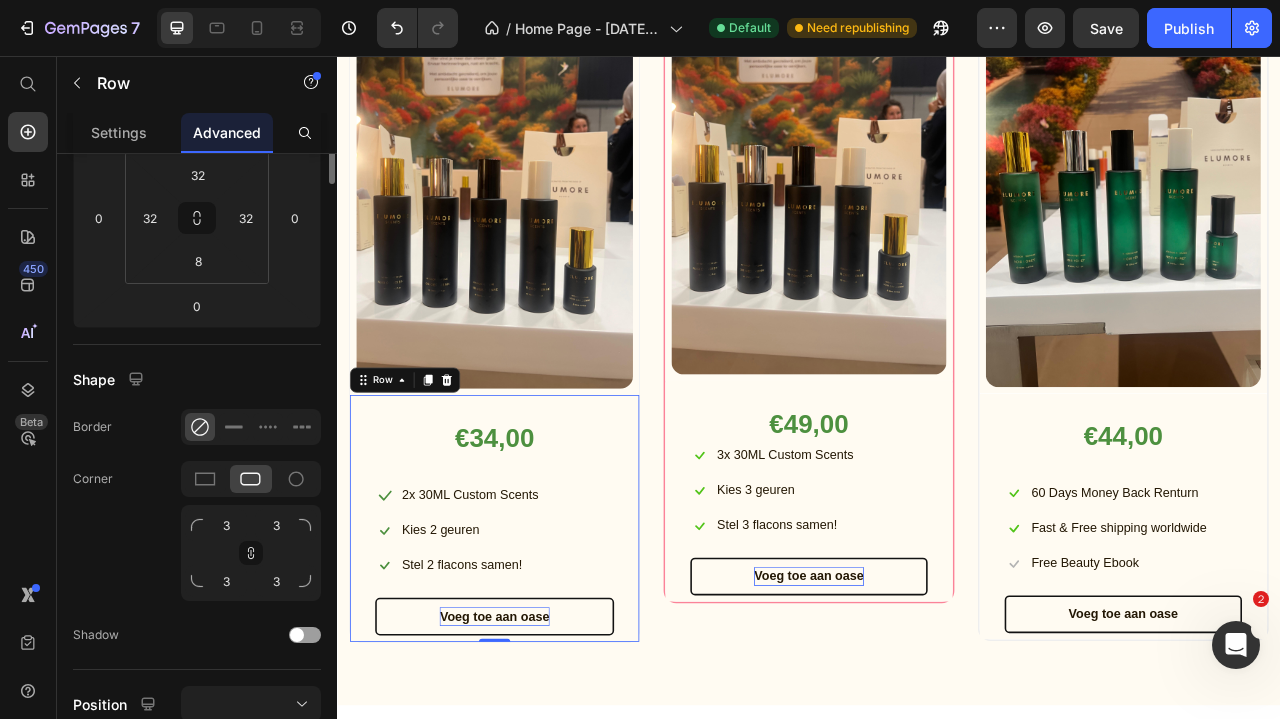 scroll, scrollTop: 0, scrollLeft: 0, axis: both 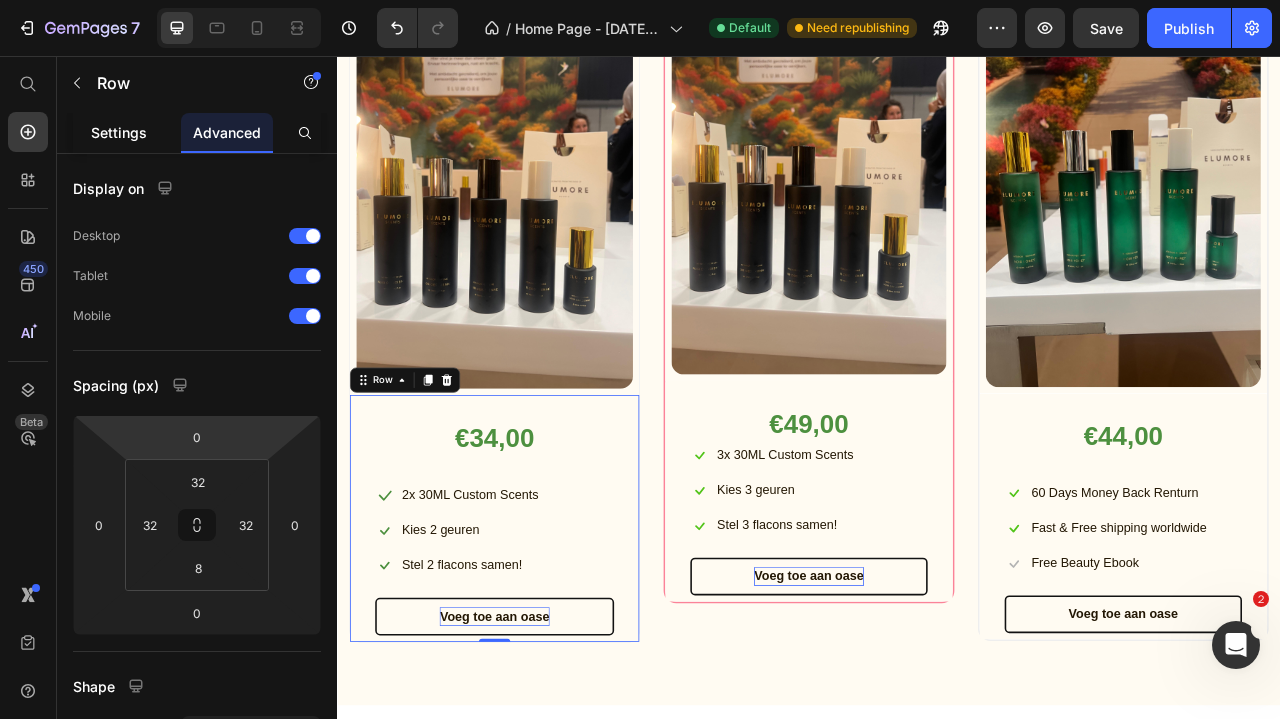 click on "Settings" 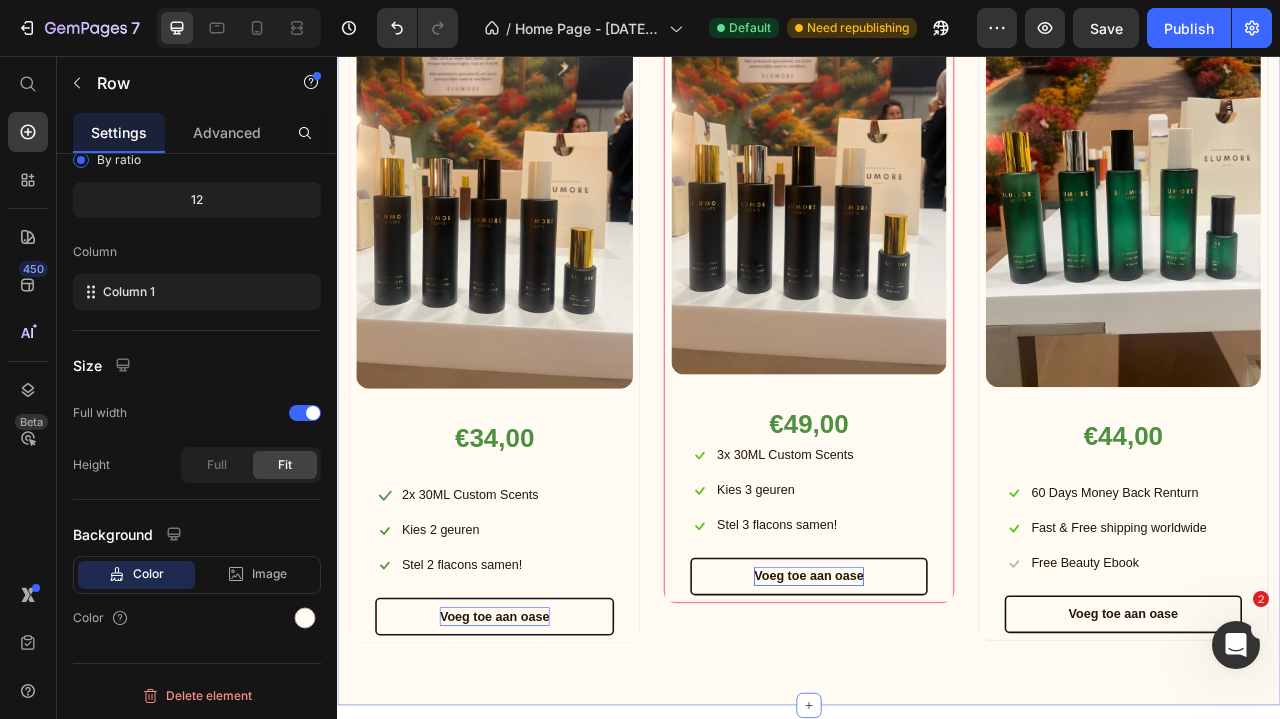 scroll, scrollTop: 0, scrollLeft: 0, axis: both 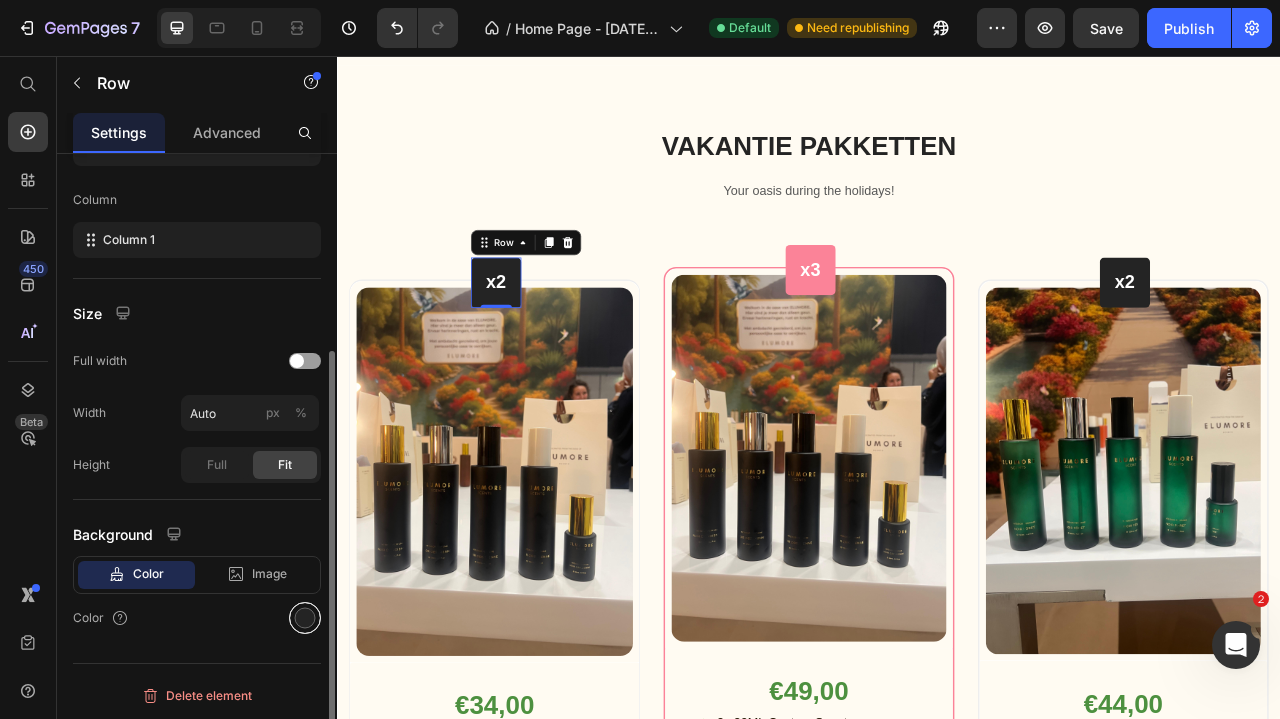 click at bounding box center [305, 618] 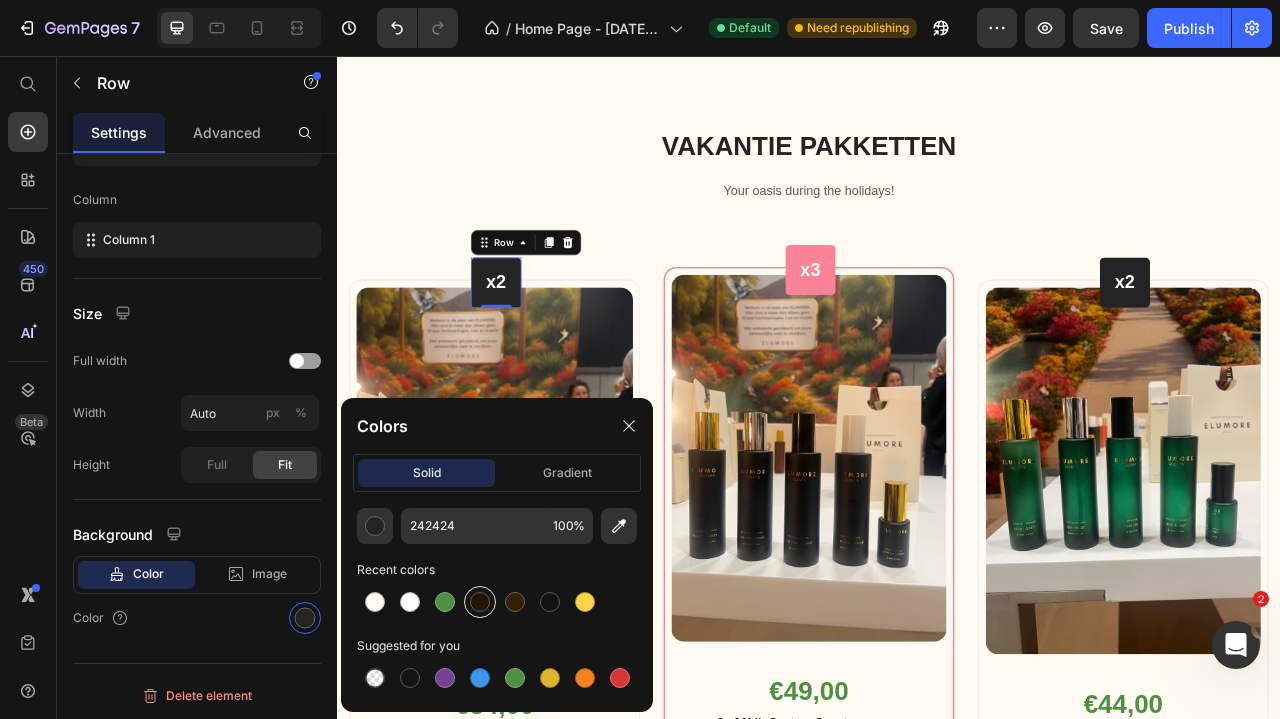 click at bounding box center [480, 602] 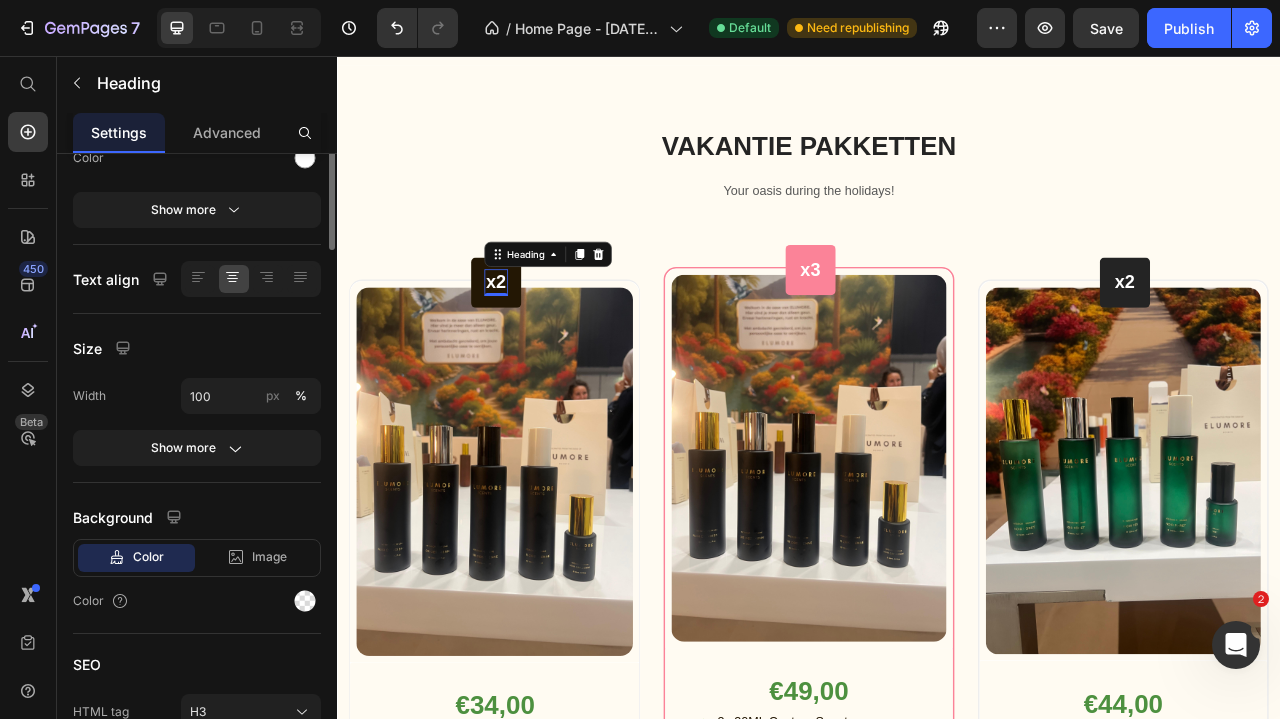 scroll, scrollTop: 0, scrollLeft: 0, axis: both 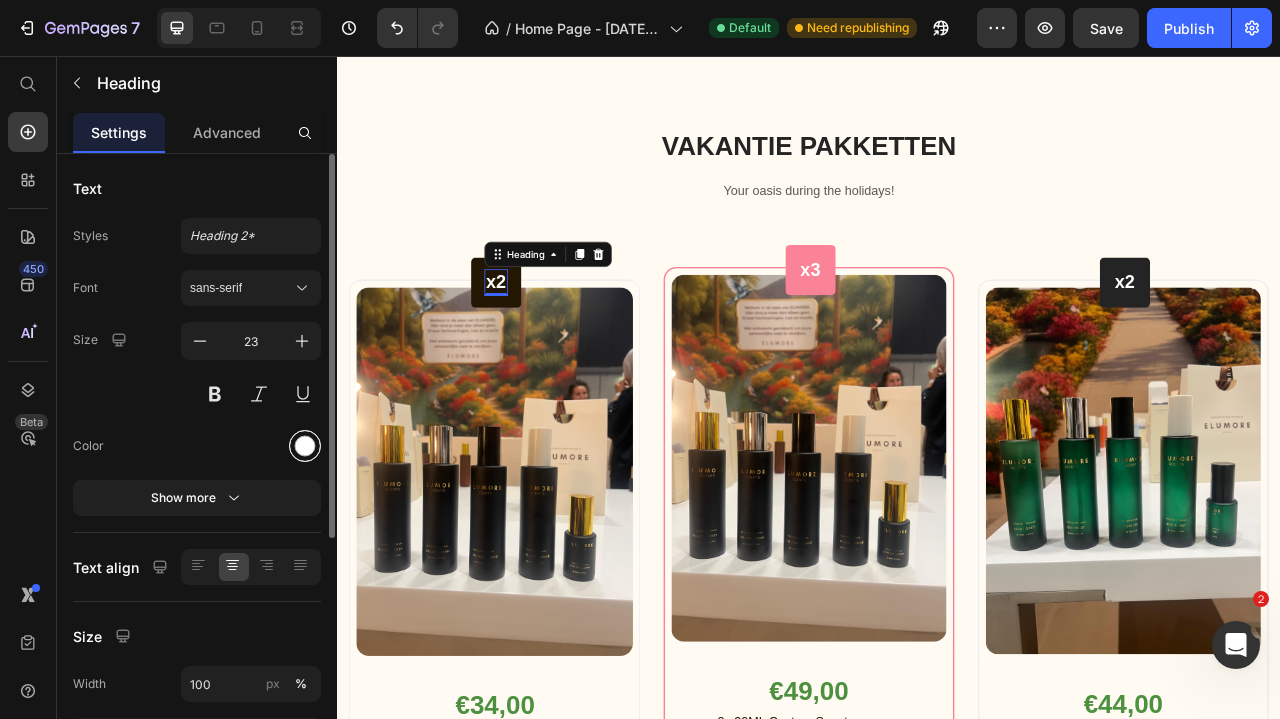 click at bounding box center (305, 446) 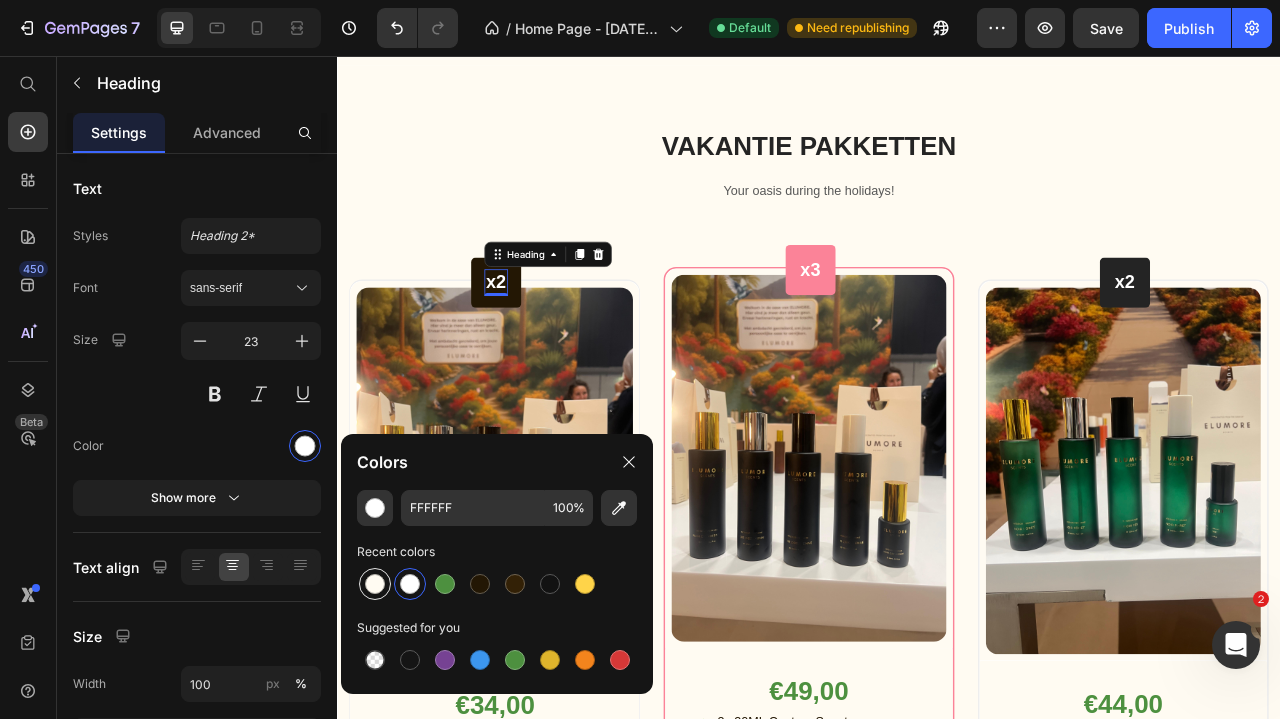 click at bounding box center [375, 584] 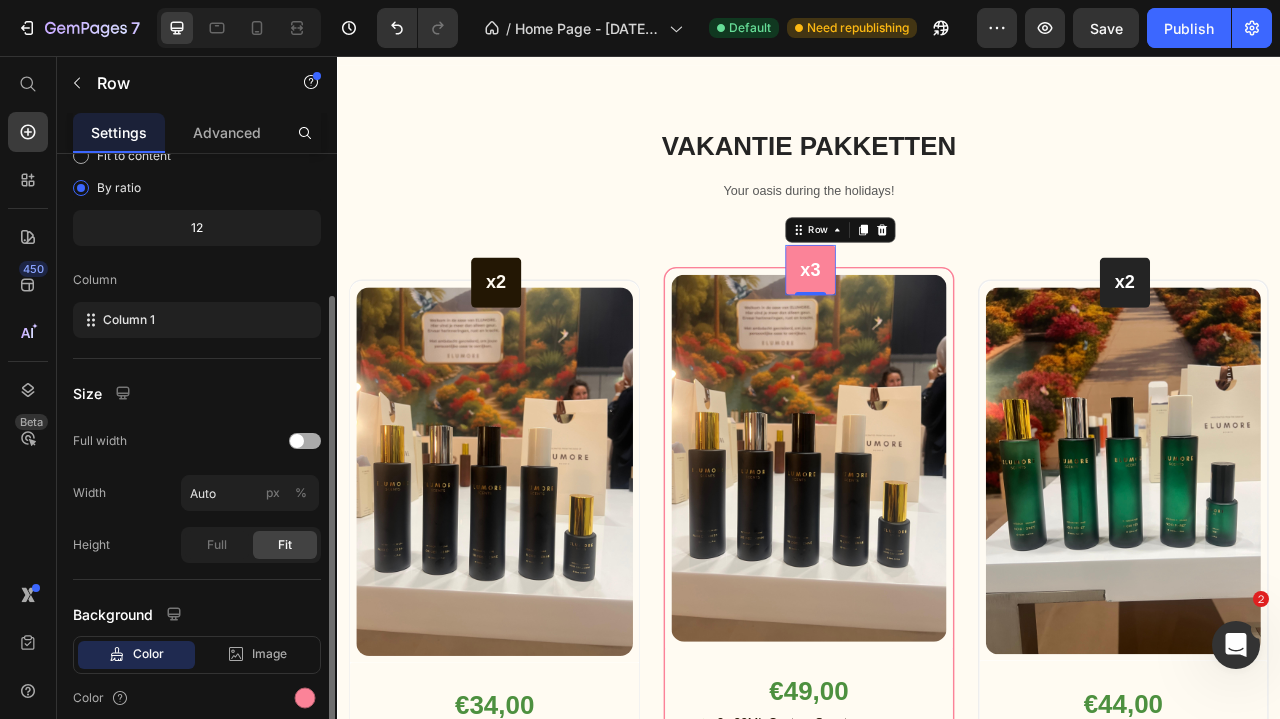 scroll, scrollTop: 288, scrollLeft: 0, axis: vertical 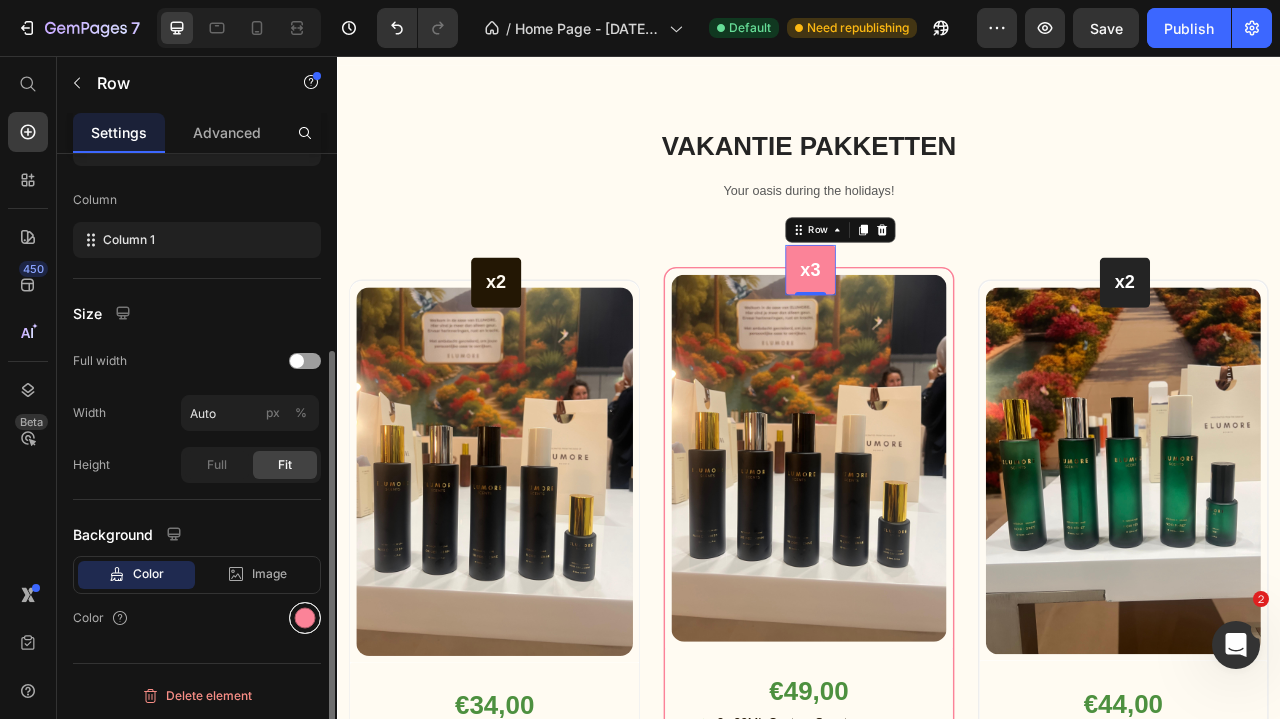 click at bounding box center [305, 618] 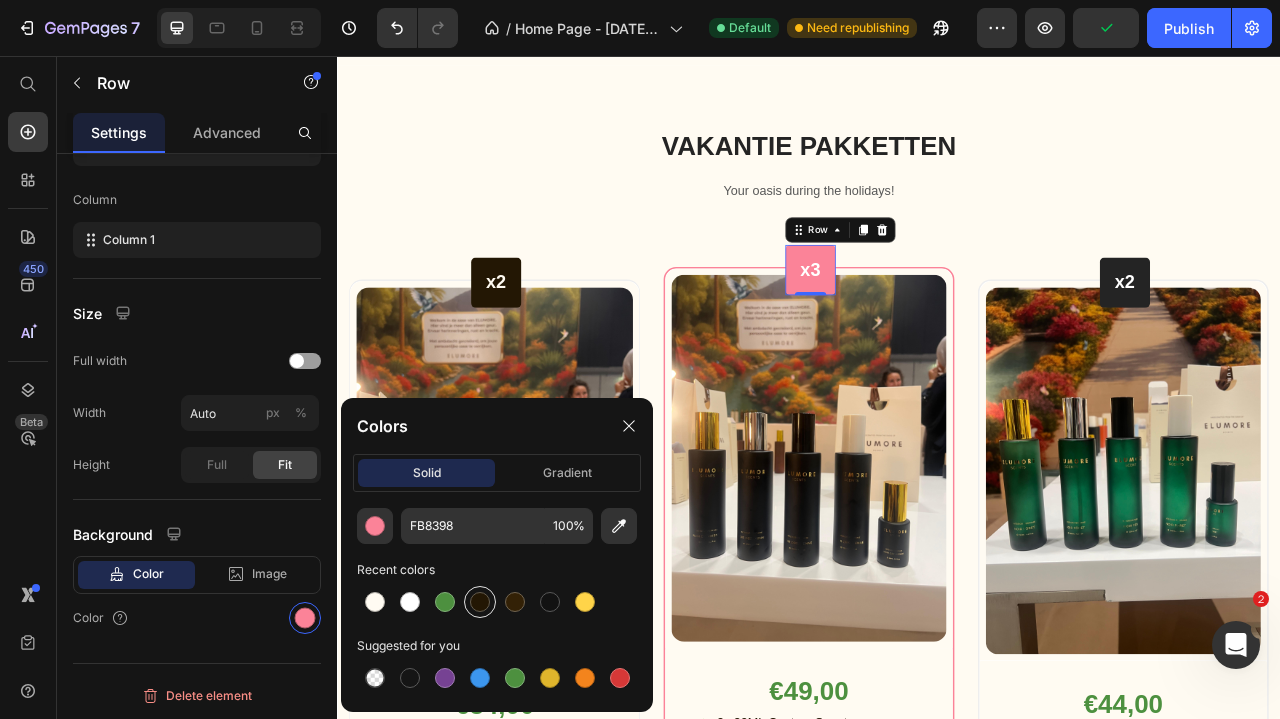 scroll, scrollTop: 288, scrollLeft: 0, axis: vertical 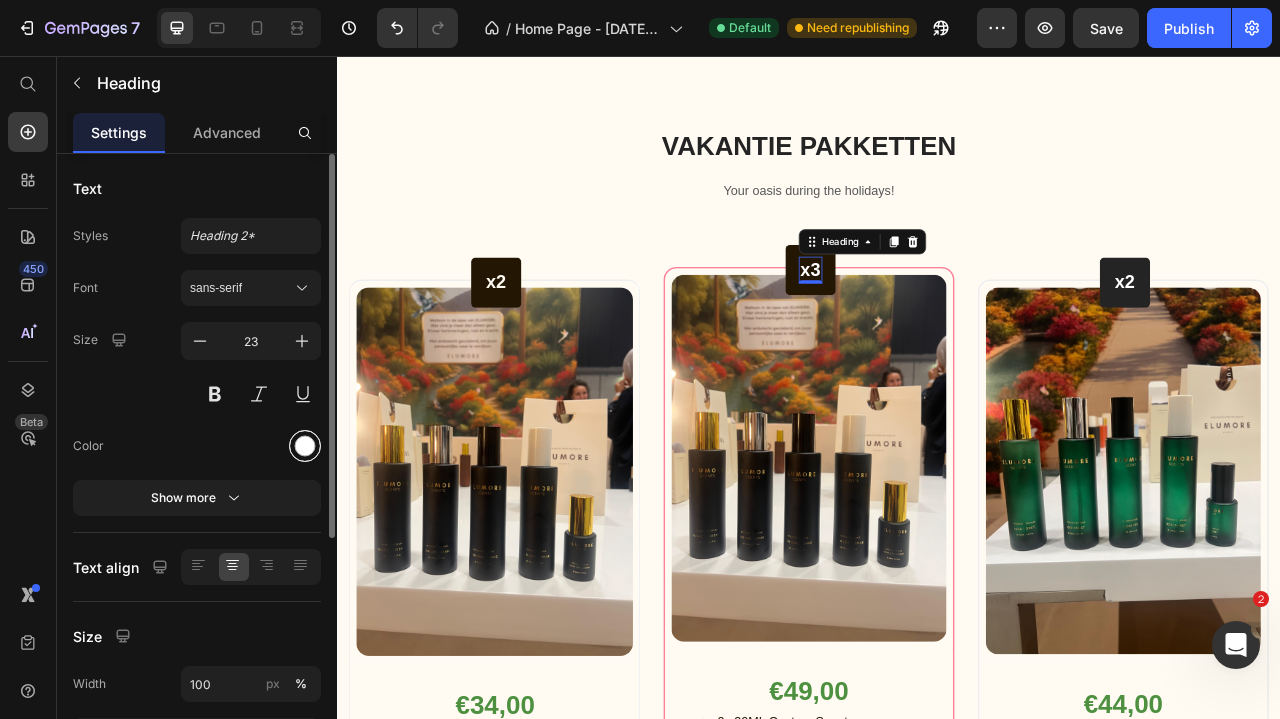 click at bounding box center [305, 446] 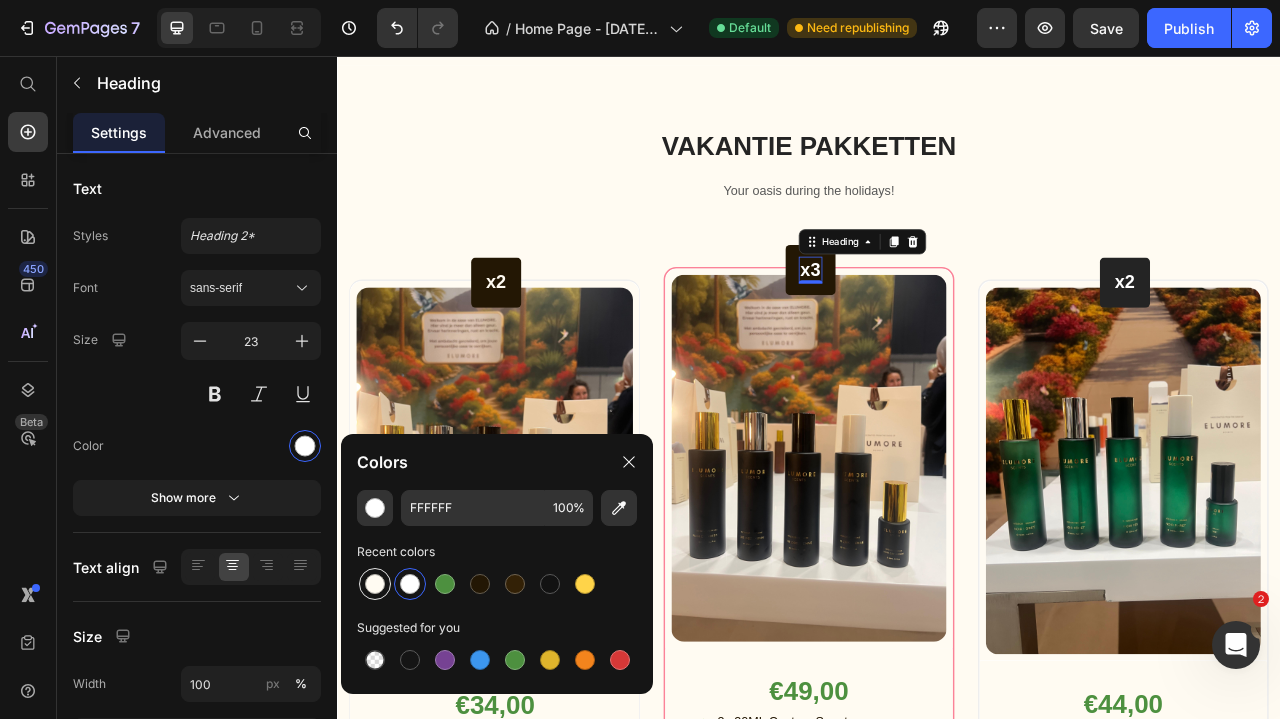 click at bounding box center (375, 584) 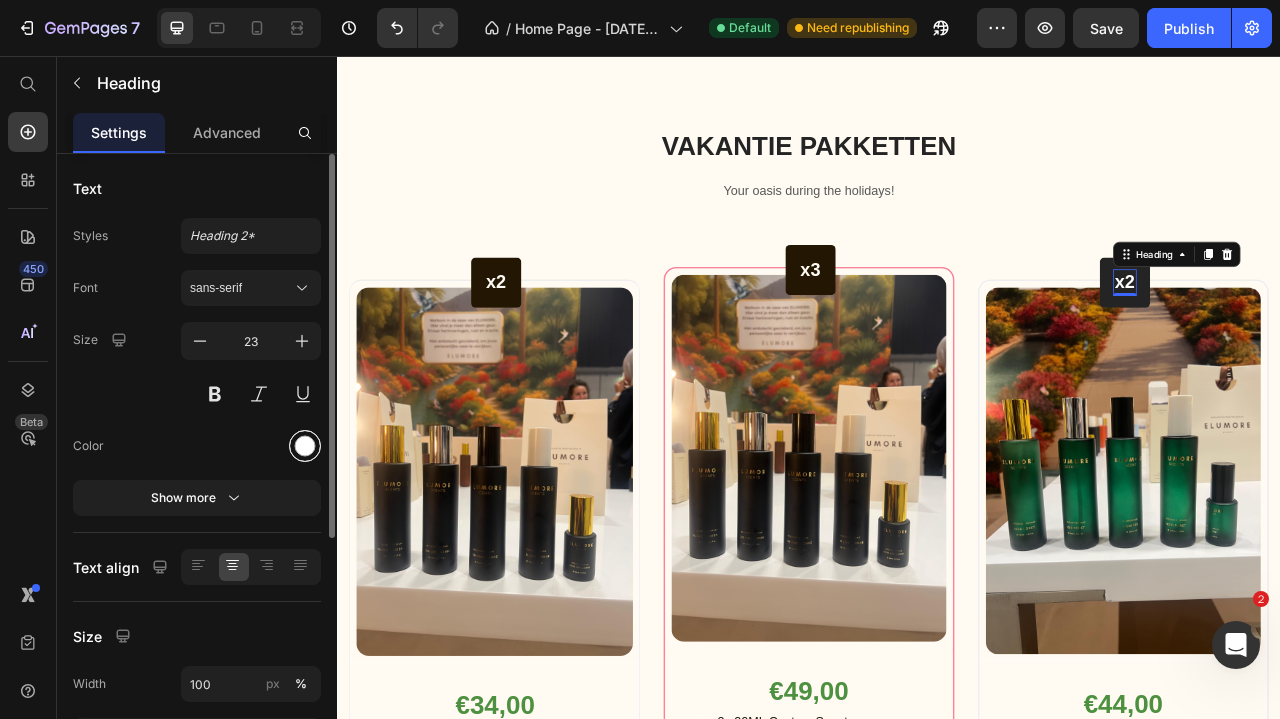 click at bounding box center (305, 446) 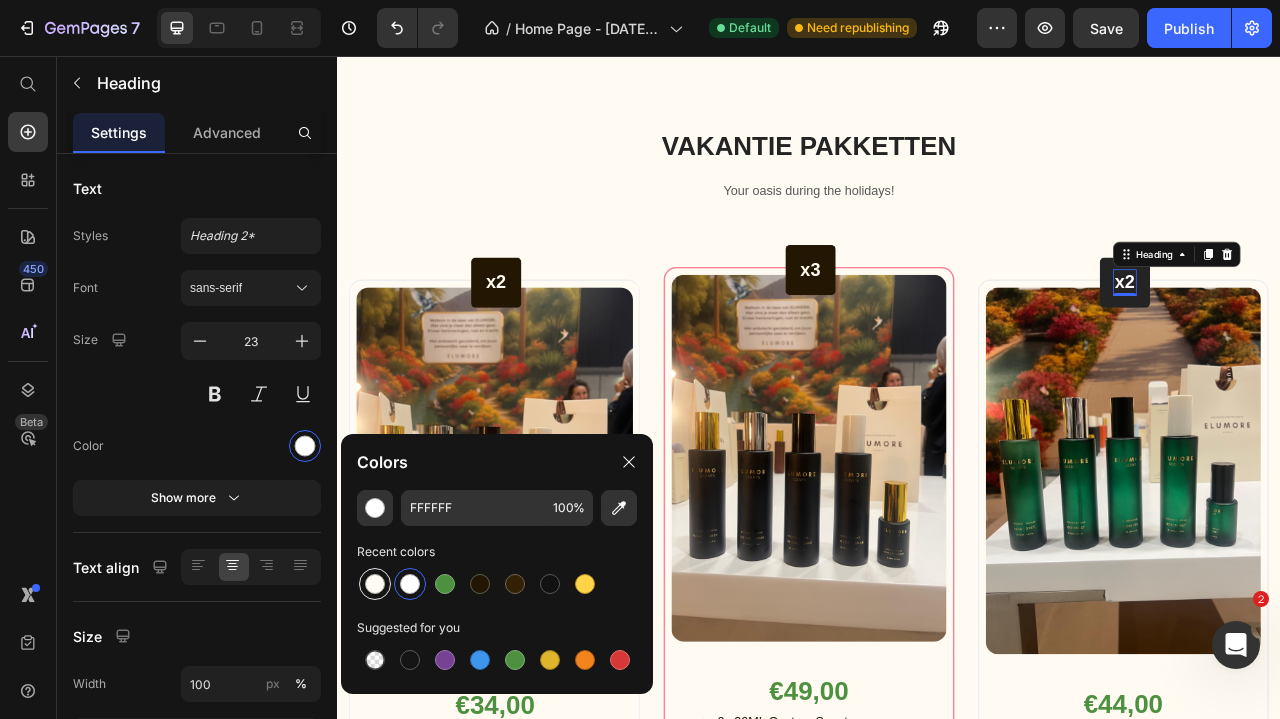 click at bounding box center (375, 584) 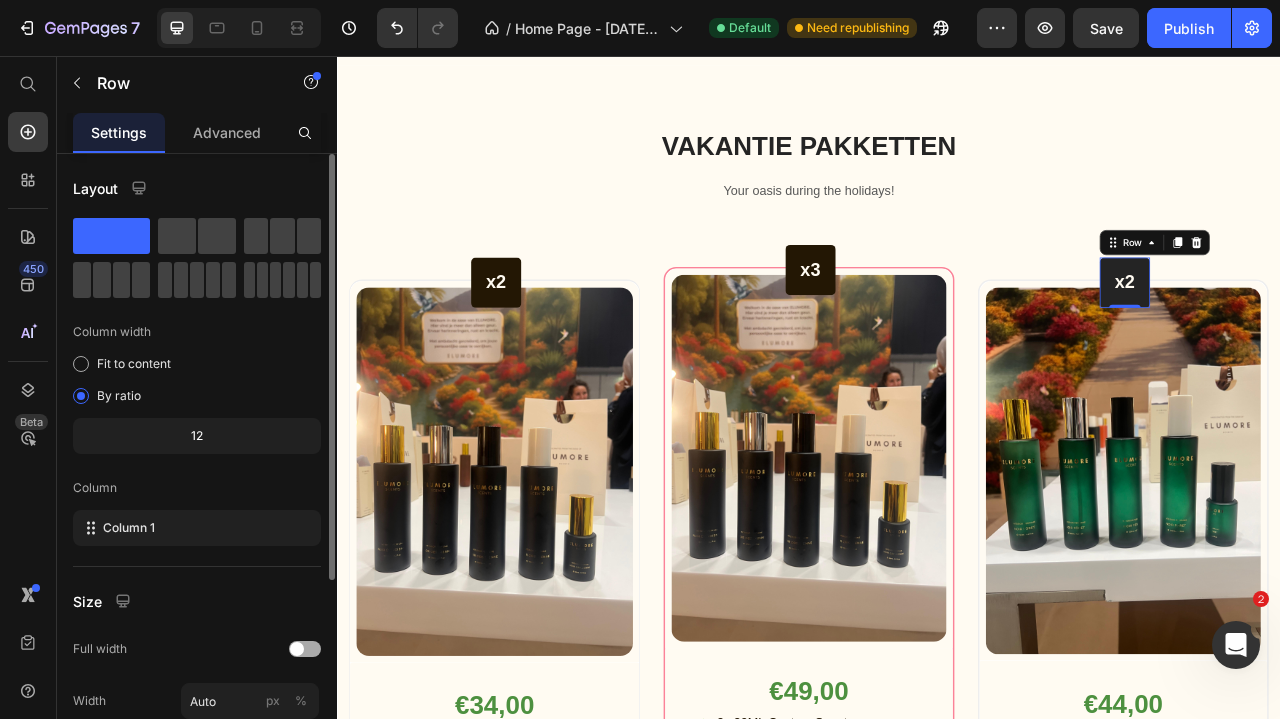 scroll, scrollTop: 288, scrollLeft: 0, axis: vertical 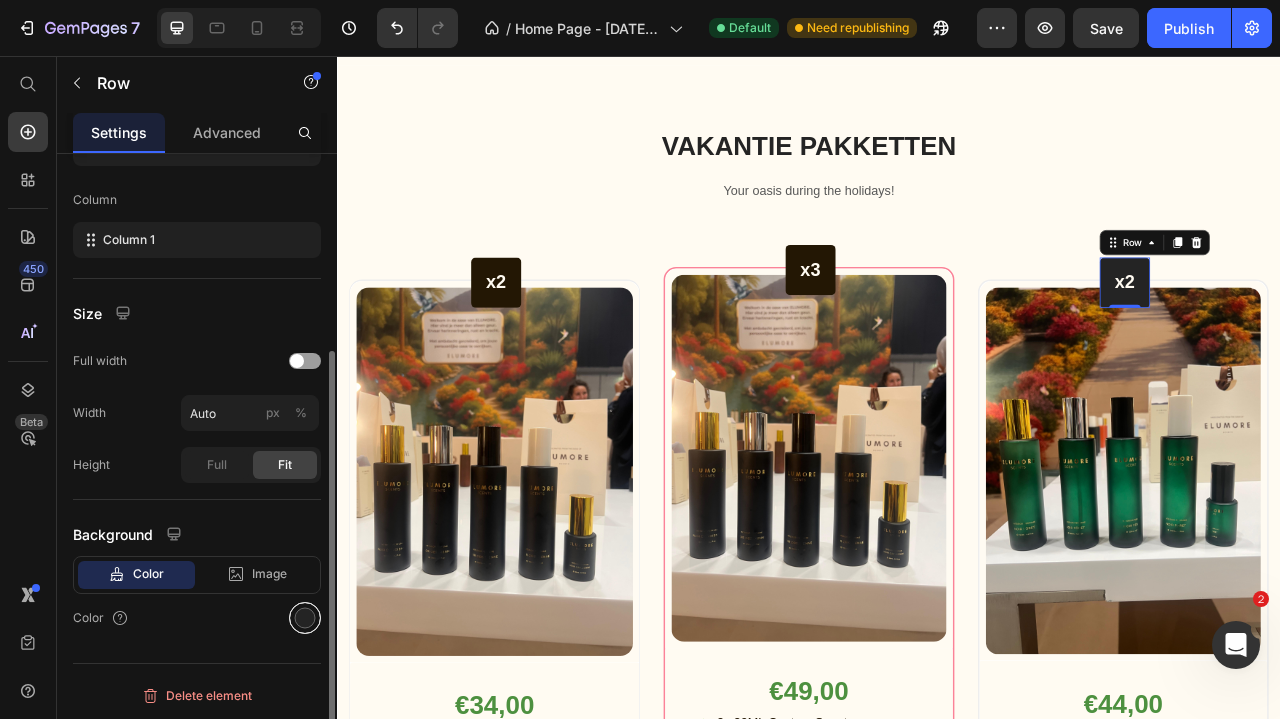 click at bounding box center [305, 618] 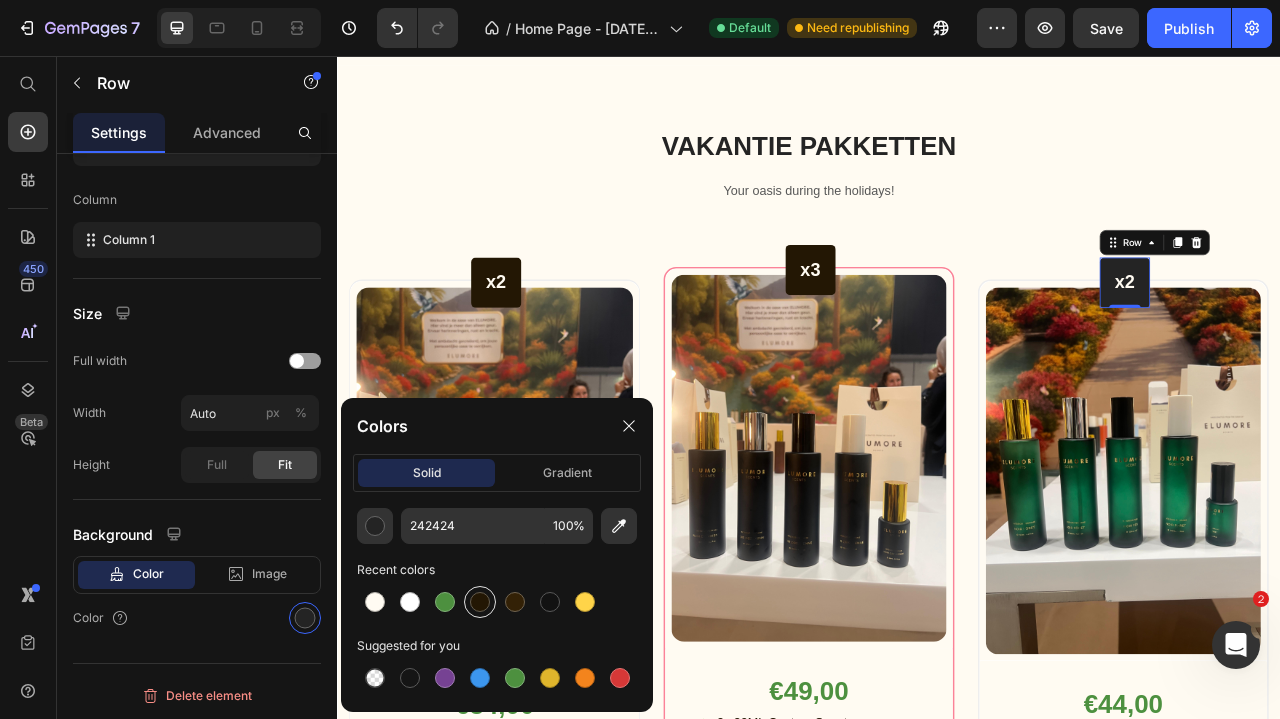 click at bounding box center (480, 602) 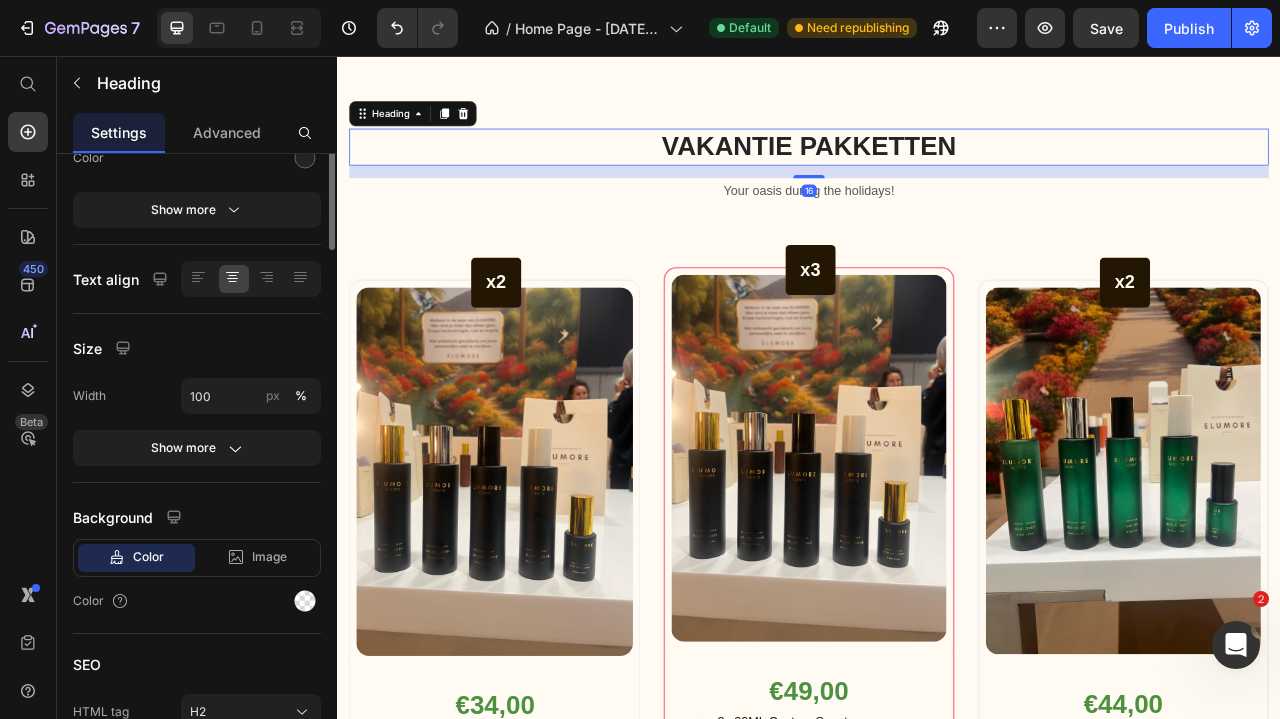 scroll, scrollTop: 0, scrollLeft: 0, axis: both 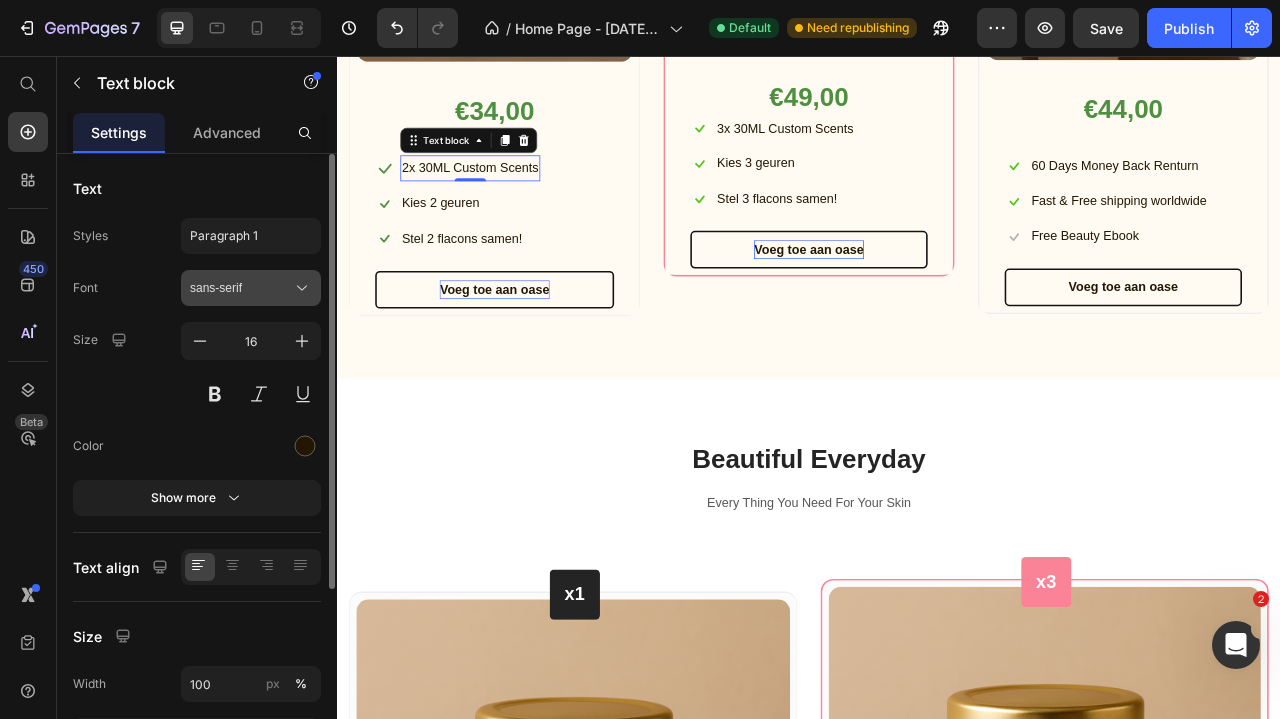 click on "sans-serif" at bounding box center [241, 288] 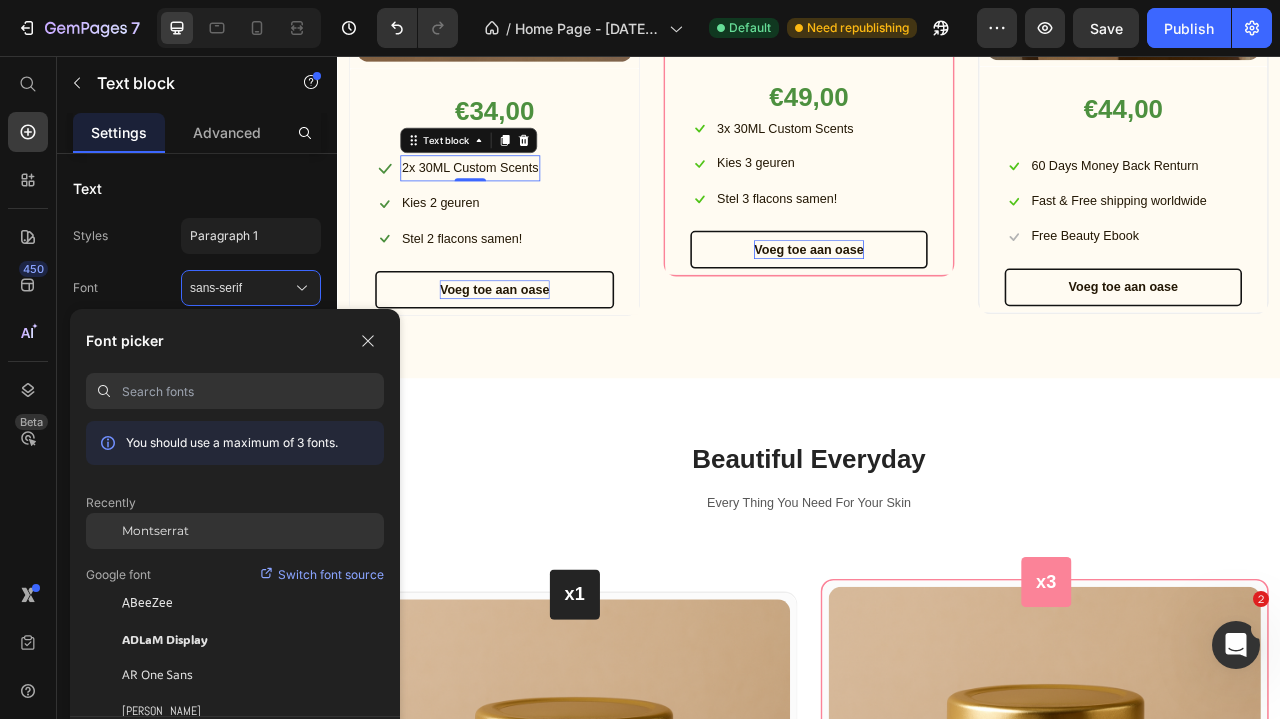 click on "Montserrat" 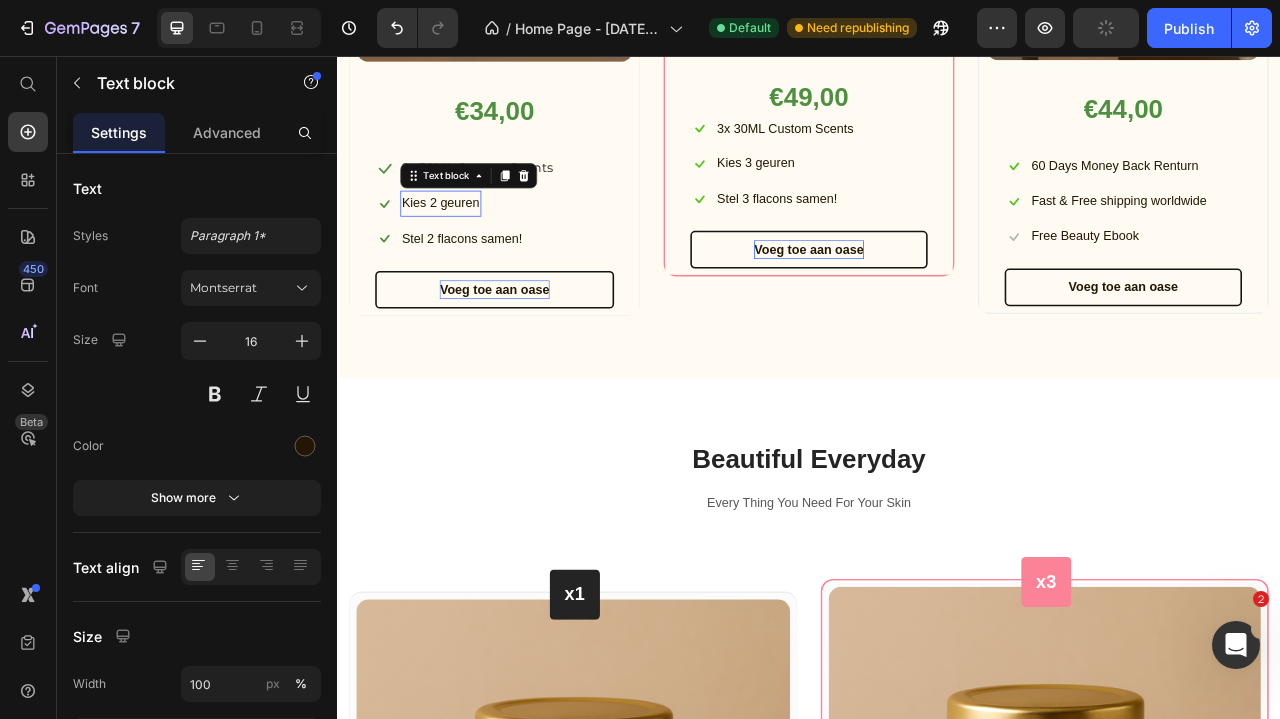 click on "Kies 2 geuren" at bounding box center (468, 243) 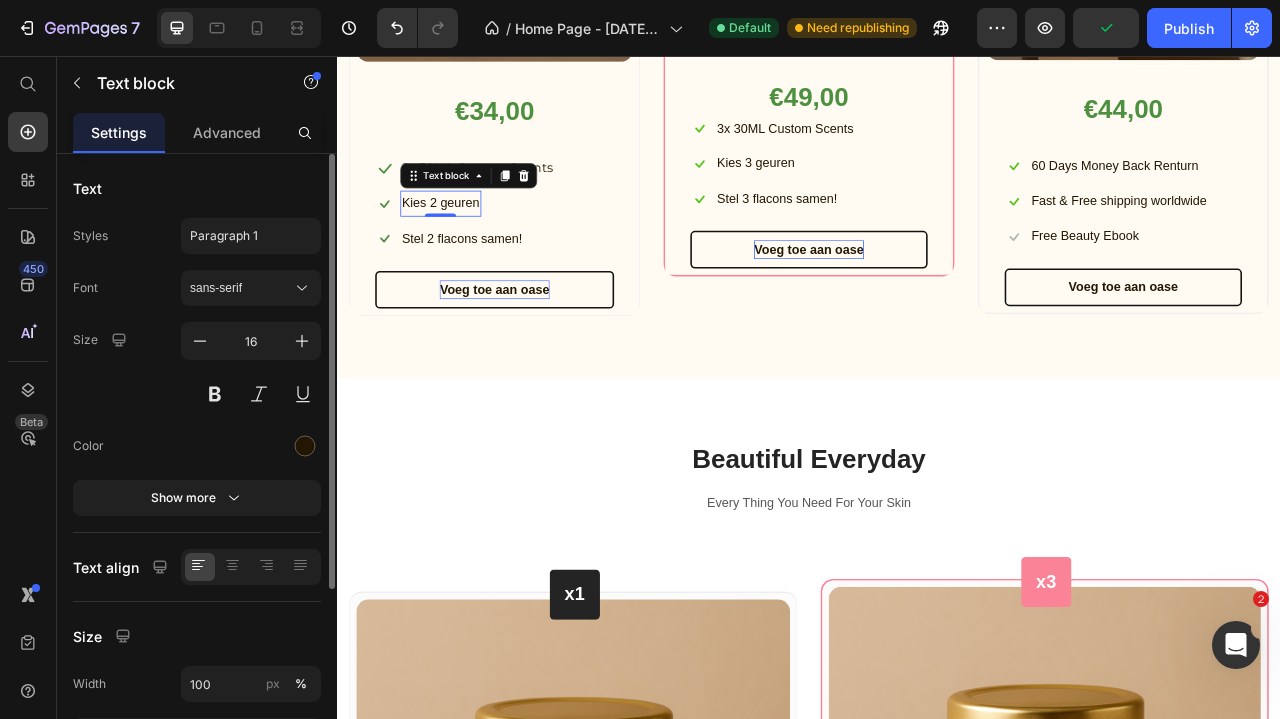 click on "Font sans-serif Size 16 Color Show more" at bounding box center [197, 393] 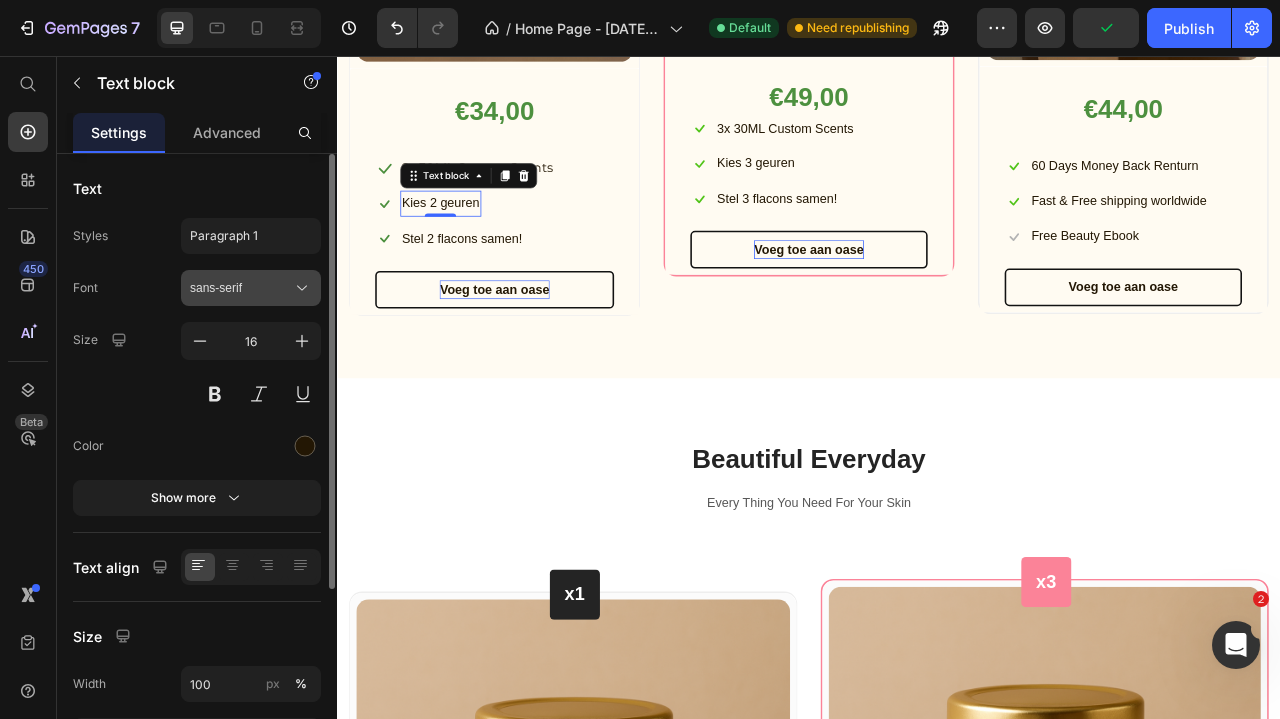 click on "sans-serif" at bounding box center (241, 288) 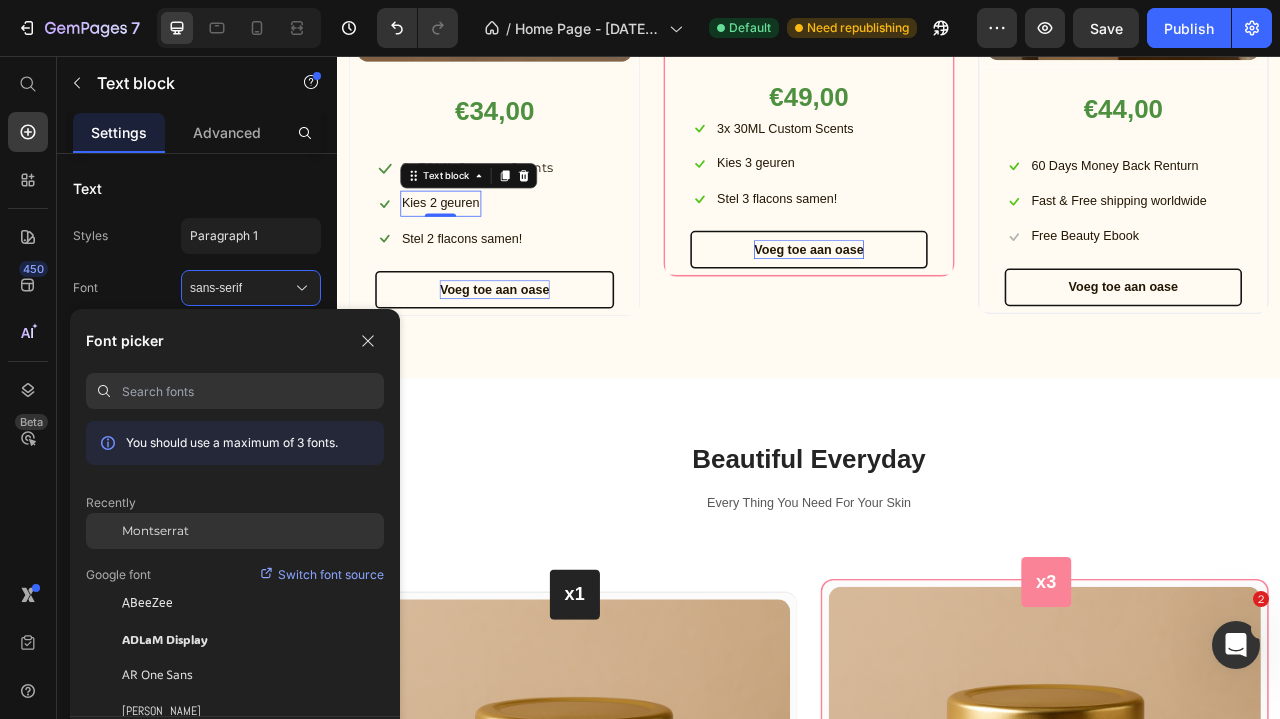 click on "Montserrat" 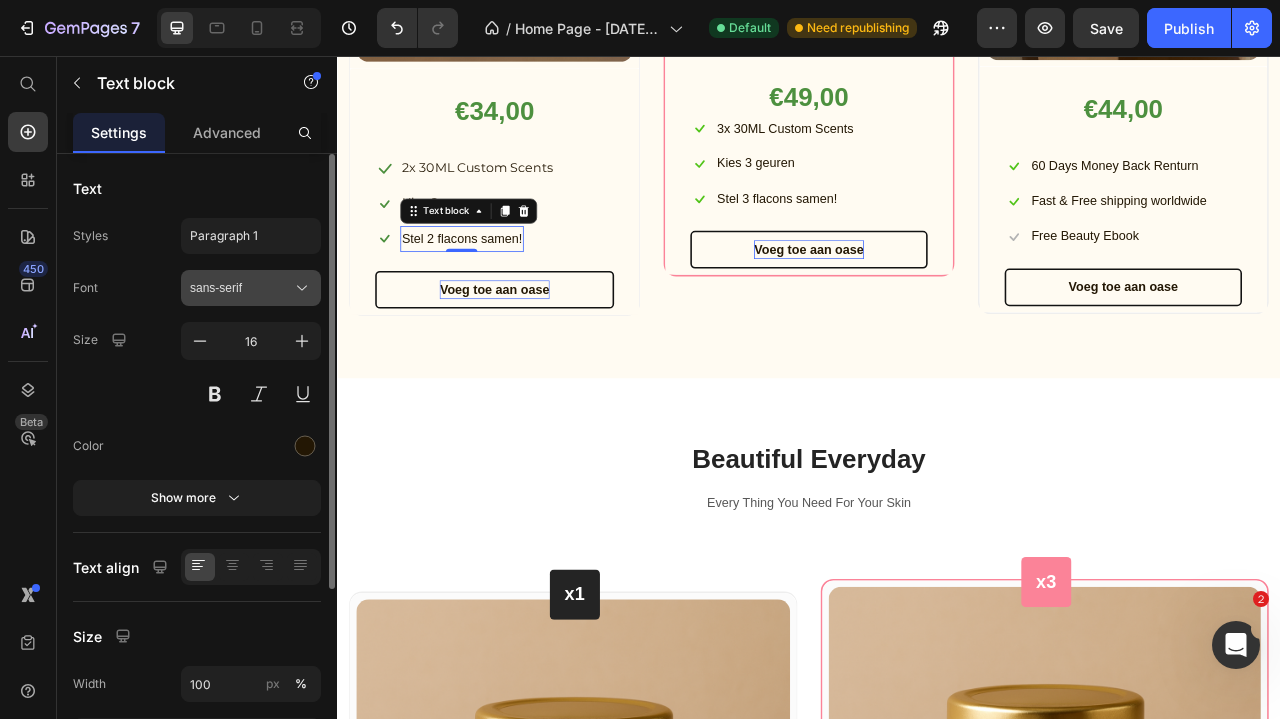 click on "sans-serif" at bounding box center (241, 288) 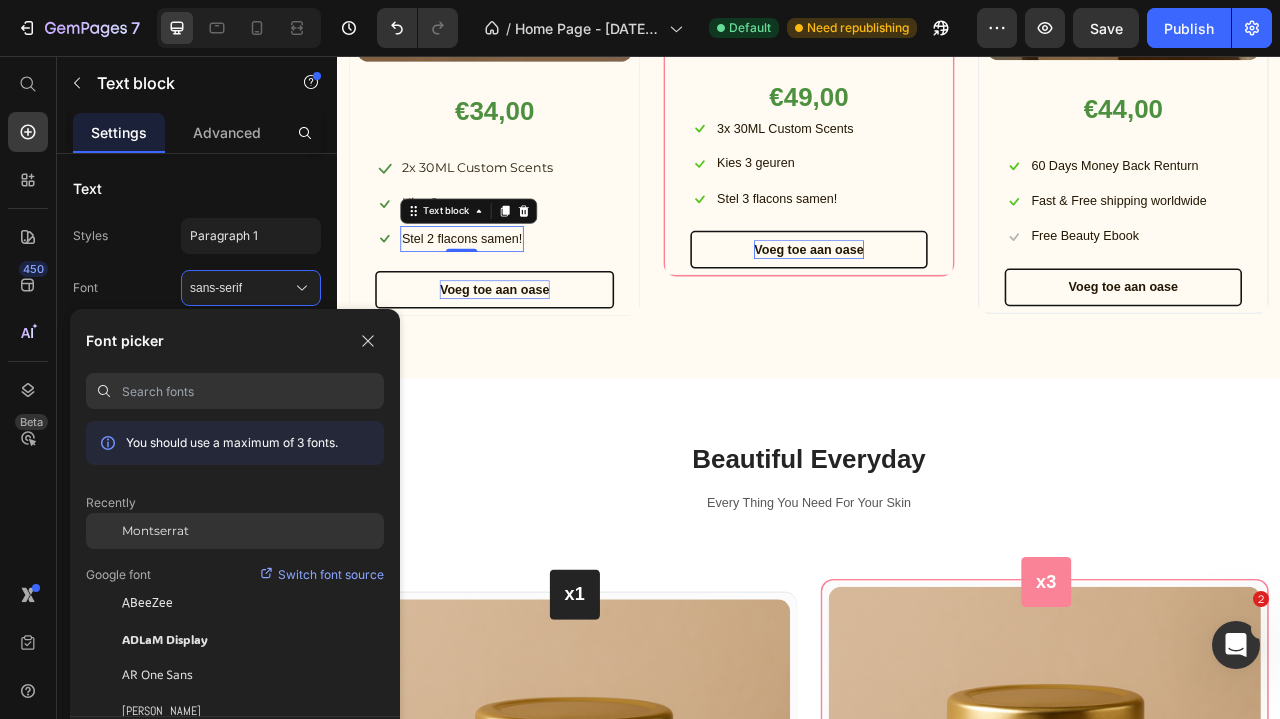 click on "Montserrat" 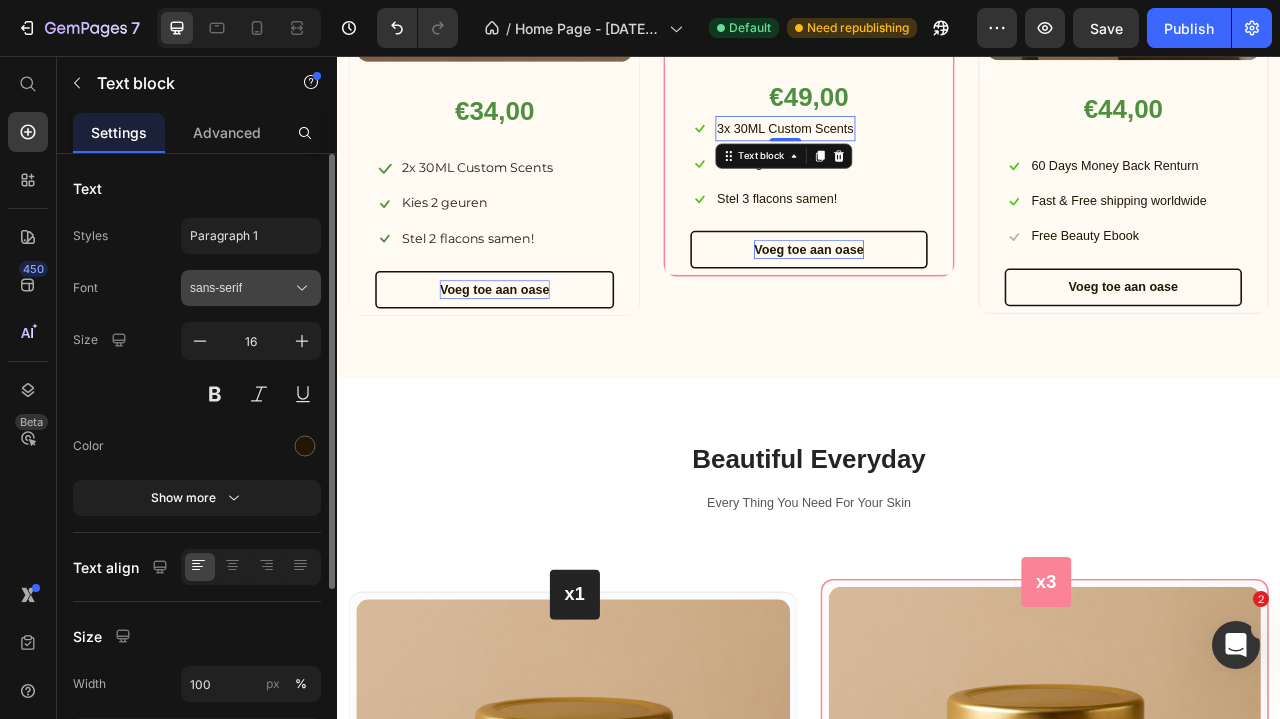 click on "sans-serif" at bounding box center [251, 288] 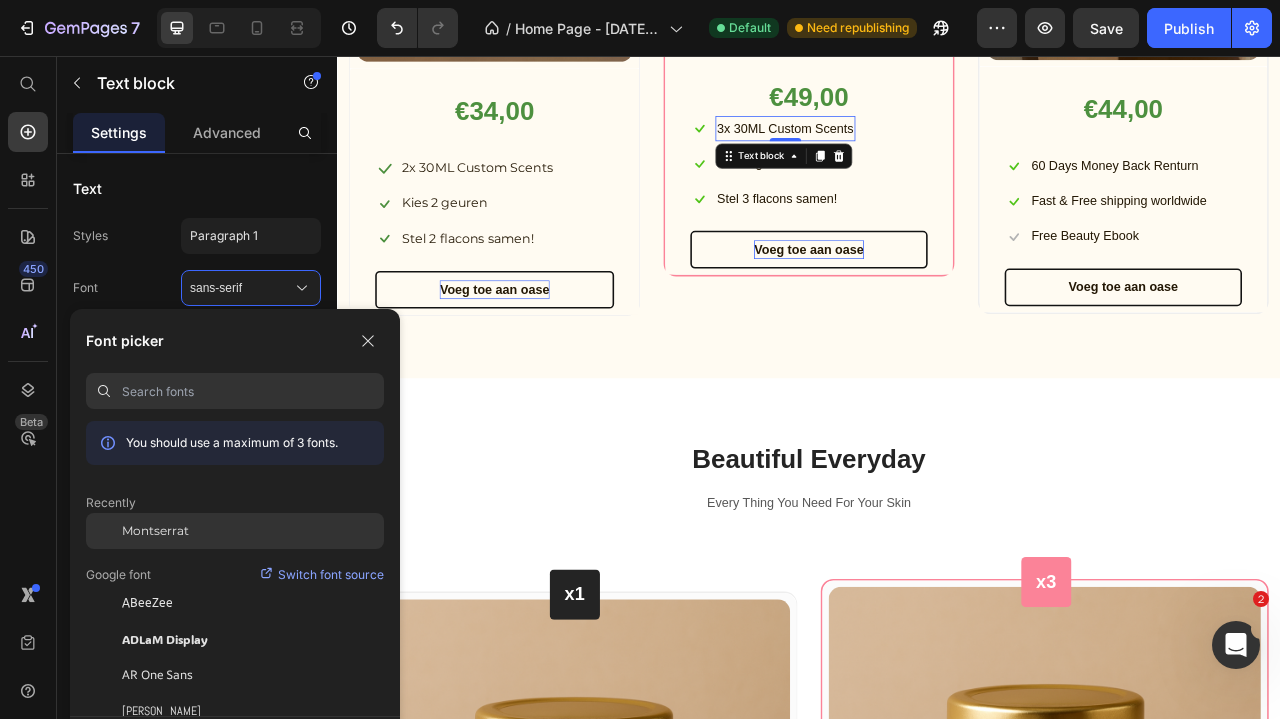 click on "Montserrat" 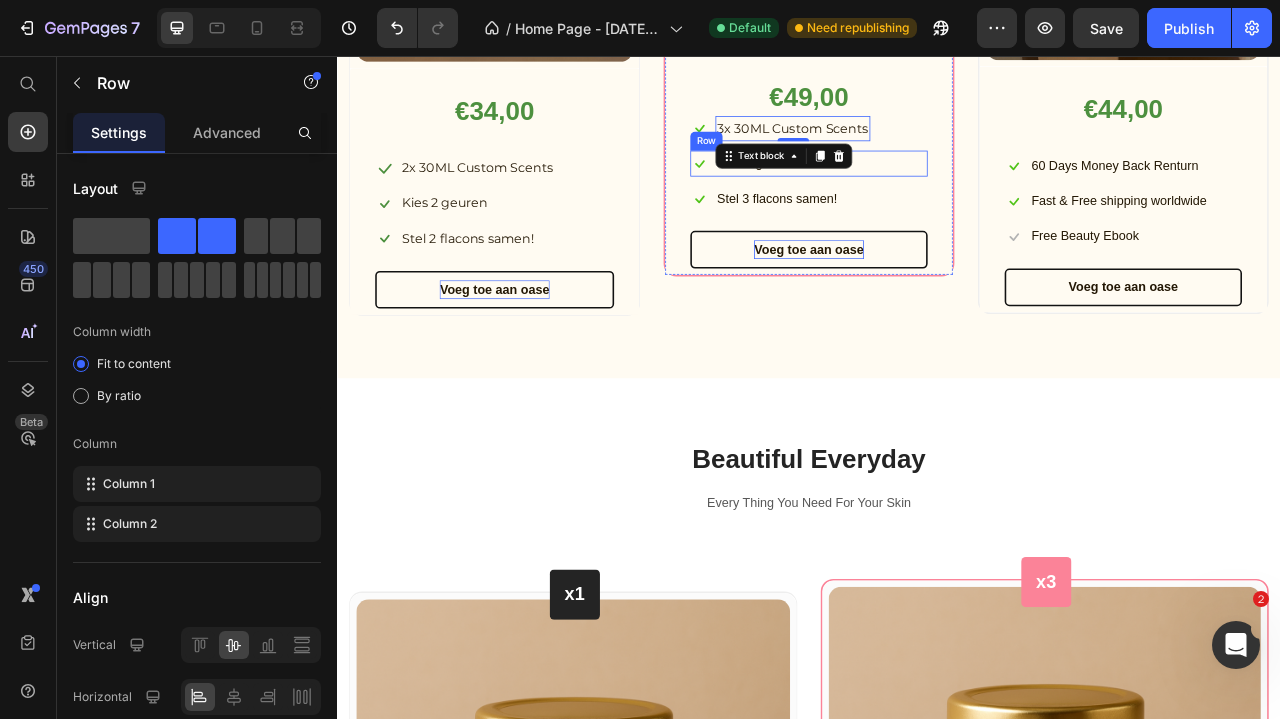 click on "Icon Kies 3 geuren Text block Row" at bounding box center (937, 192) 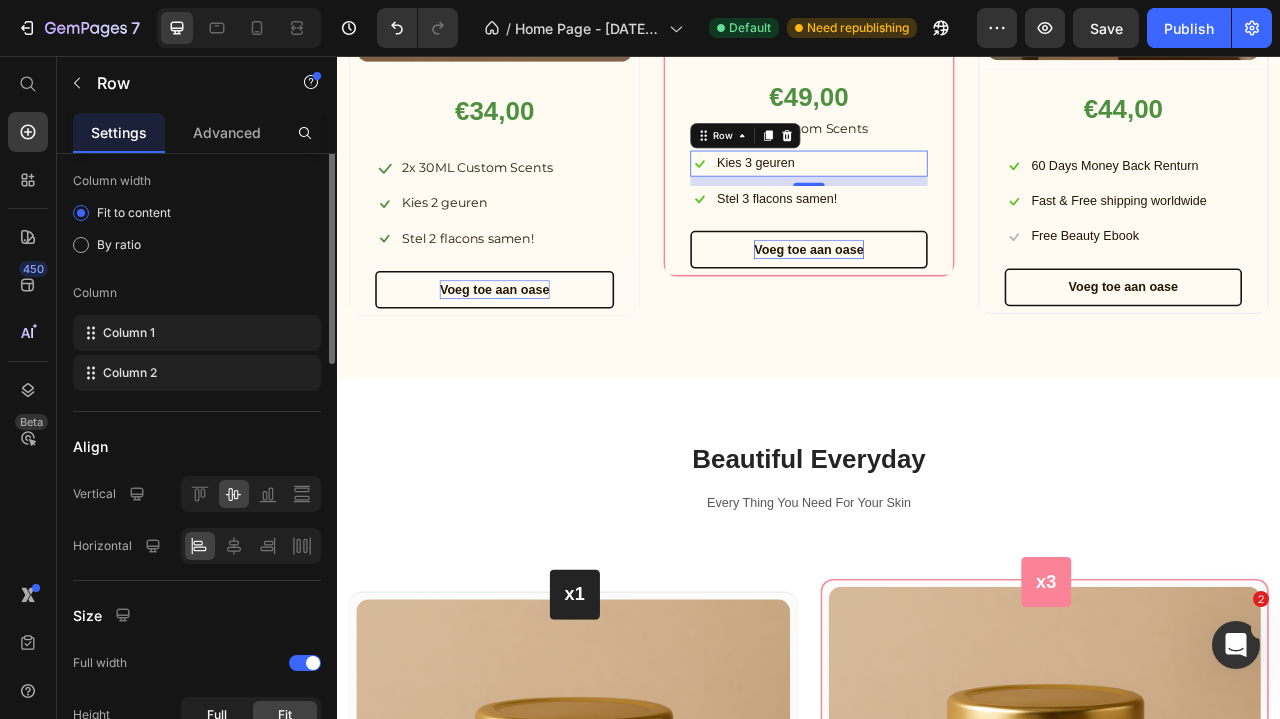 scroll, scrollTop: 0, scrollLeft: 0, axis: both 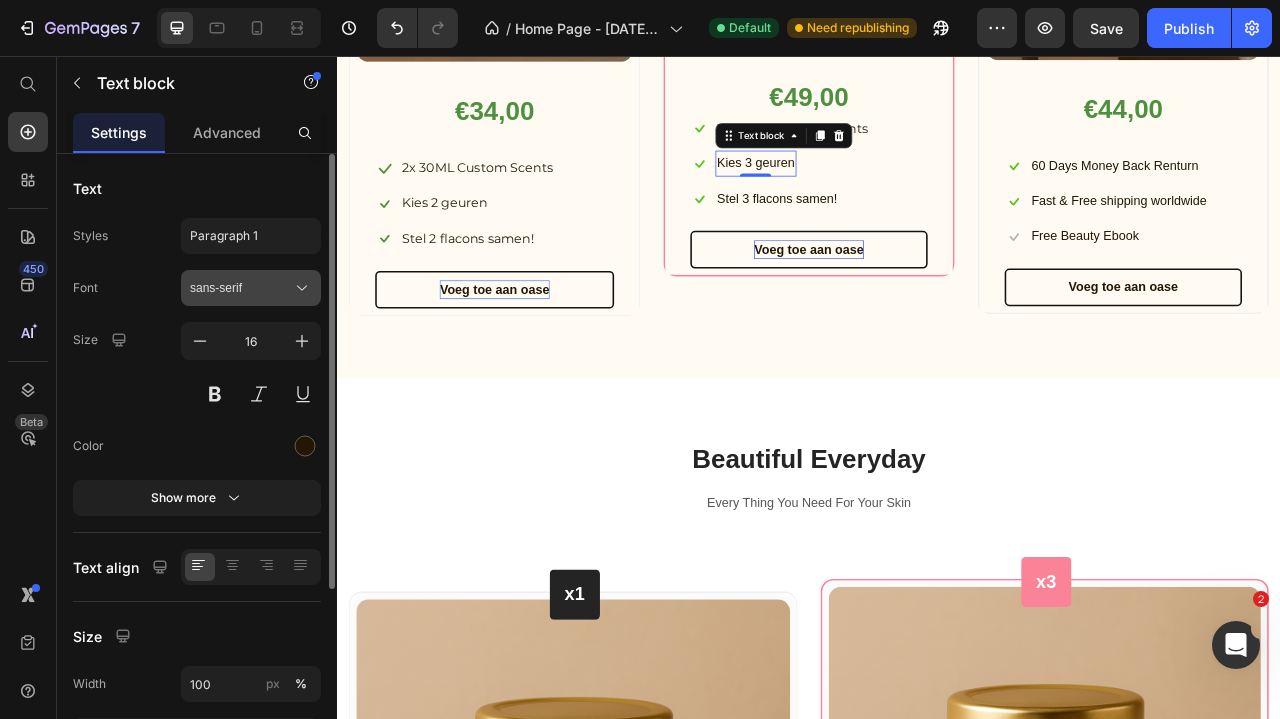 click on "sans-serif" at bounding box center [241, 288] 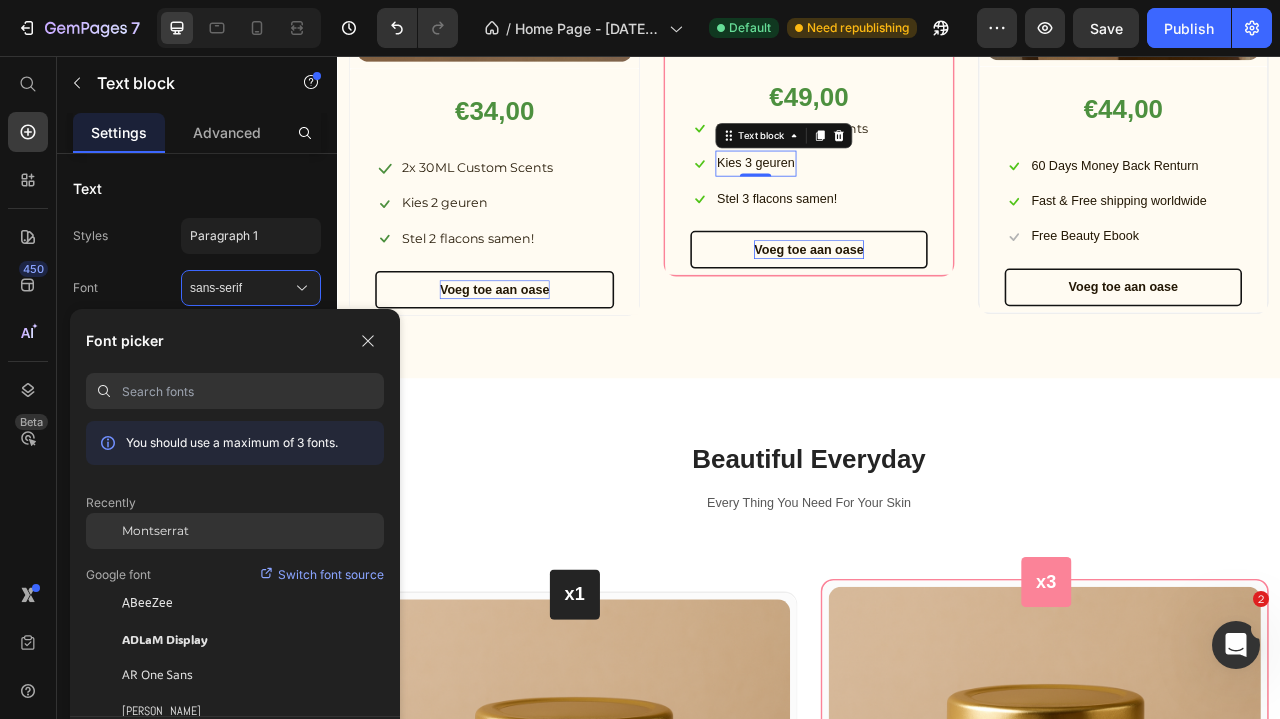 click on "Montserrat" 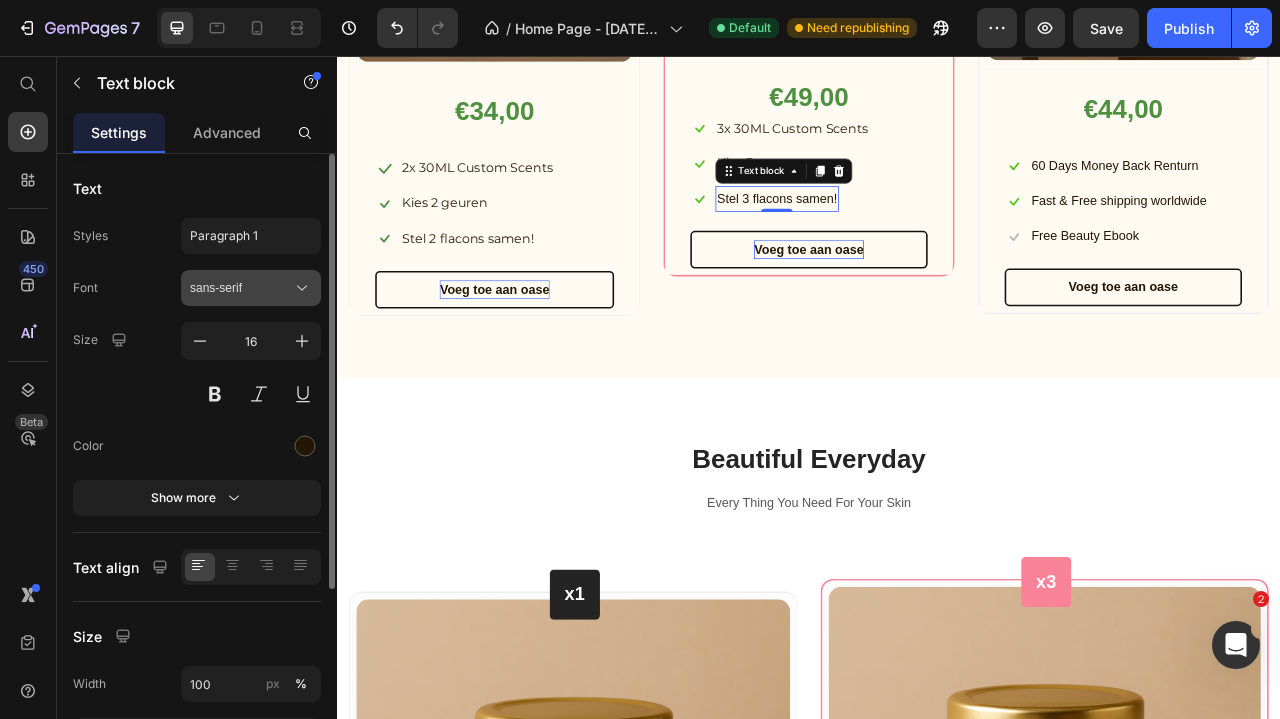 click on "sans-serif" at bounding box center [241, 288] 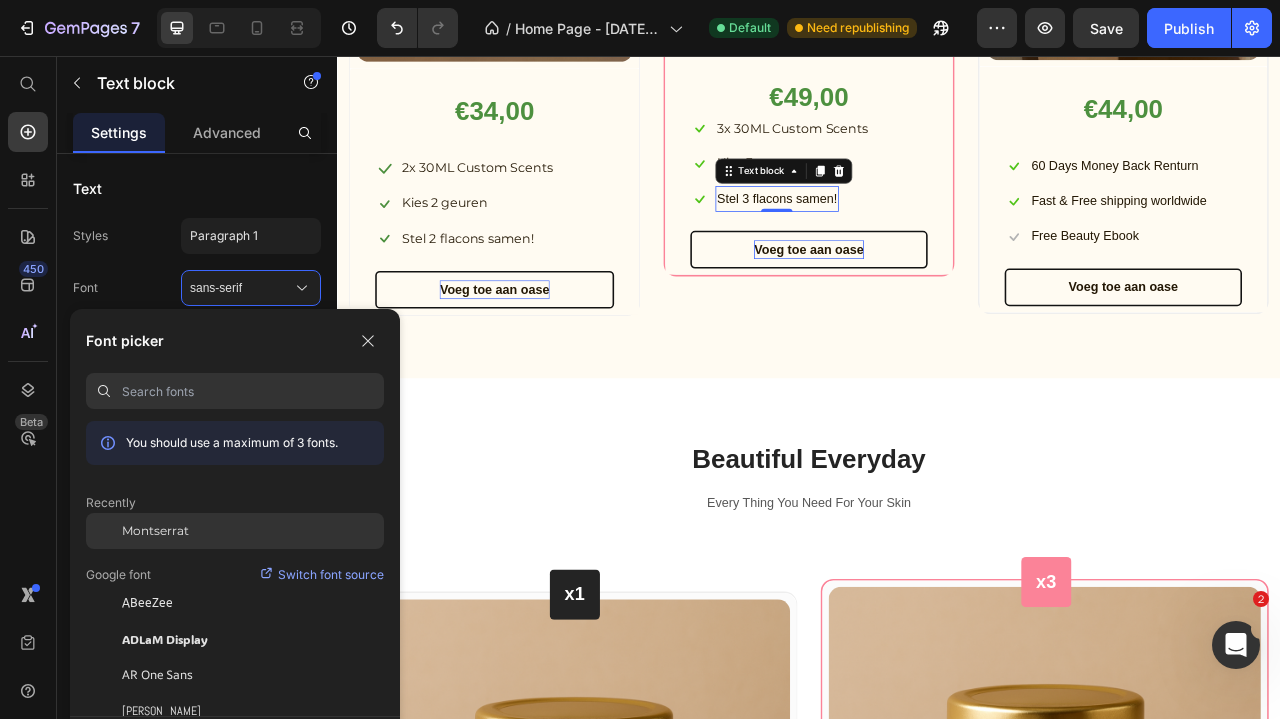click on "Montserrat" 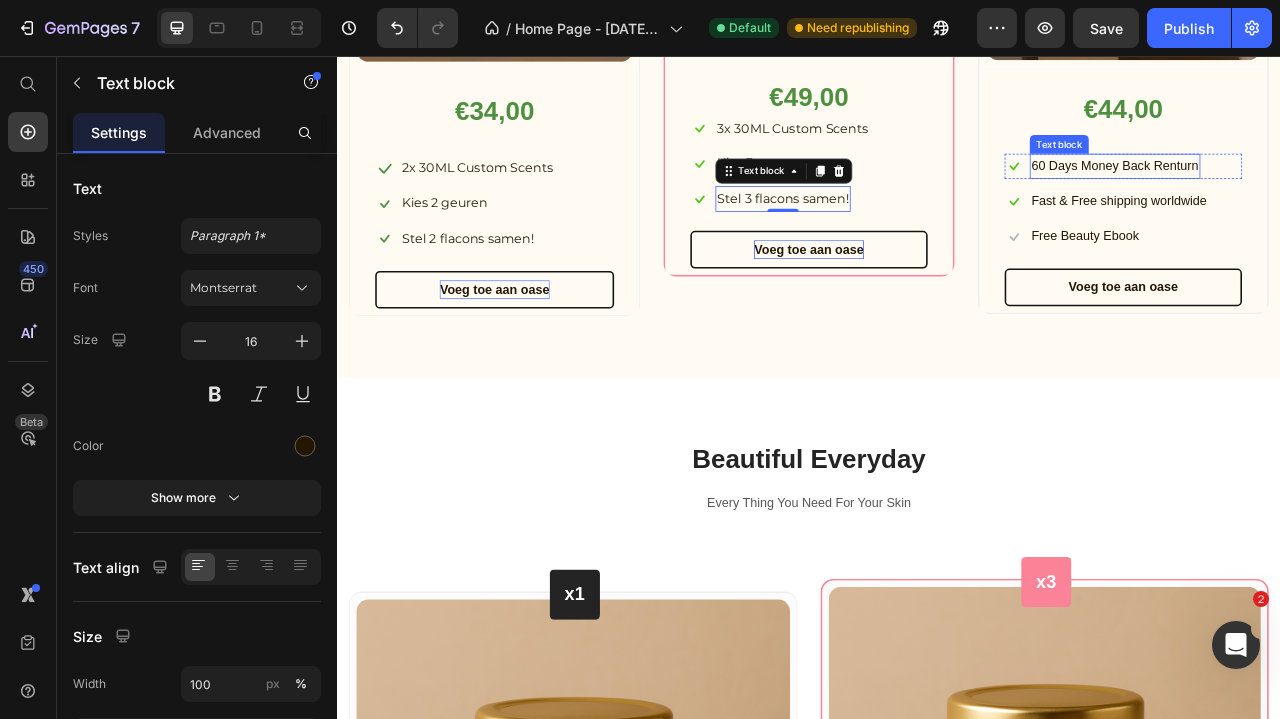 scroll, scrollTop: 3762, scrollLeft: 0, axis: vertical 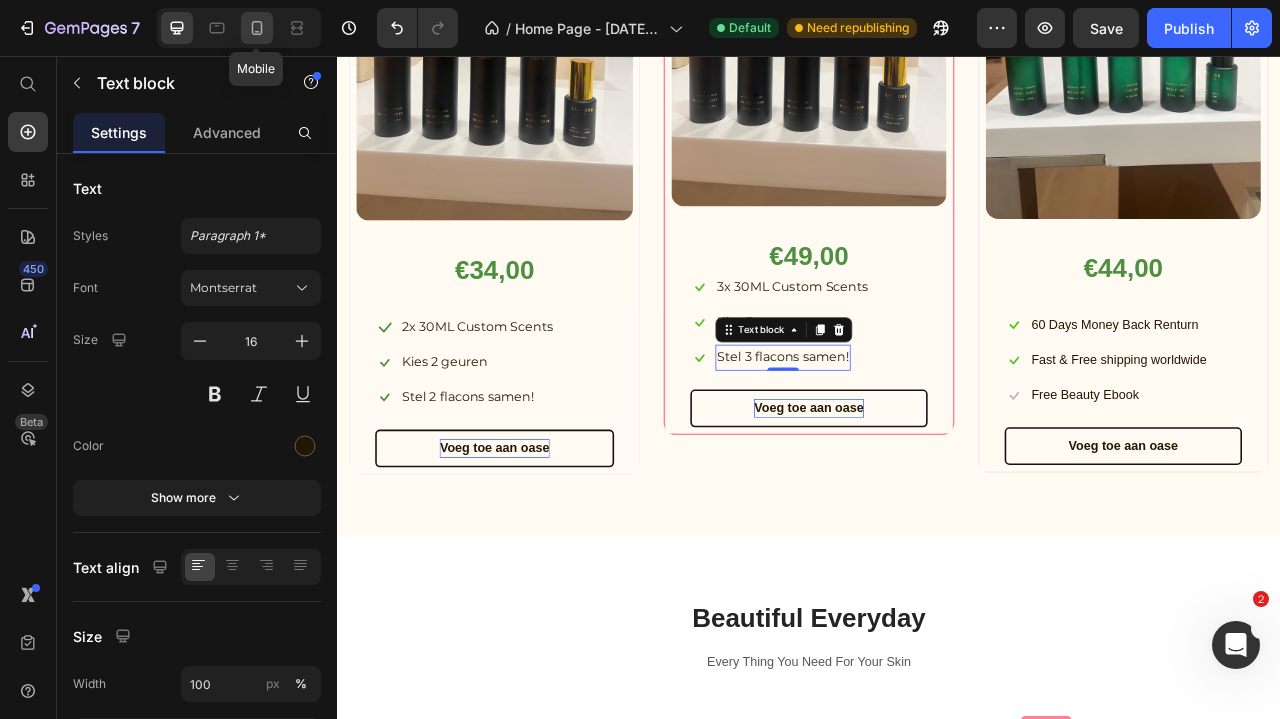 click 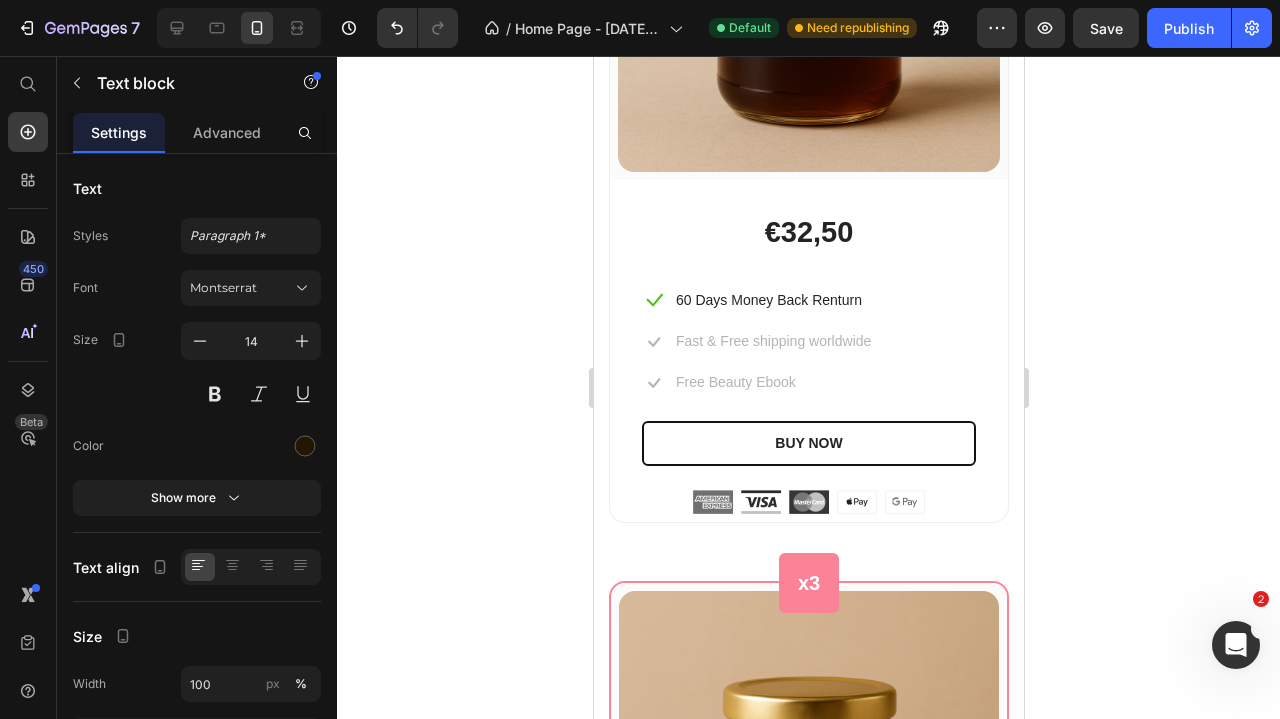 scroll, scrollTop: 6154, scrollLeft: 0, axis: vertical 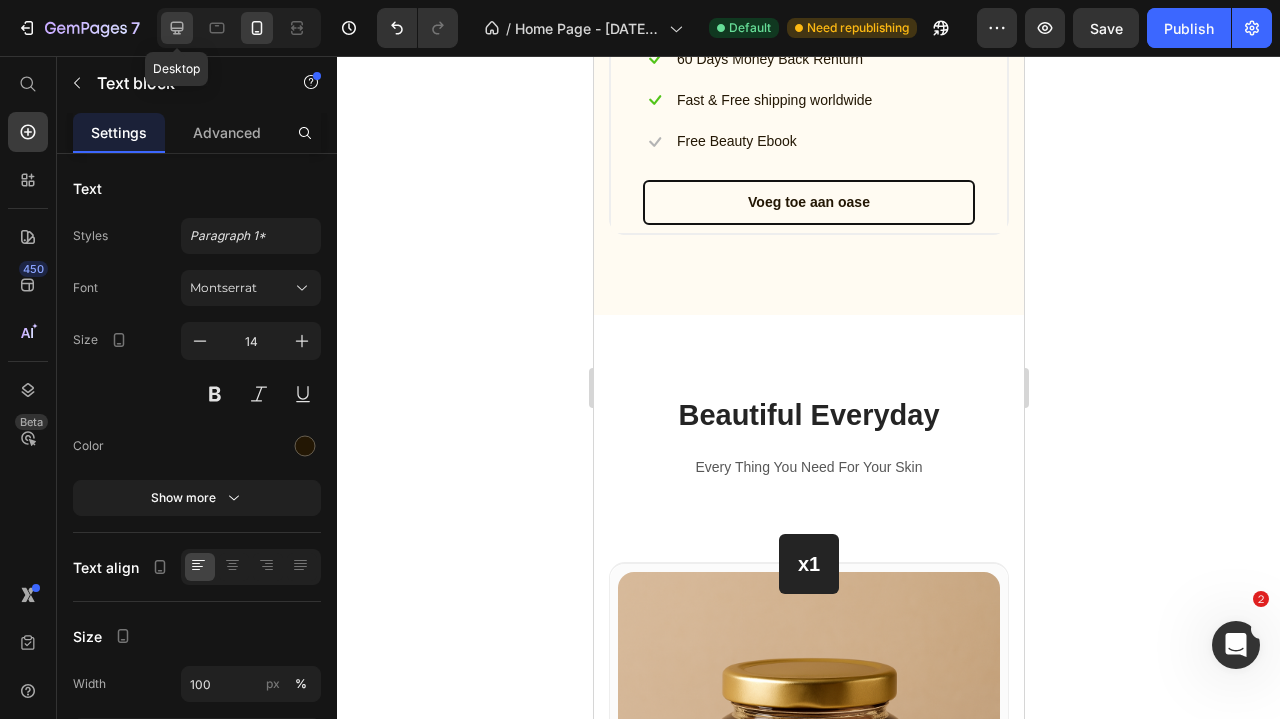 click 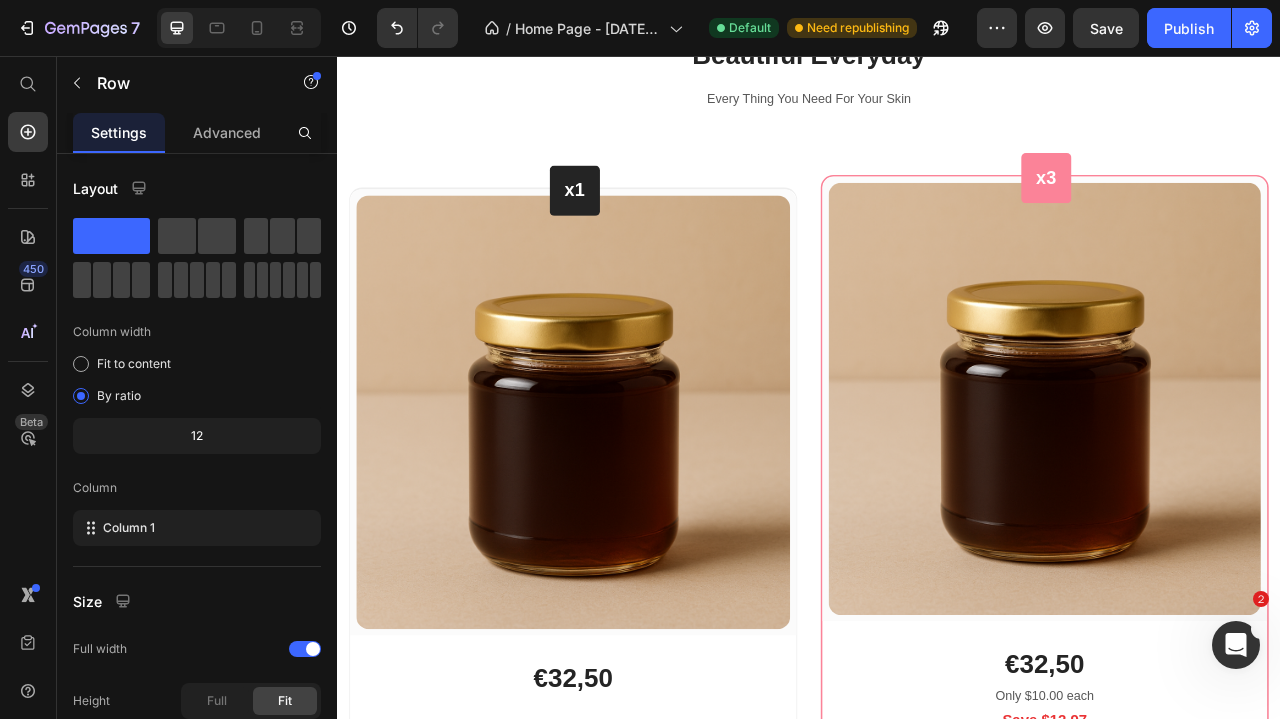 scroll, scrollTop: 4474, scrollLeft: 0, axis: vertical 